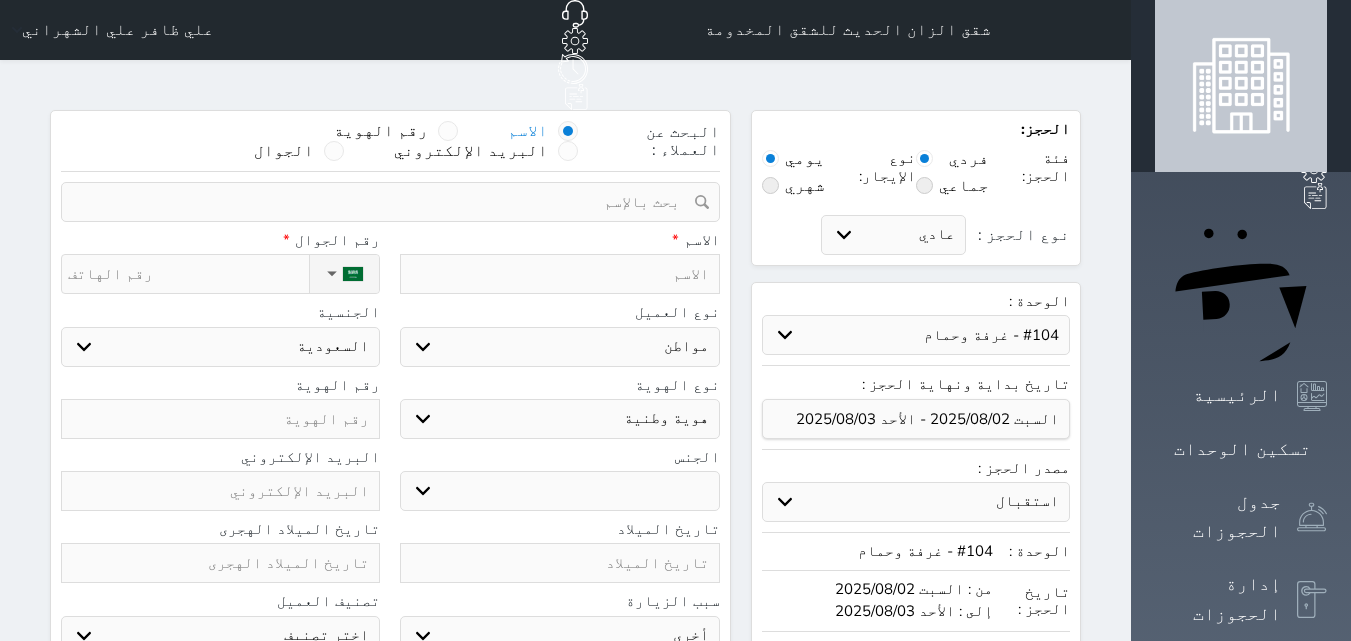 select on "6805" 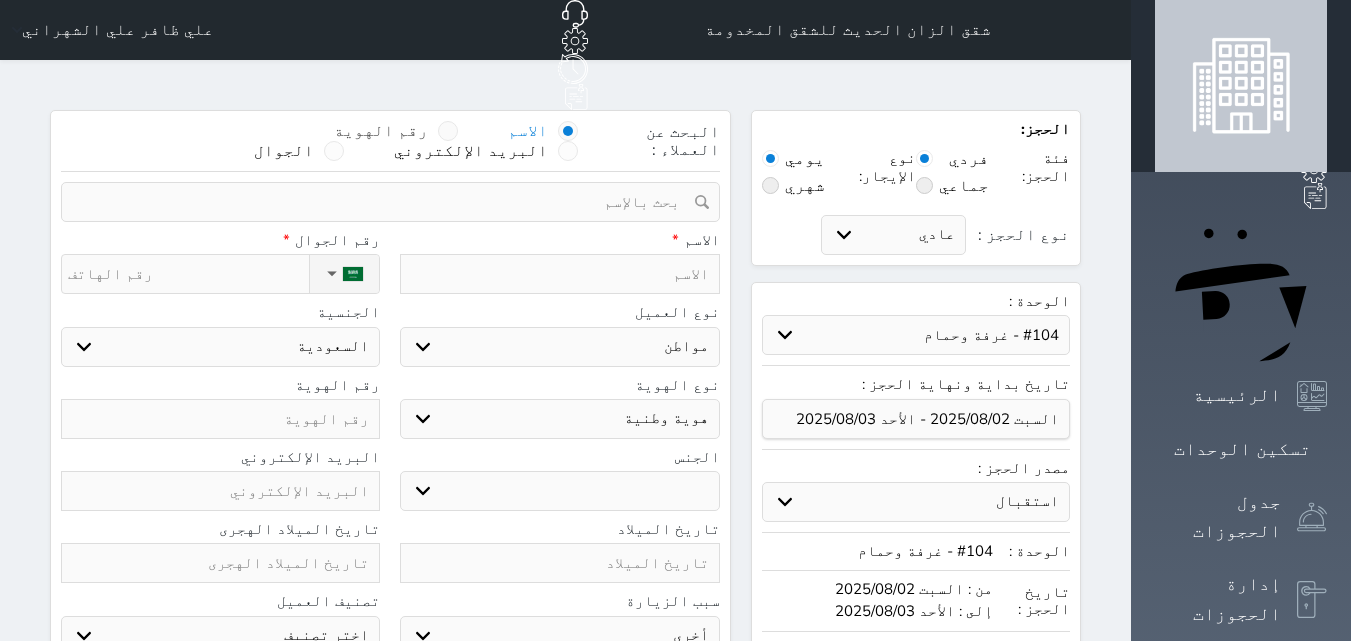 click at bounding box center [448, 131] 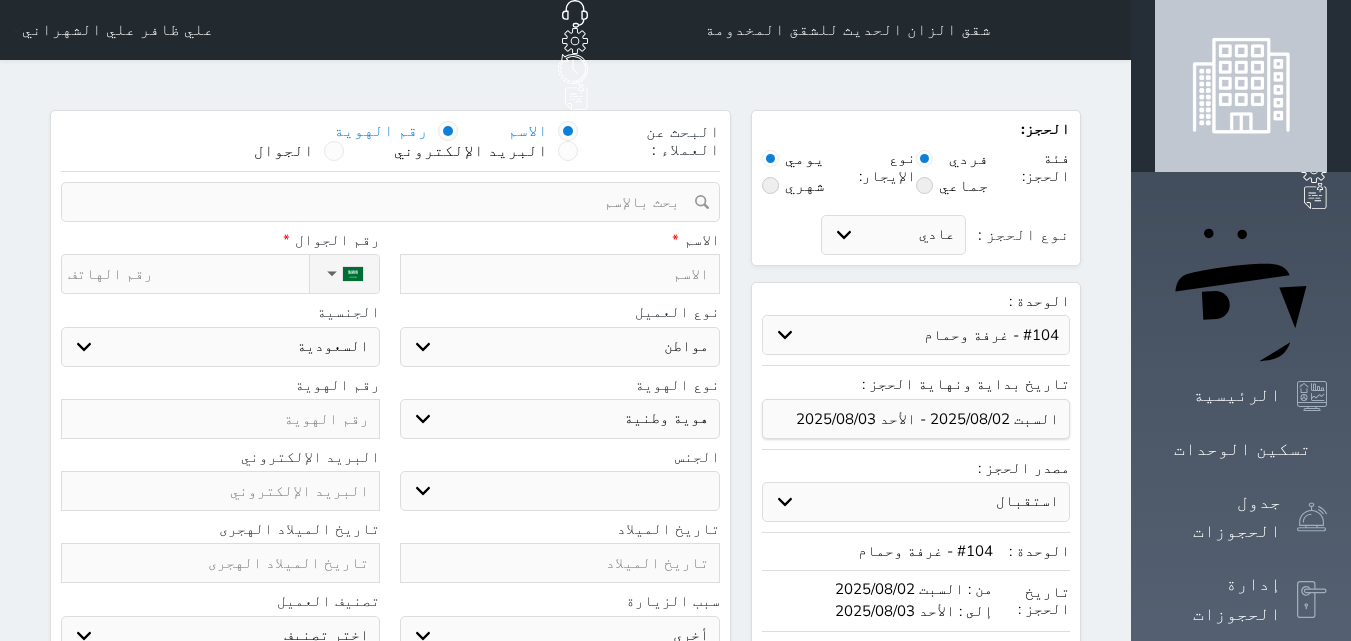 select 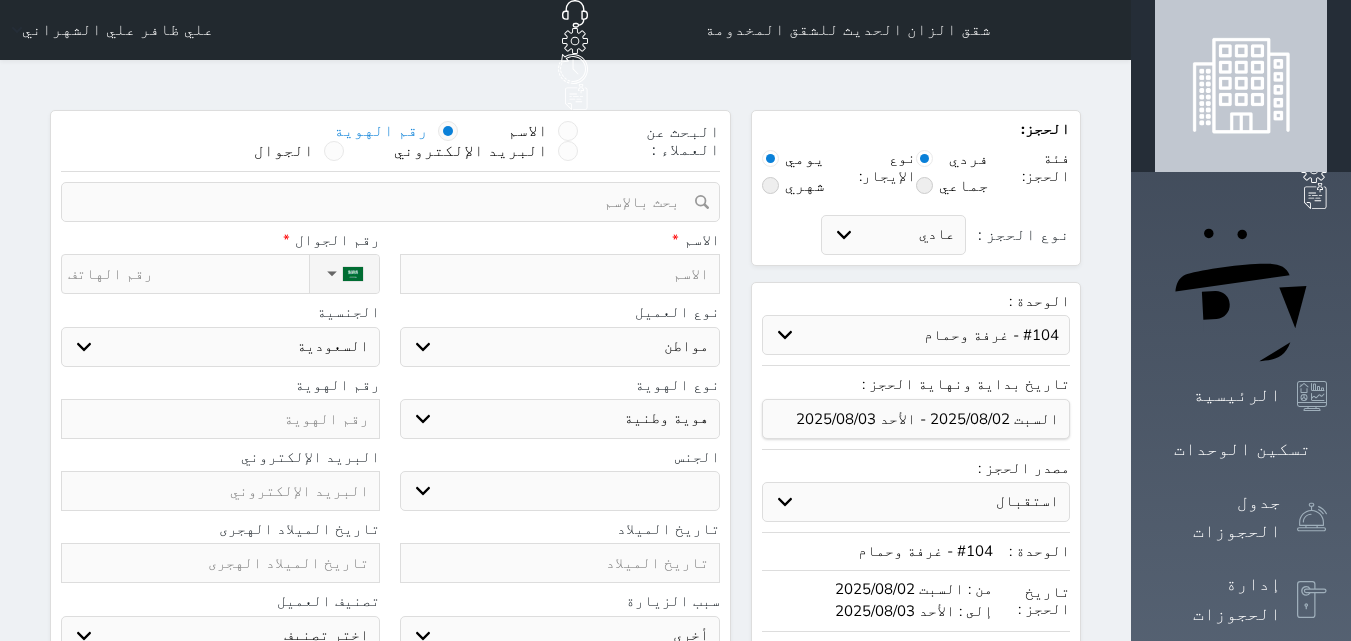 scroll, scrollTop: 0, scrollLeft: 0, axis: both 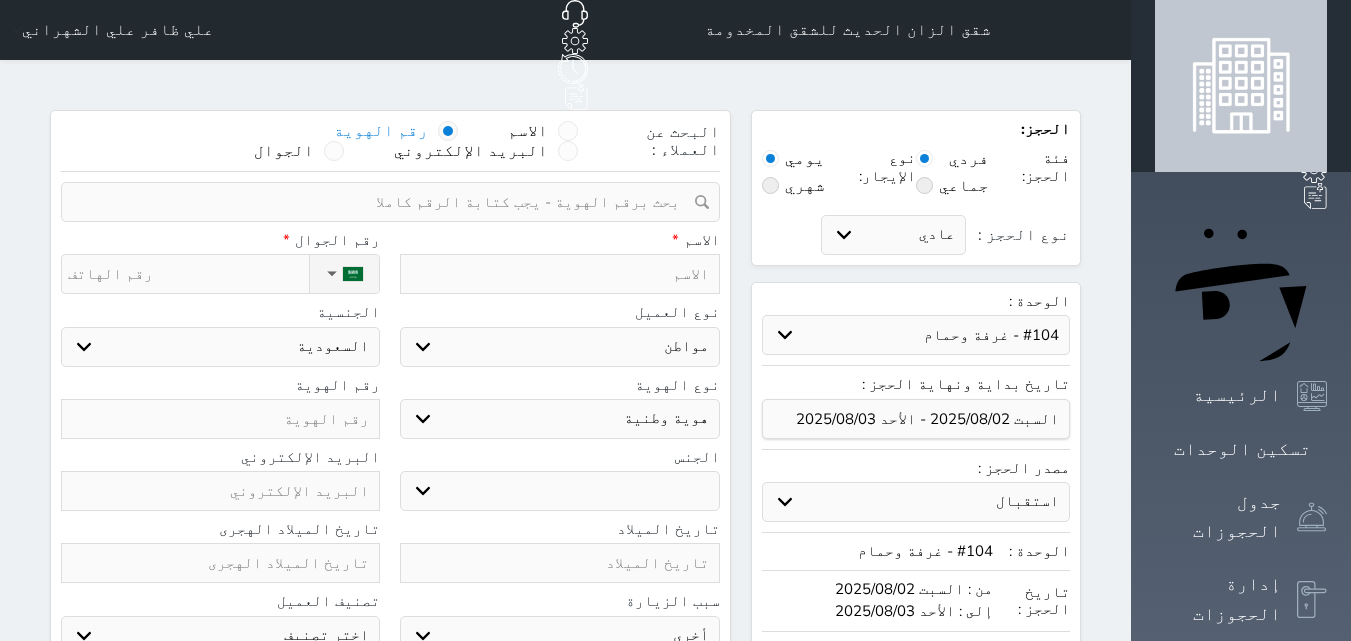 click at bounding box center (383, 202) 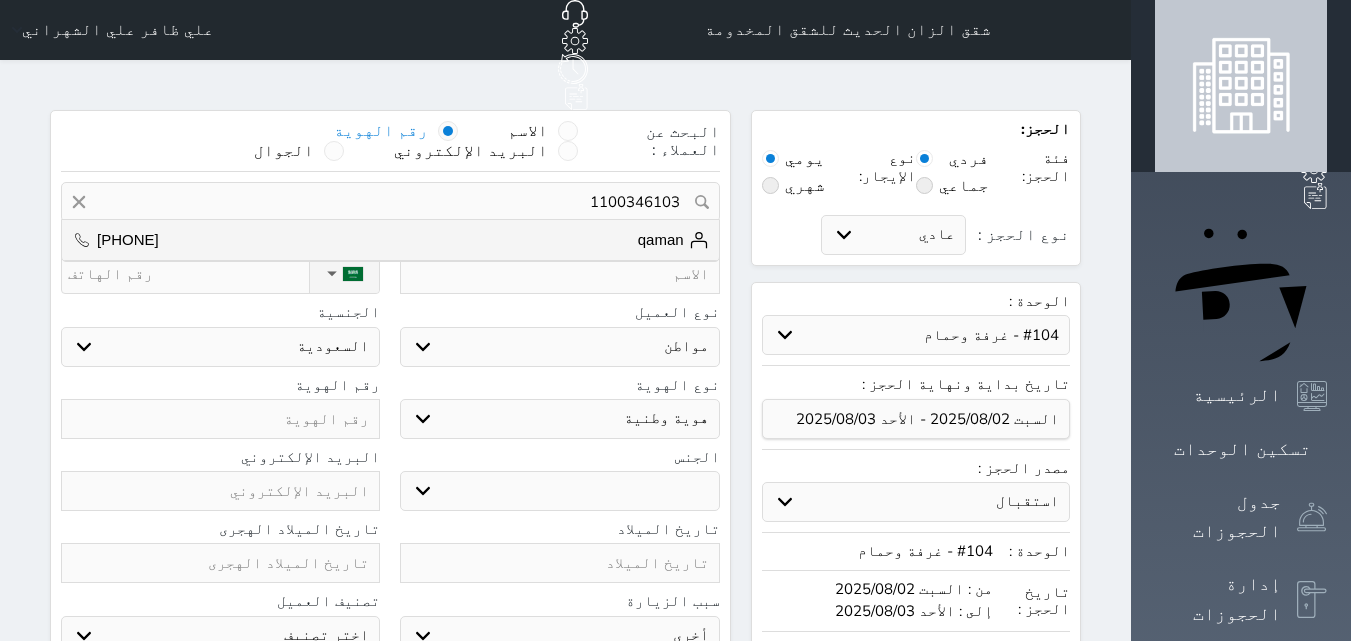 click on "1100346103" at bounding box center [390, 202] 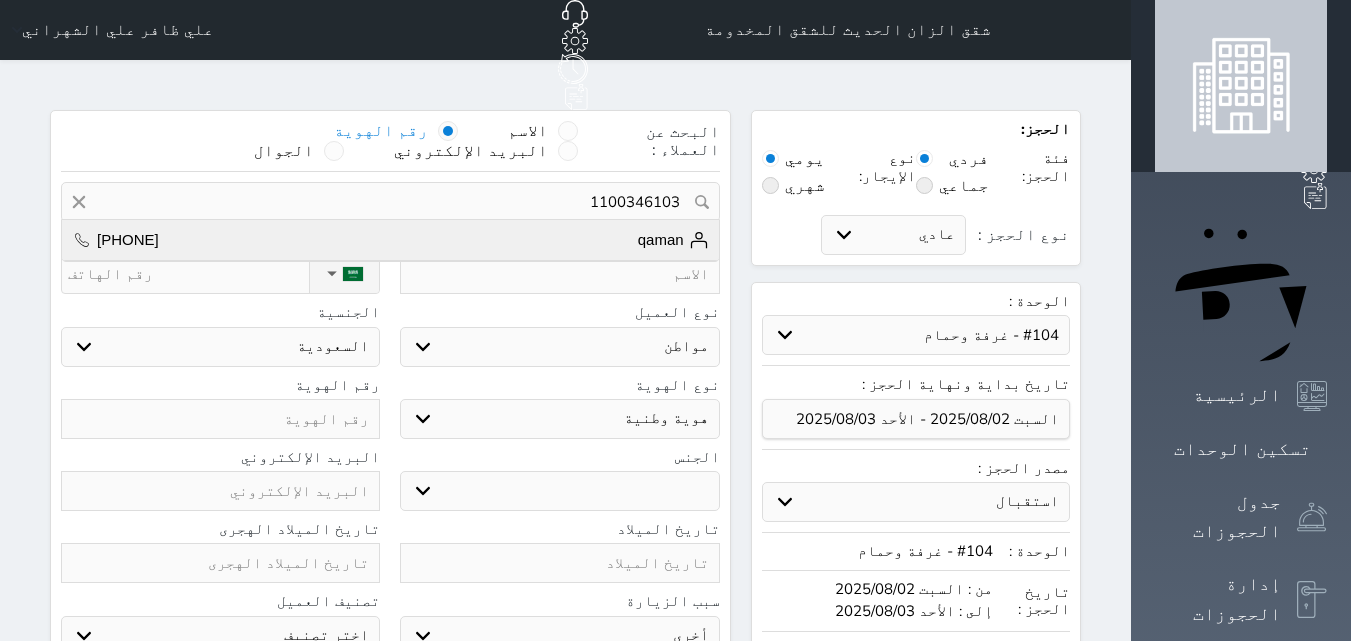 click on "[FIRST]  ||  [PHONE]" at bounding box center (390, 240) 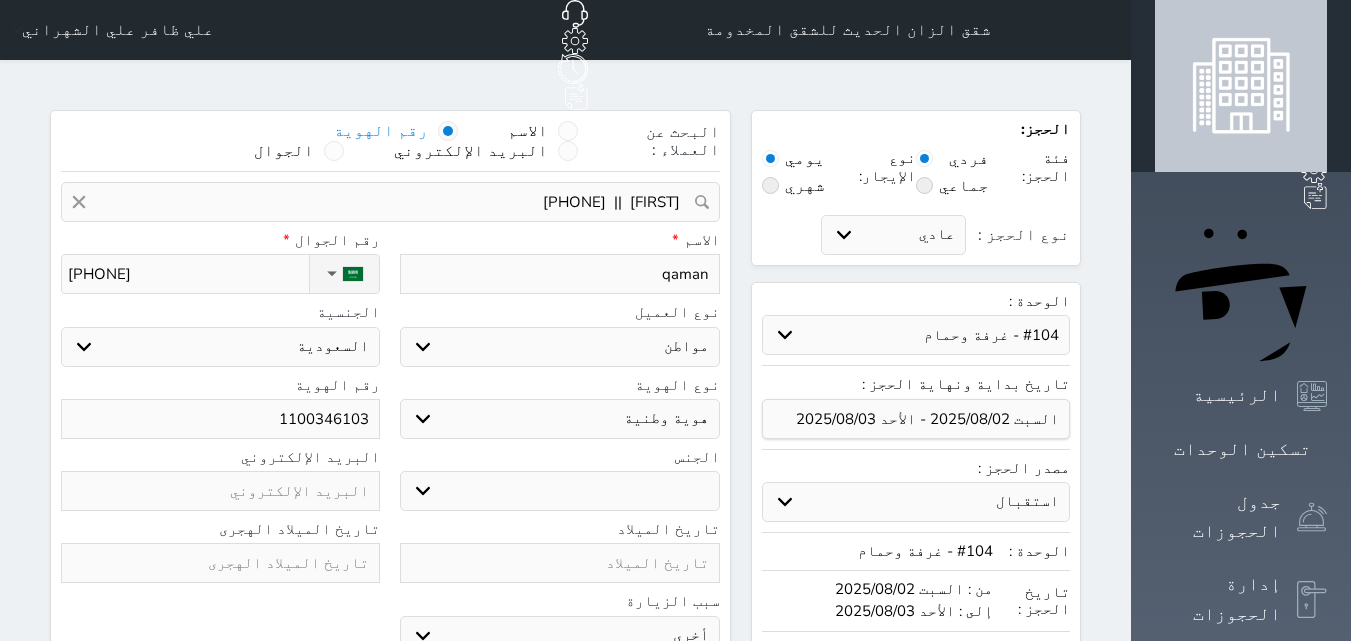 select 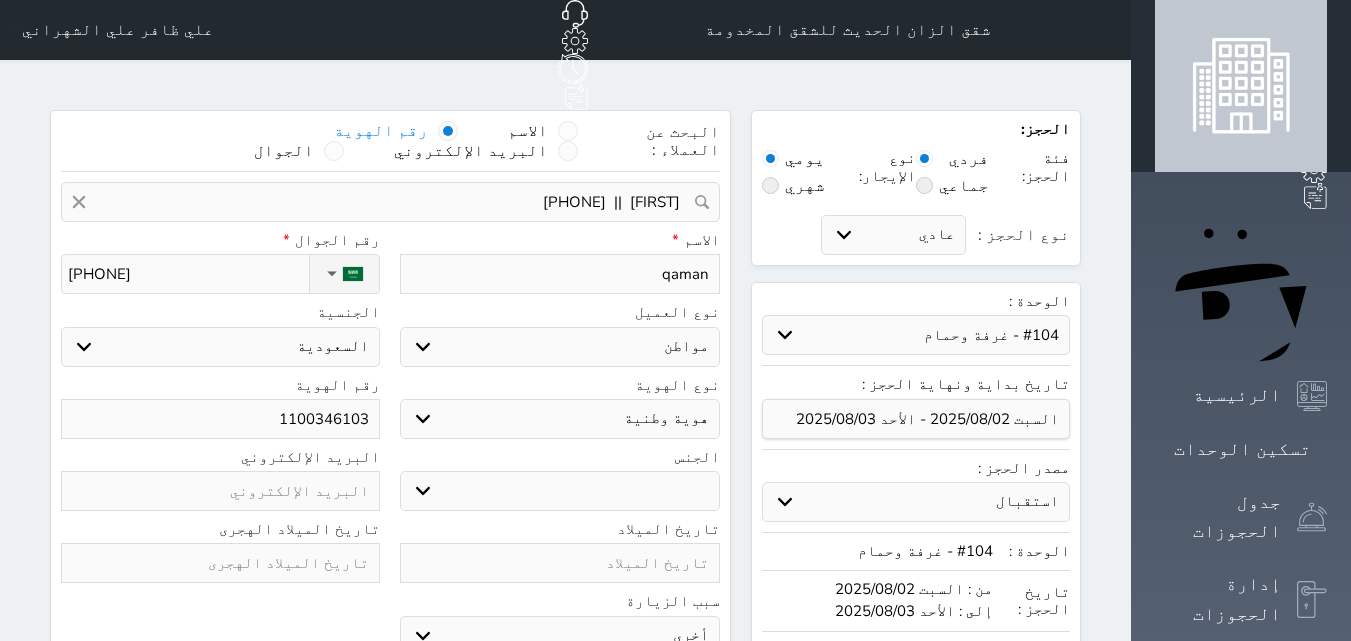 drag, startPoint x: 712, startPoint y: 221, endPoint x: 788, endPoint y: 230, distance: 76.53104 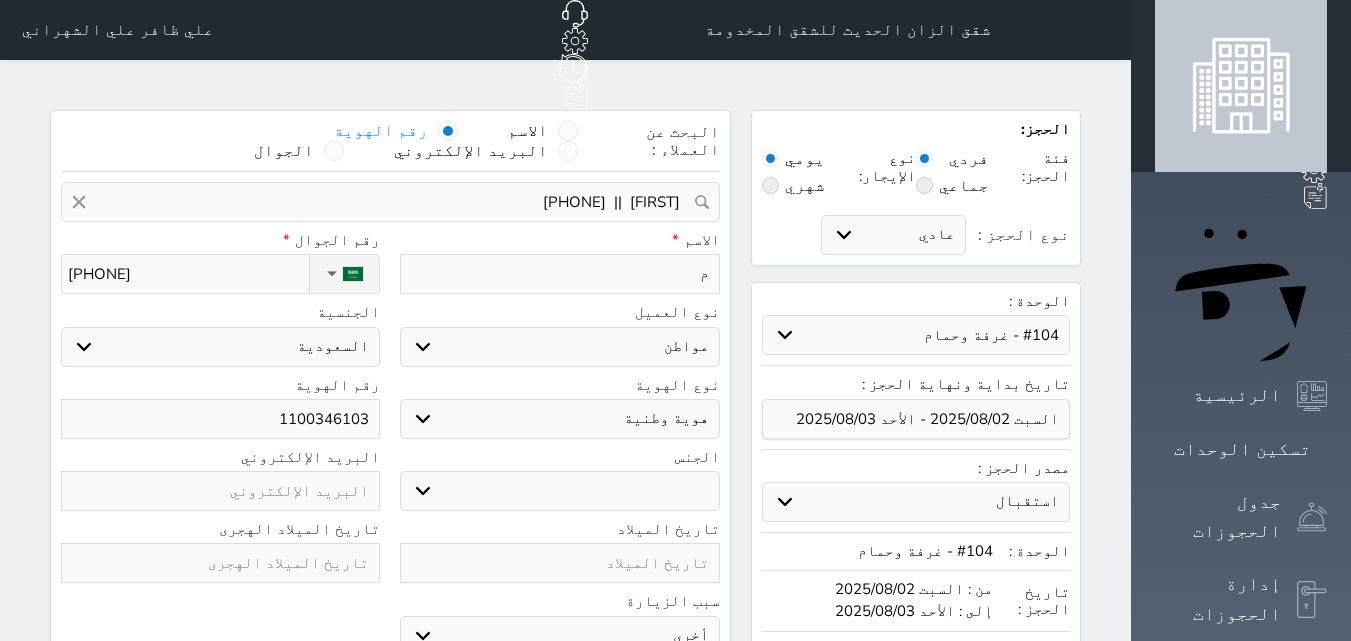 type on "مح" 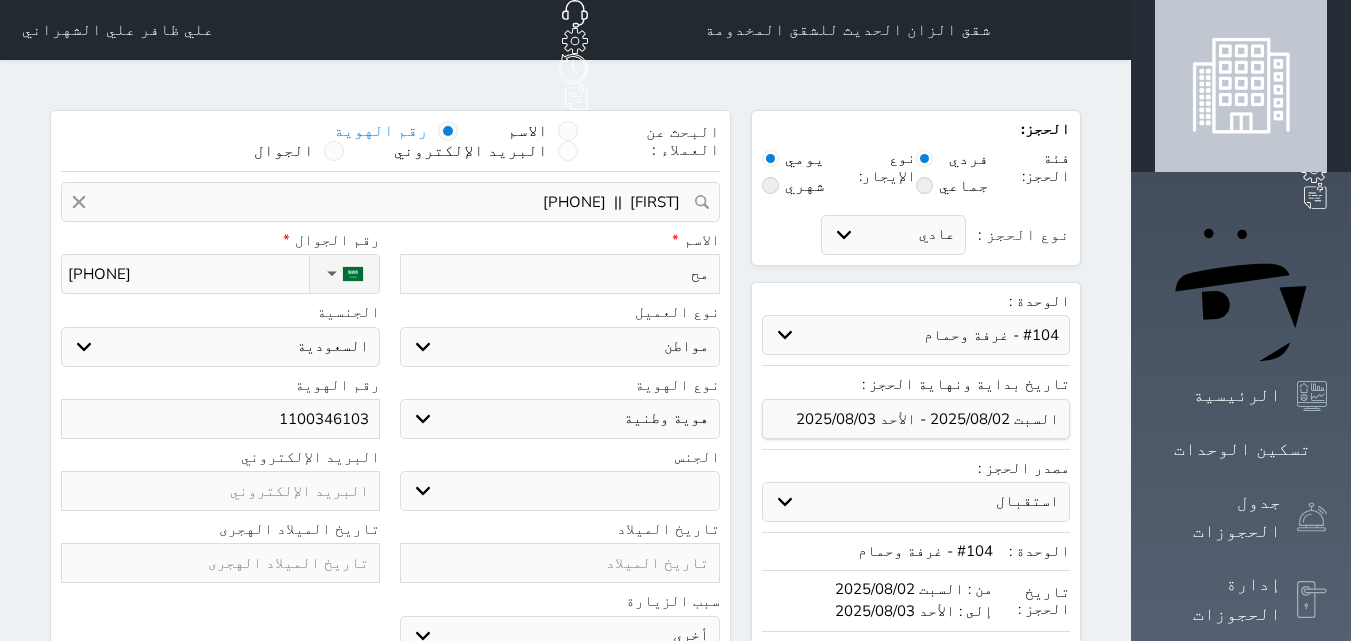 select 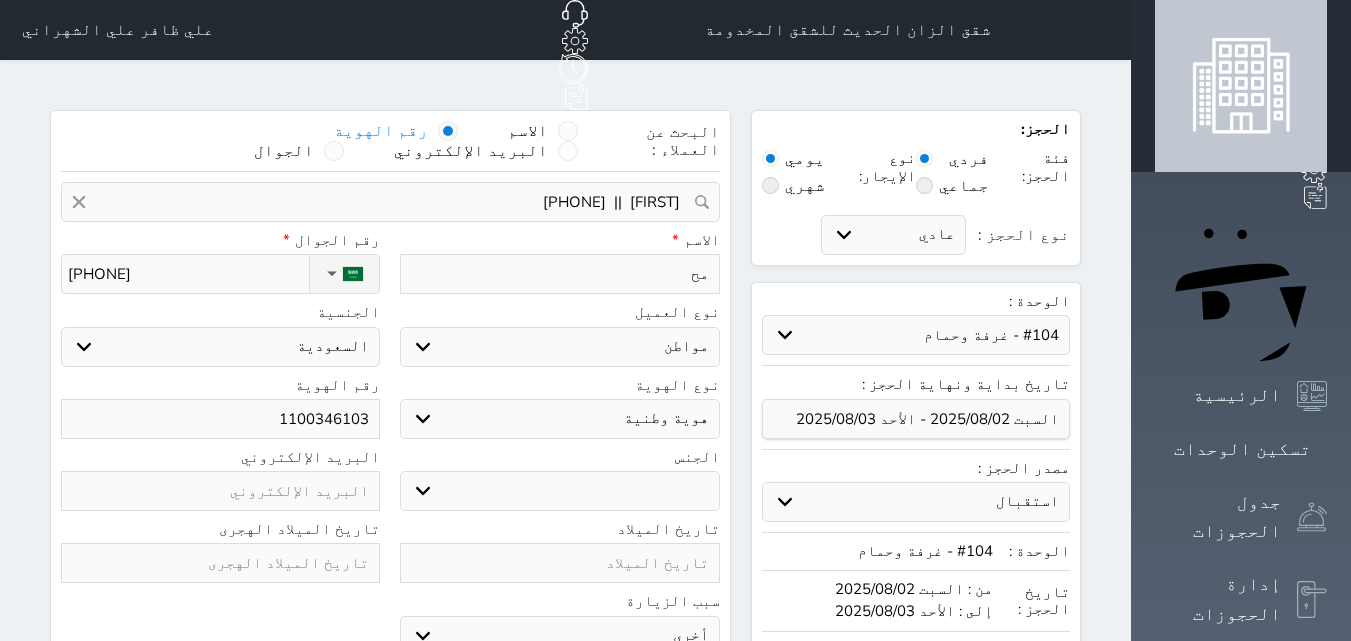 type on "محم" 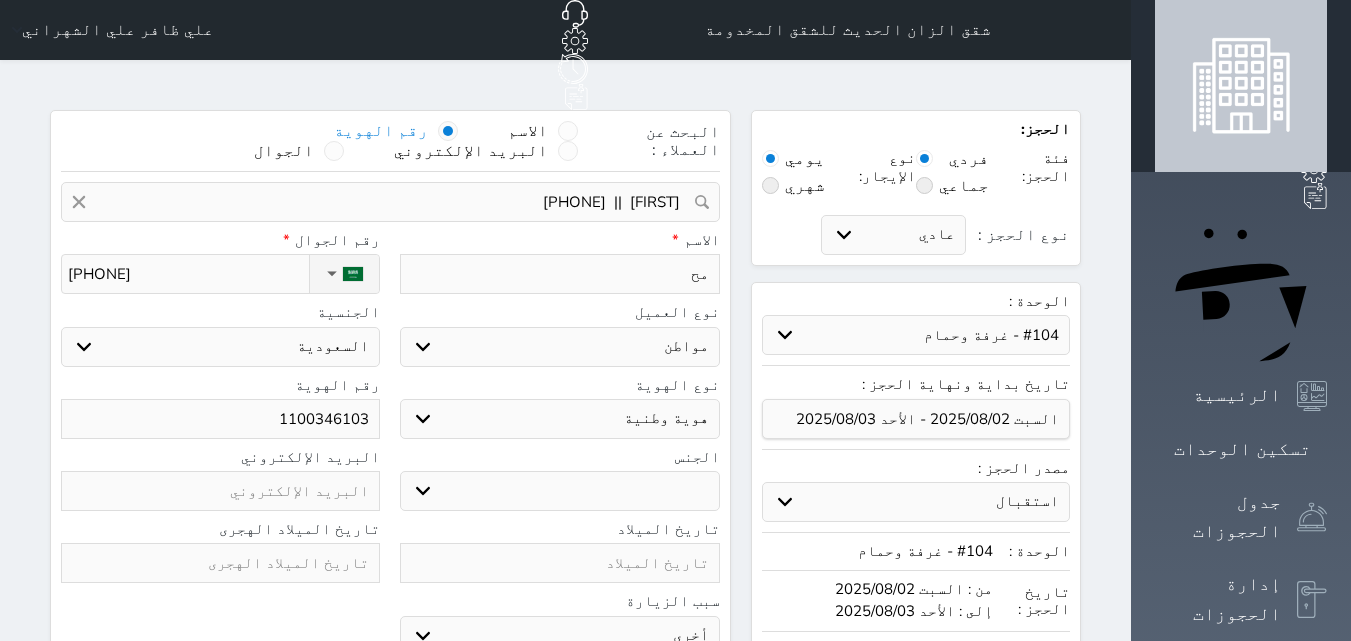 select 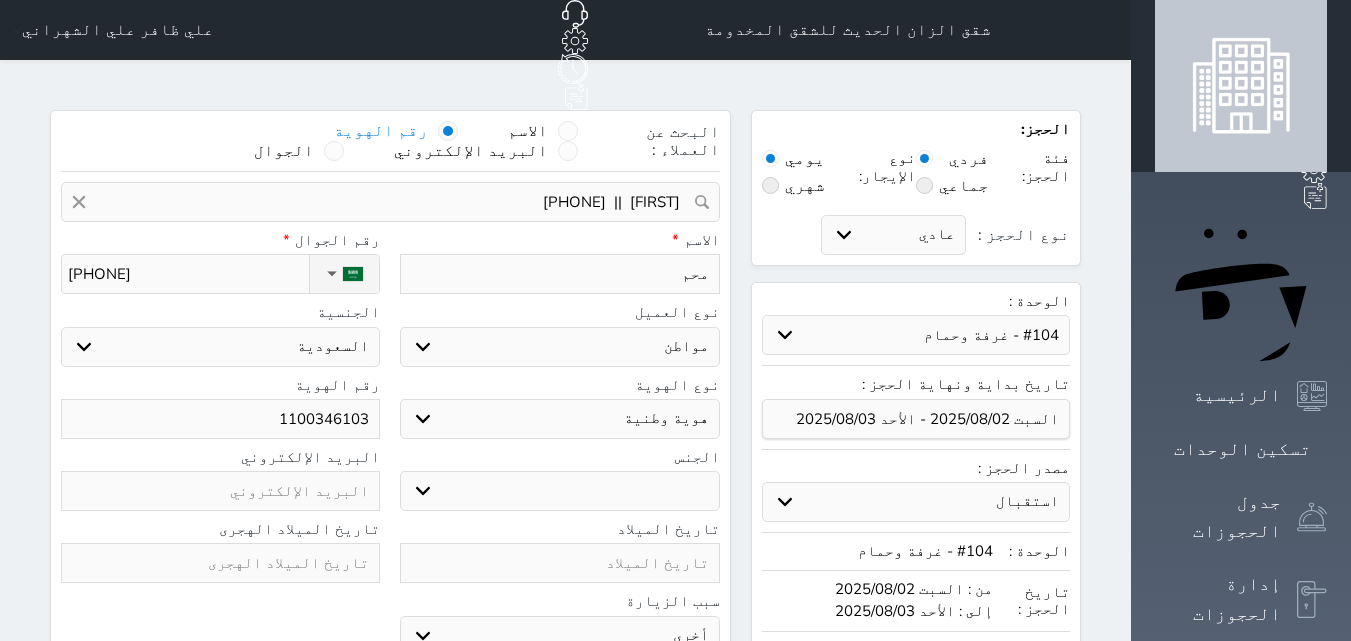 type on "محمد" 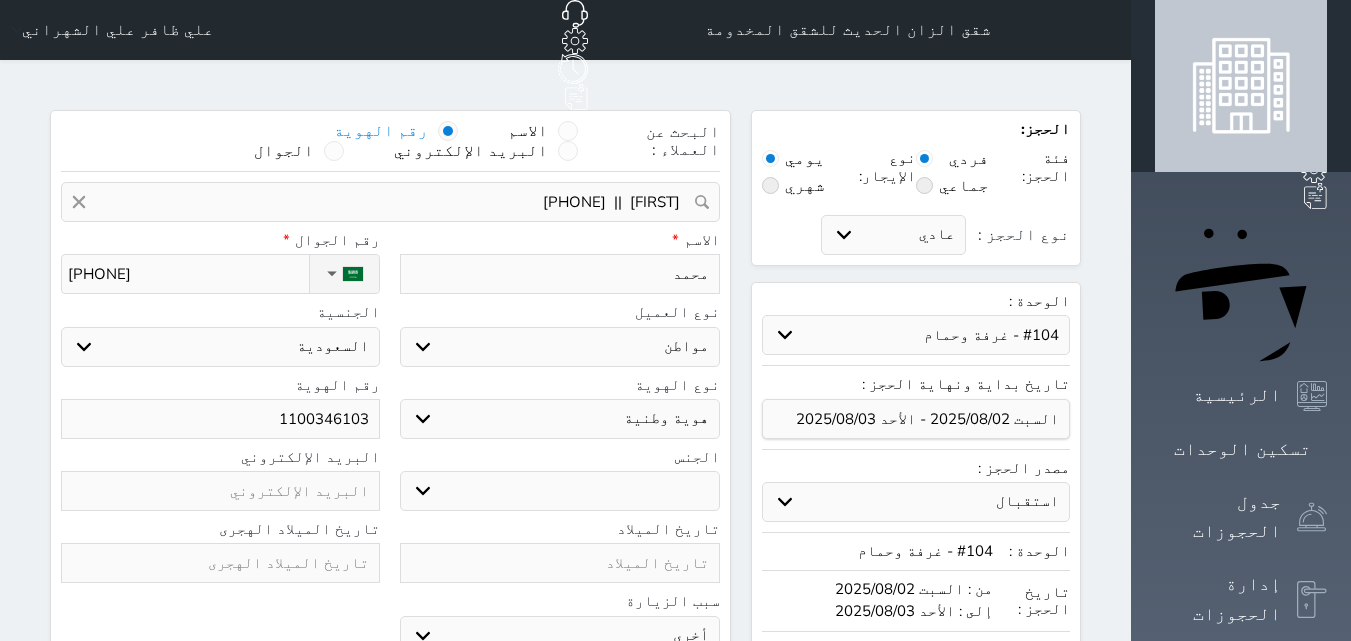type on "محمد" 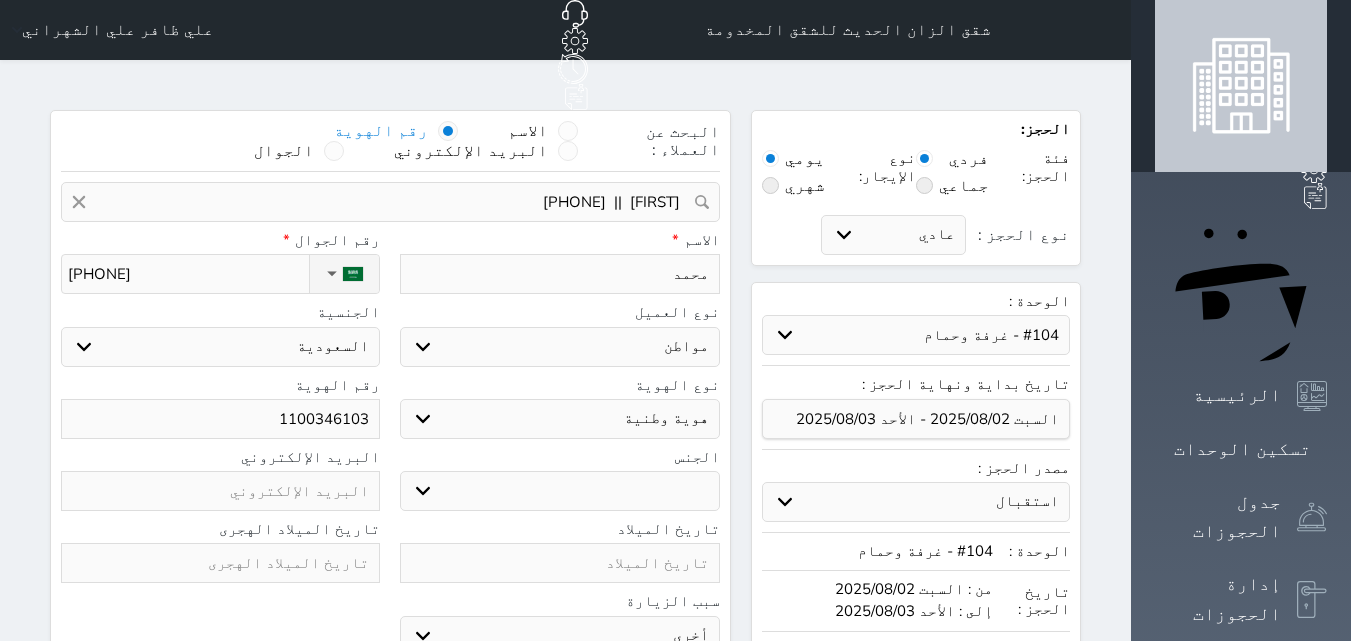 select 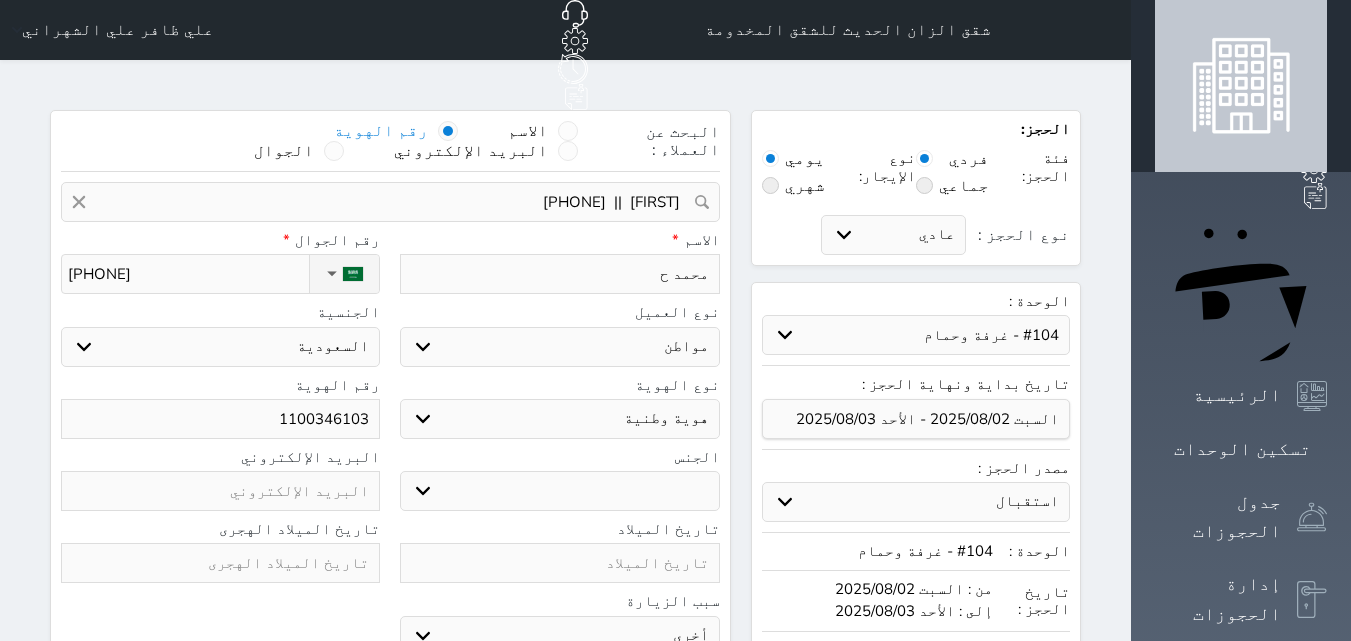 type on "[FIRST] [LAST]" 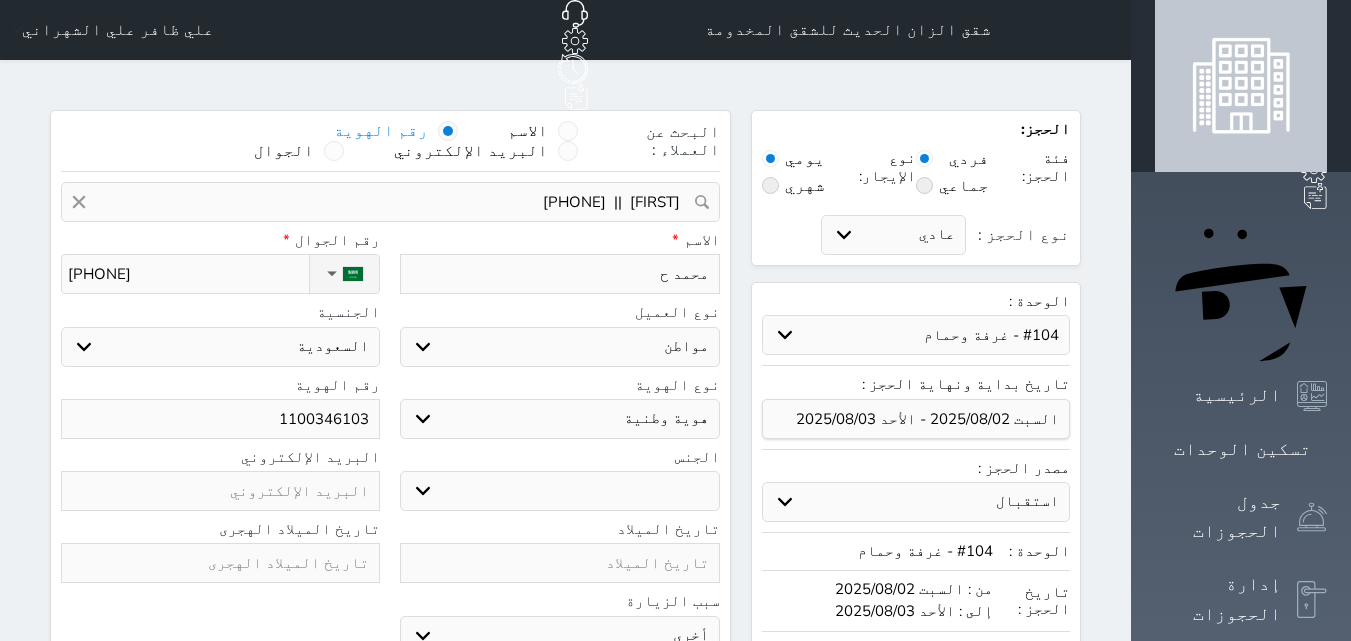 select 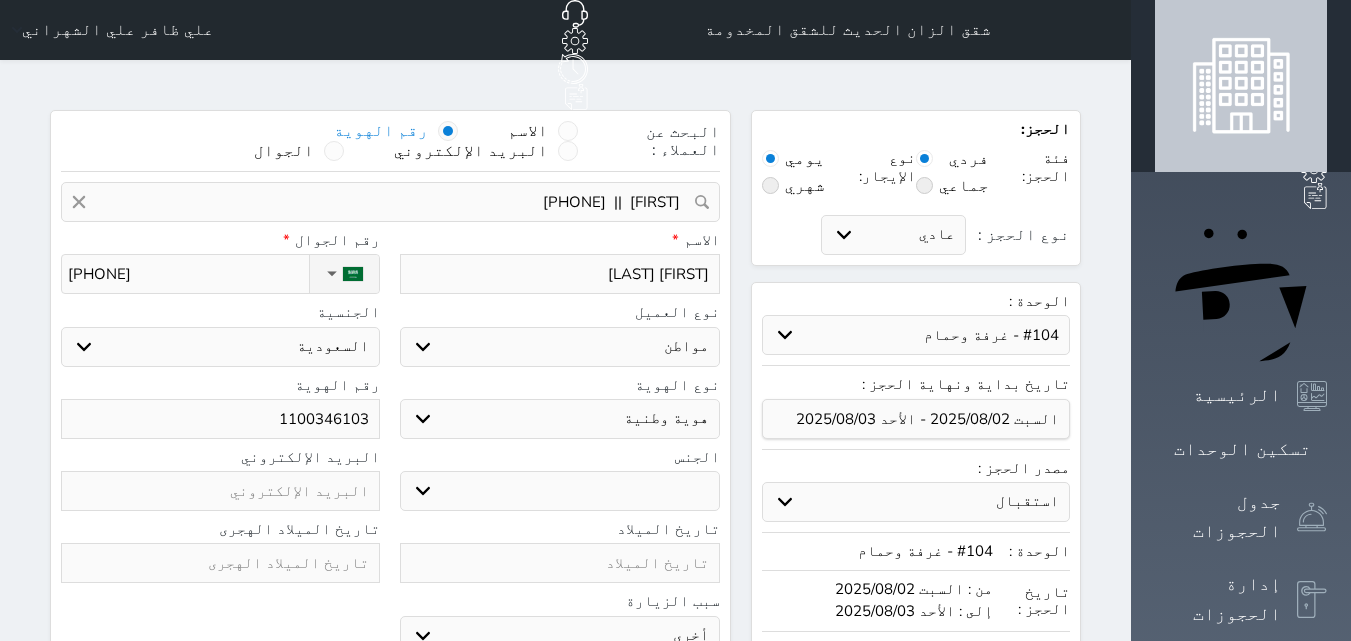 type on "[FIRST] [LAST]" 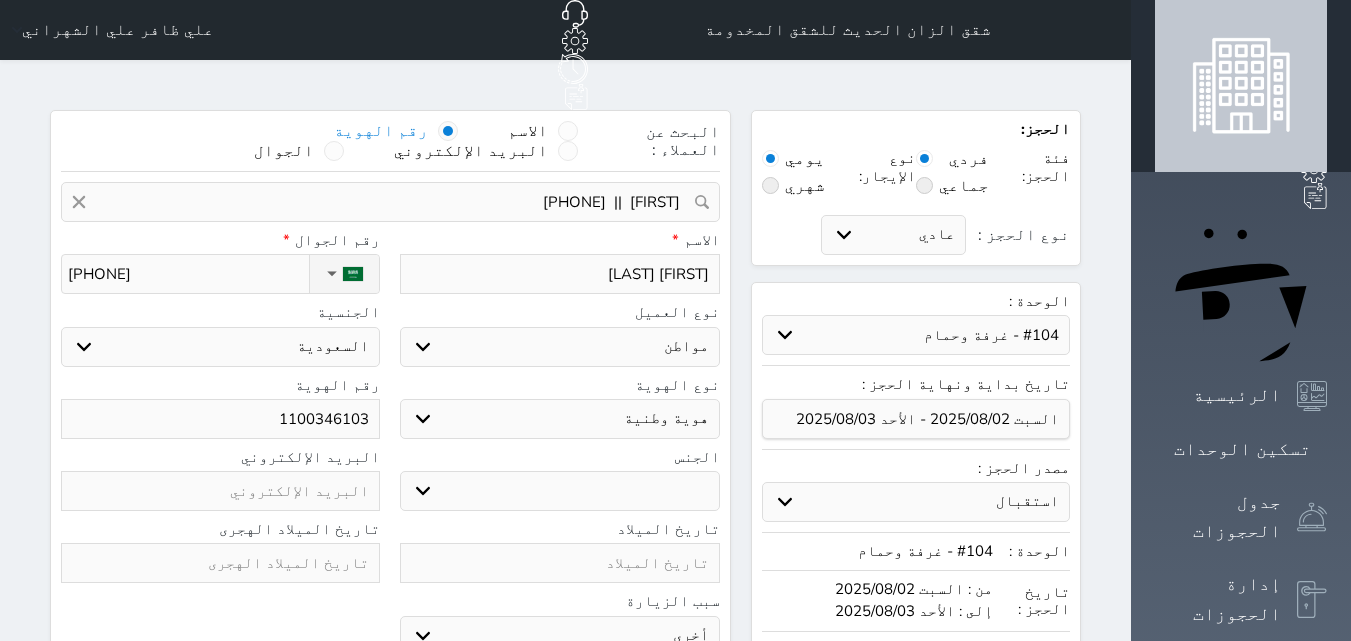select 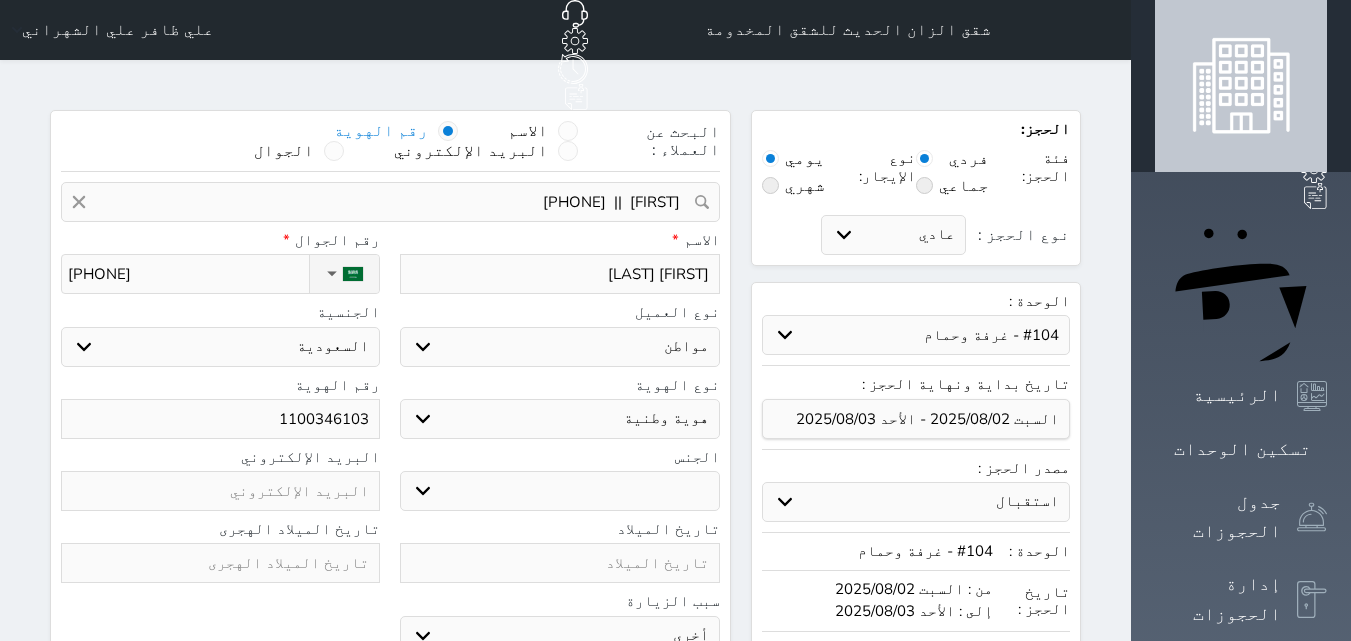 type on "[FIRST] [LAST]" 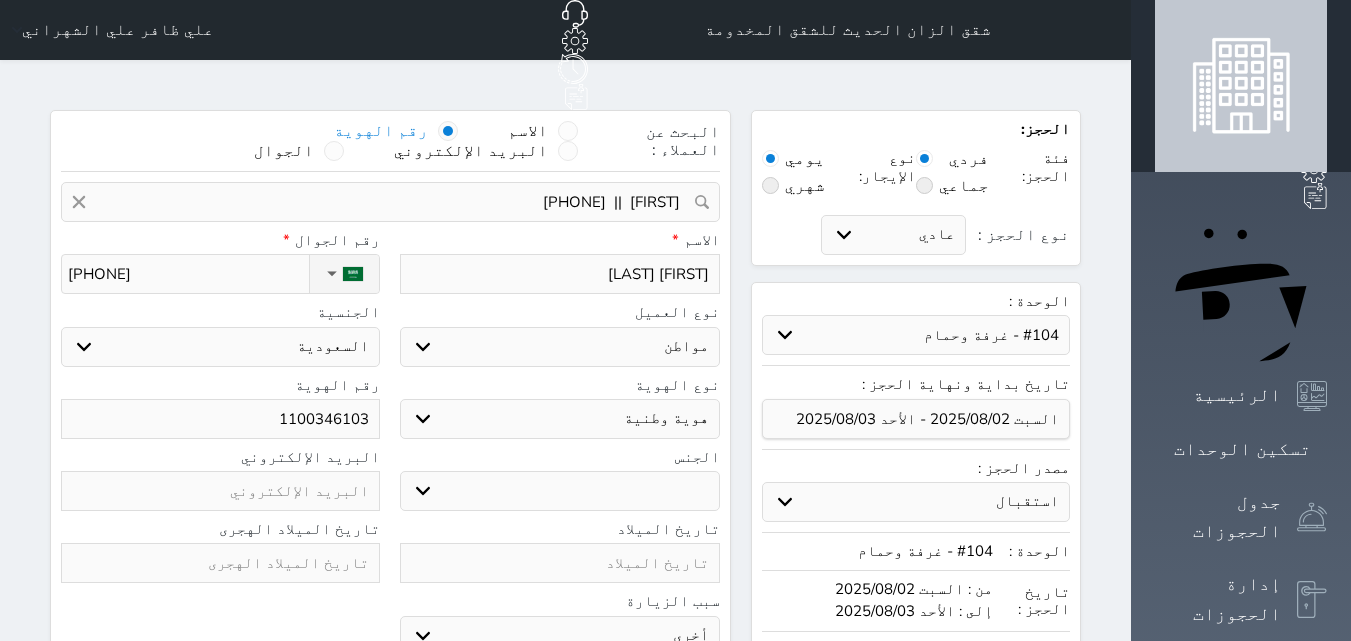 select 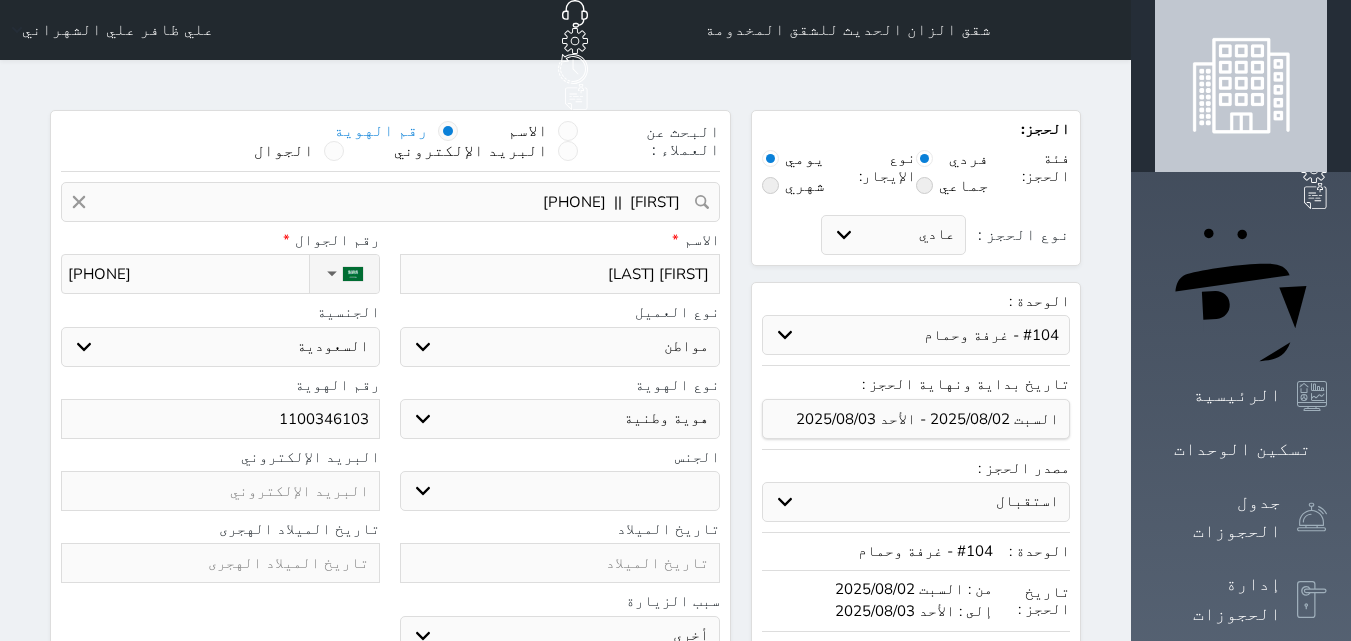 type on "[FIRST] [LAST]" 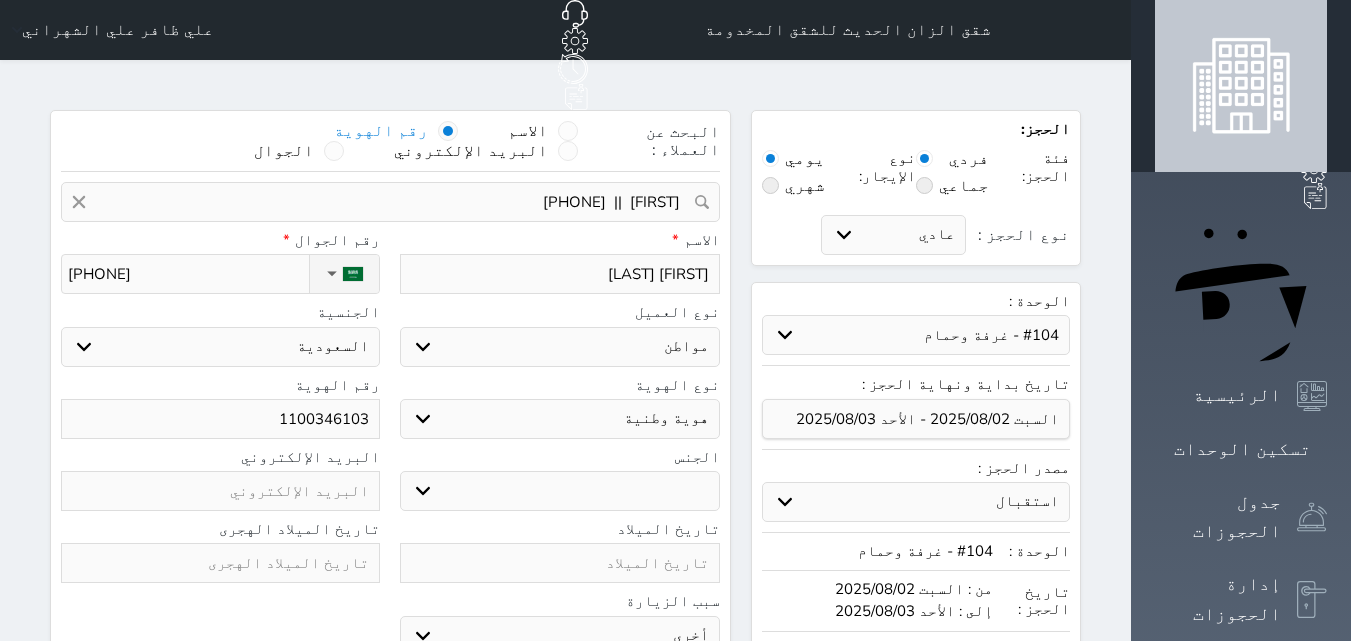 select 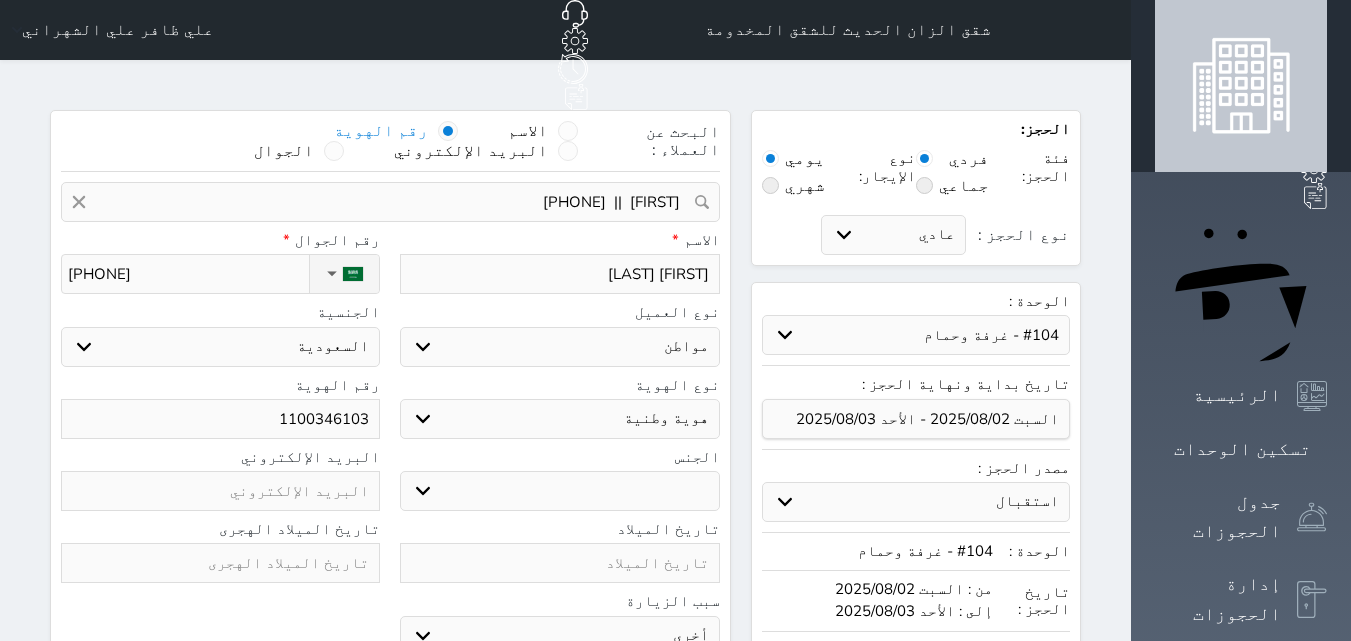 type on "[FIRST] [LAST]" 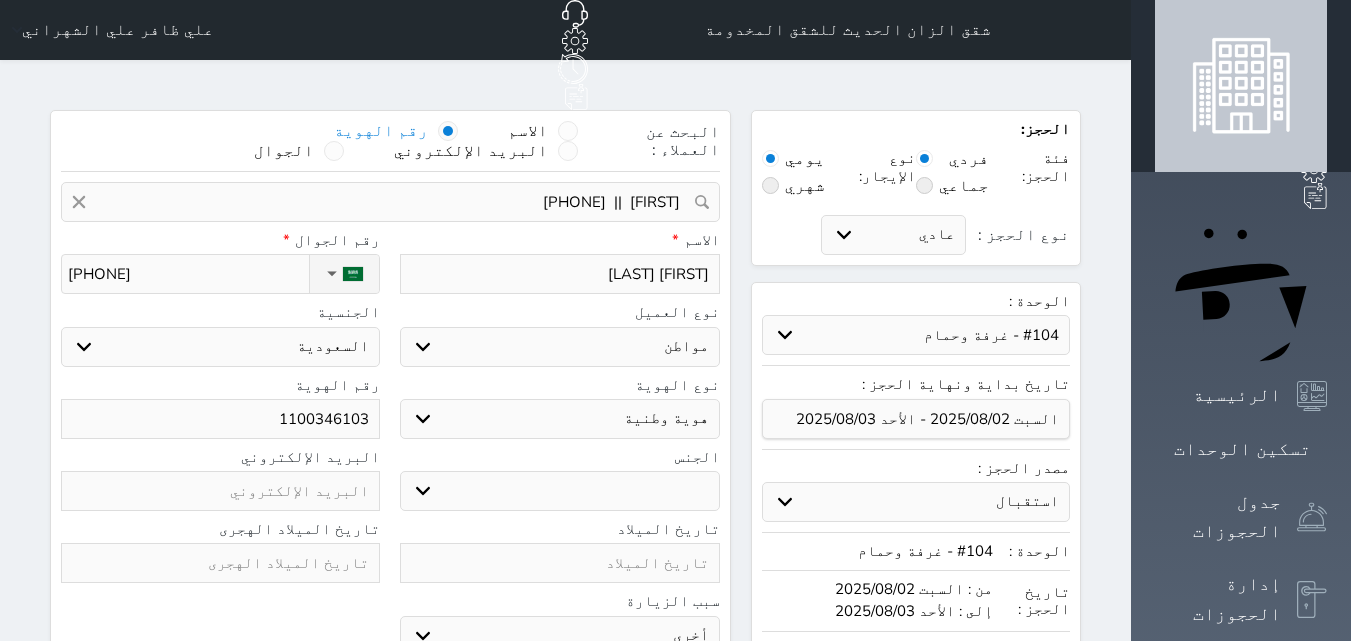select 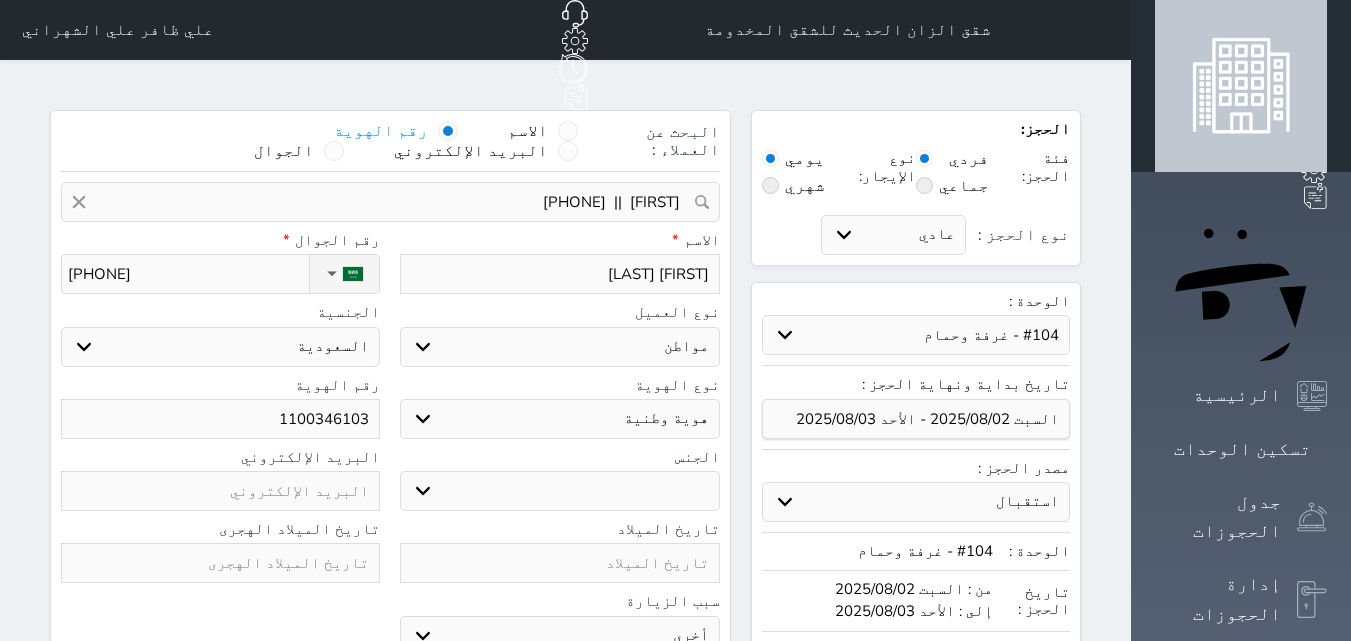 type on "[FIRST] [LAST]" 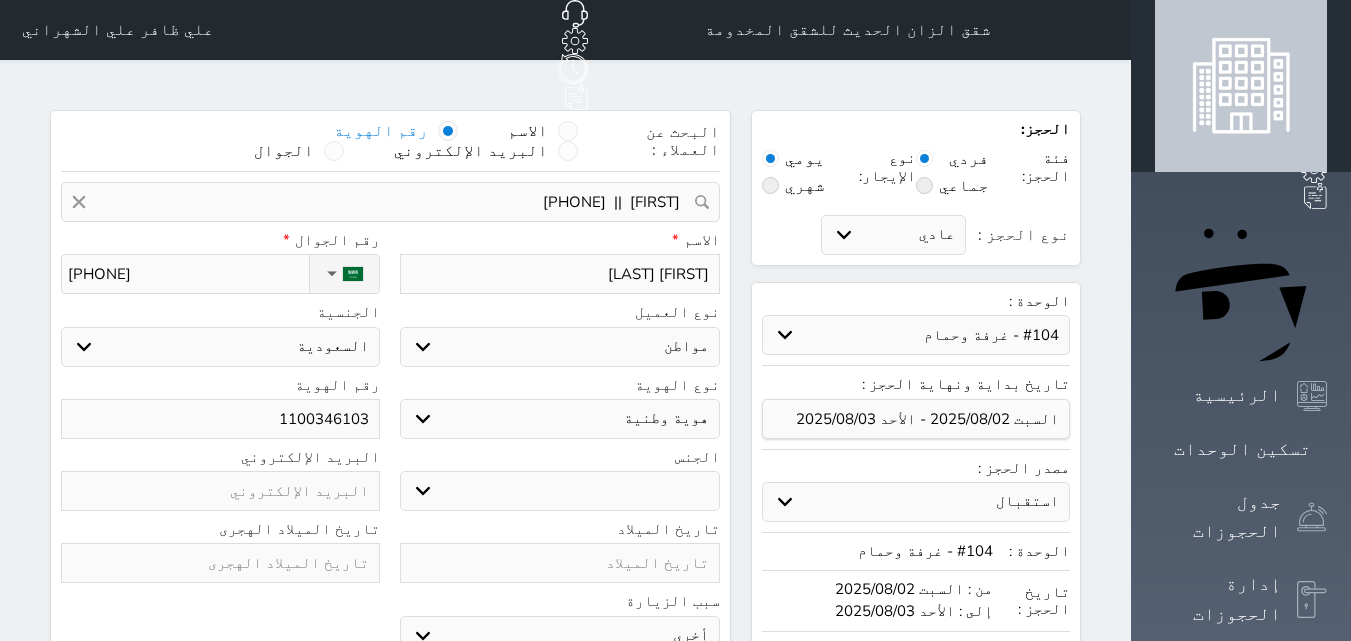select 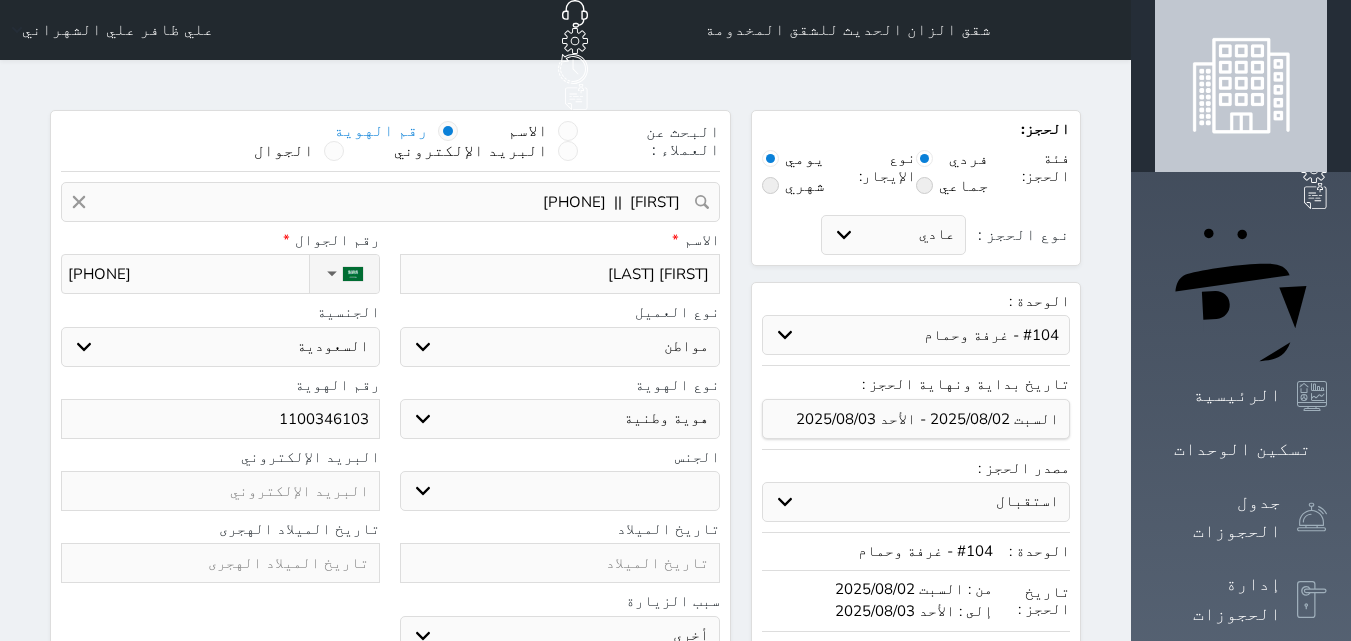 type on "[FIRST] [LAST]" 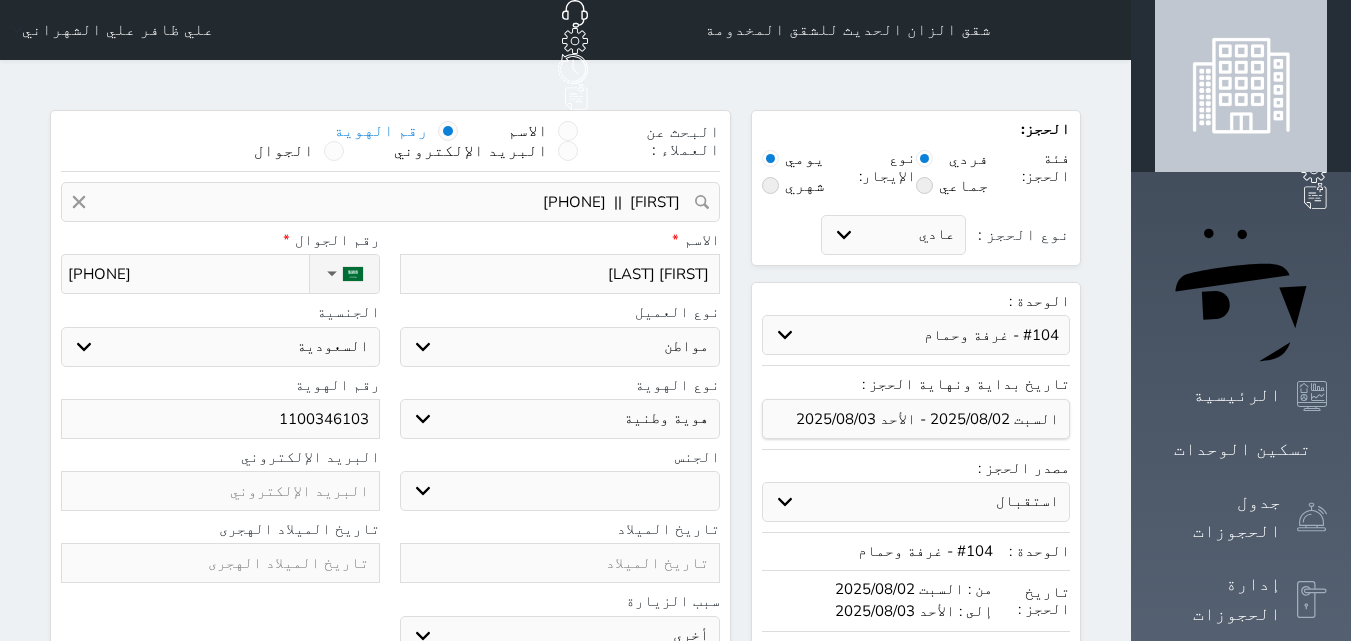 select 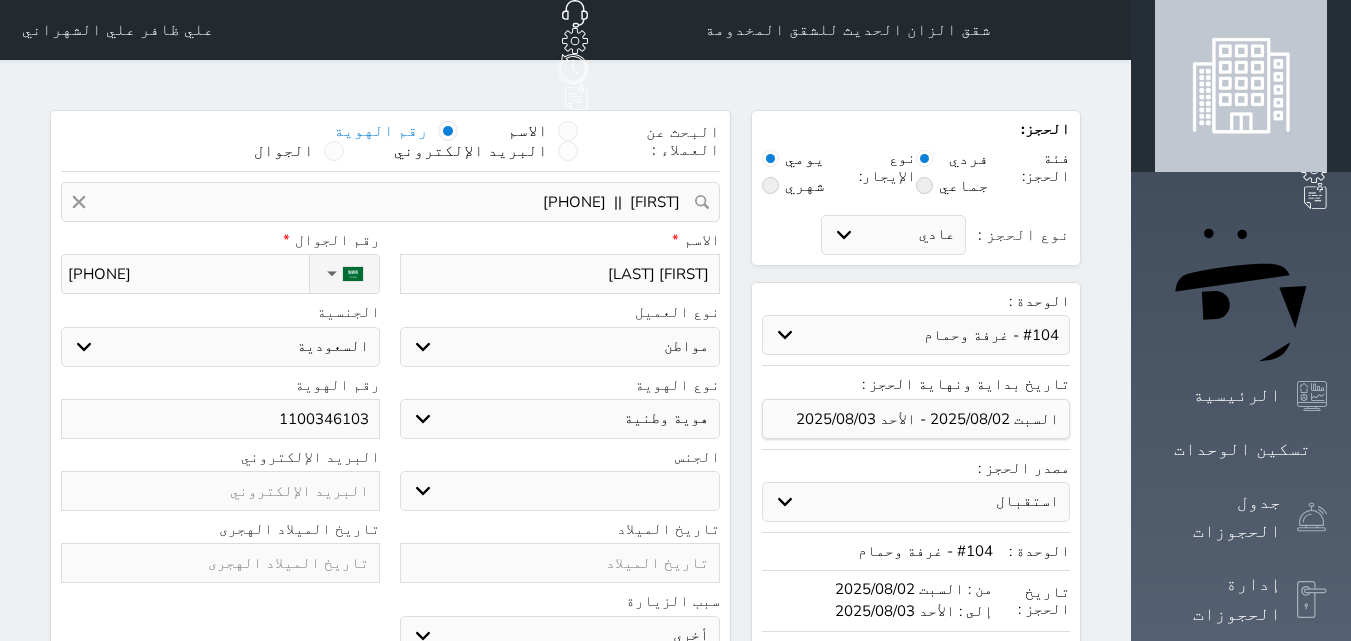 type on "[FIRST] [LAST]" 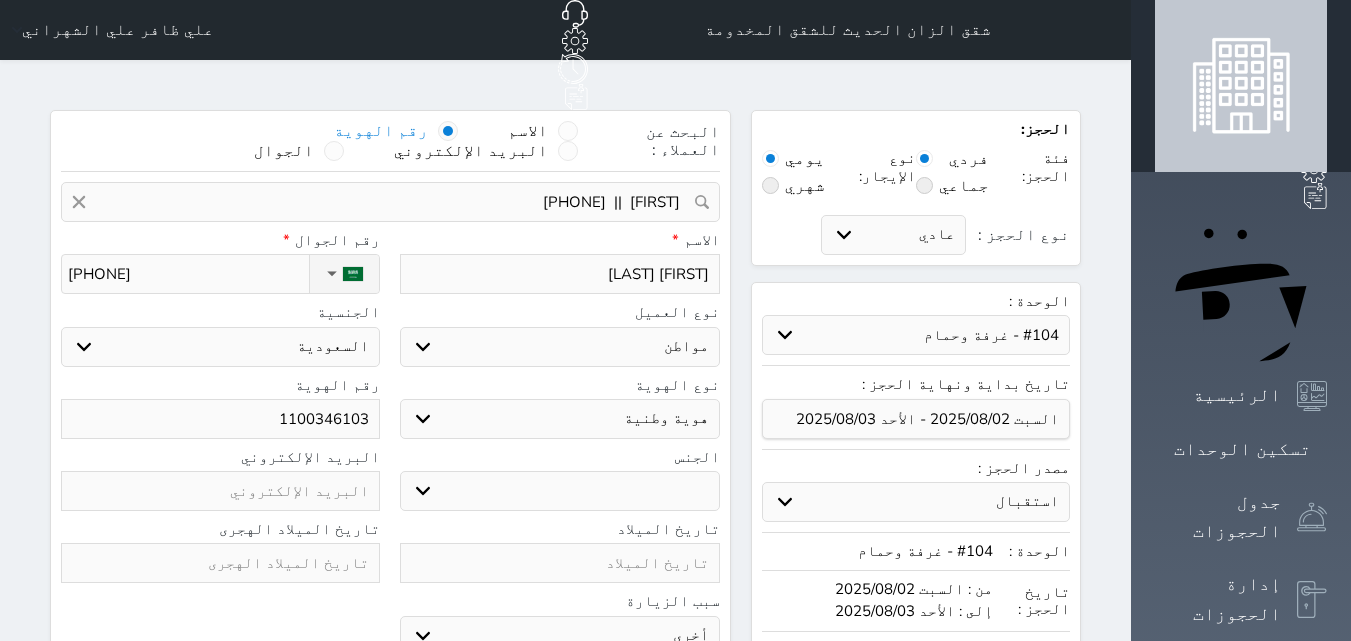select 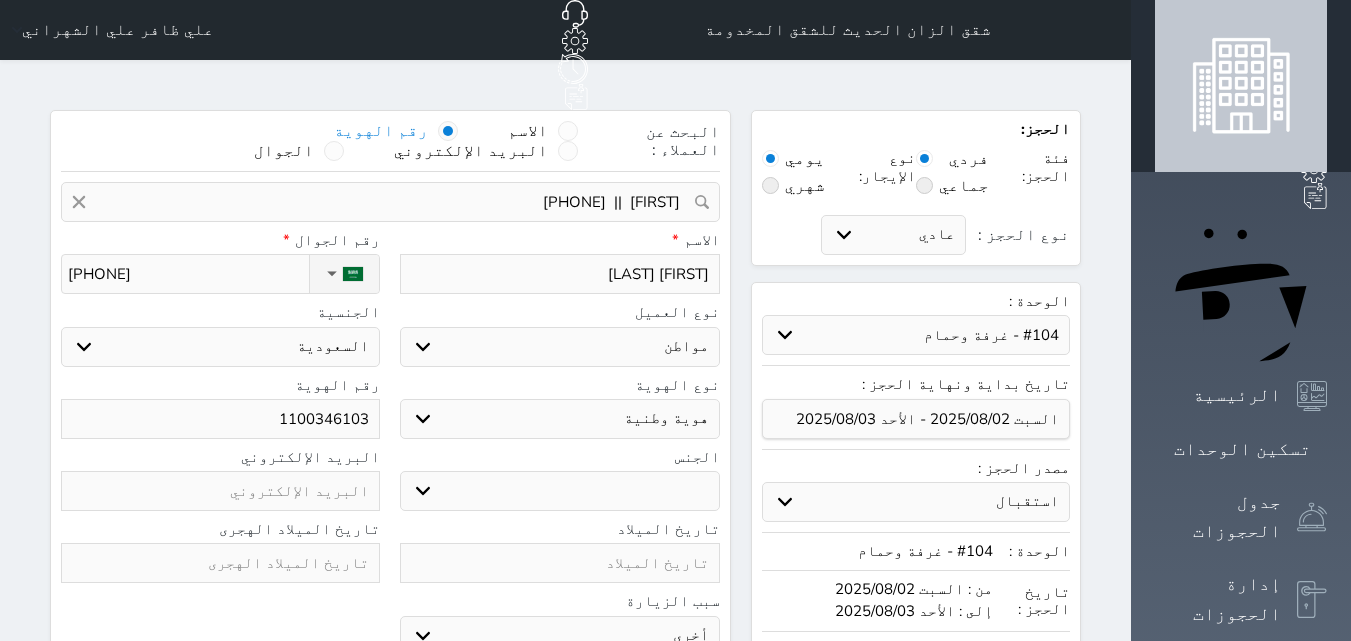 type on "[FIRST] [LAST]" 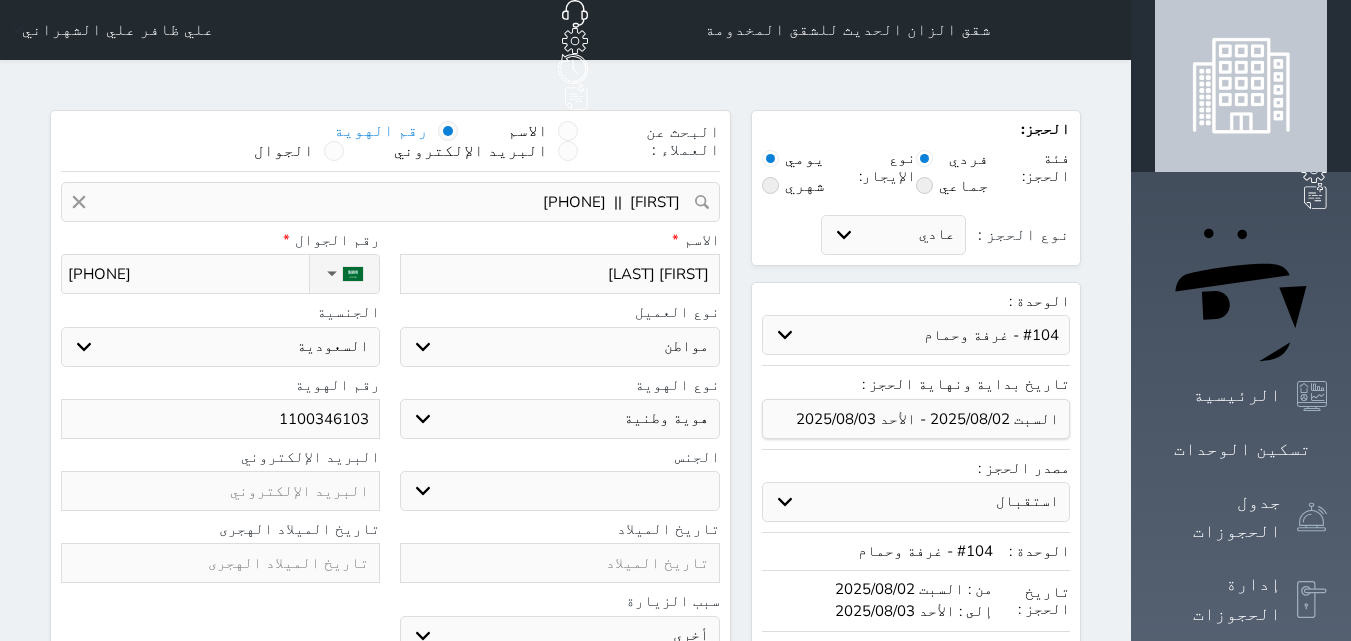 select 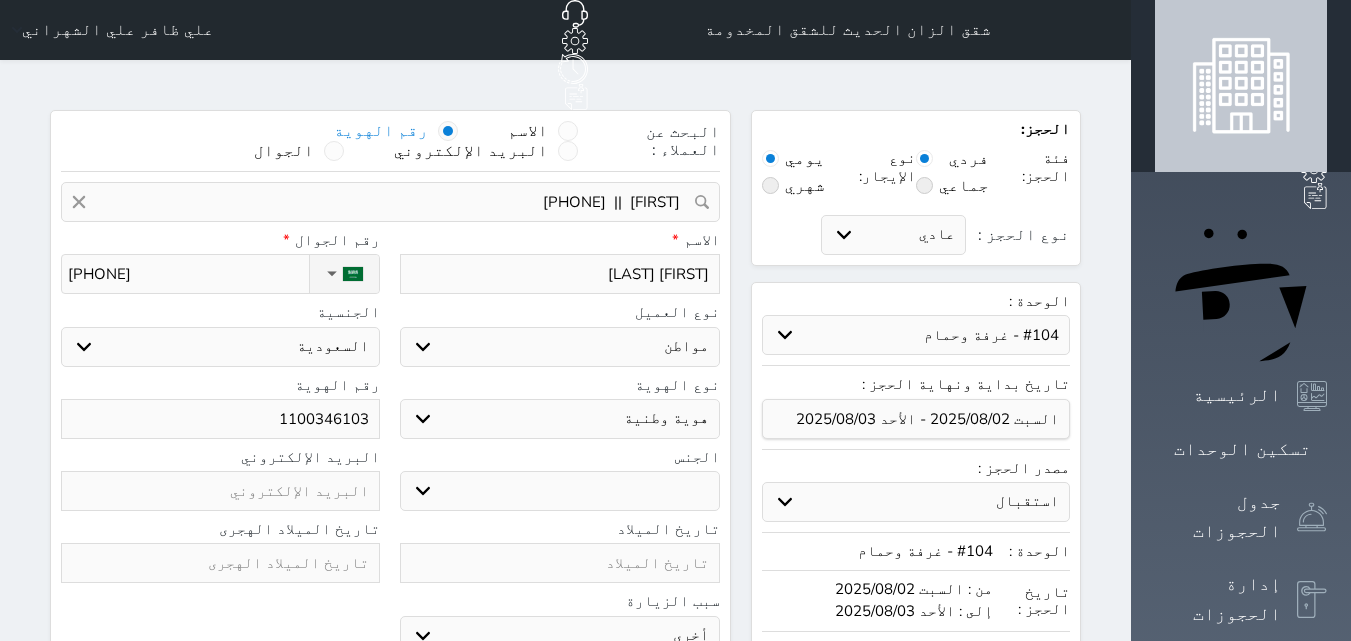 type on "[FIRST] [LAST]" 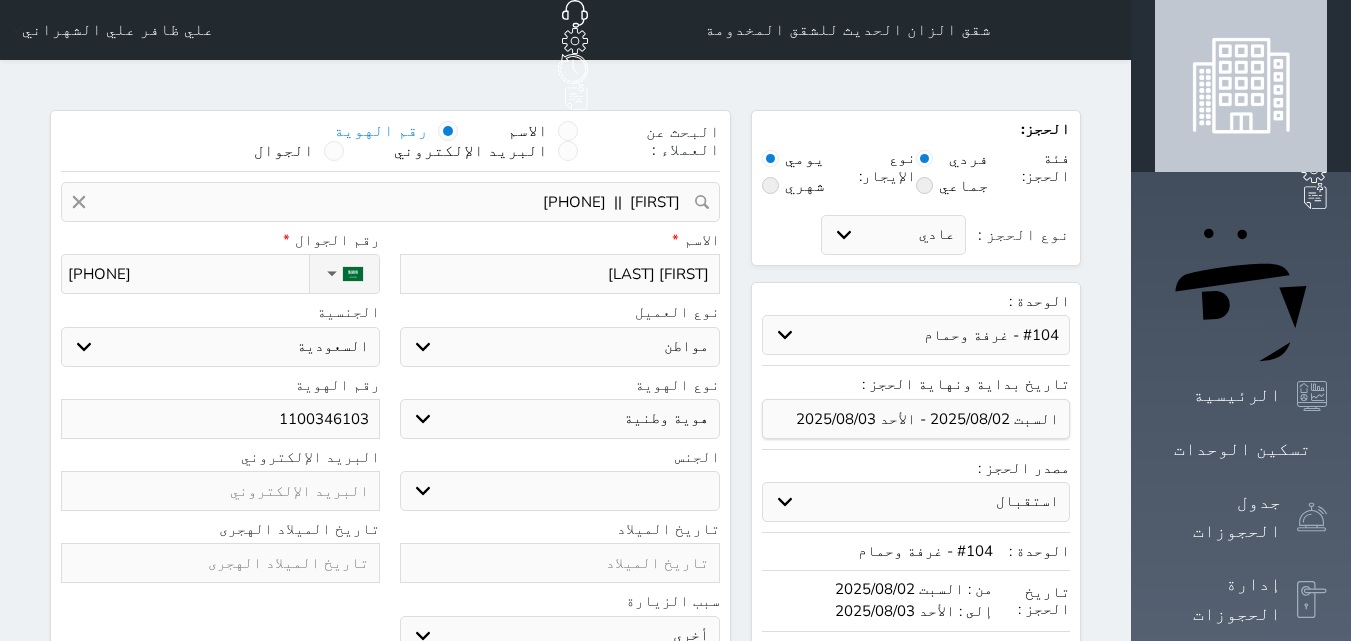 select 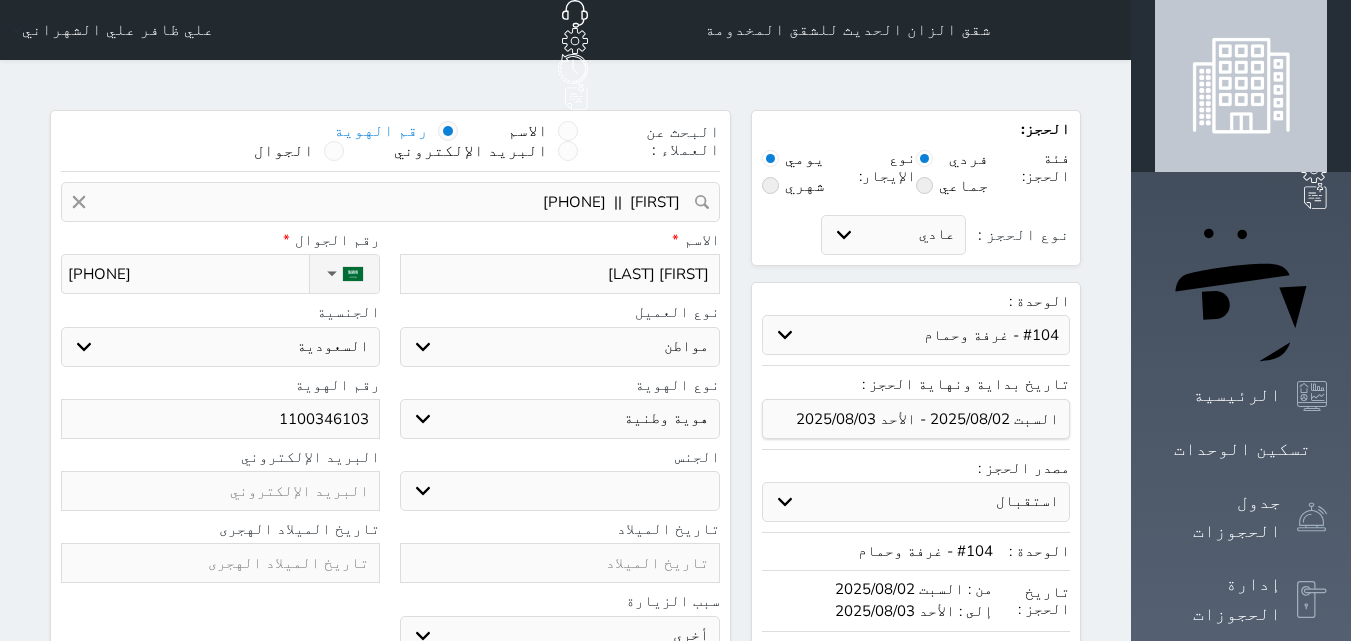 type on "محمد حمد القحطاني" 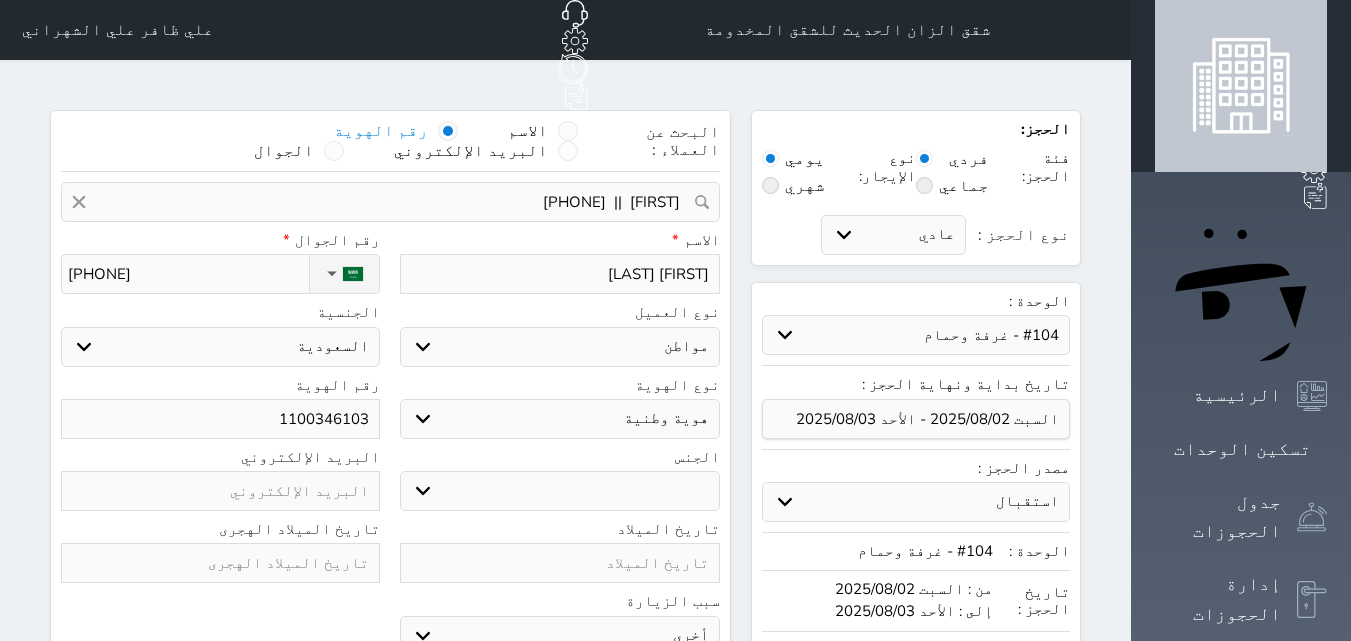 select 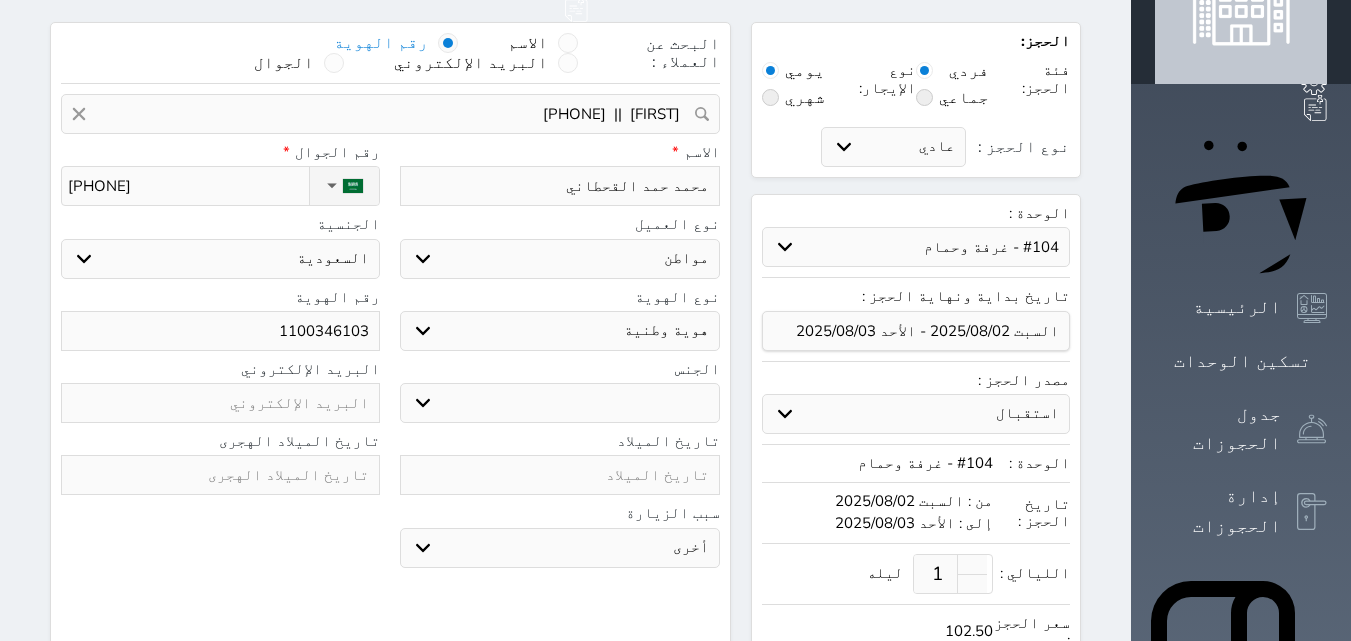scroll, scrollTop: 0, scrollLeft: 0, axis: both 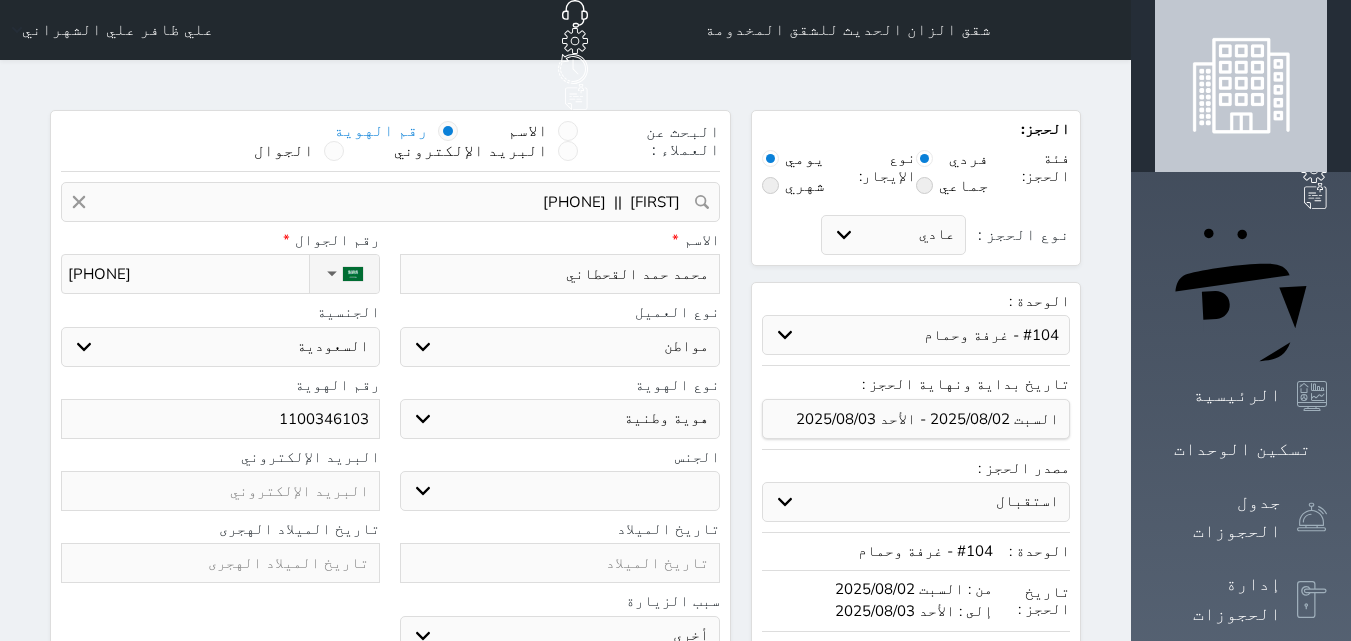 type on "محمد حمد القحطاني" 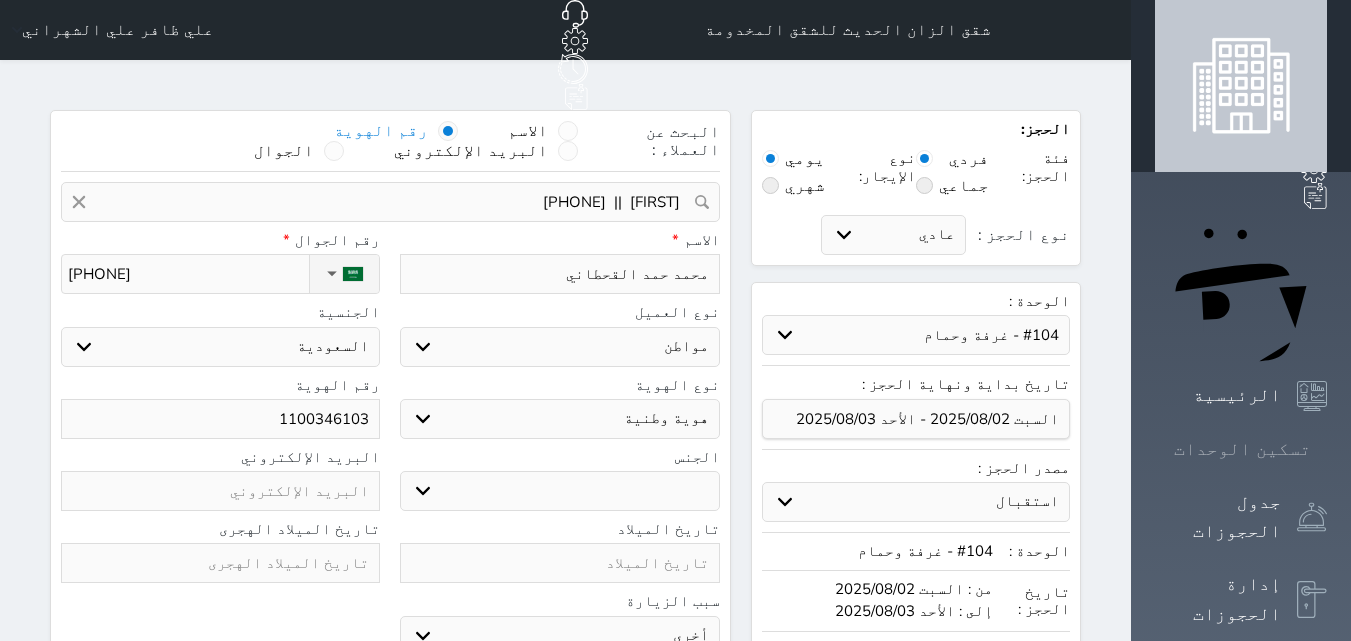 click 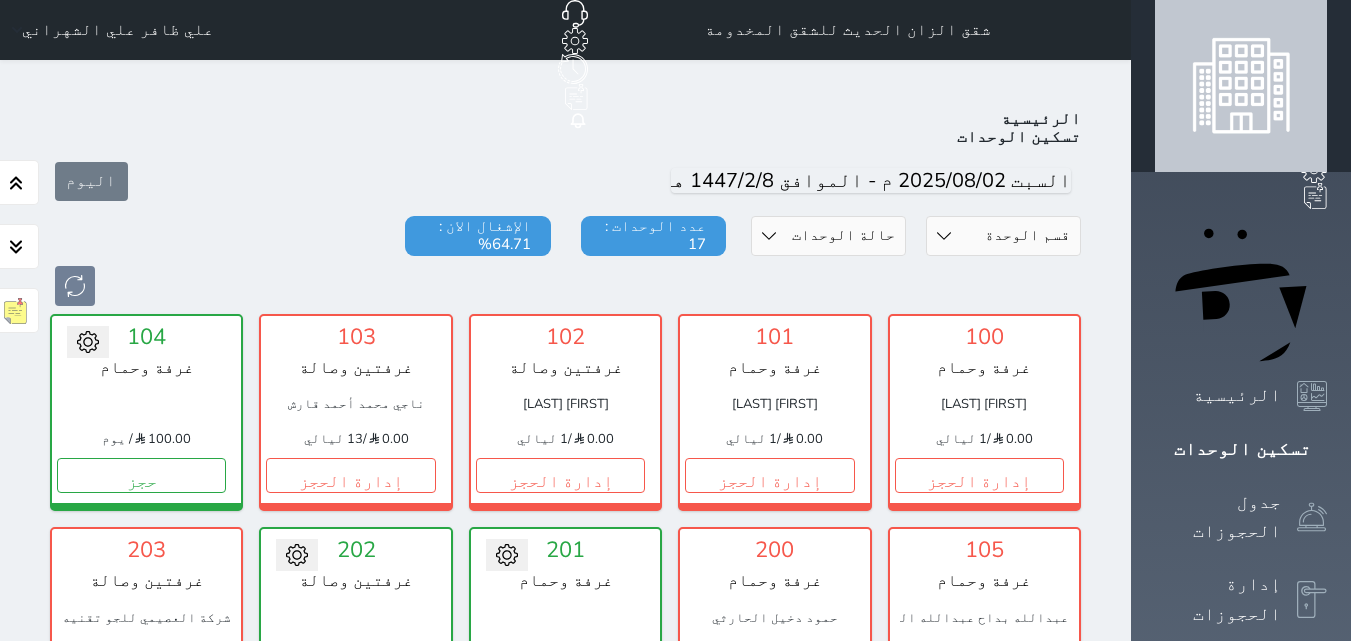 scroll, scrollTop: 78, scrollLeft: 0, axis: vertical 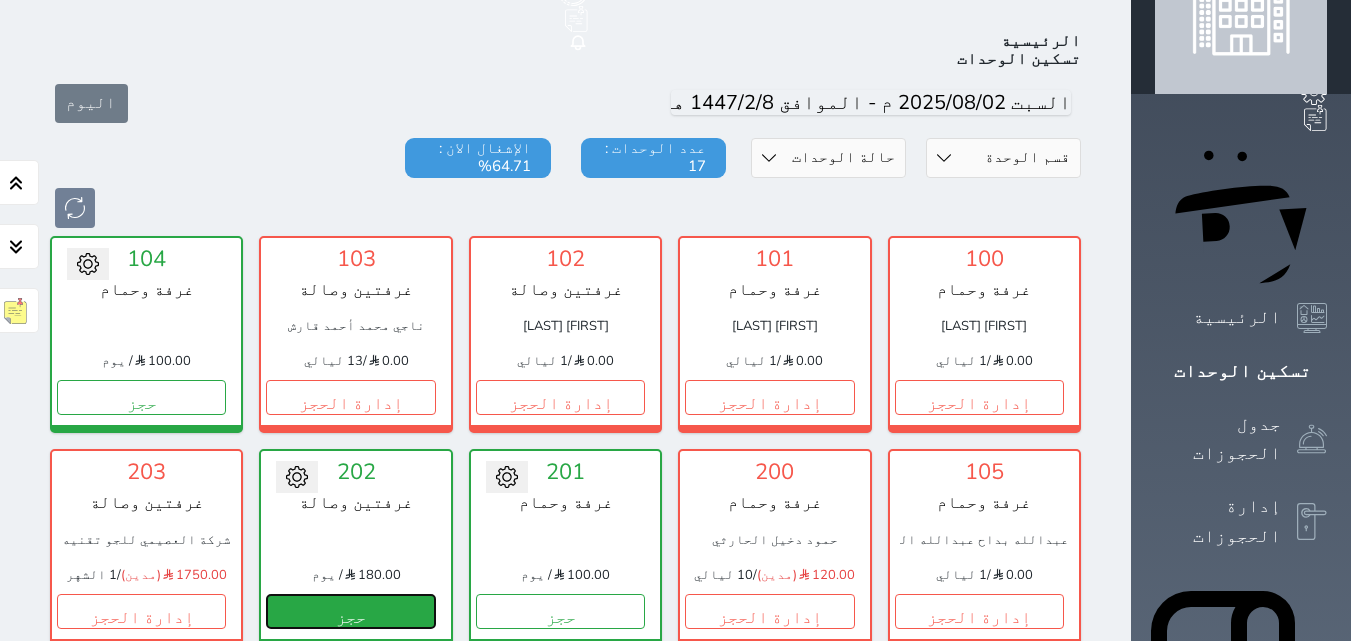 click on "حجز" at bounding box center [350, 611] 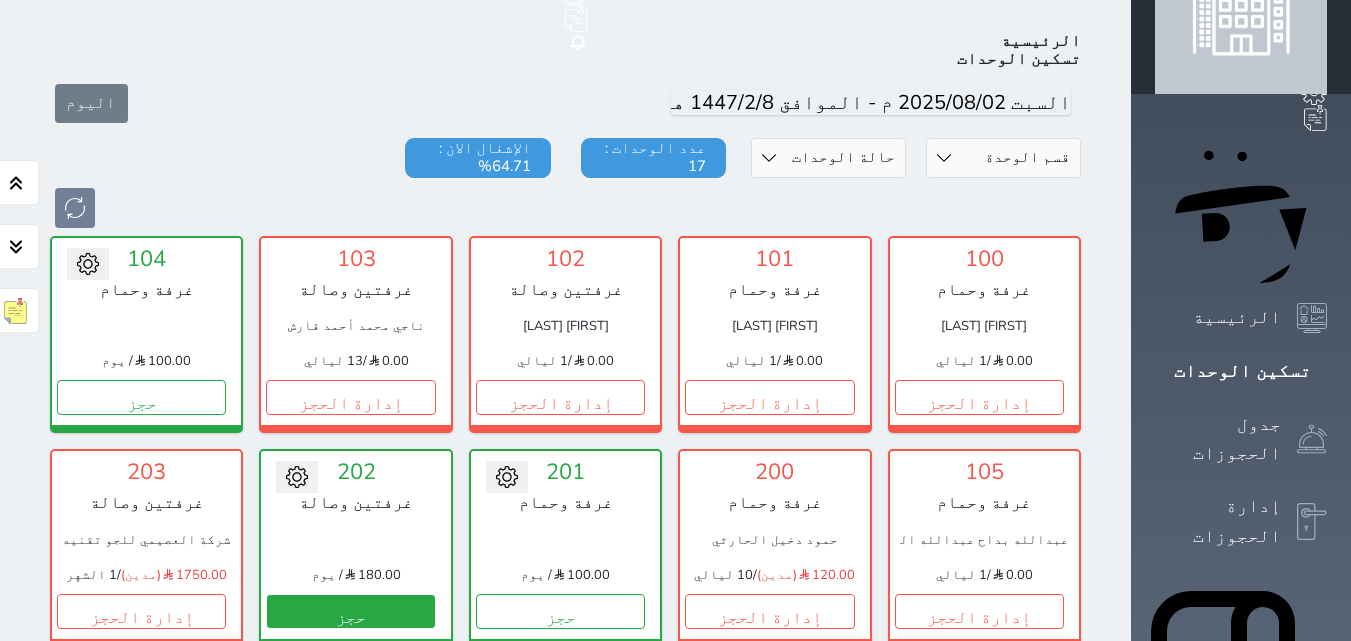 select on "1" 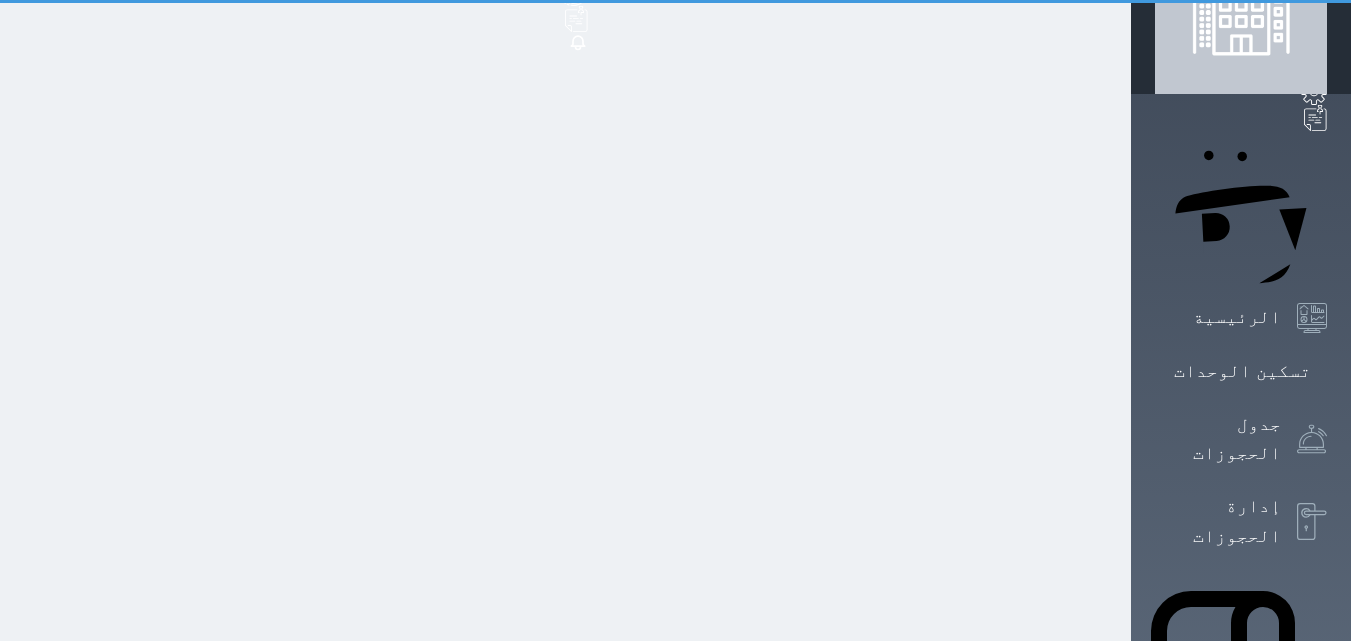 scroll, scrollTop: 0, scrollLeft: 0, axis: both 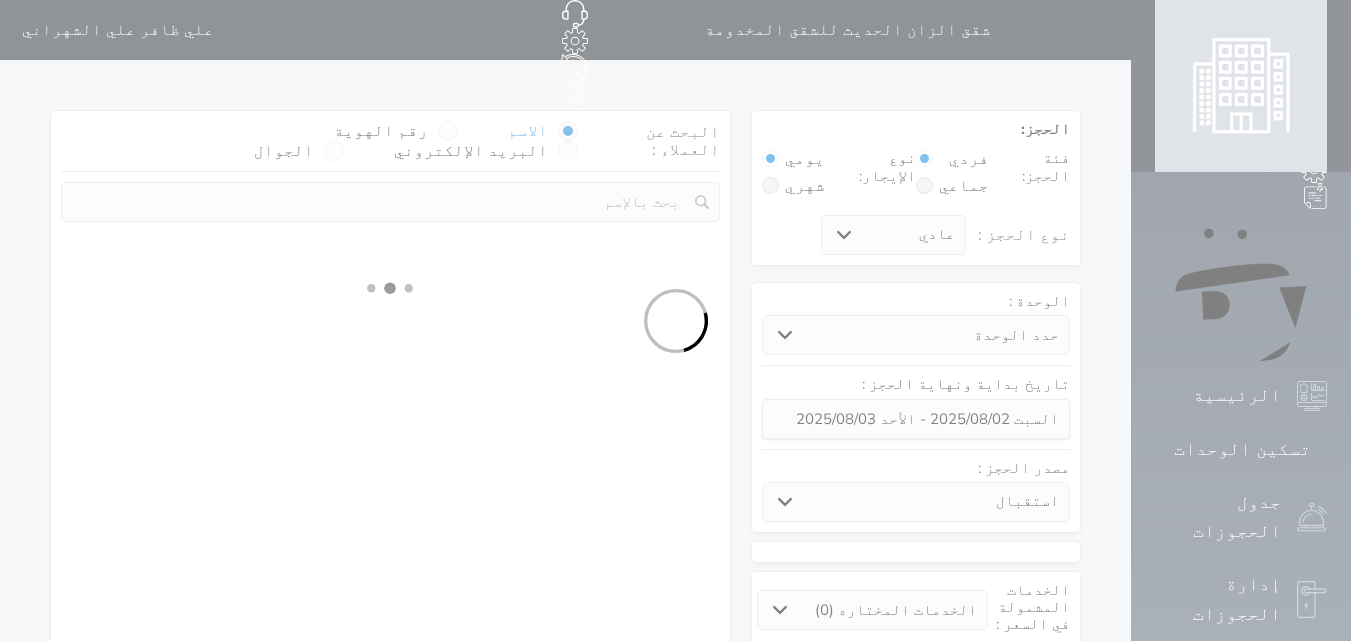 select 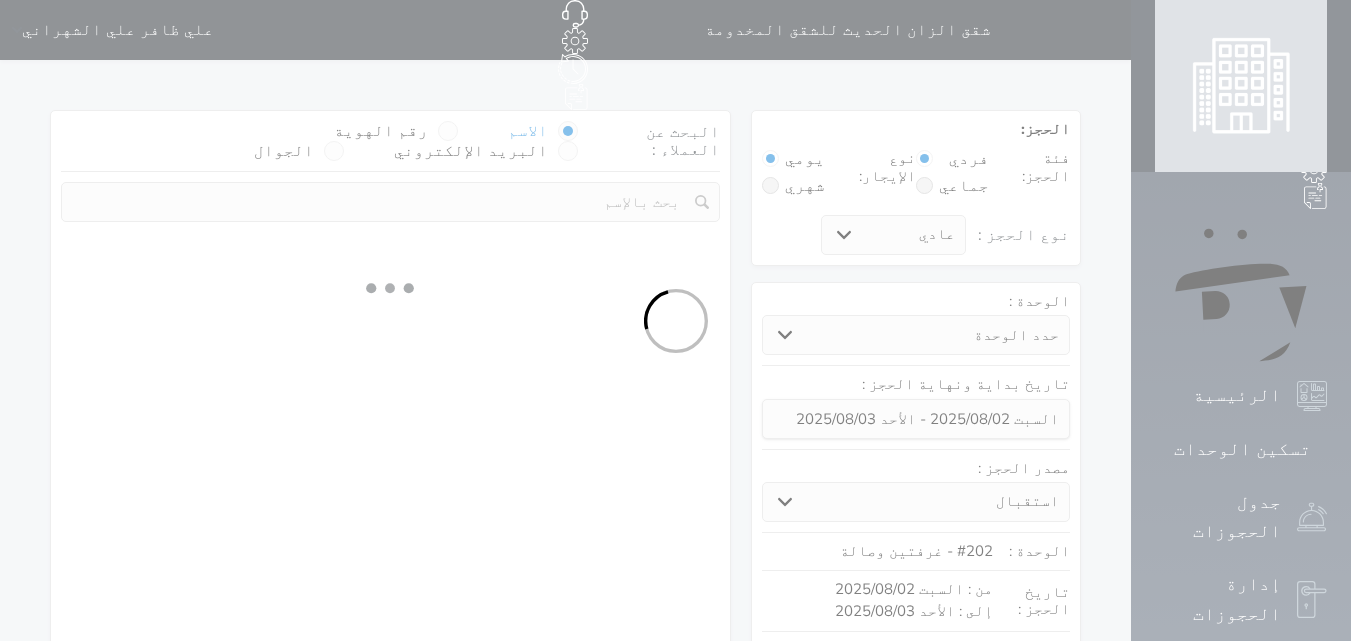 select on "1" 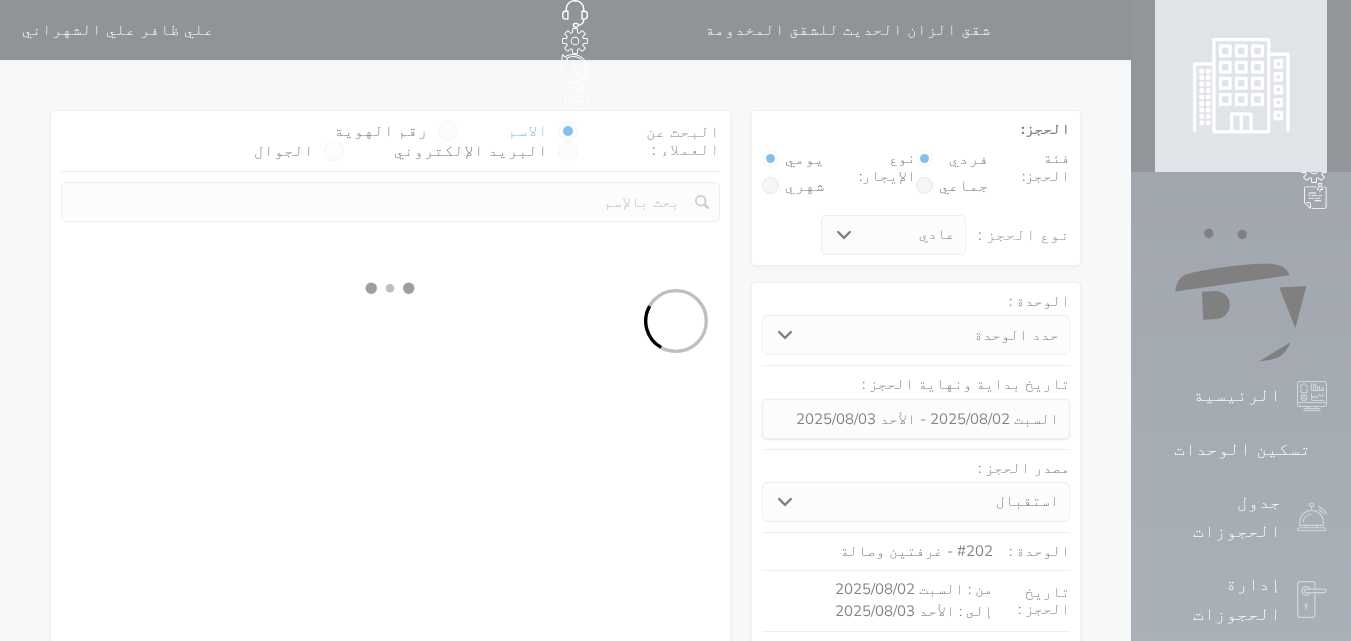 select on "113" 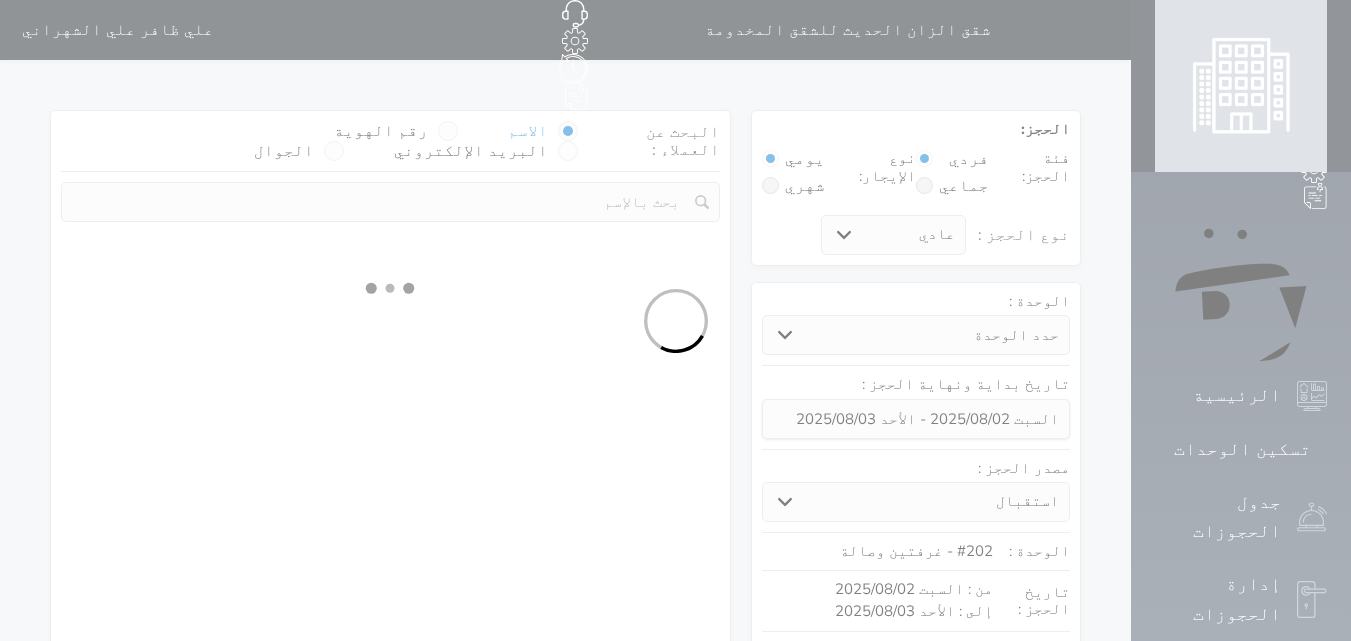 select on "1" 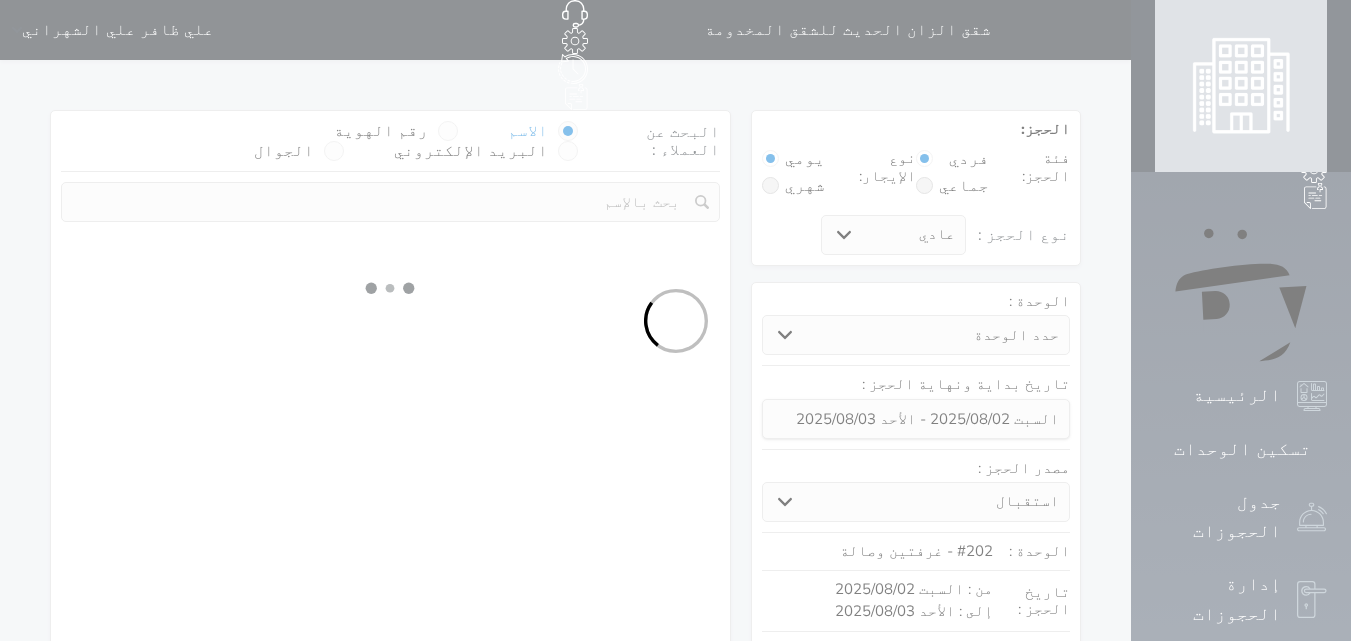 select 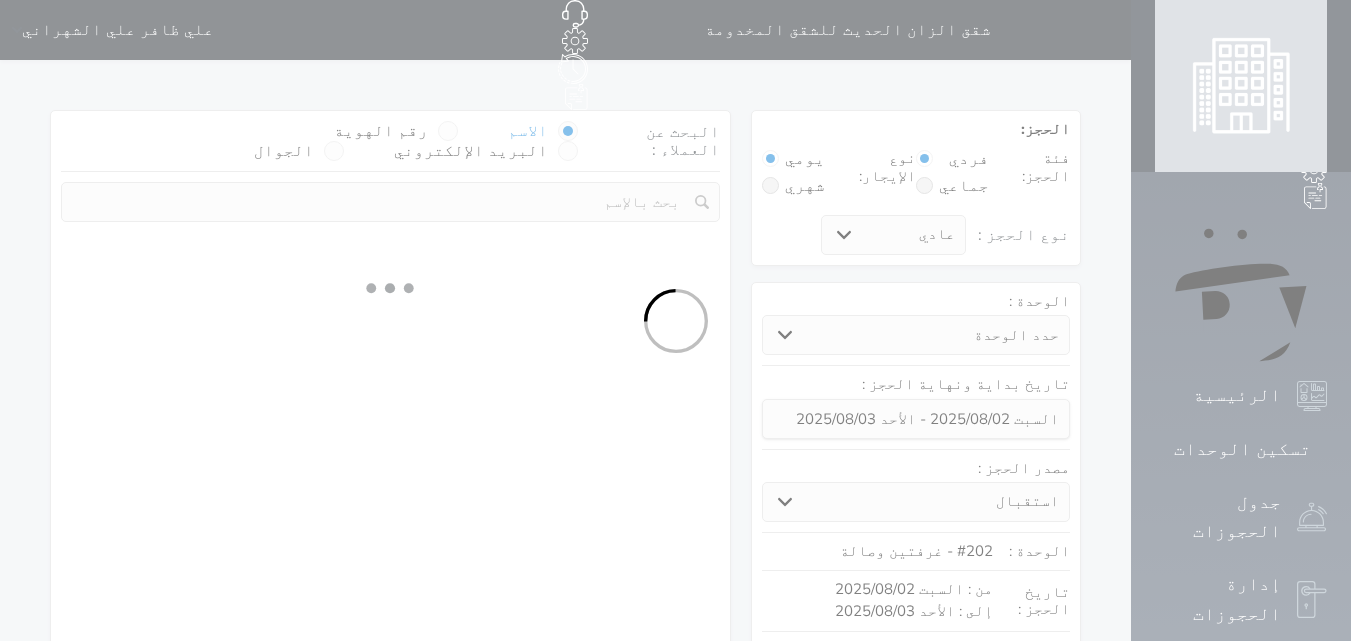 select on "7" 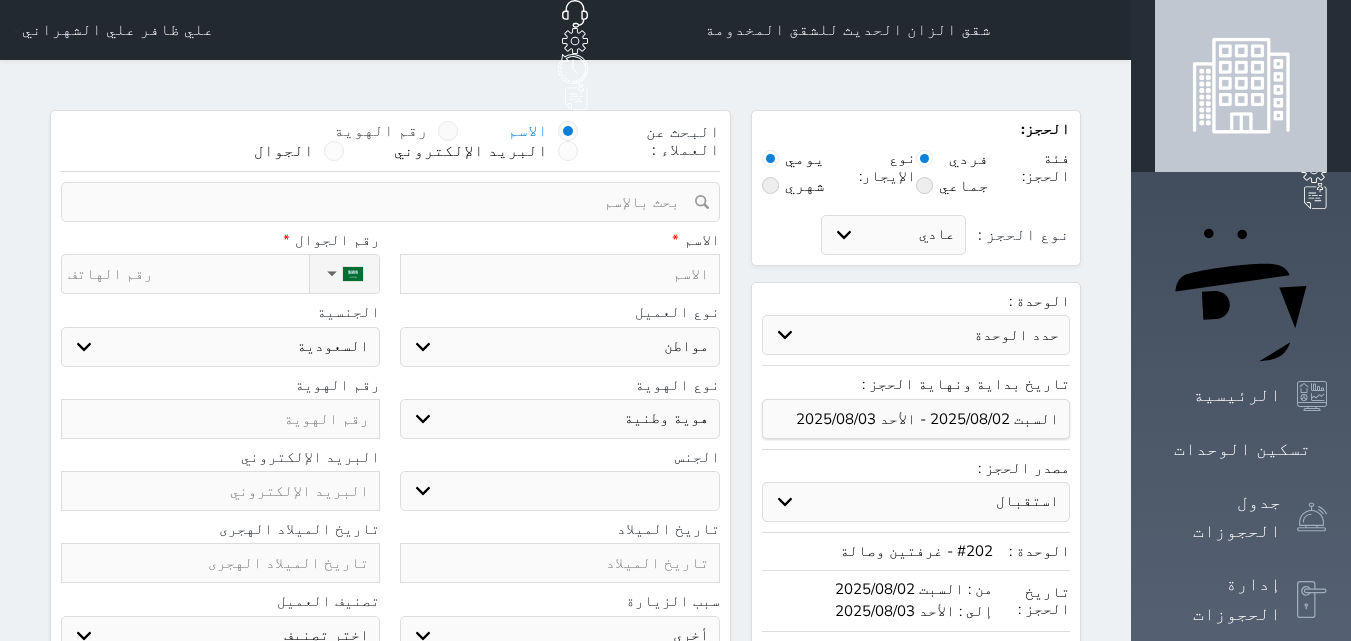 click at bounding box center [448, 131] 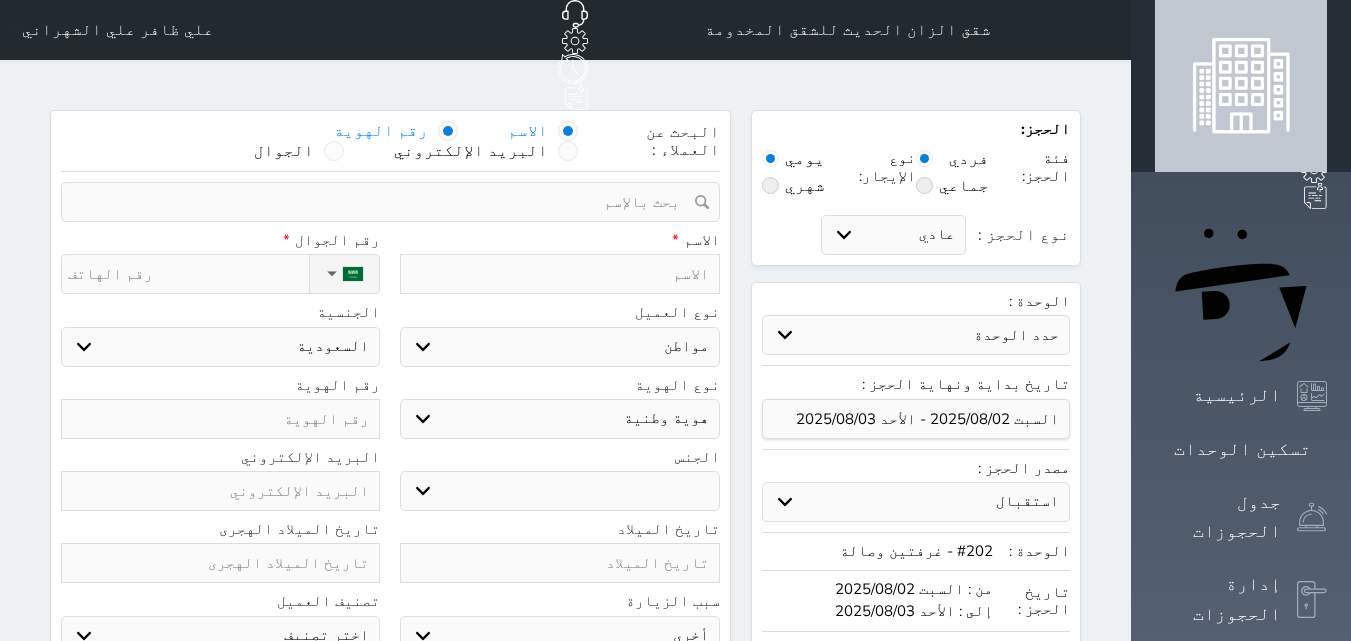 select 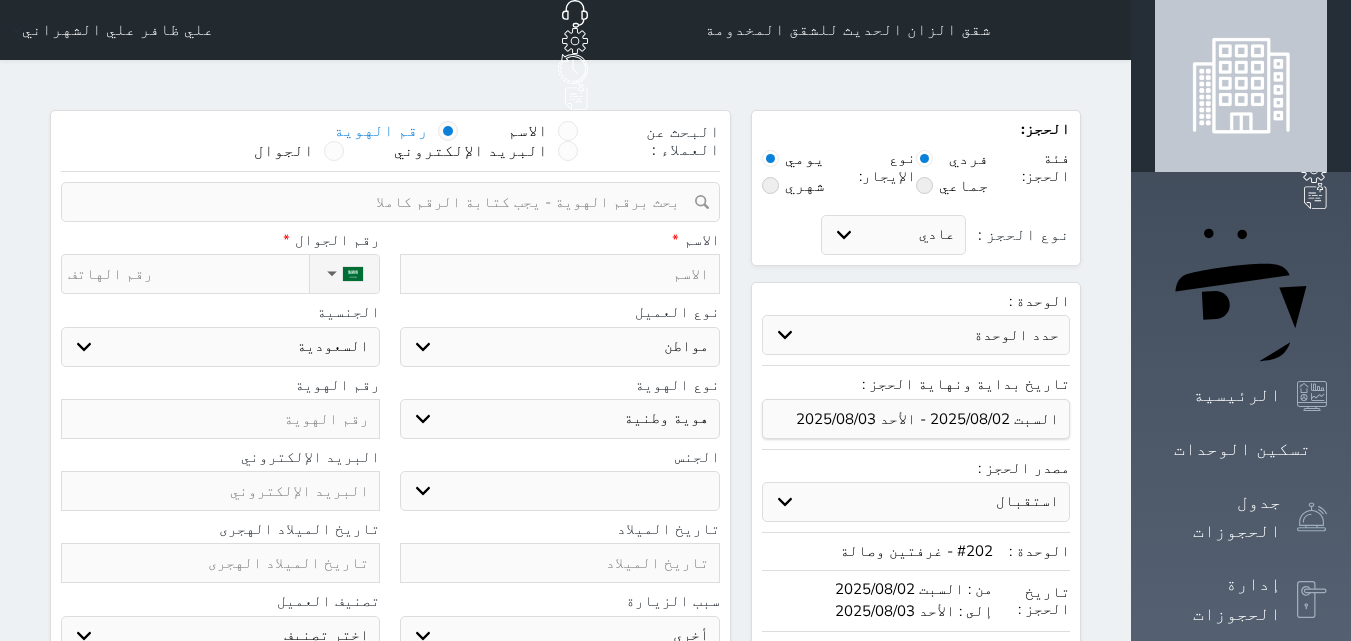 click at bounding box center (383, 202) 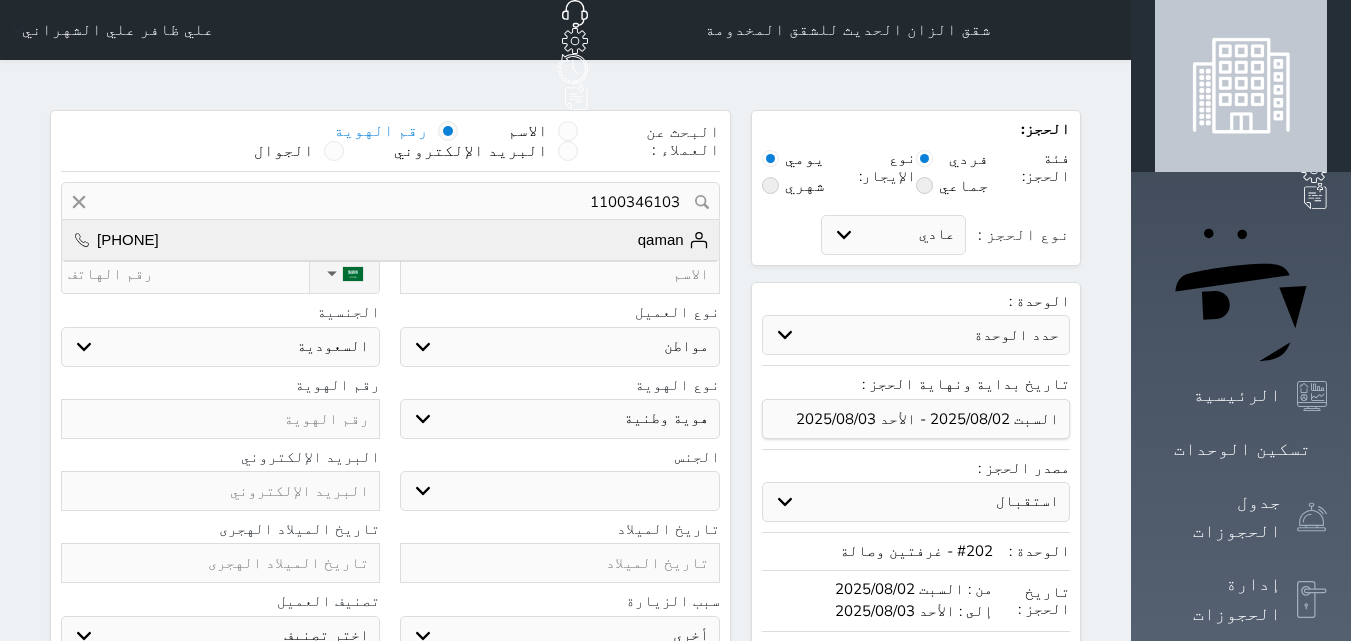 click on "qaman" at bounding box center [673, 240] 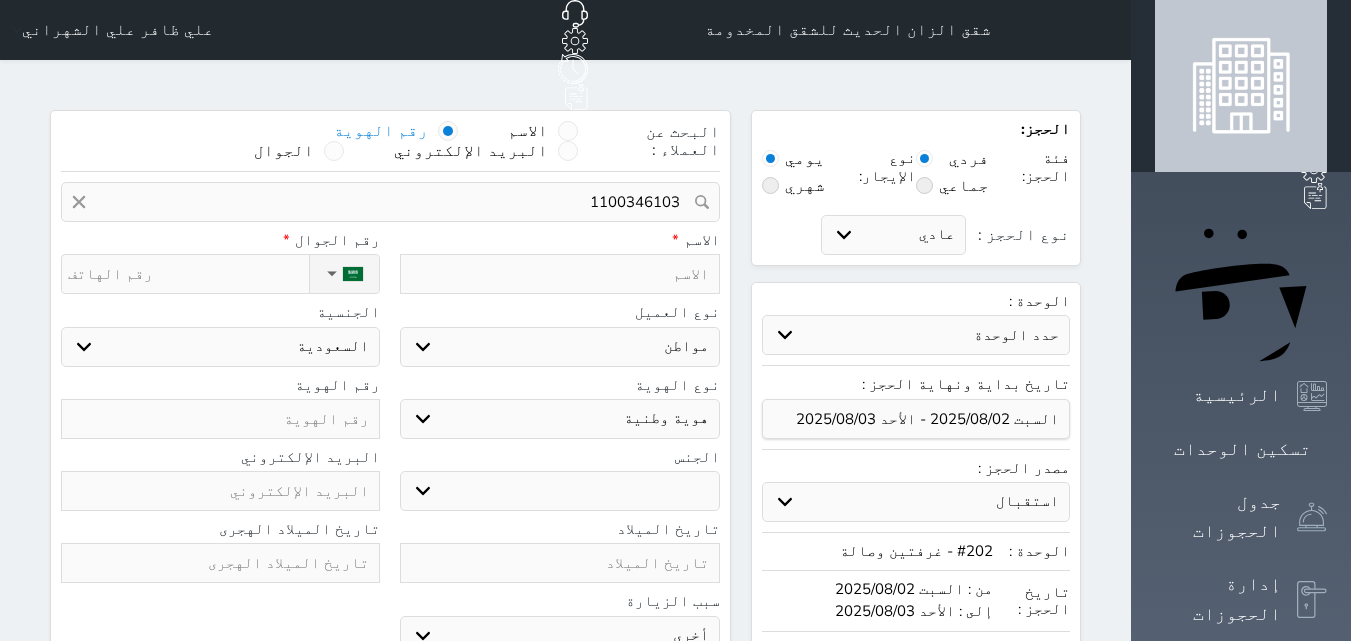 type on "[FIRST]  ||  [PHONE]" 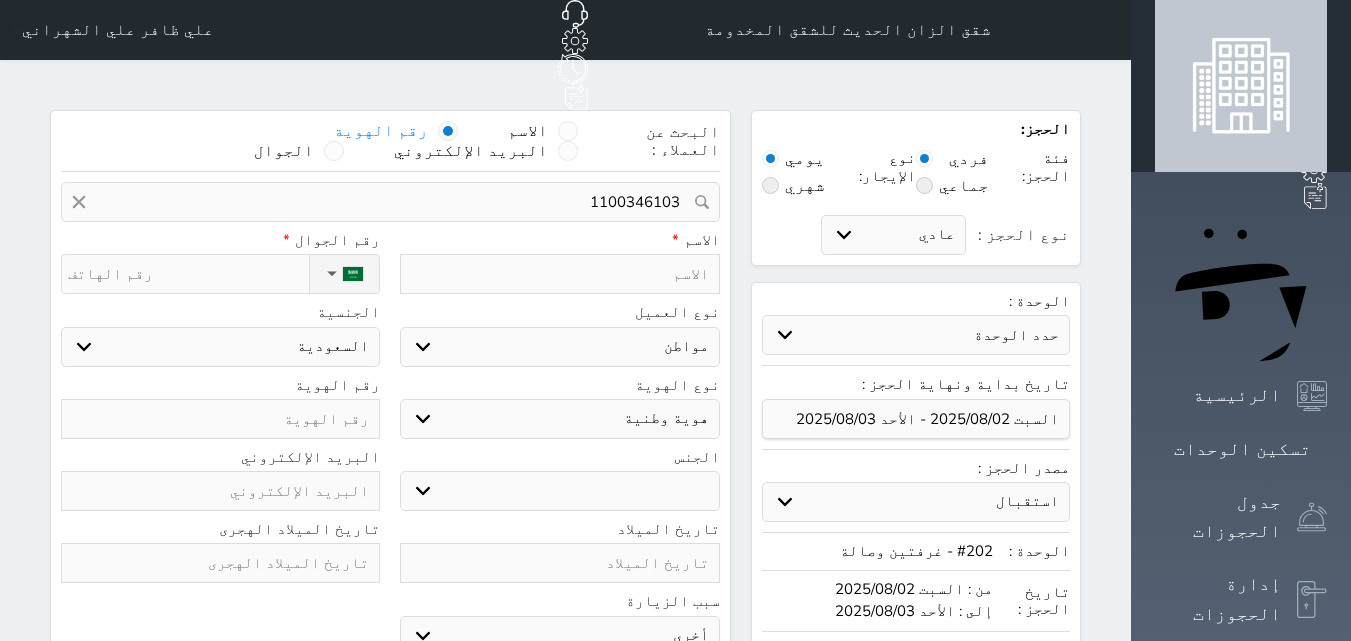 type on "qaman" 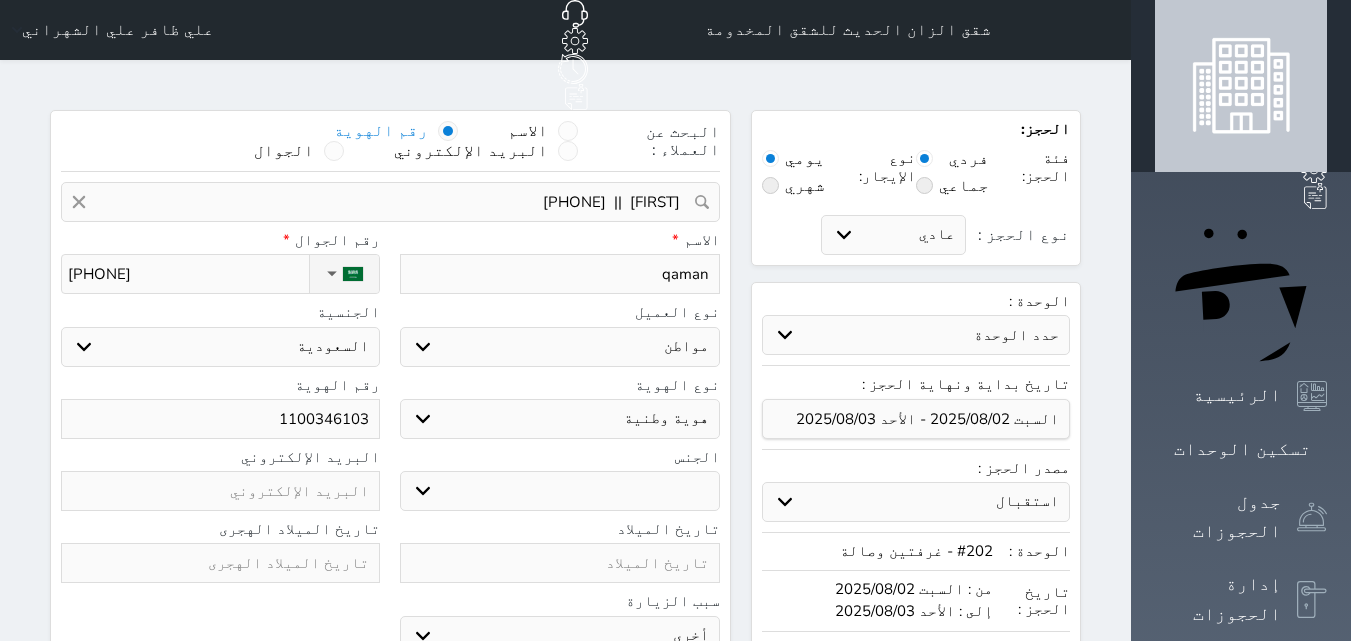 select 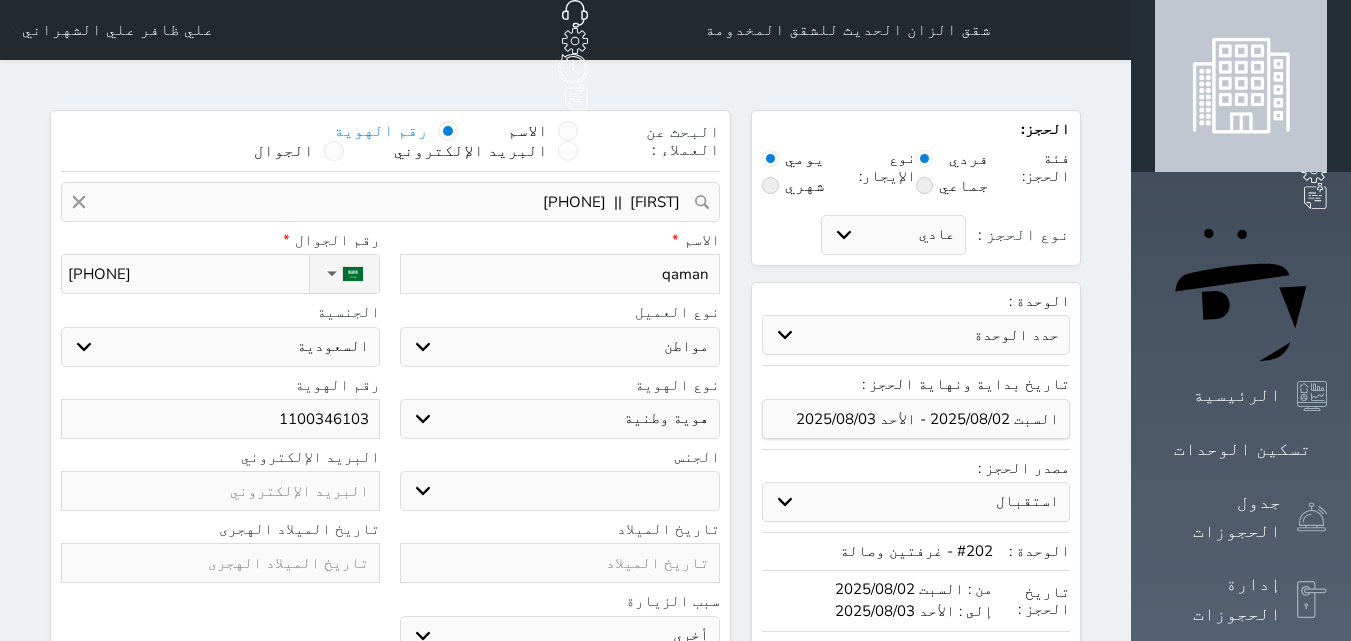 drag, startPoint x: 707, startPoint y: 225, endPoint x: 780, endPoint y: 219, distance: 73.24616 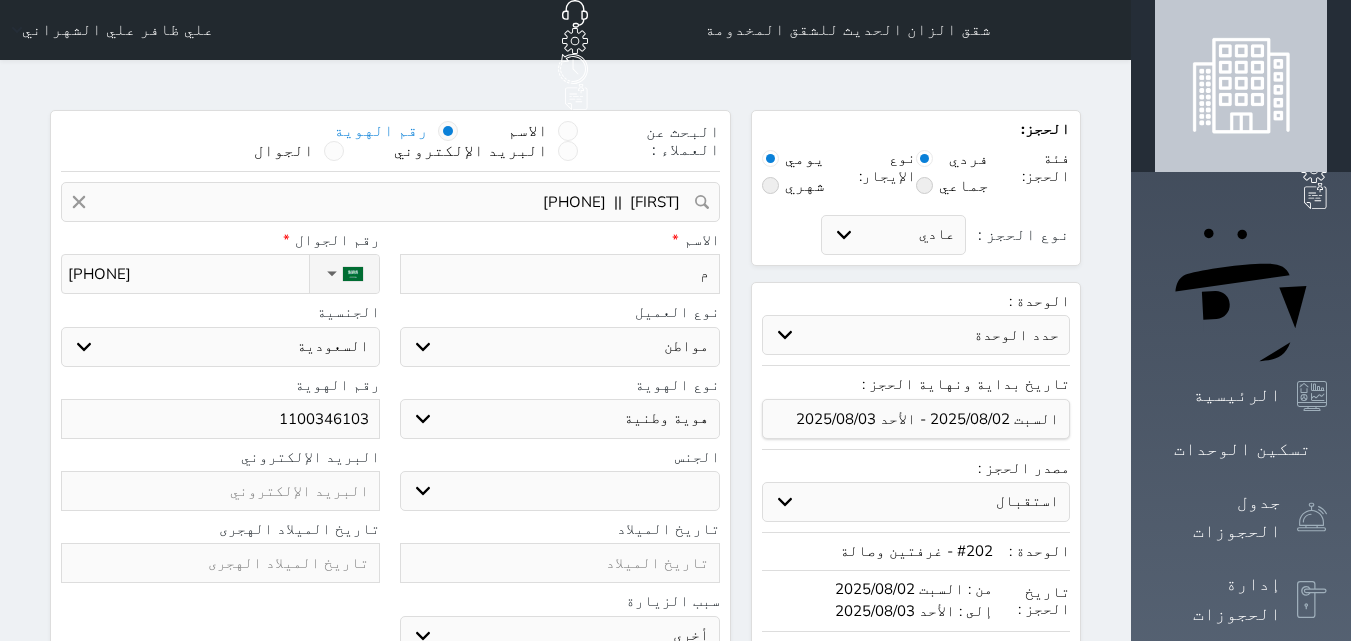 type on "مح" 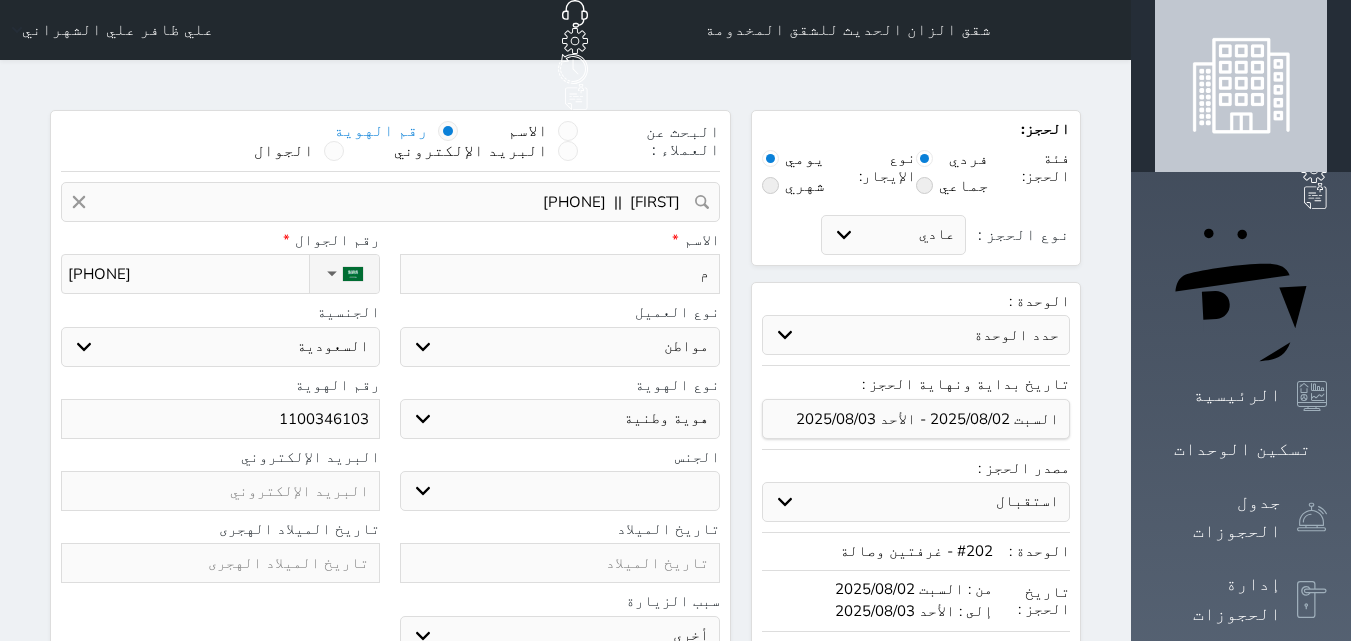 select 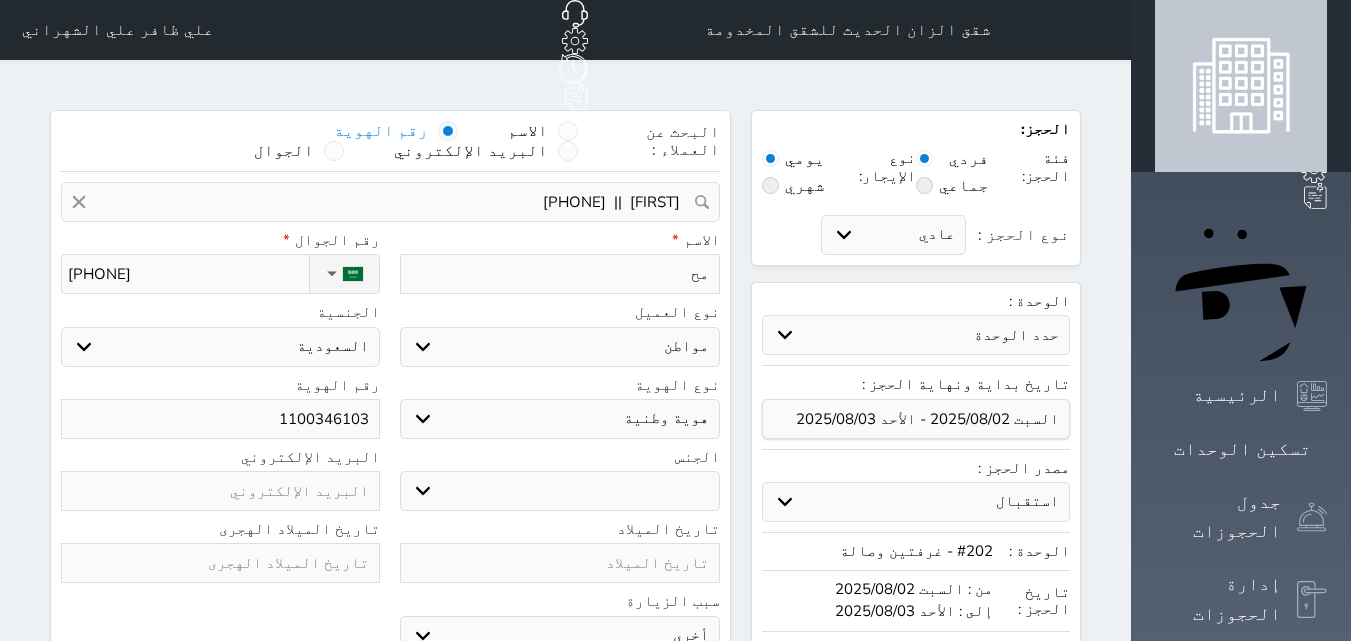 type on "محم" 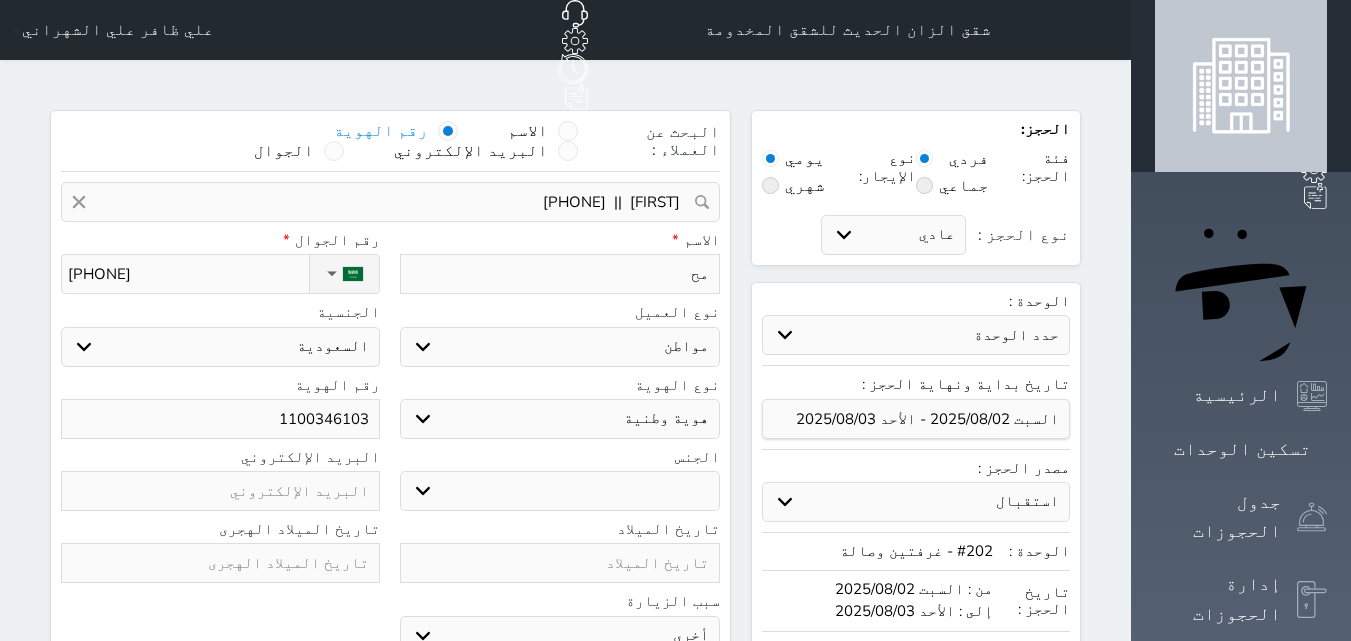 select 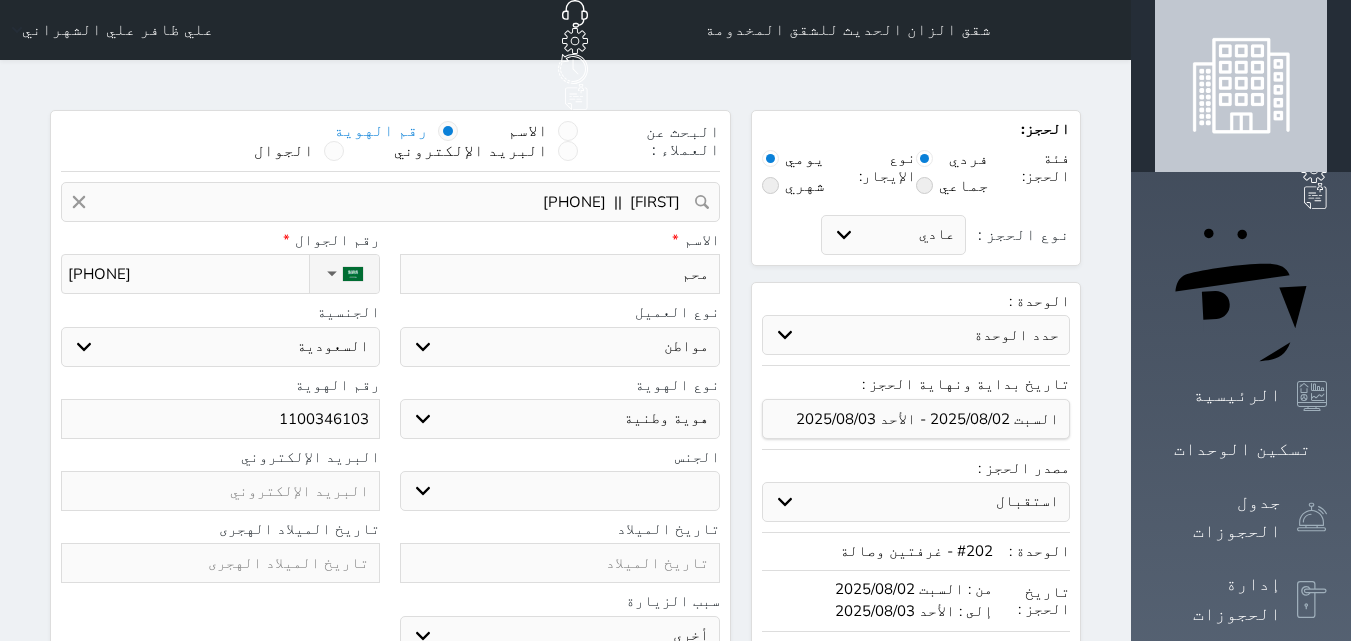 type on "محمد" 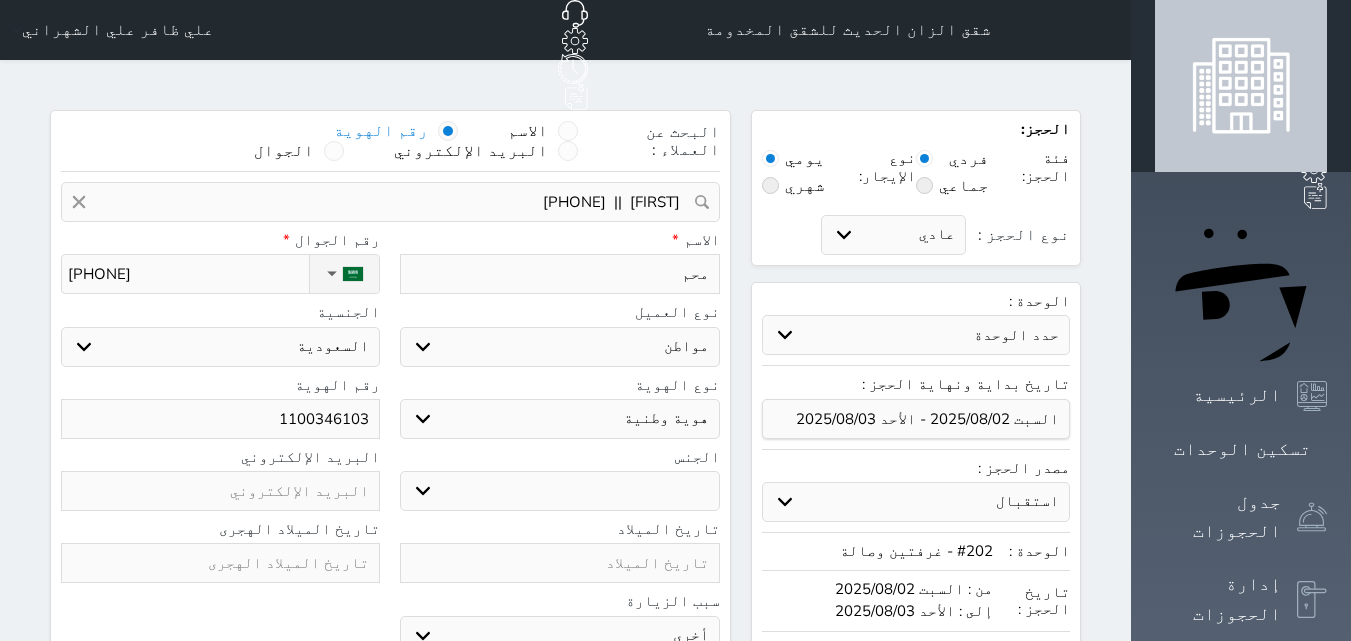 select 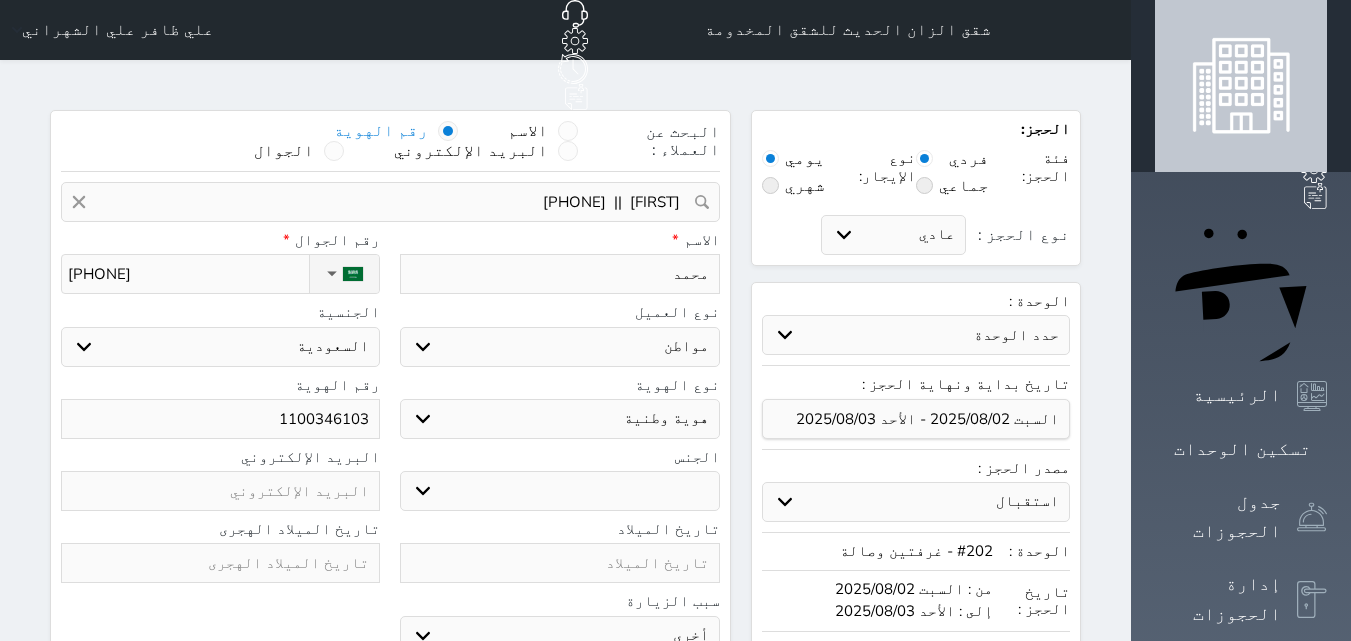 type on "محمد" 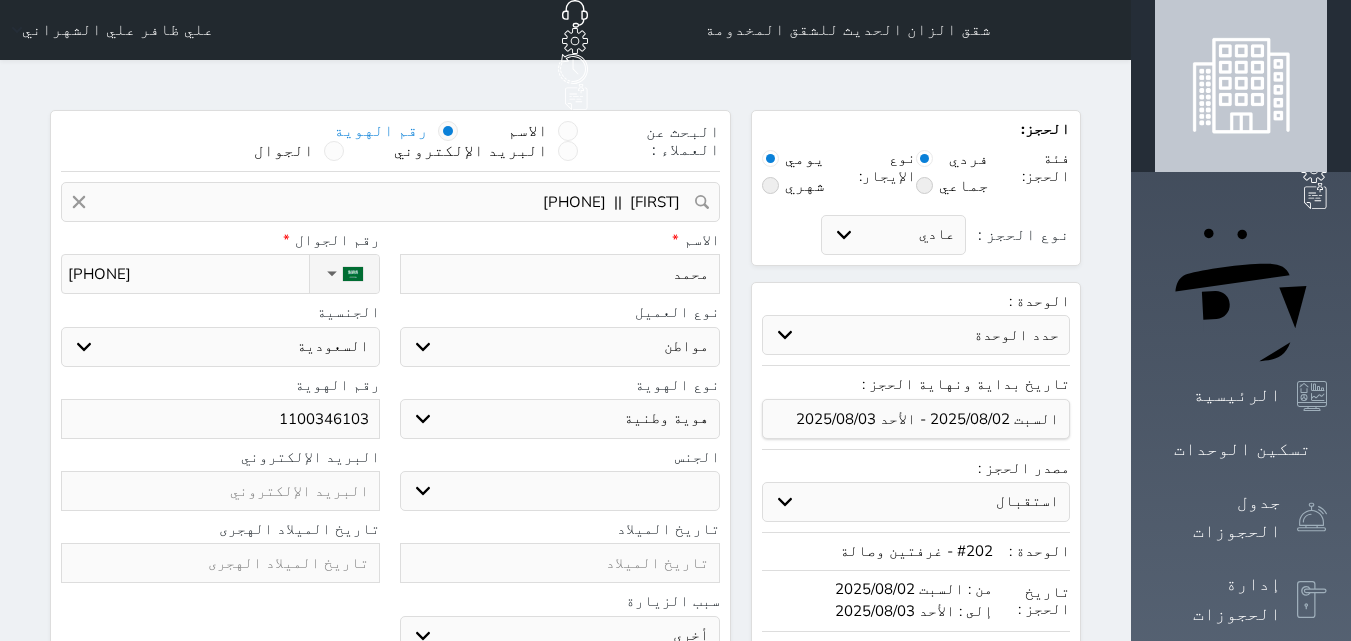 select 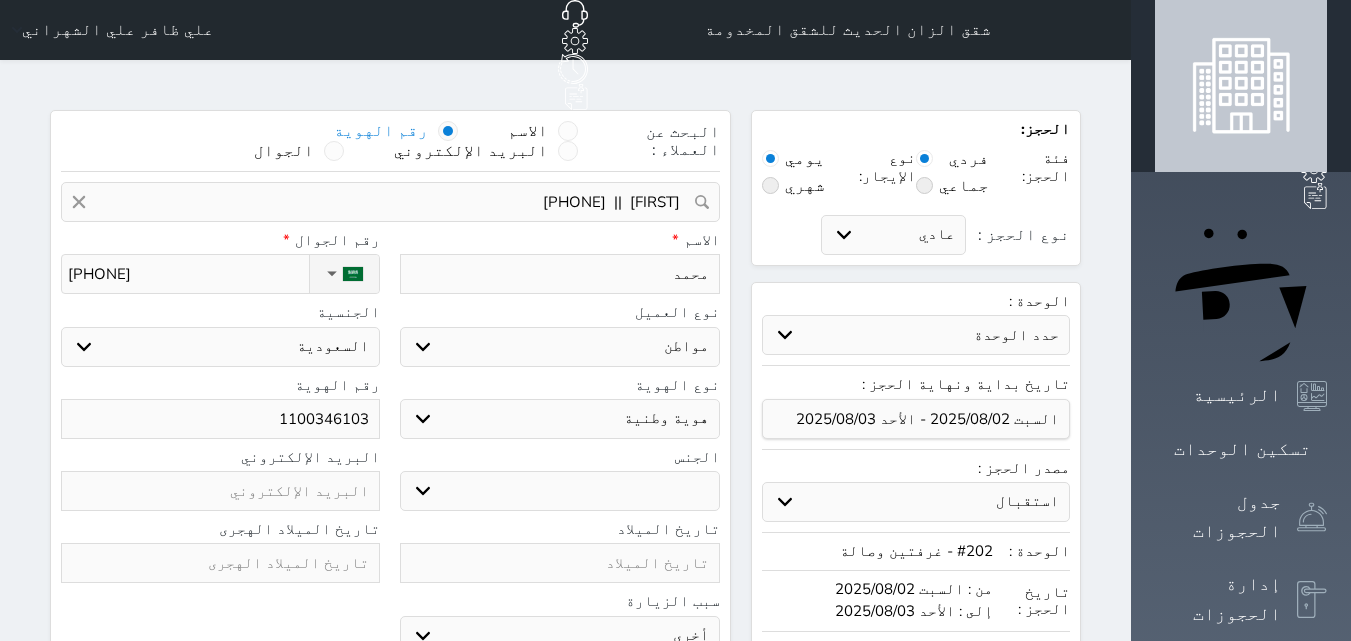 type on "محمد ح" 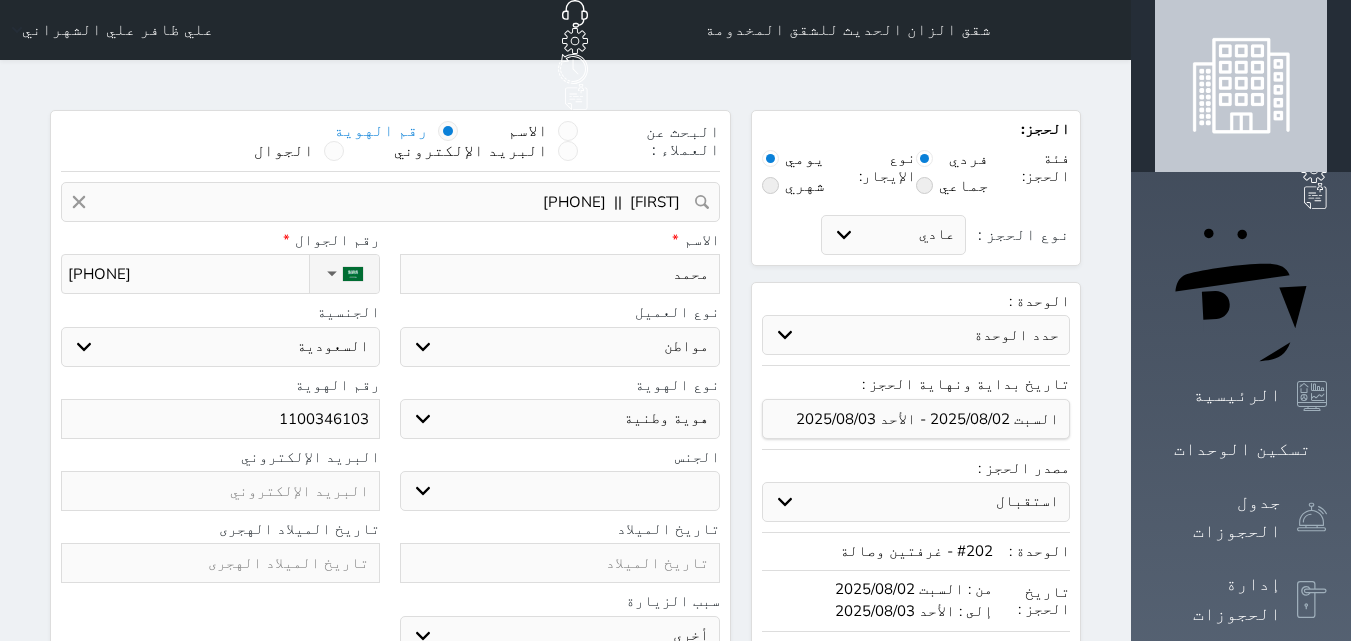 select 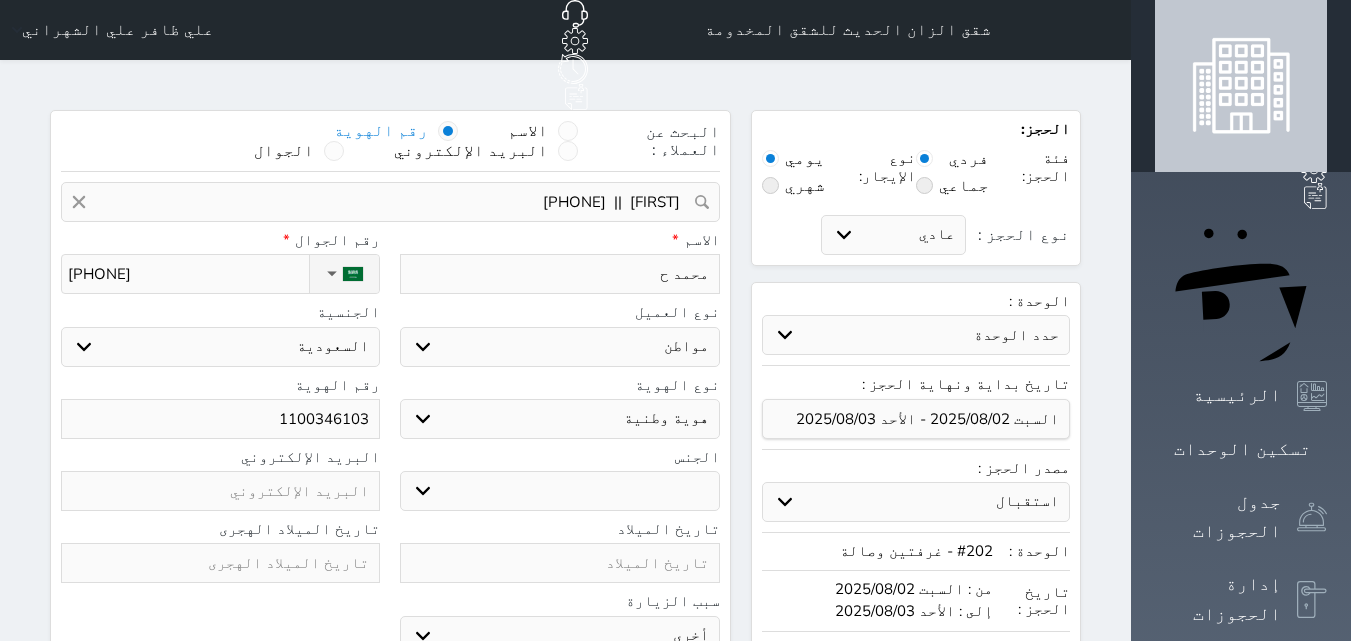 type on "[FIRST] [LAST]" 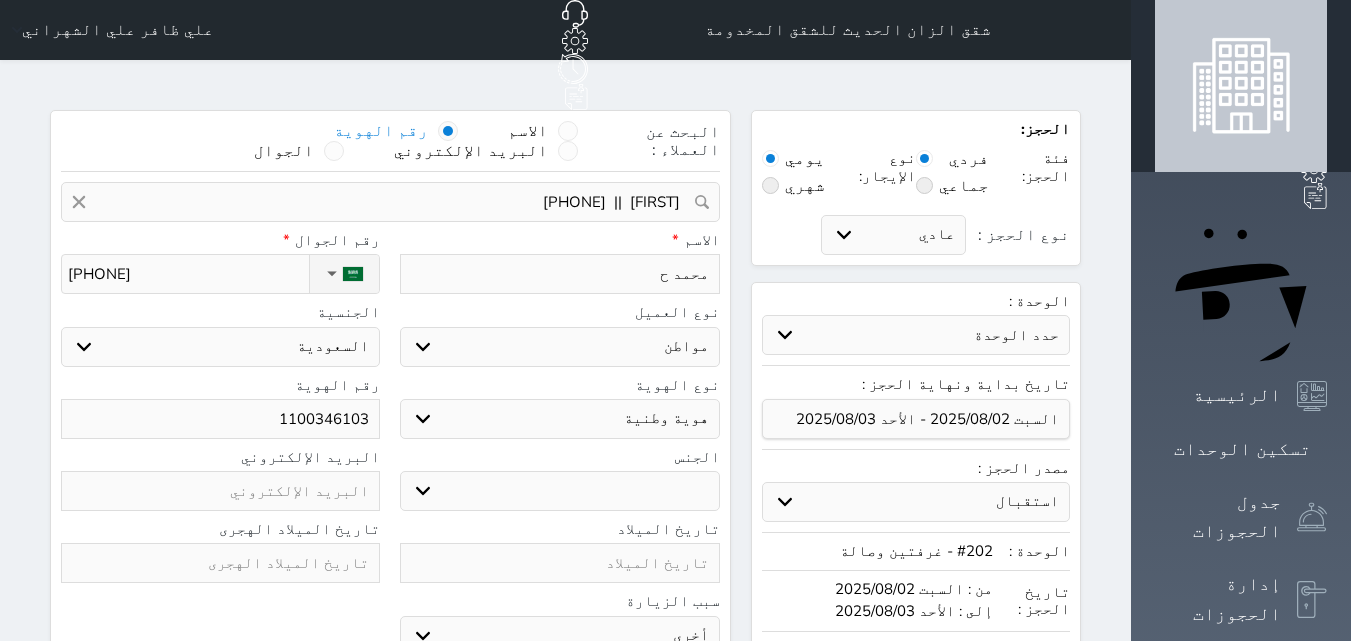 select 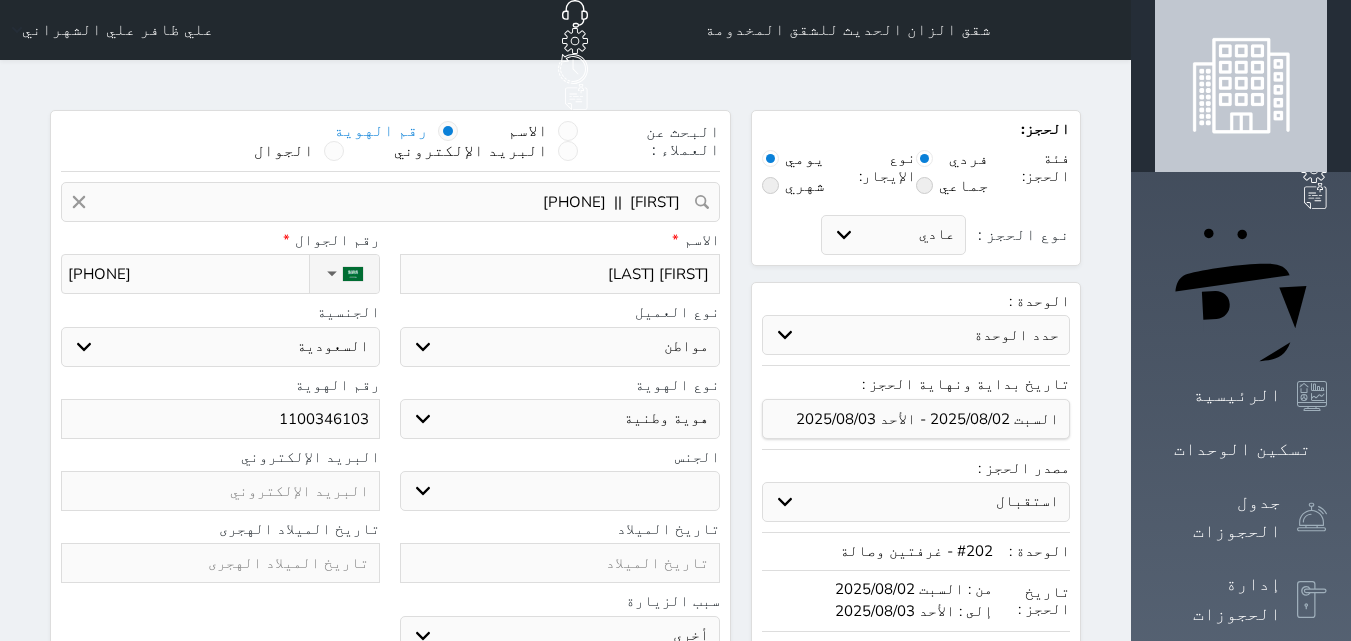 type on "[FIRST] [LAST]" 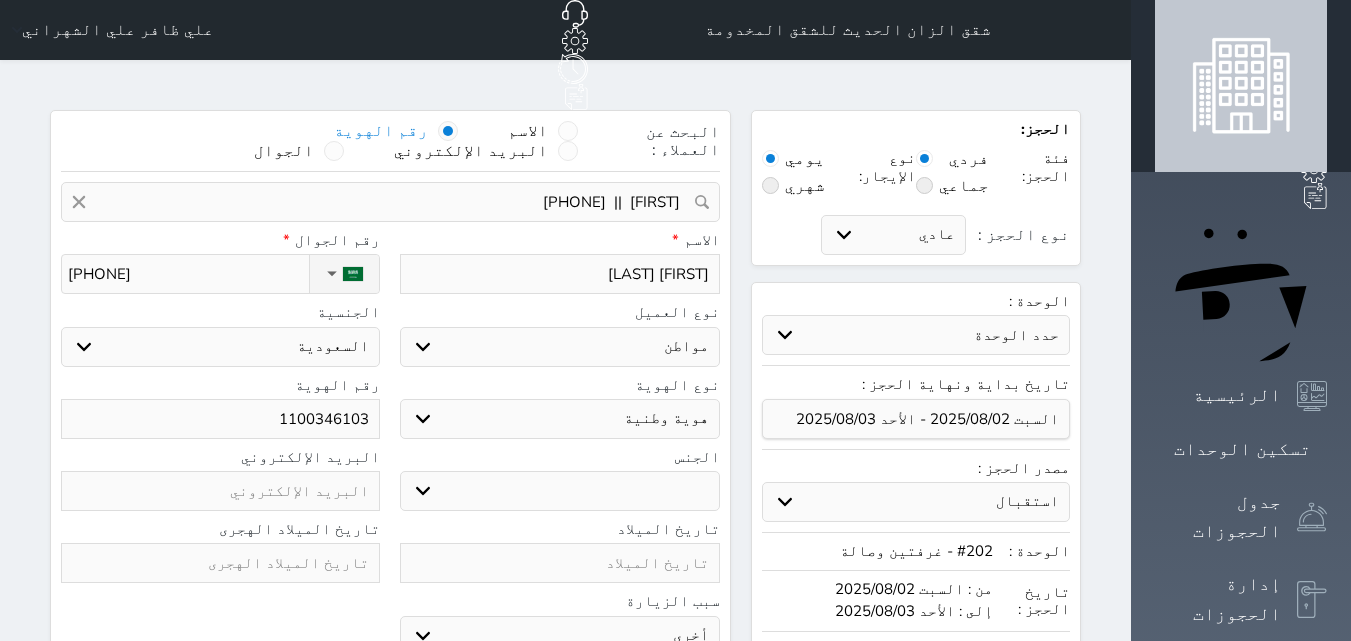 select 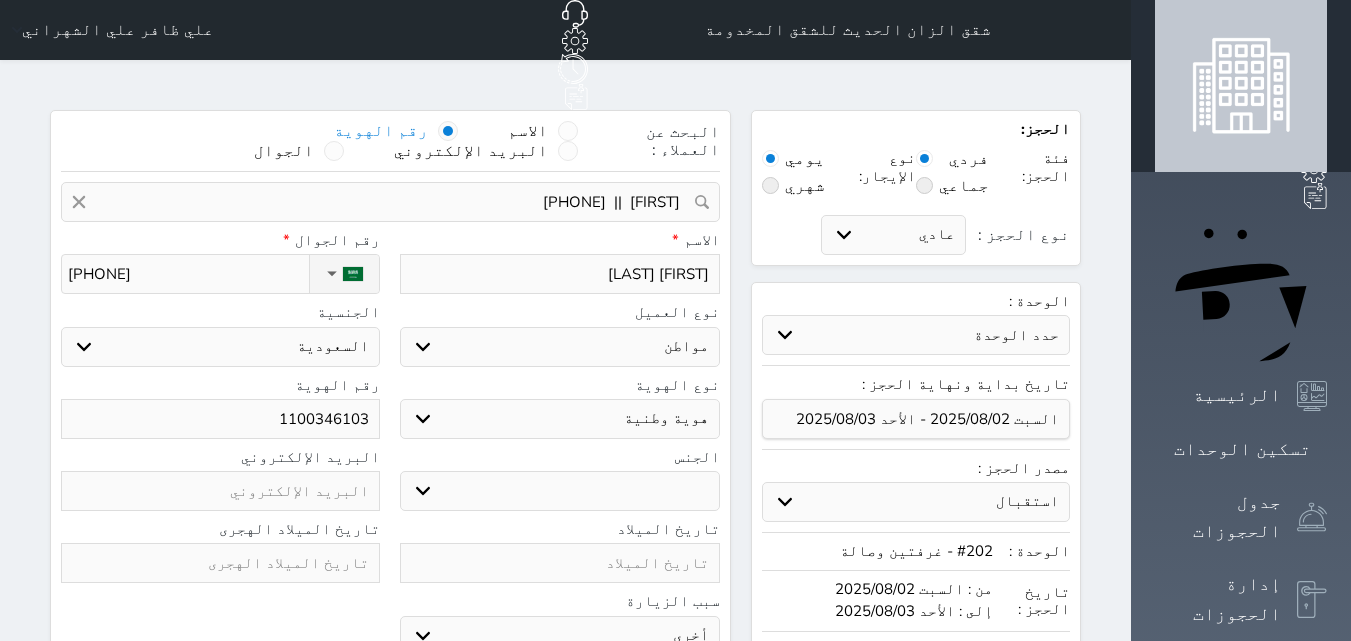 type on "[FIRST] [LAST]" 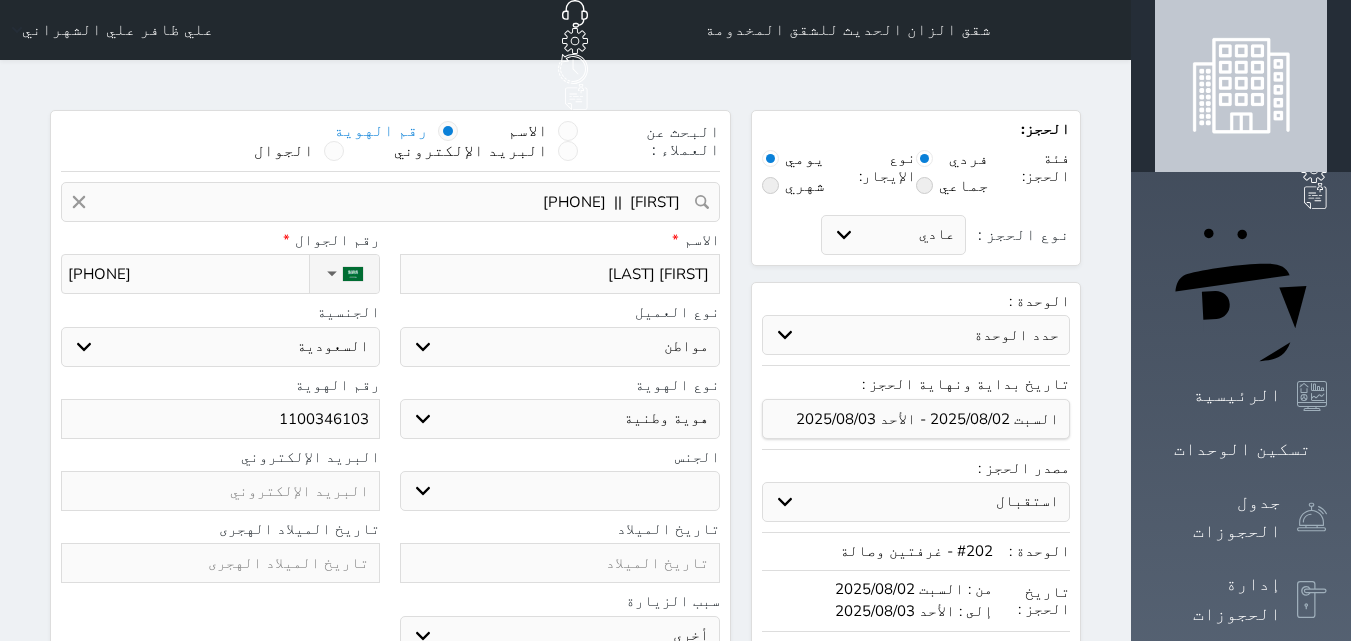 select 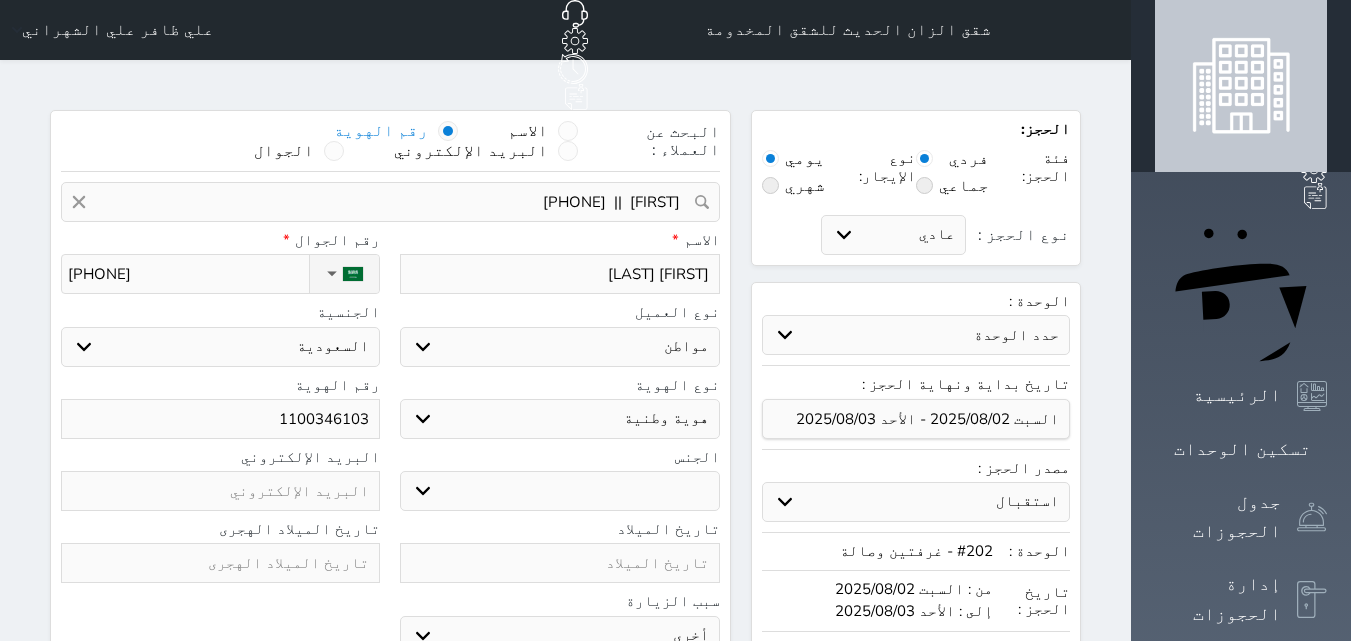 type on "[FIRST] [LAST]" 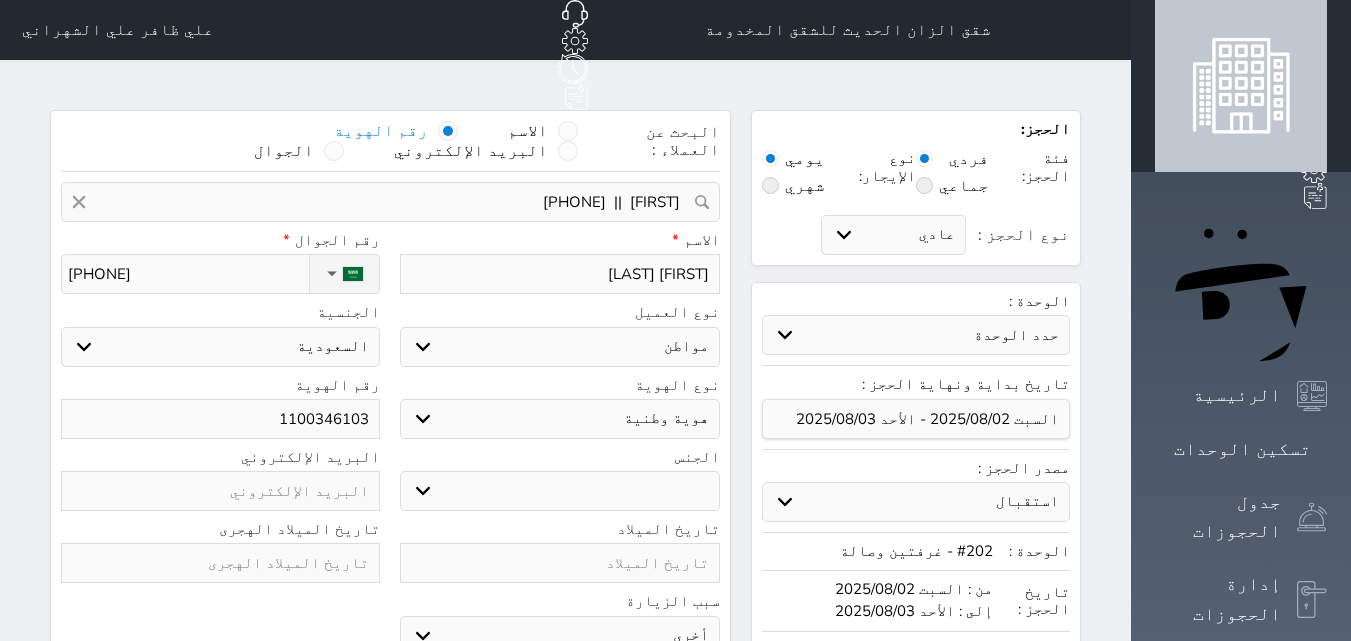 select 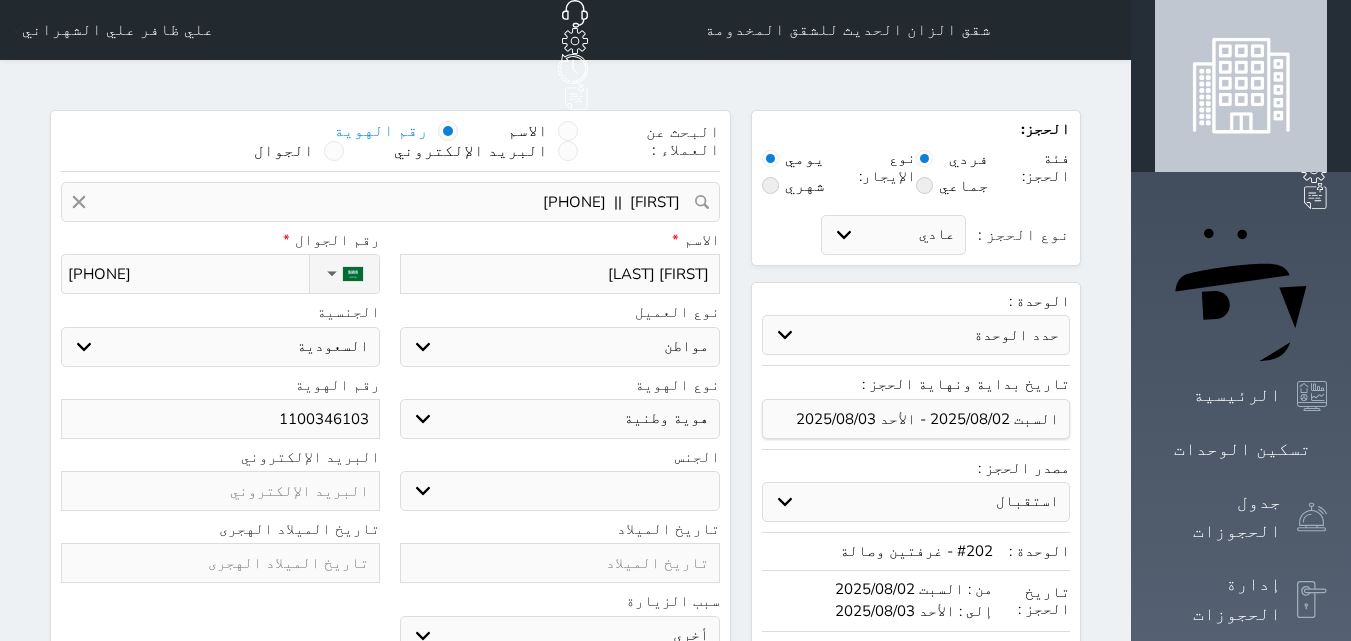 type on "[FIRST] [LAST]" 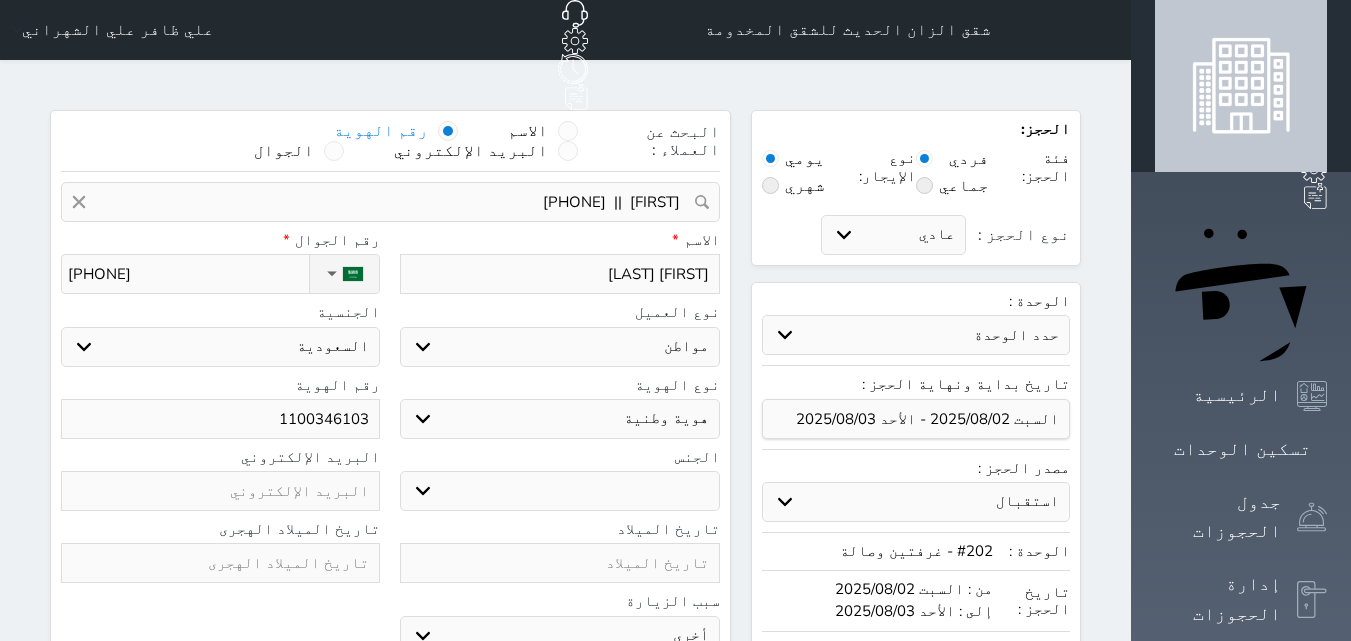 select 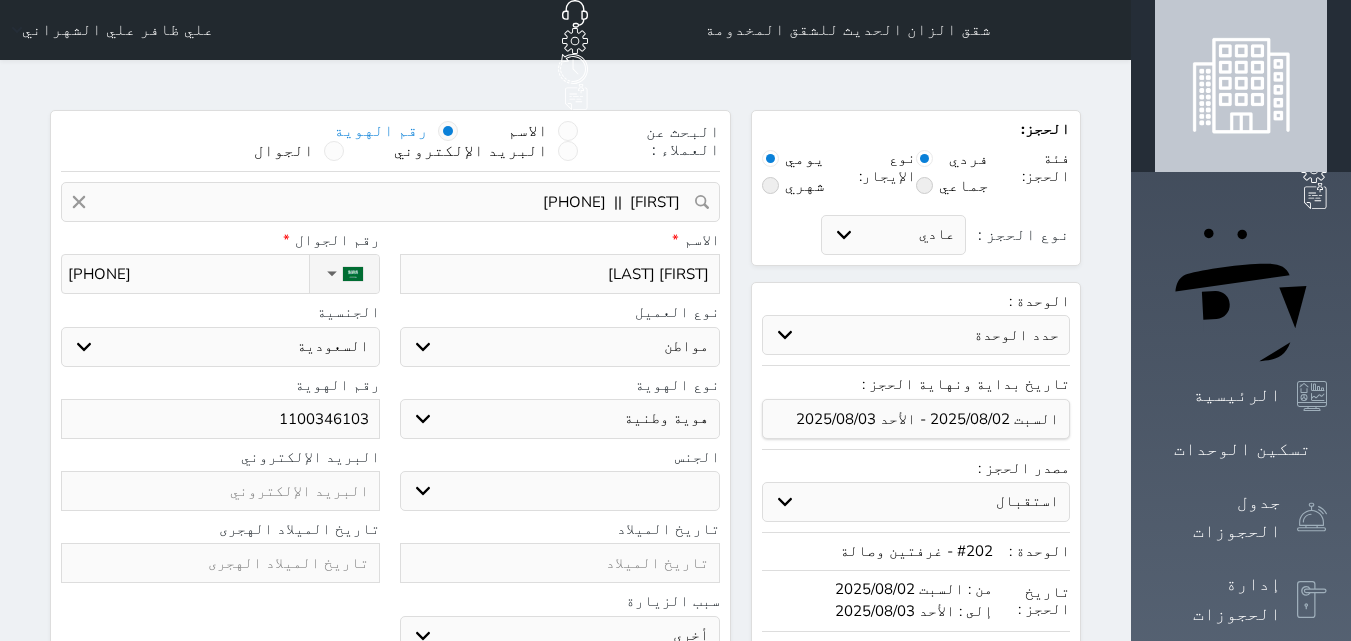 type on "[FIRST] [LAST]" 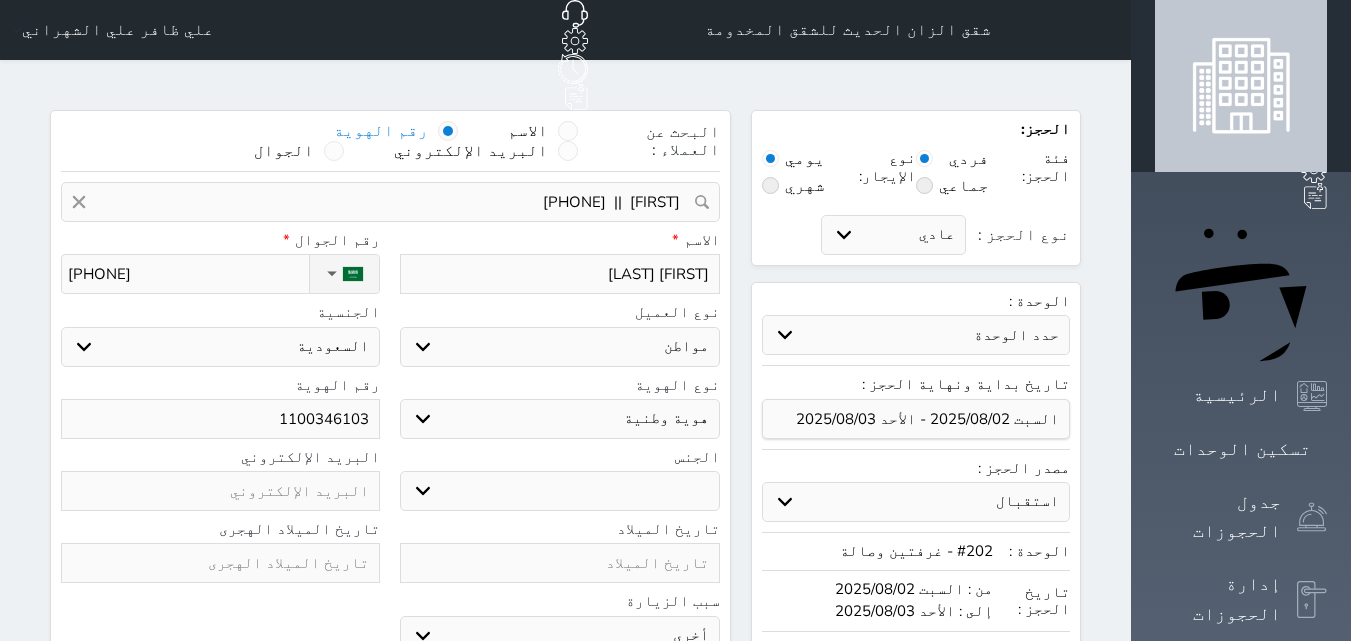 select 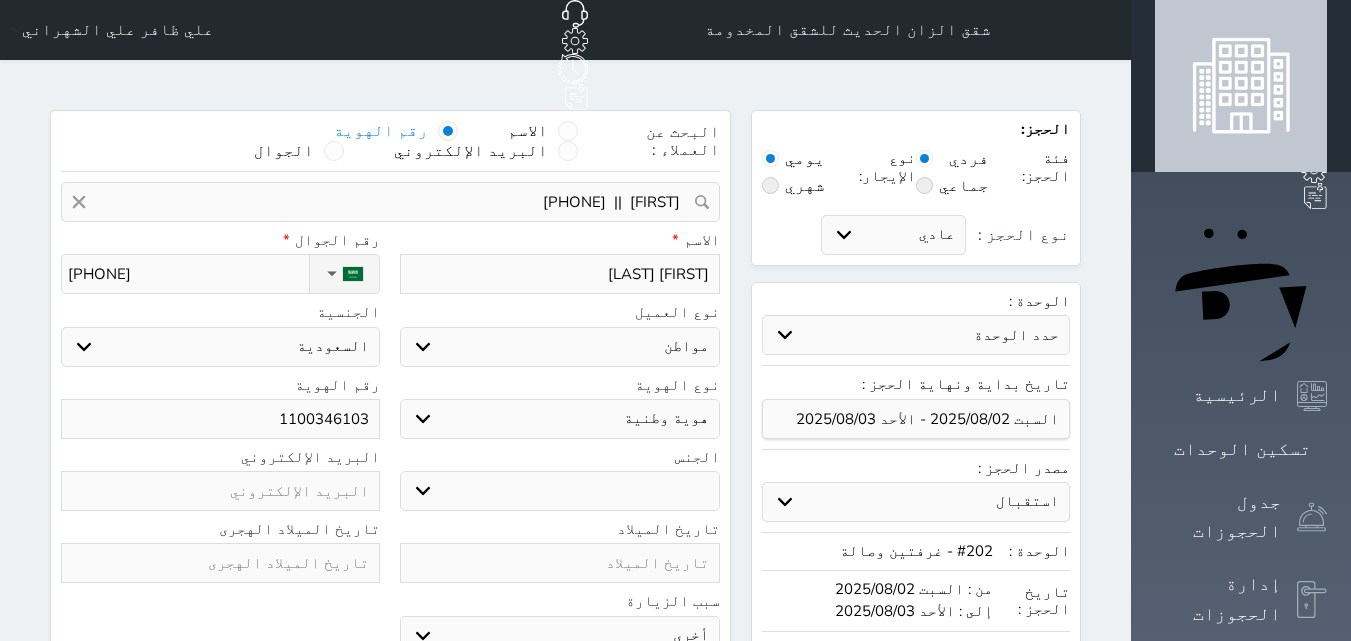 type on "[FIRST] [LAST]" 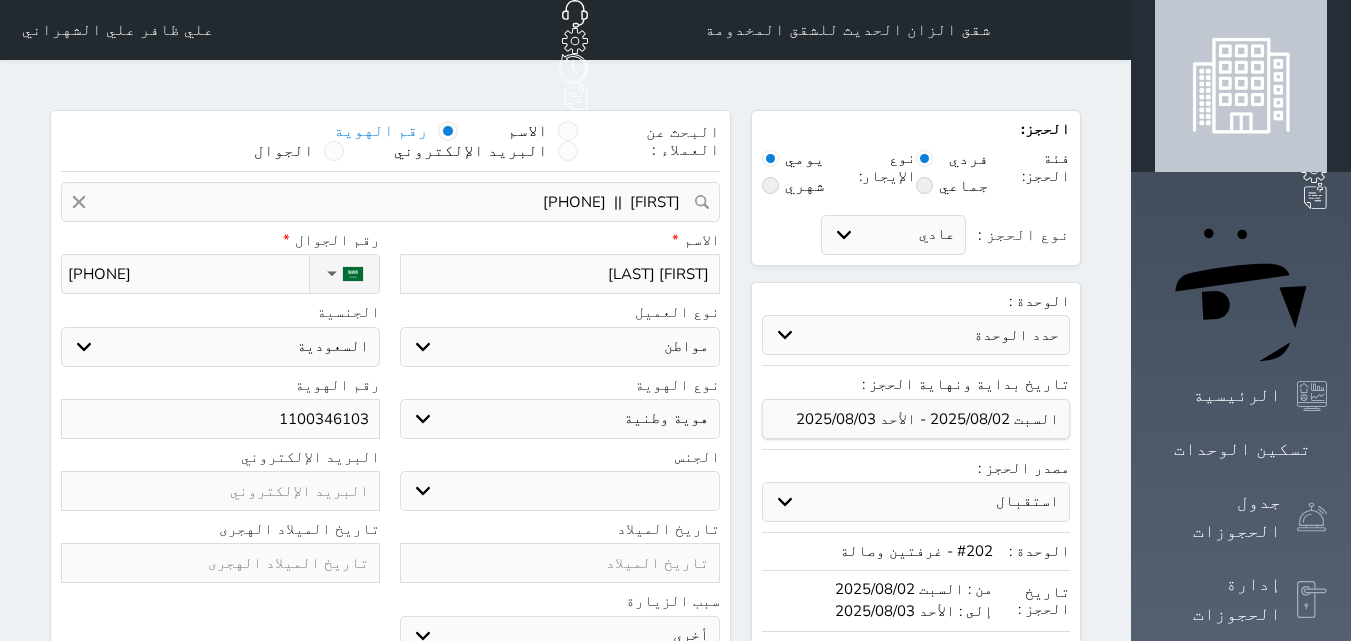 select 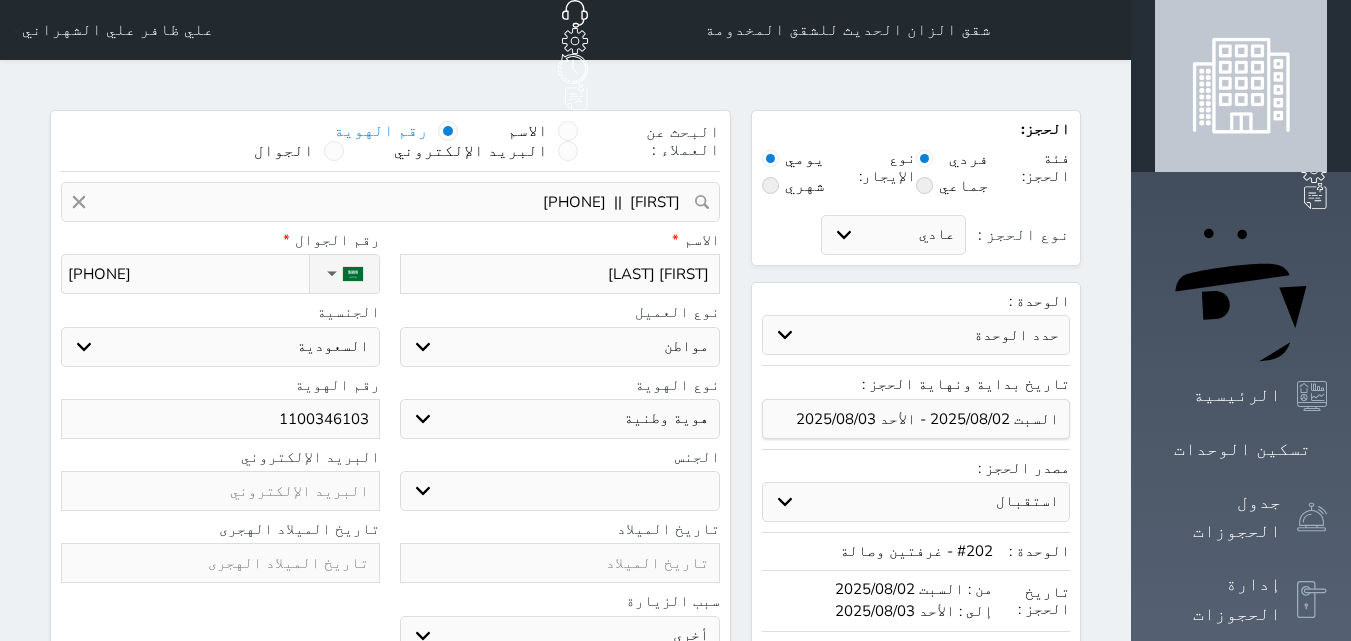 type on "[FIRST] [LAST]" 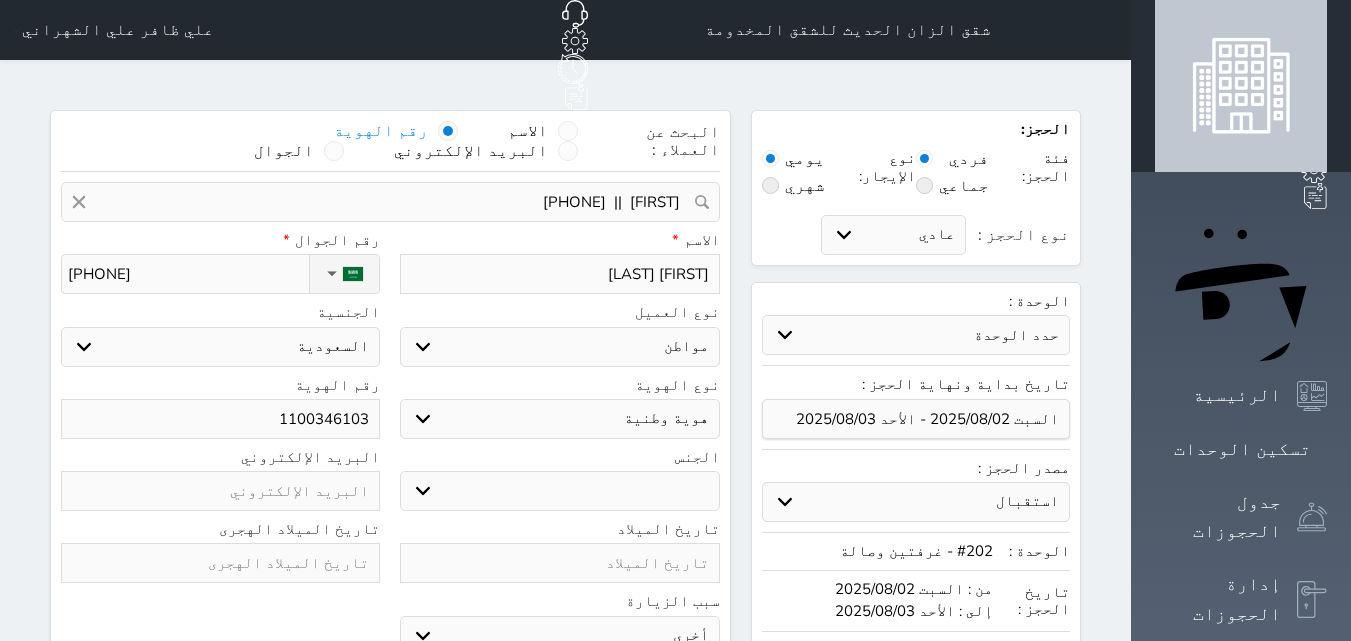 select 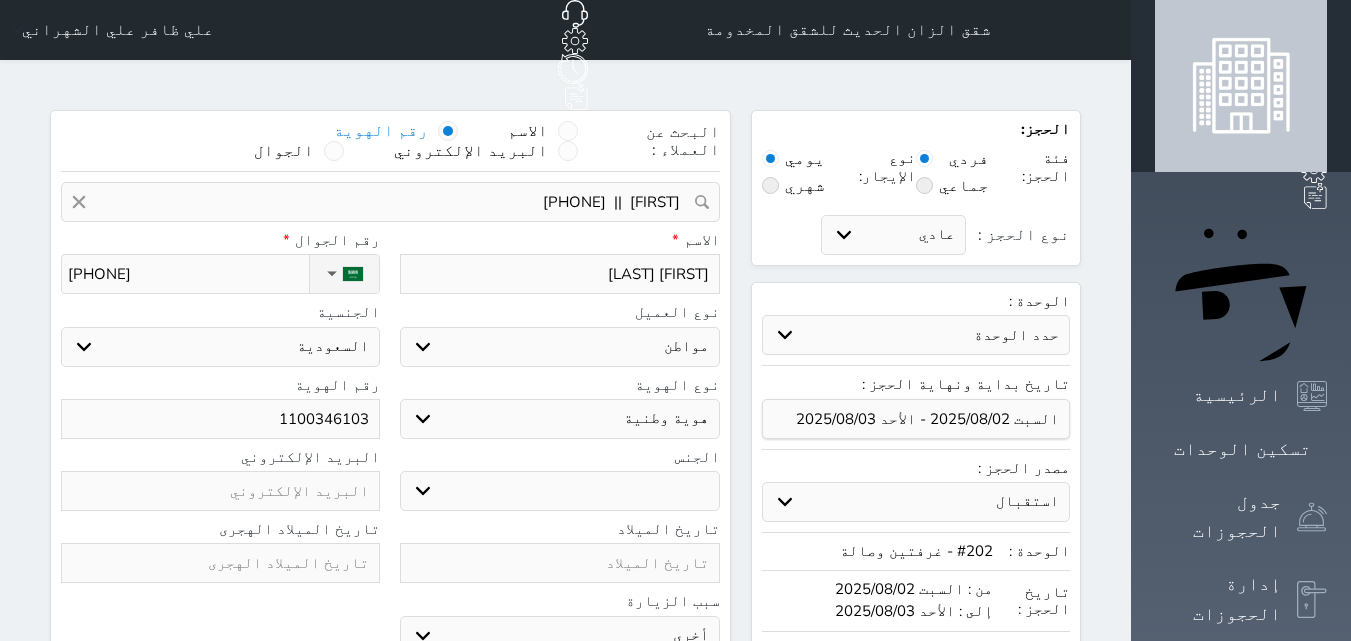 type on "[FIRST] [LAST]" 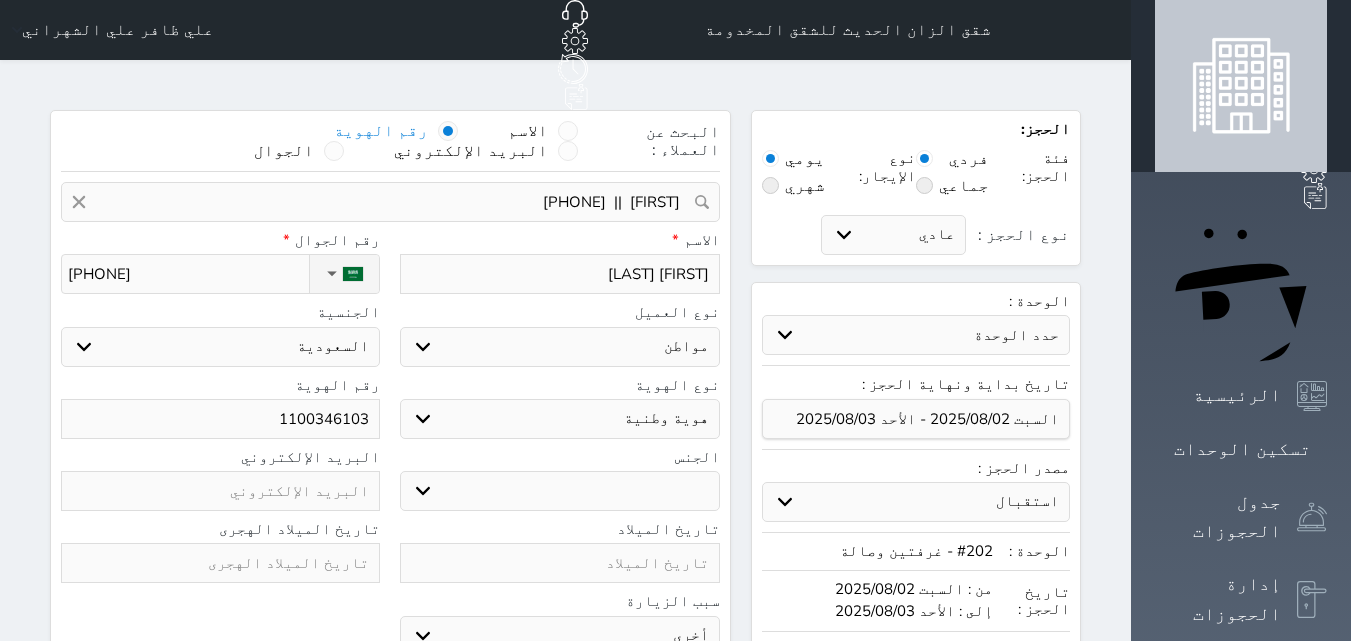 select 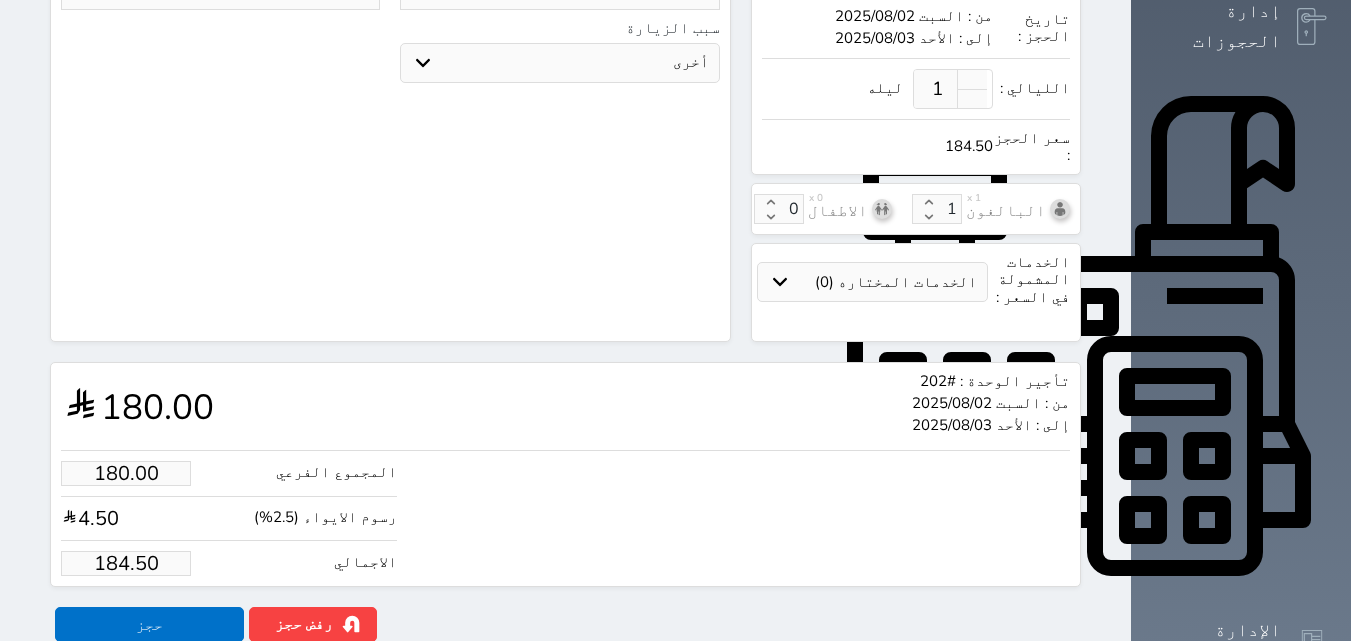 scroll, scrollTop: 668, scrollLeft: 0, axis: vertical 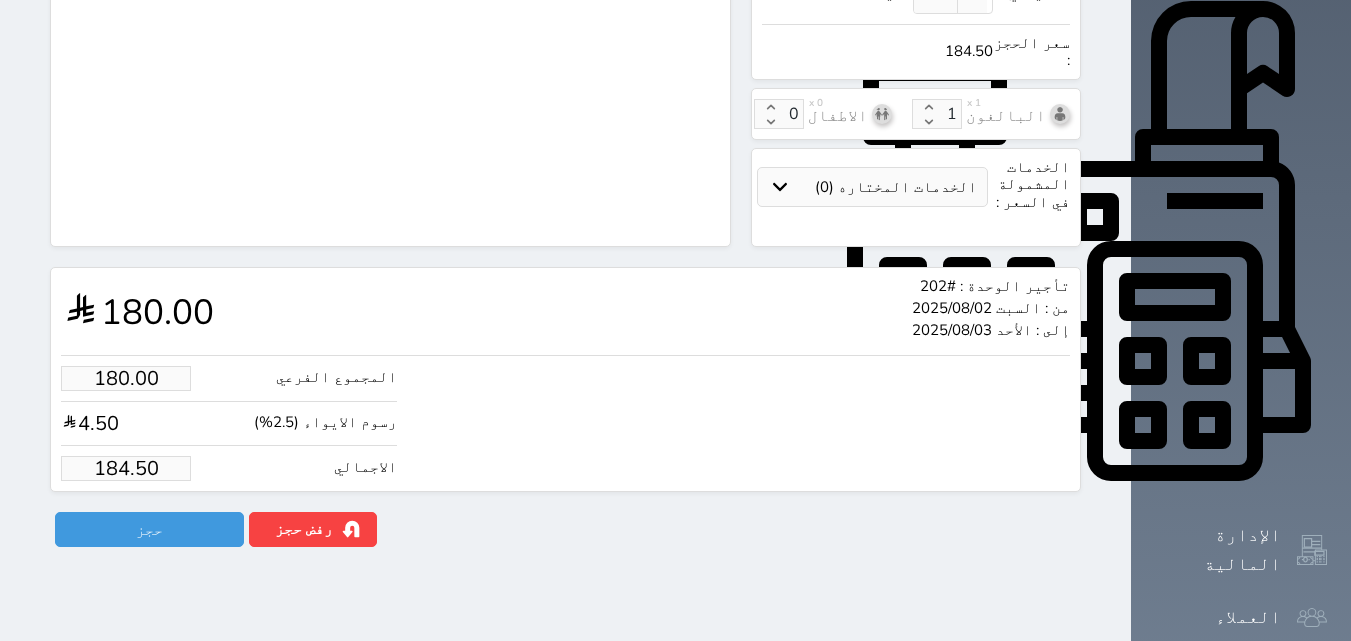 type on "محمد حمد القحطاني" 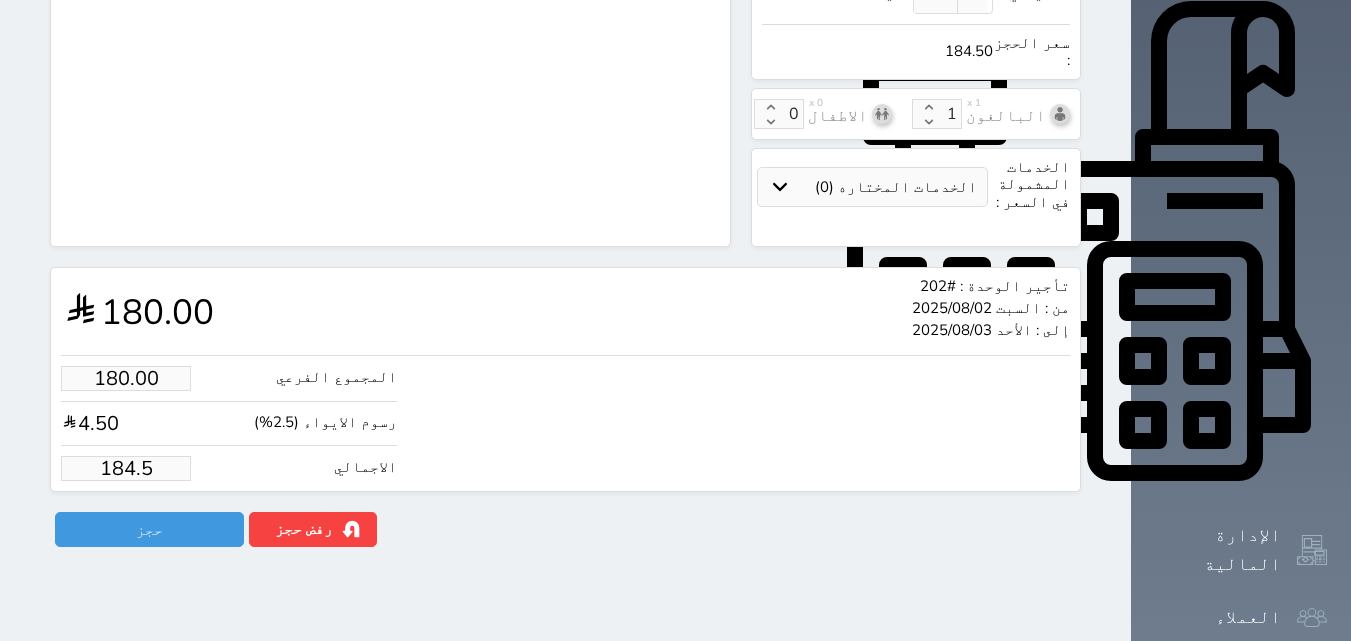 type on "179.51" 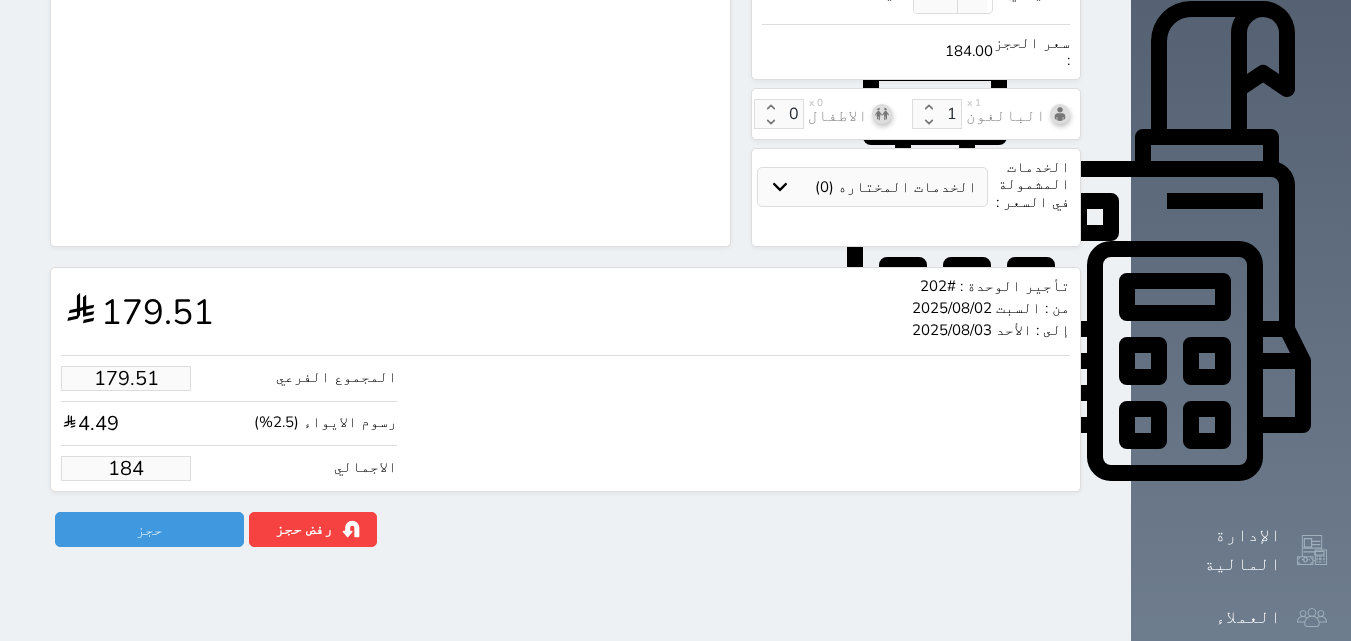 type on "17.56" 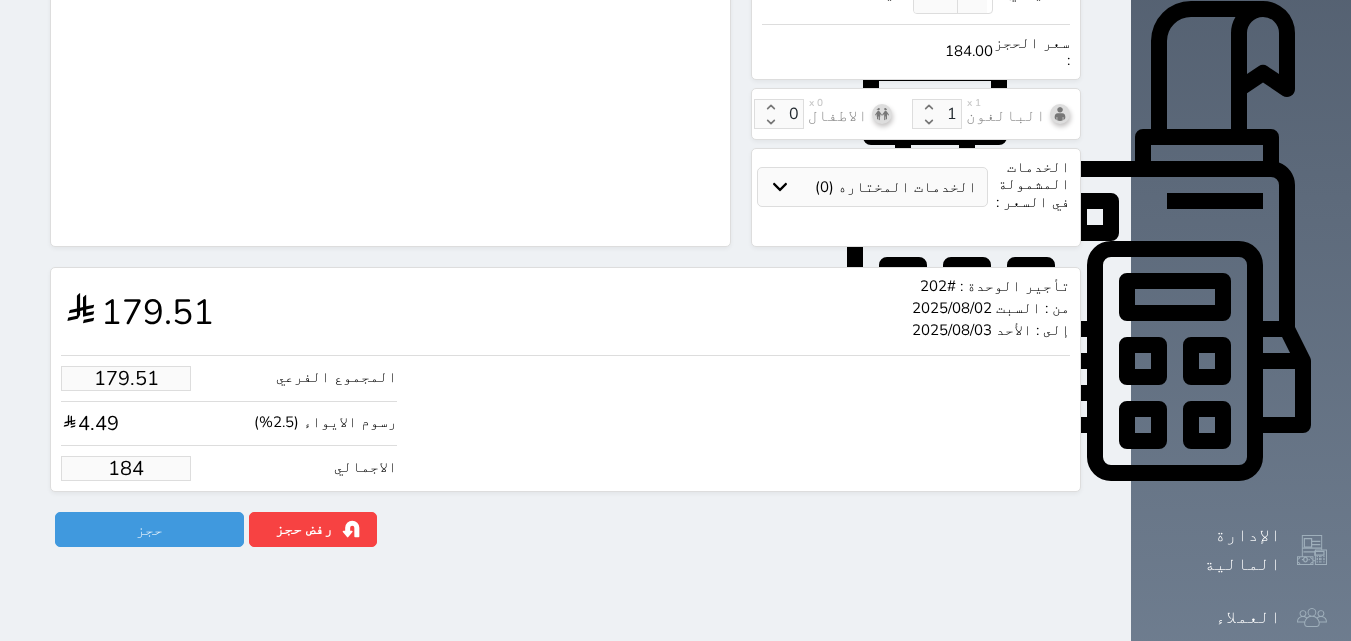 type on "18" 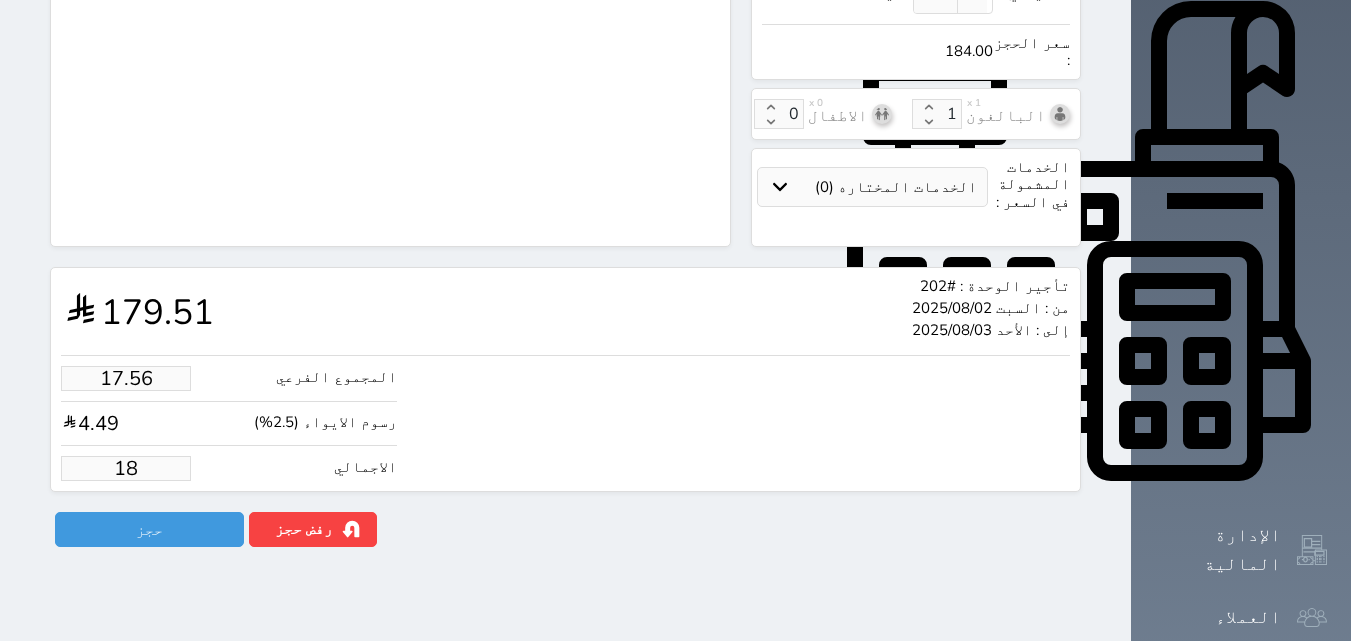 type on "1.00" 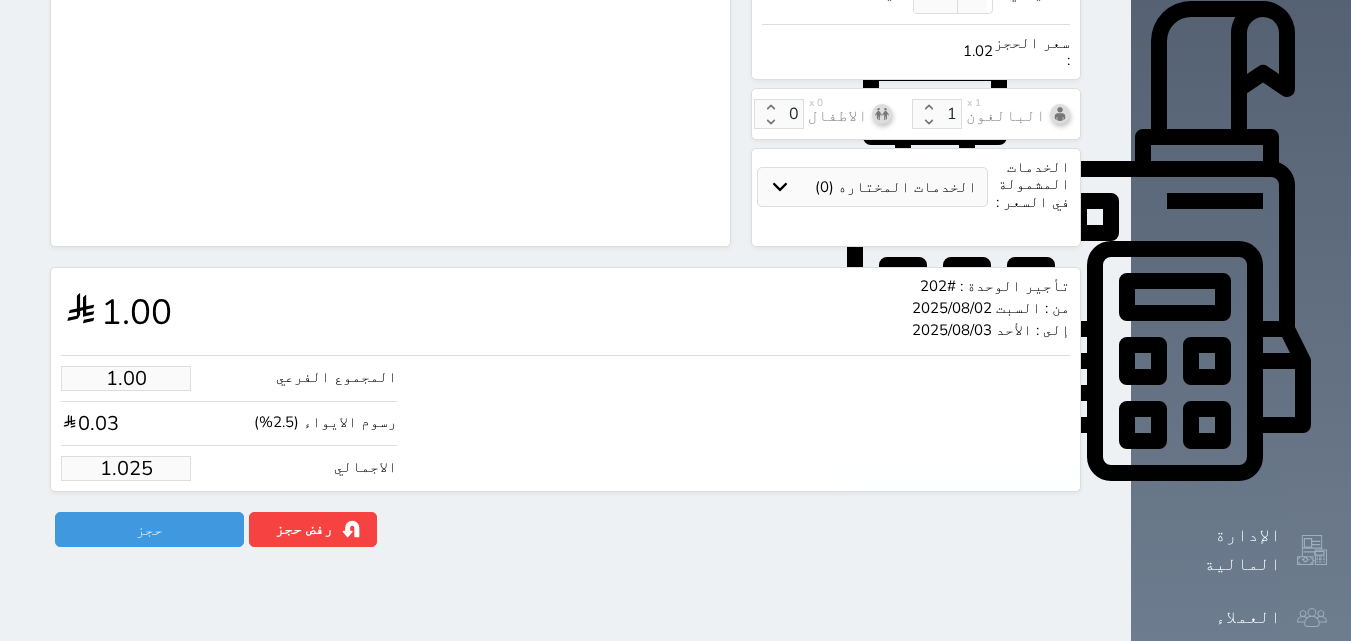 type on "1.02" 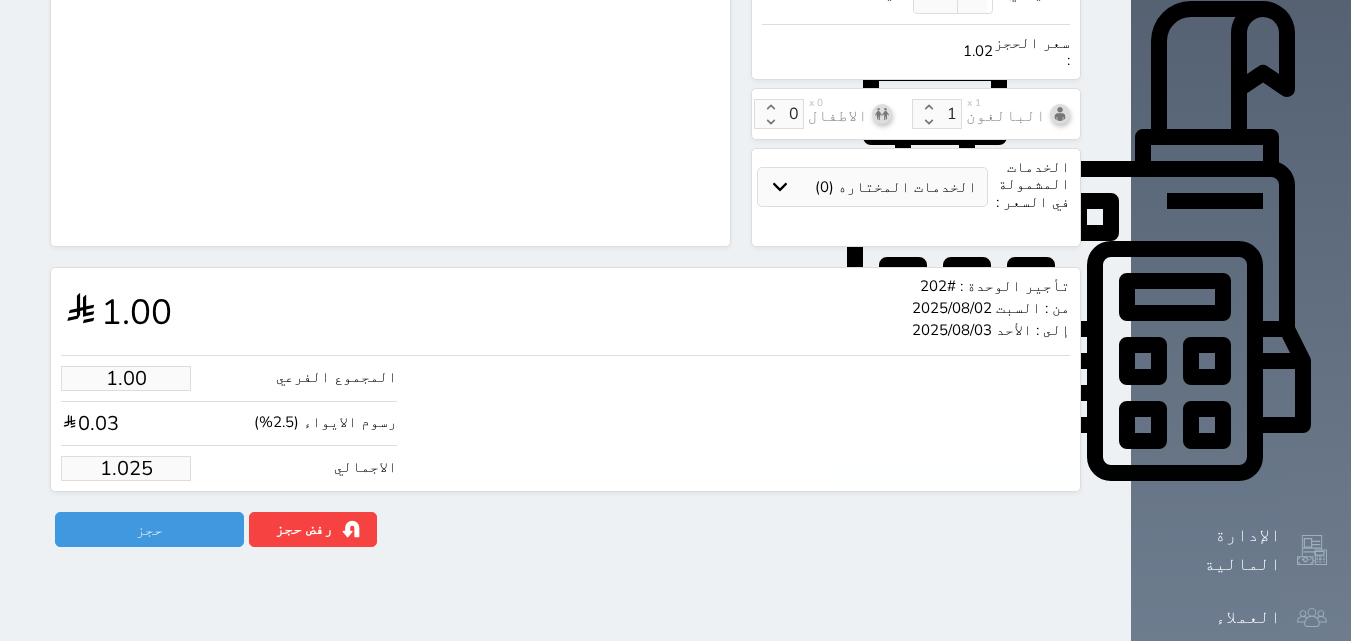select 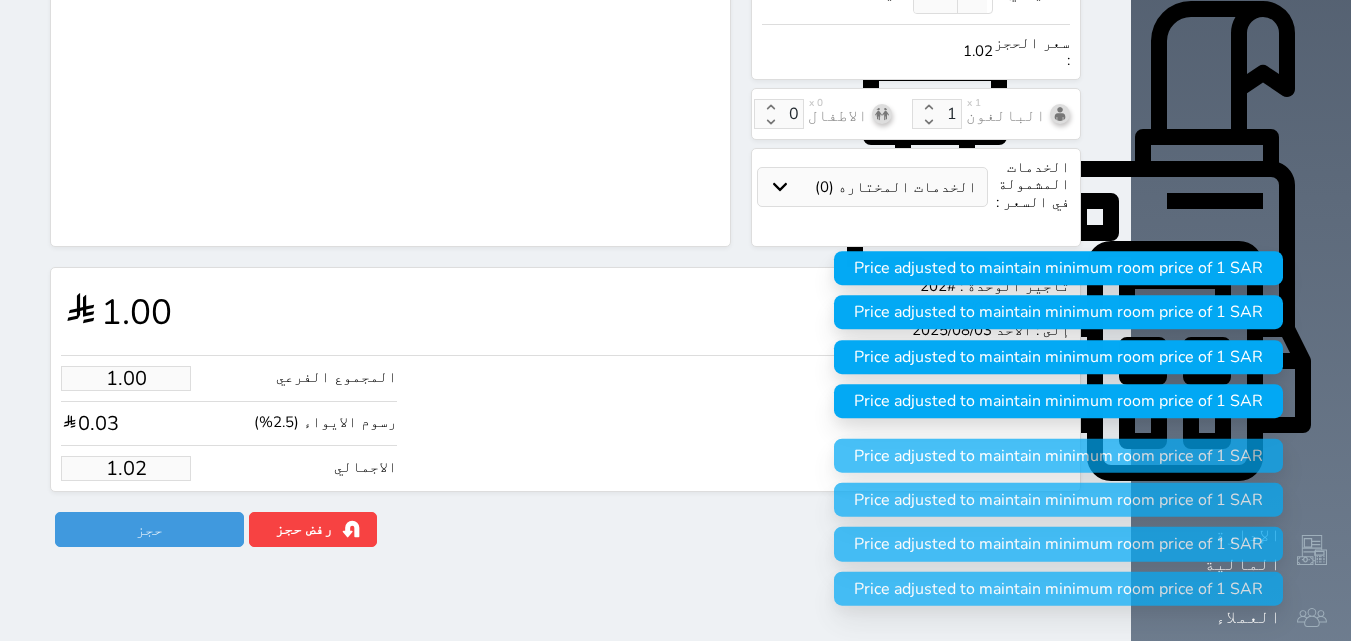 type on "1.0" 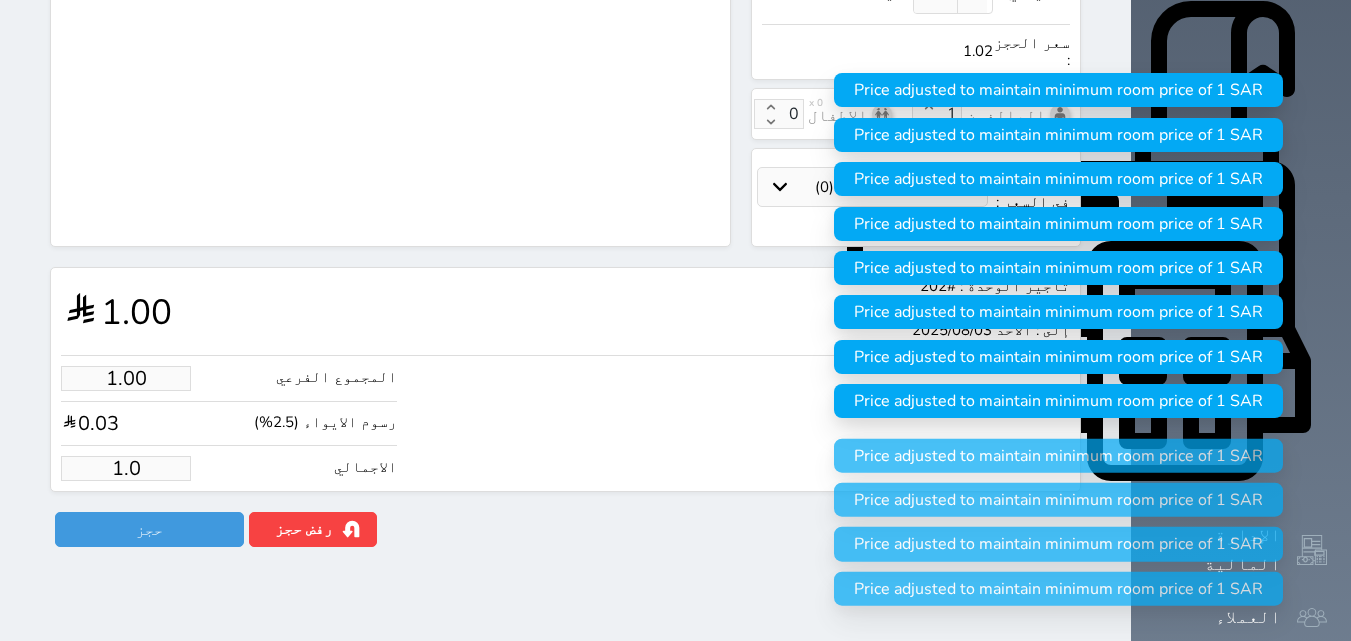 type on "1." 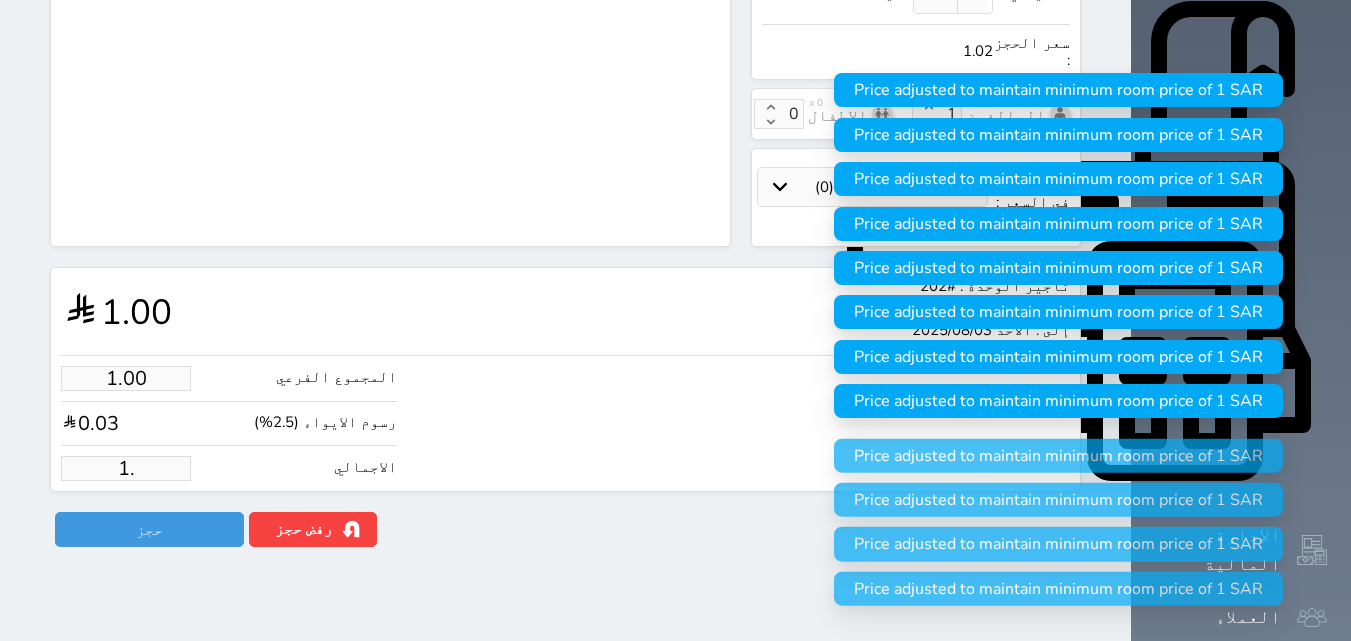 type on "1" 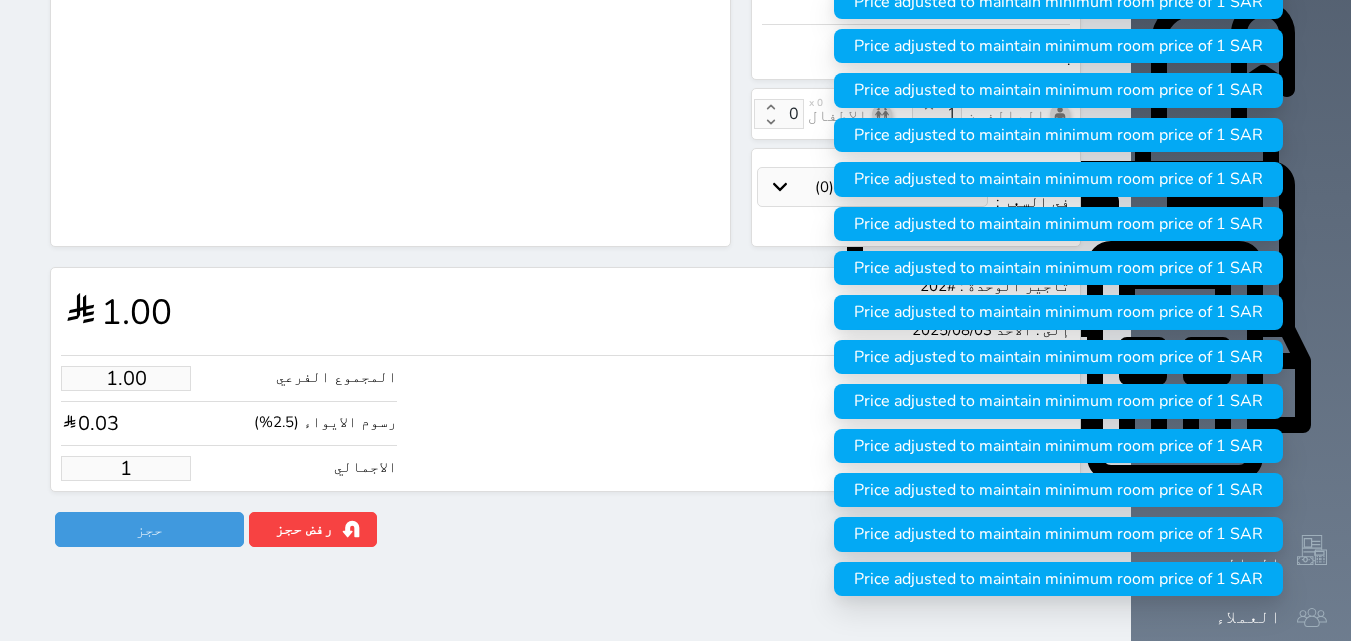 type 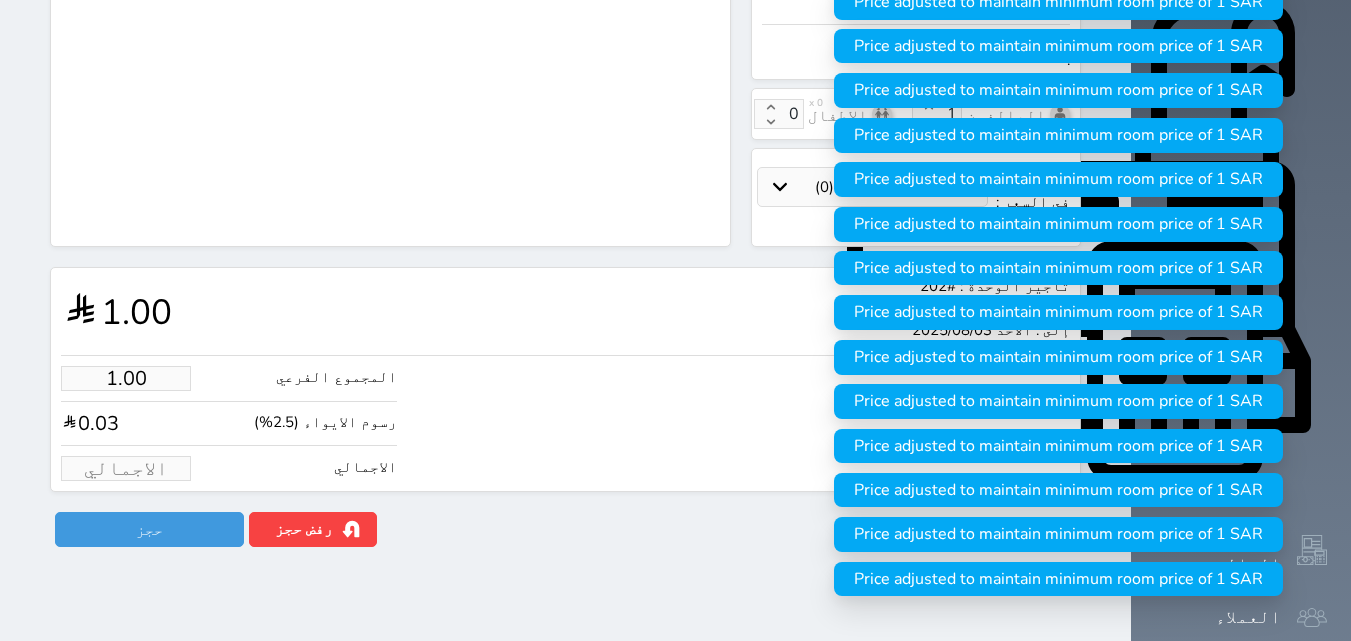 type on "1.95" 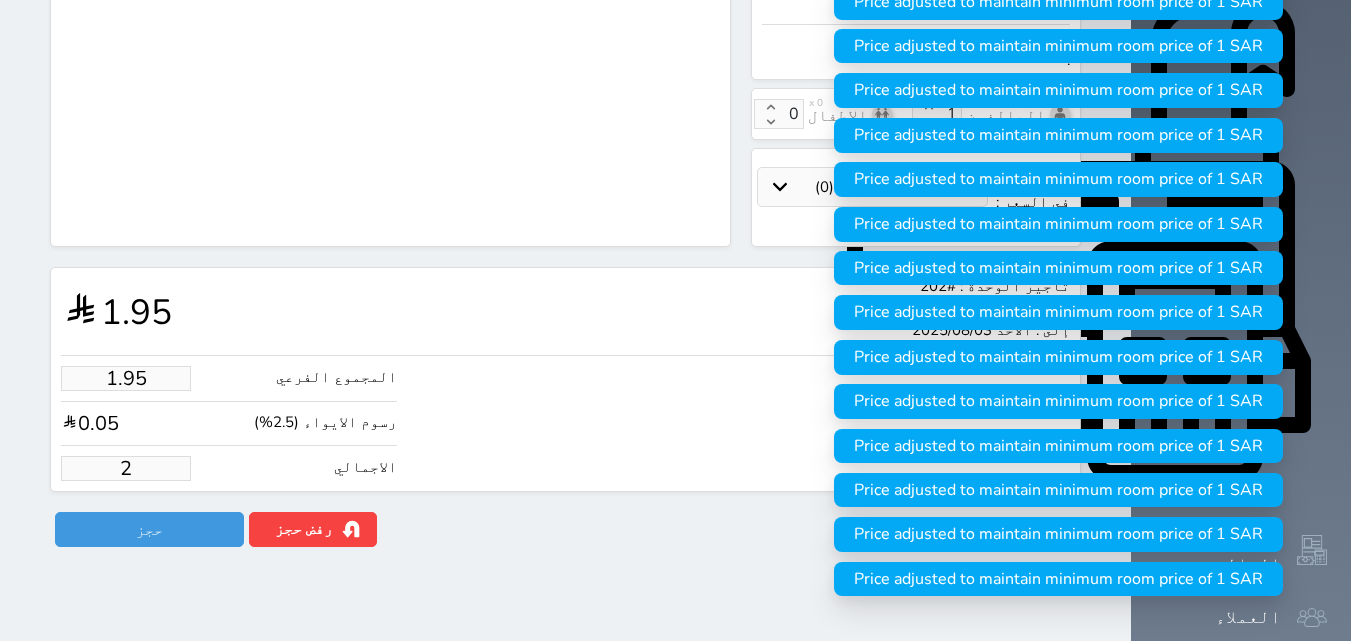 type on "21.46" 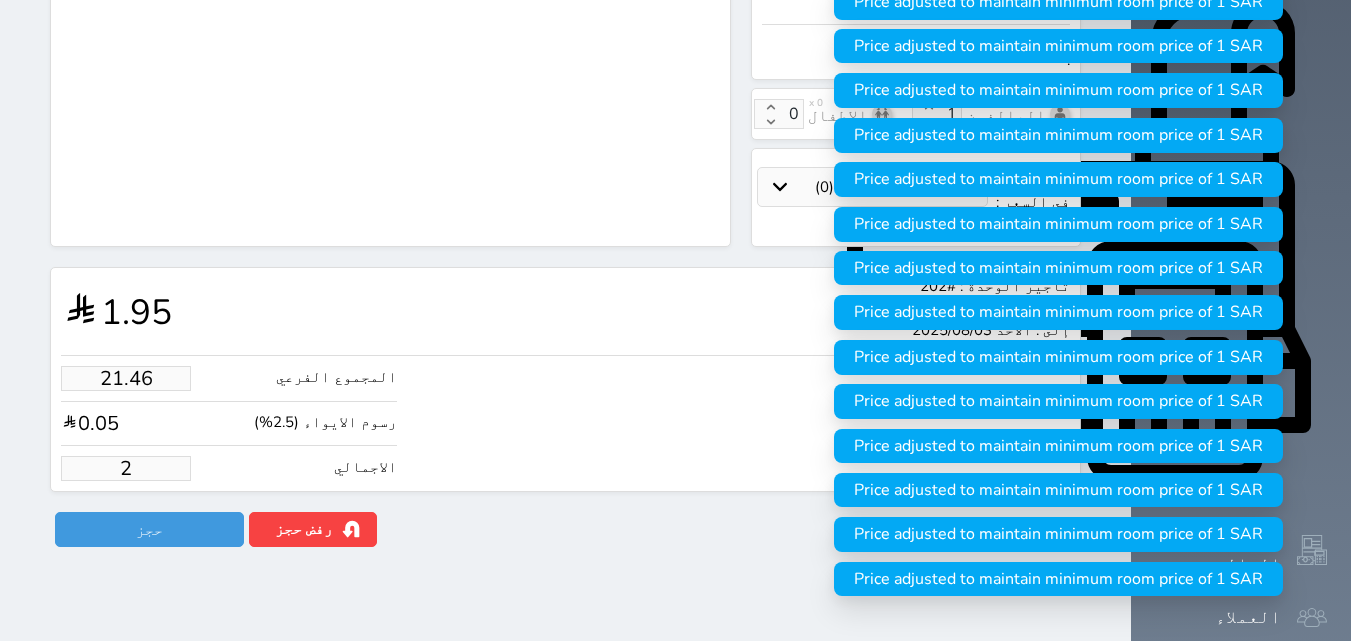 type on "22" 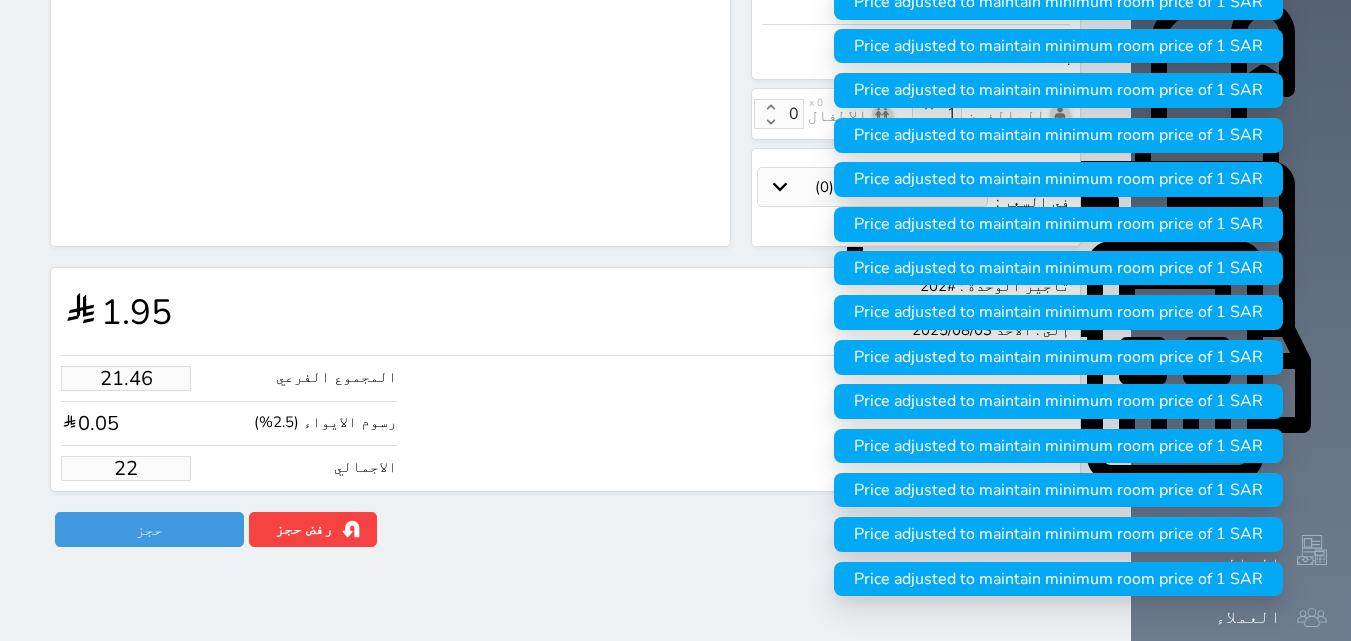 type on "214.63" 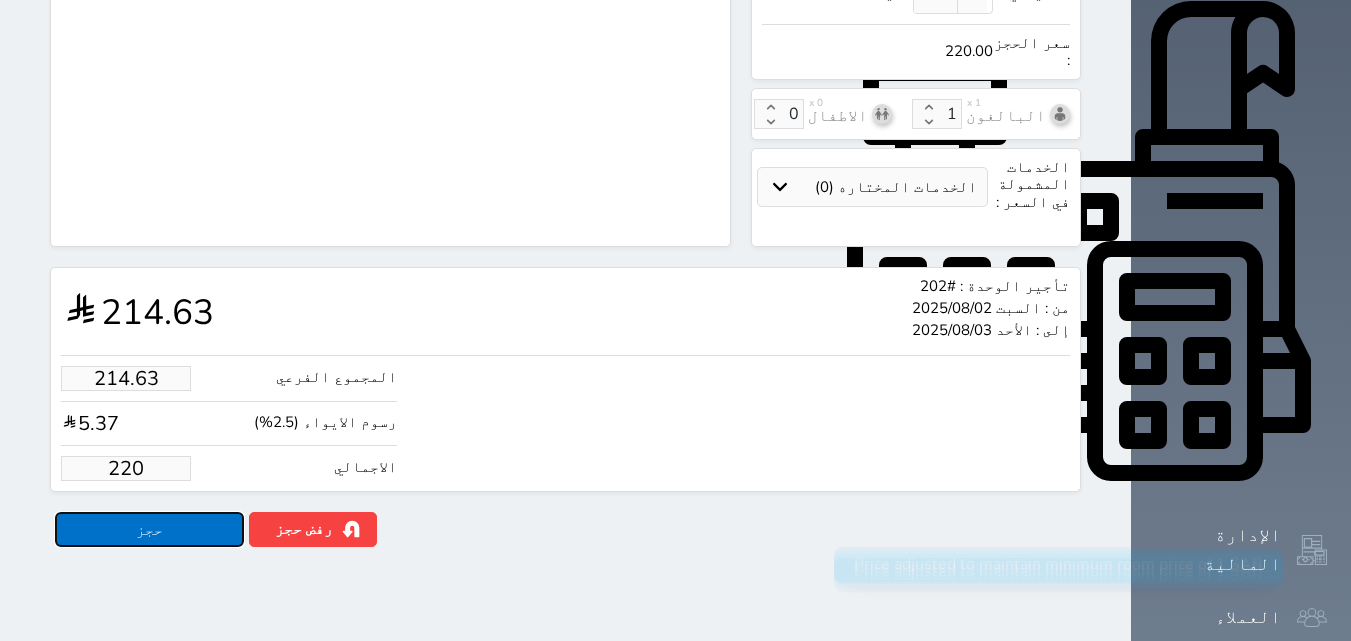 type on "220.00" 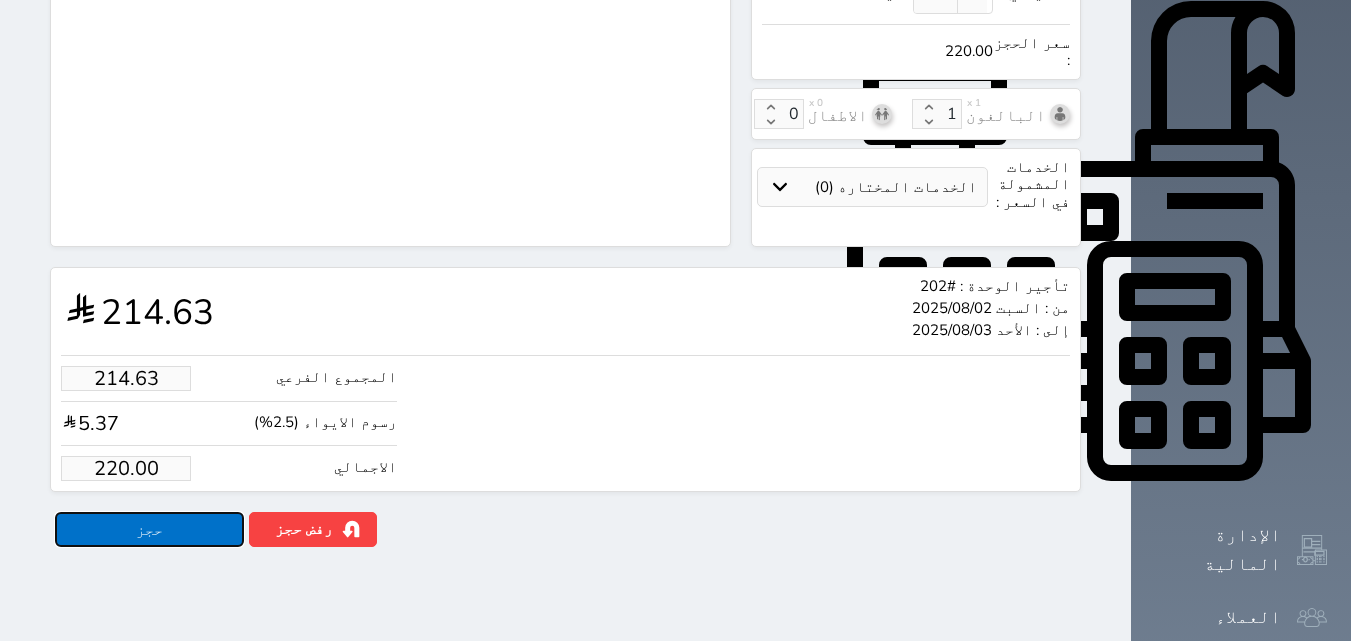 click on "حجز" at bounding box center (149, 529) 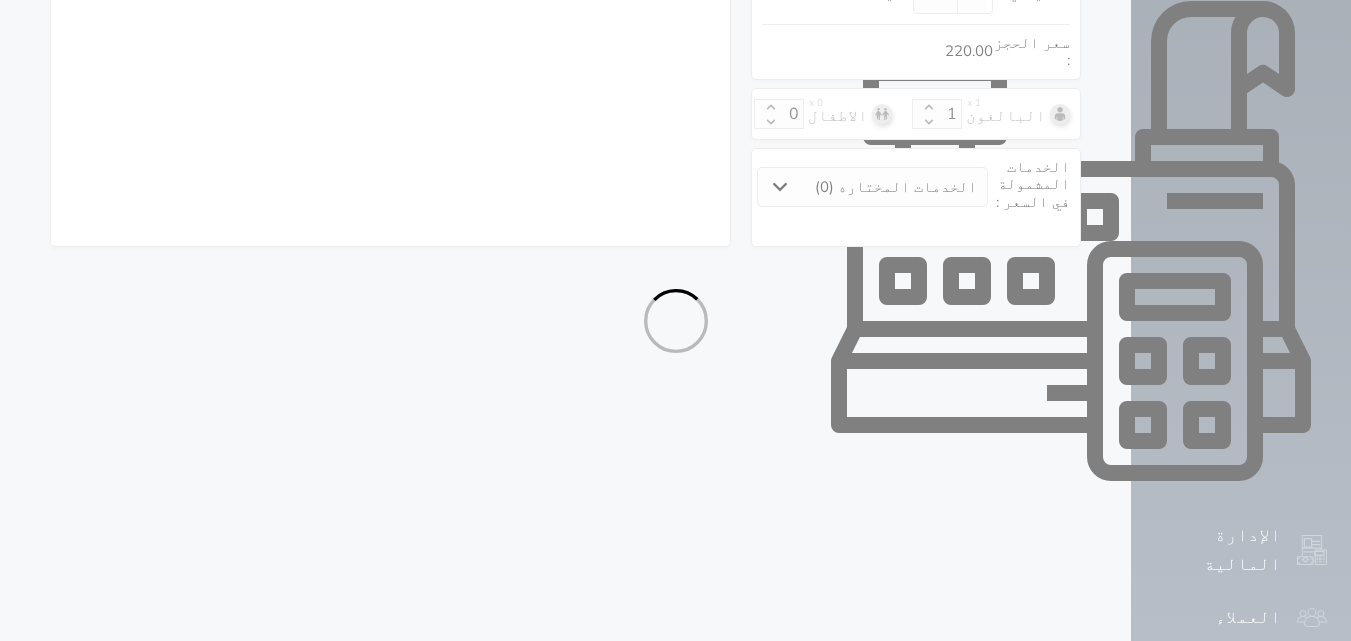 select on "1" 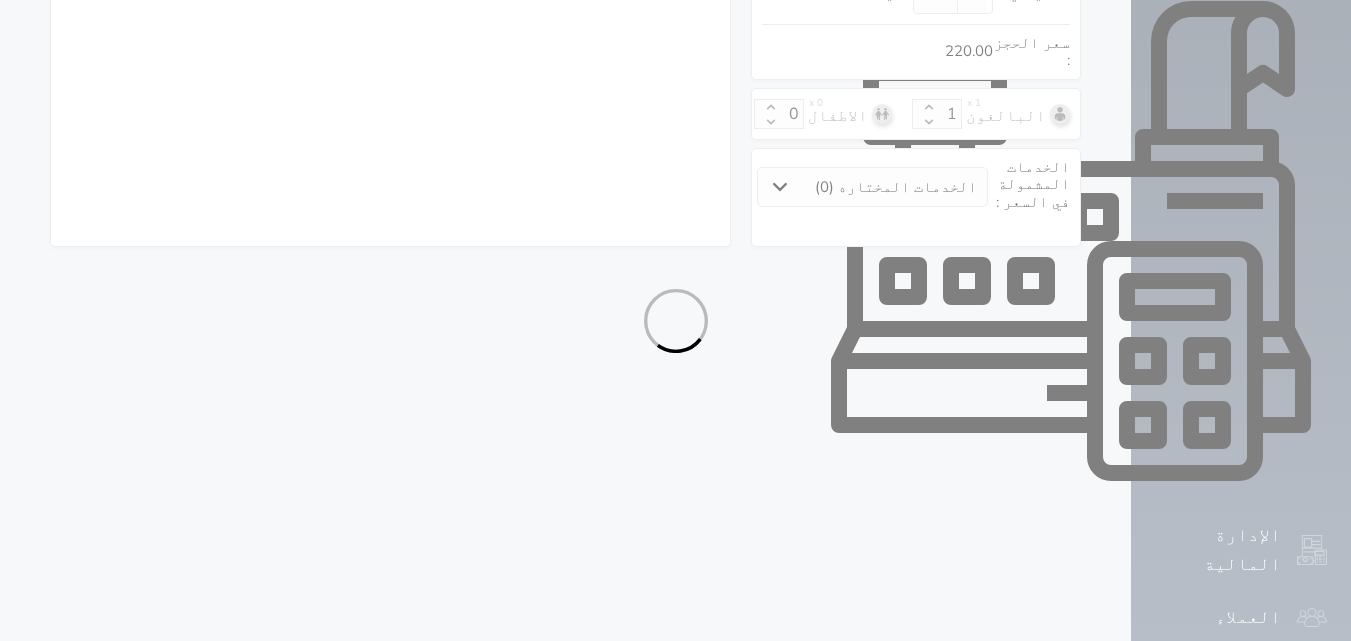 select on "113" 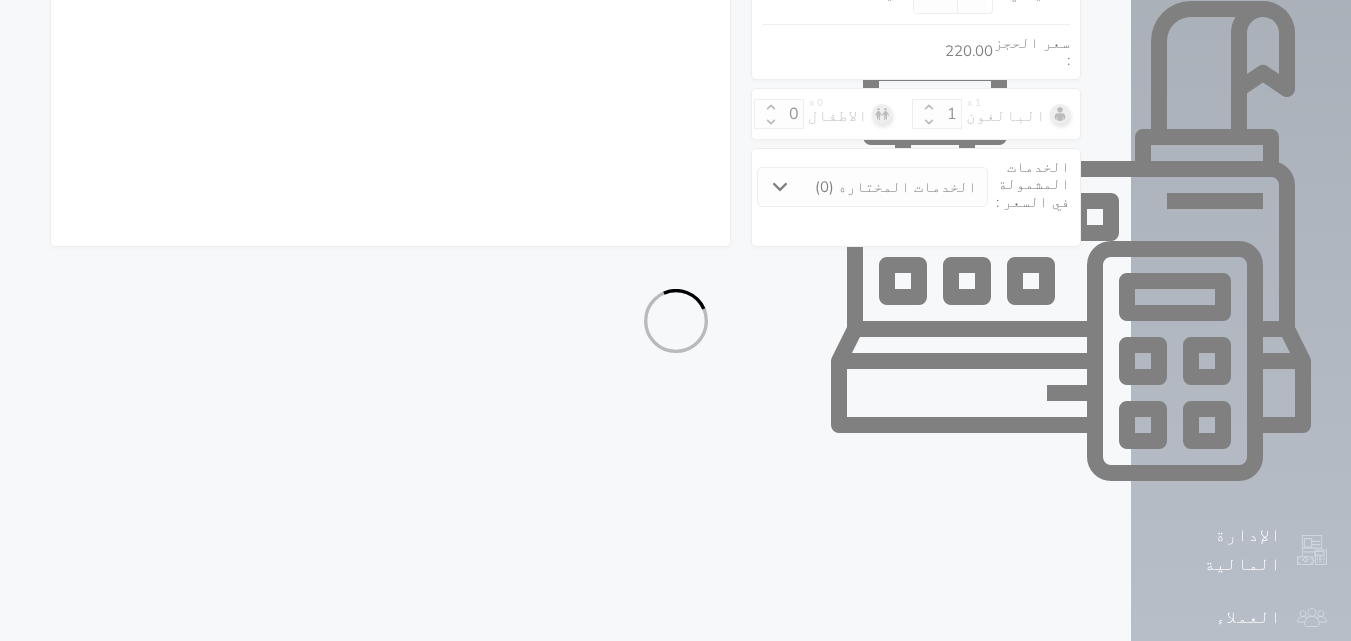 select on "1" 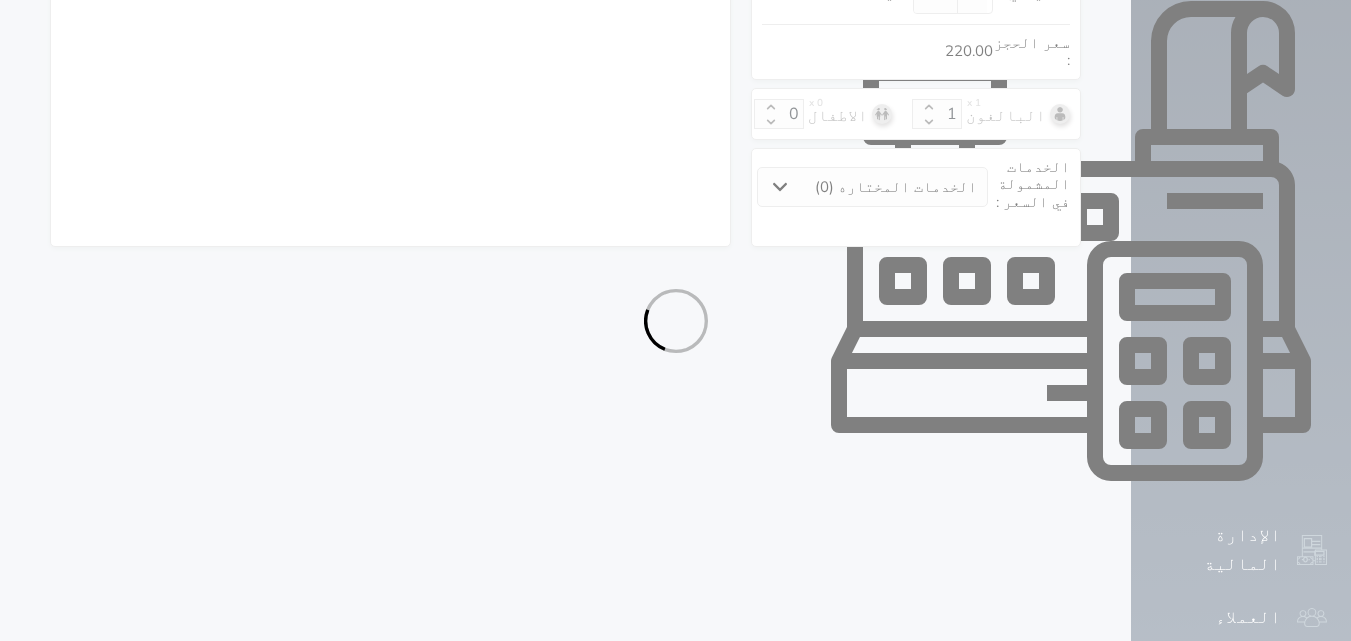 select 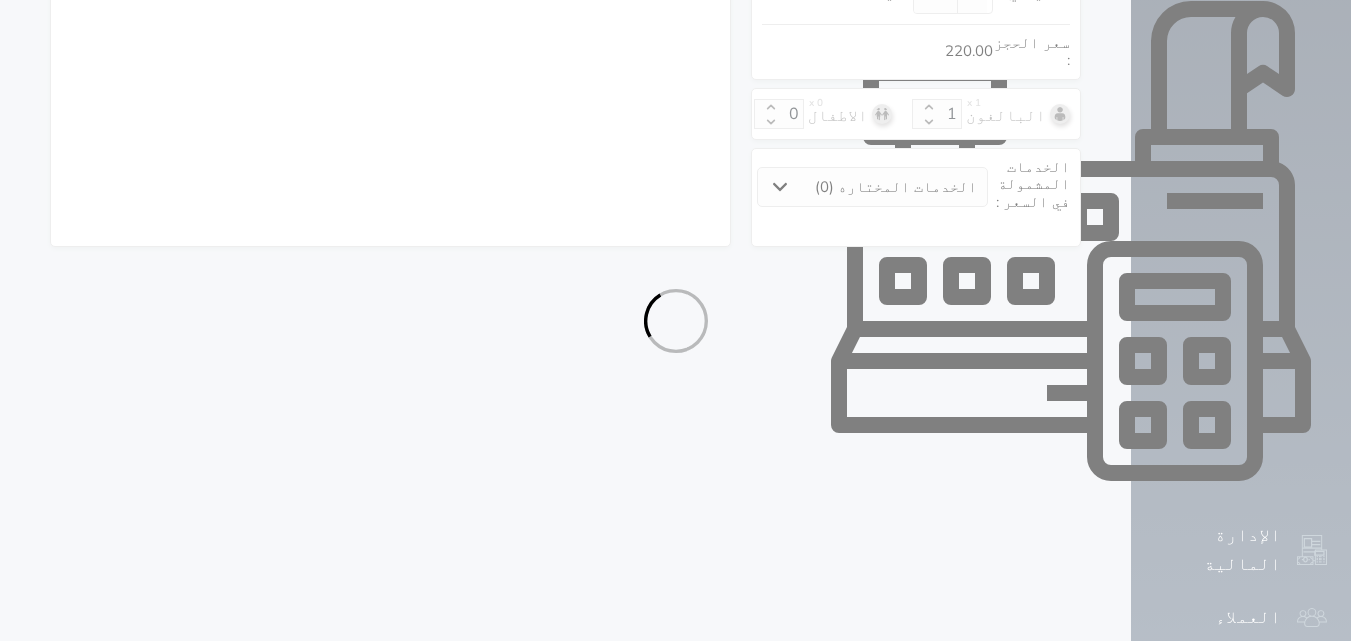select on "7" 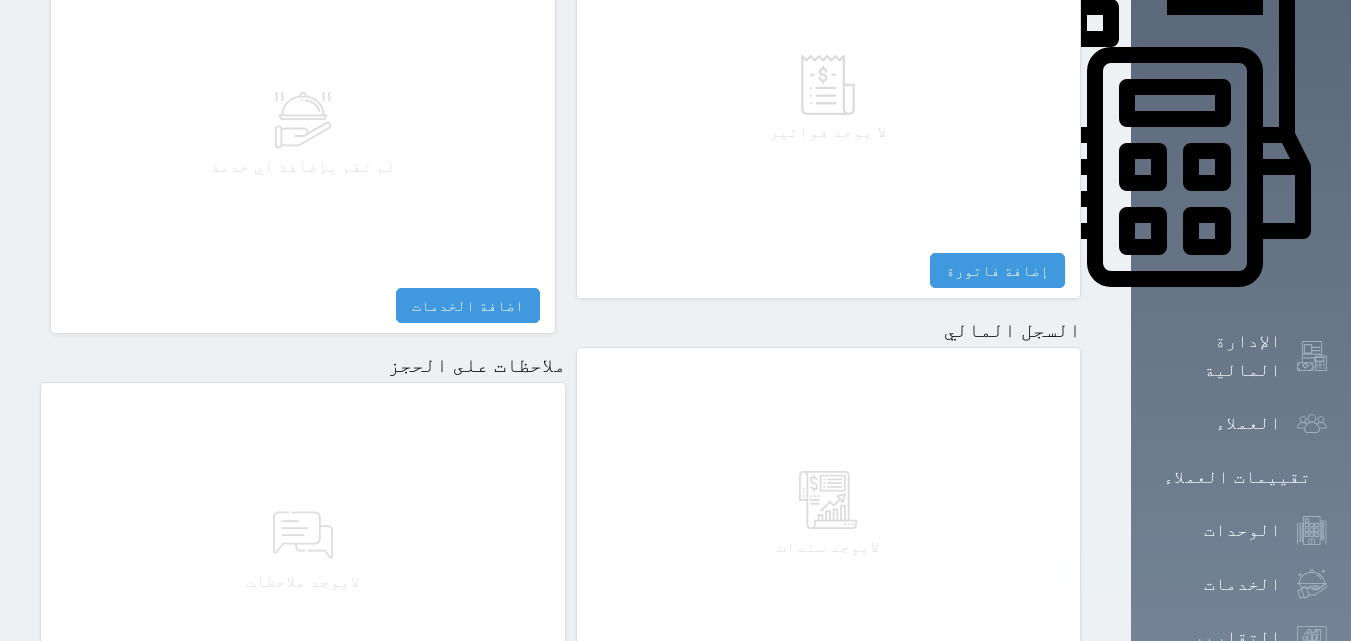 scroll, scrollTop: 900, scrollLeft: 0, axis: vertical 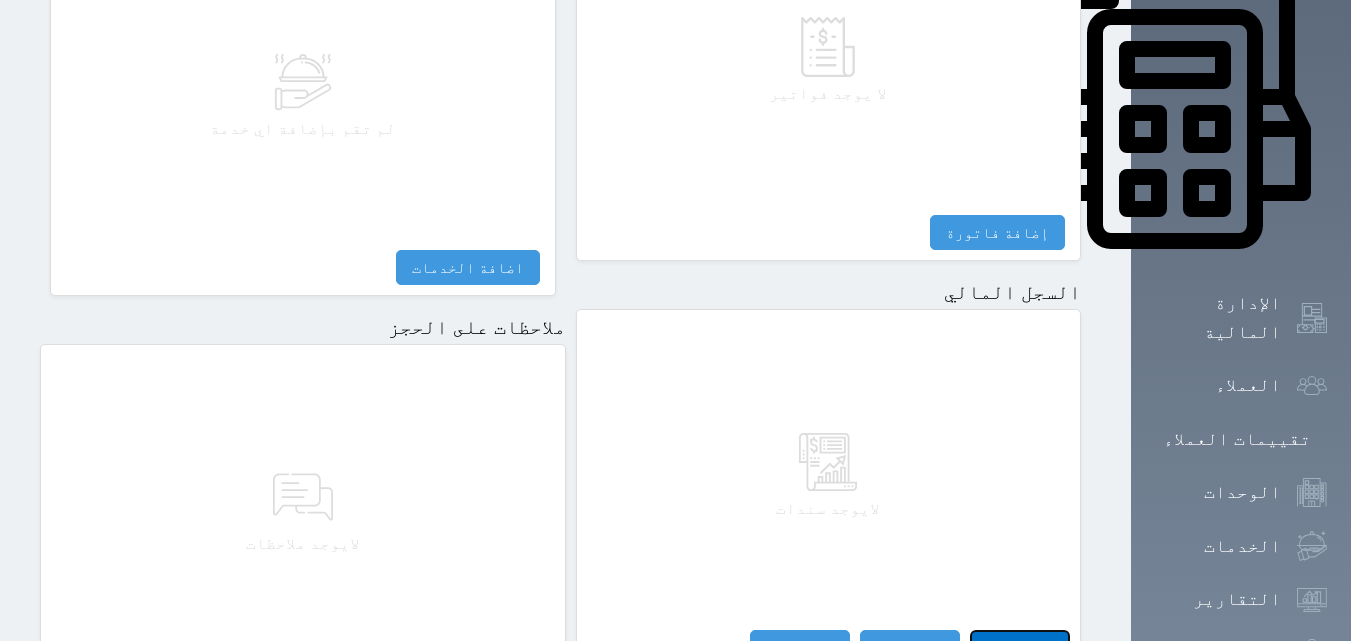 click on "مقبوضات" at bounding box center (1020, 647) 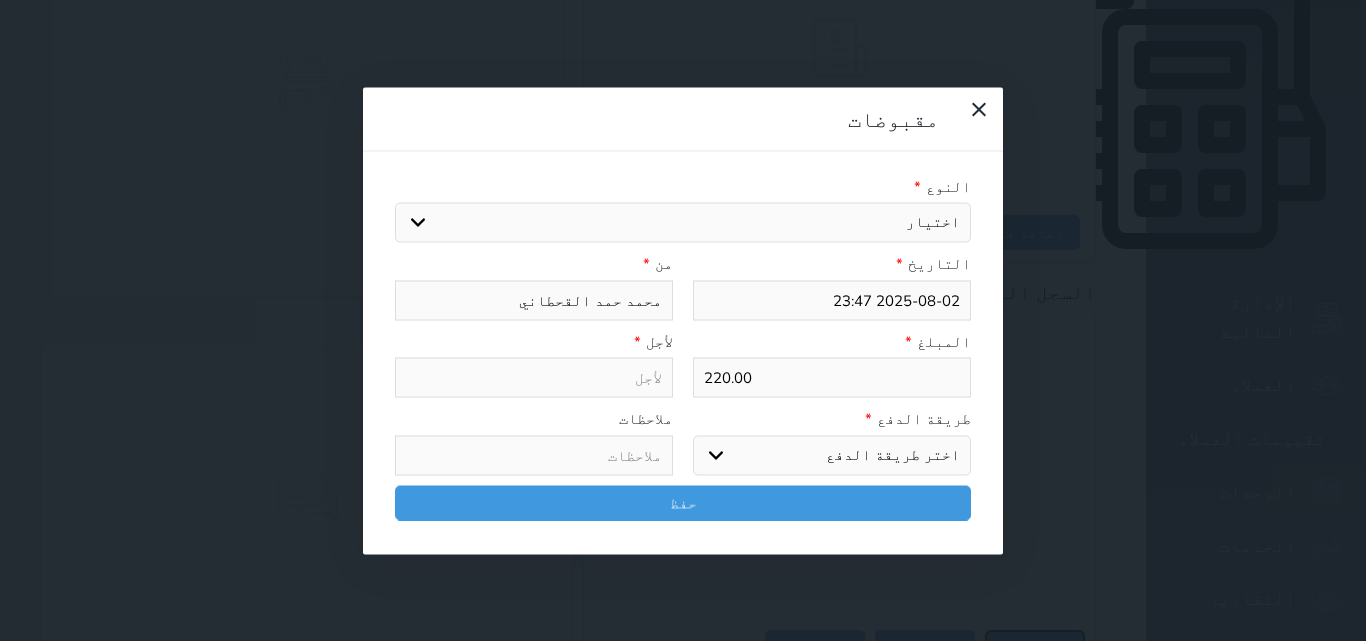 select 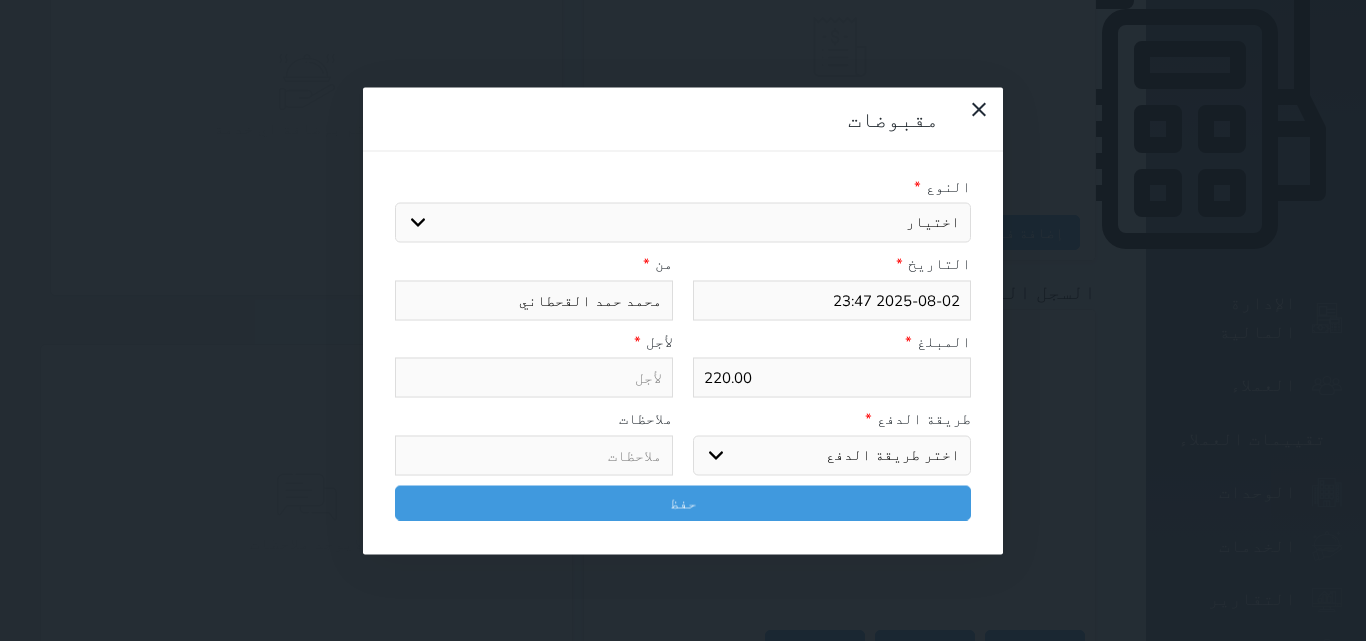 click on "النوع  *    اختيار   مقبوضات عامة قيمة إيجار فواتير تامين عربون لا ينطبق آخر مغسلة واي فاي - الإنترنت مواقف السيارات طعام الأغذية والمشروبات مشروبات المشروبات الباردة المشروبات الساخنة الإفطار غداء عشاء مخبز و كعك حمام سباحة الصالة الرياضية سبا و خدمات الجمال اختيار وإسقاط (خدمات النقل) ميني بار كابل - تلفزيون سرير إضافي تصفيف الشعر التسوق خدمات الجولات السياحية المنظمة خدمات الدليل السياحي   التاريخ *   2025-08-02 [DATE]   من *   [FIRST] [LAST]   المبلغ *   220.00   لأجل *     طريقة الدفع *   اختر طريقة الدفع   دفع نقدى   تحويل بنكى   مدى   بطاقة ائتمان   آجل   ملاحظات         حفظ" at bounding box center [683, 352] 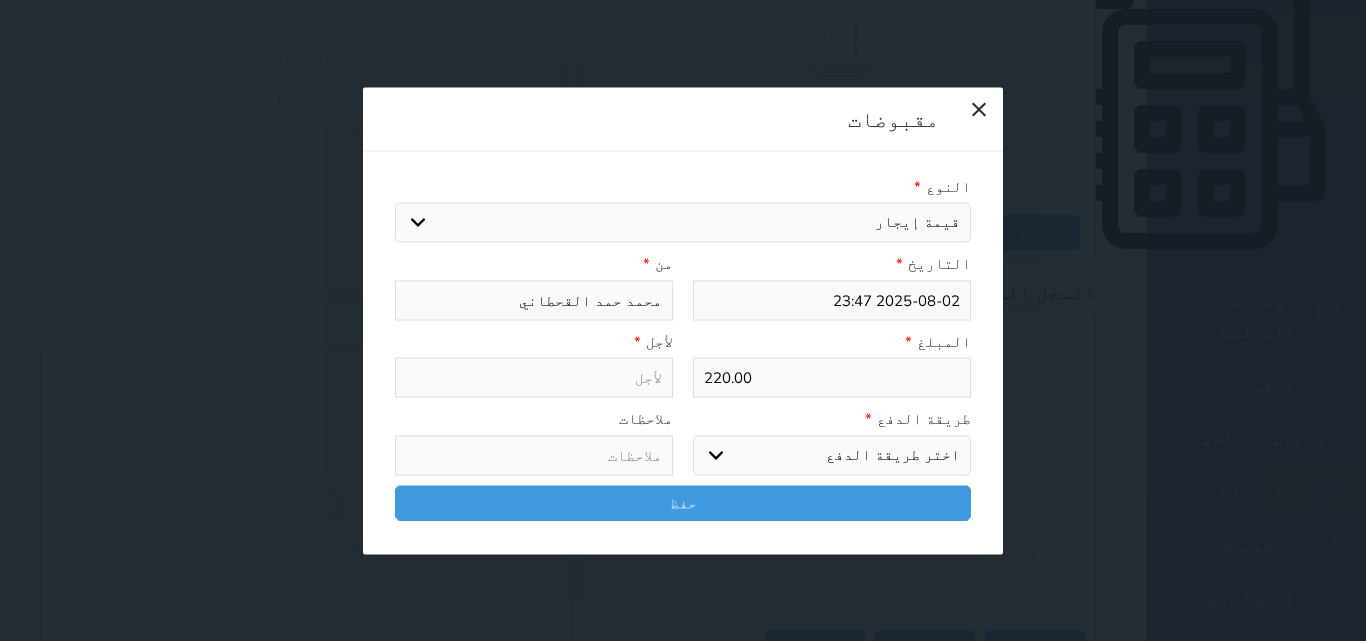 click on "اختيار   مقبوضات عامة قيمة إيجار فواتير تامين عربون لا ينطبق آخر مغسلة واي فاي - الإنترنت مواقف السيارات طعام الأغذية والمشروبات مشروبات المشروبات الباردة المشروبات الساخنة الإفطار غداء عشاء مخبز و كعك حمام سباحة الصالة الرياضية سبا و خدمات الجمال اختيار وإسقاط (خدمات النقل) ميني بار كابل - تلفزيون سرير إضافي تصفيف الشعر التسوق خدمات الجولات السياحية المنظمة خدمات الدليل السياحي" at bounding box center (683, 223) 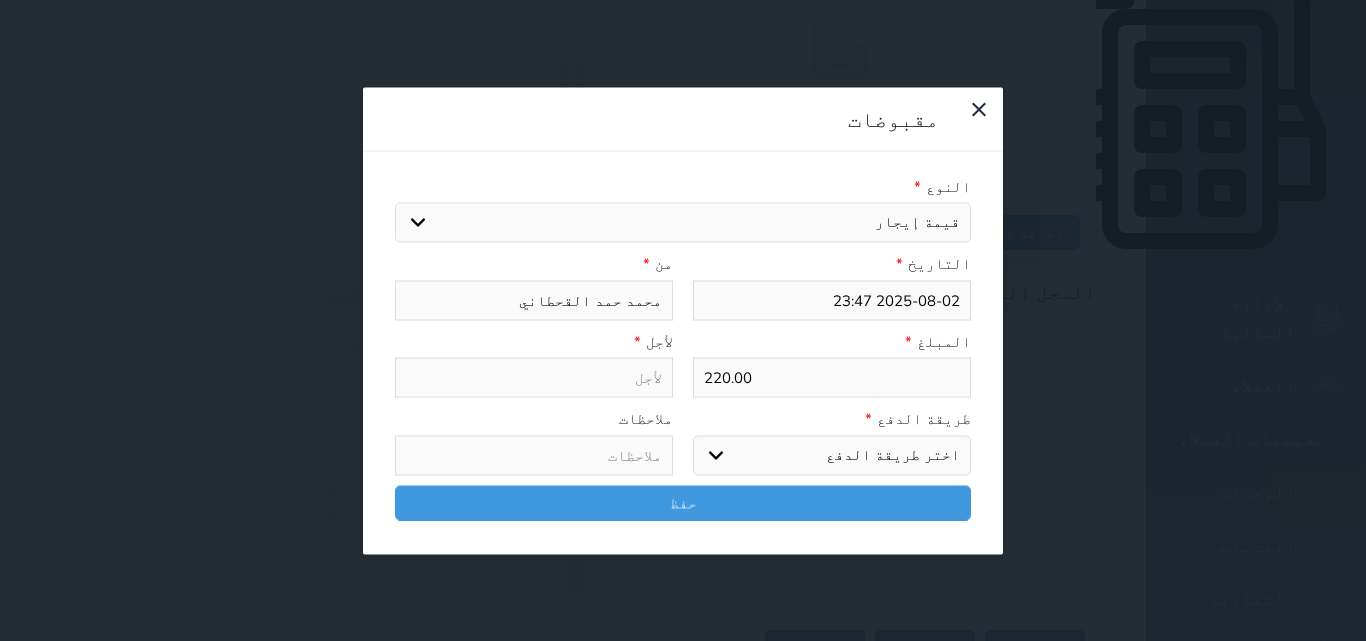 type on "قيمة إيجار - الوحدة - 202" 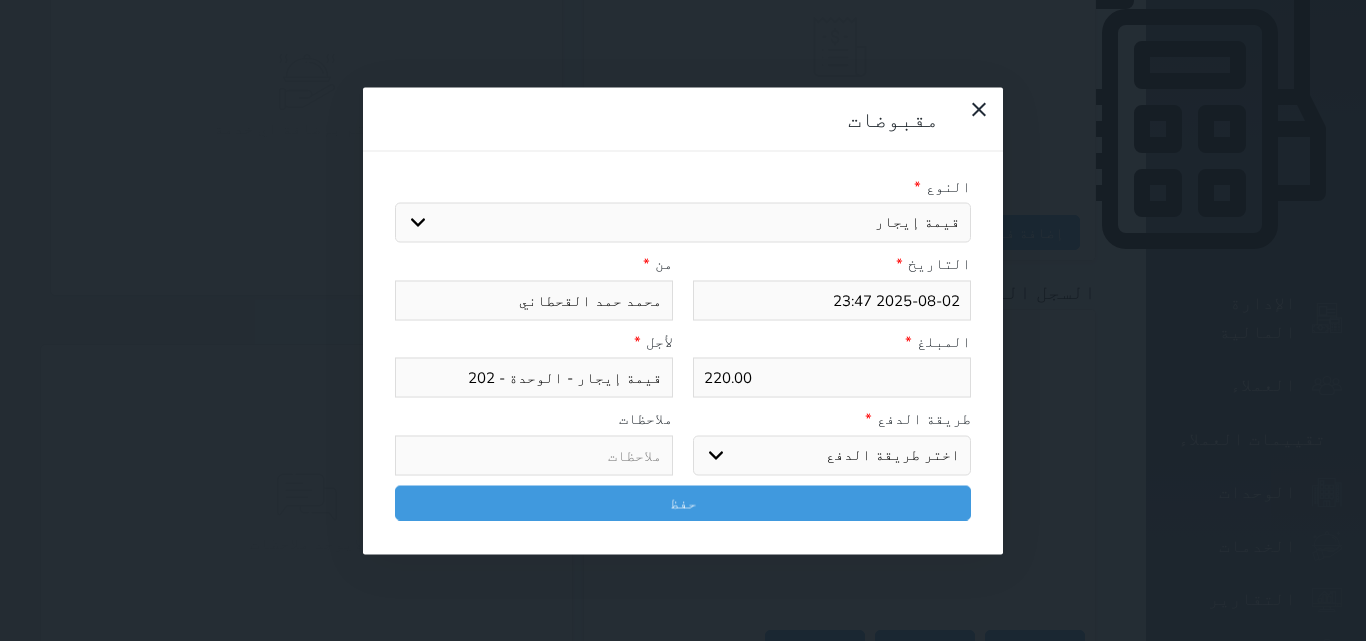 click on "اختر طريقة الدفع   دفع نقدى   تحويل بنكى   مدى   بطاقة ائتمان   آجل" at bounding box center (832, 455) 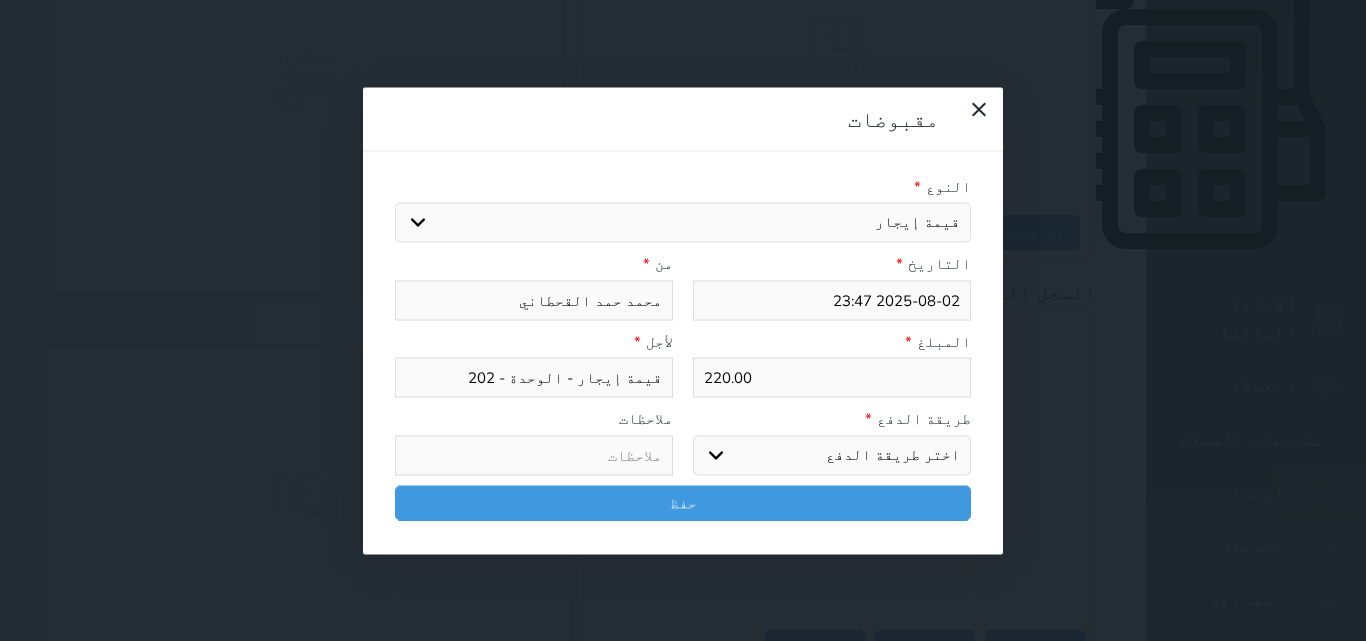 select on "cash" 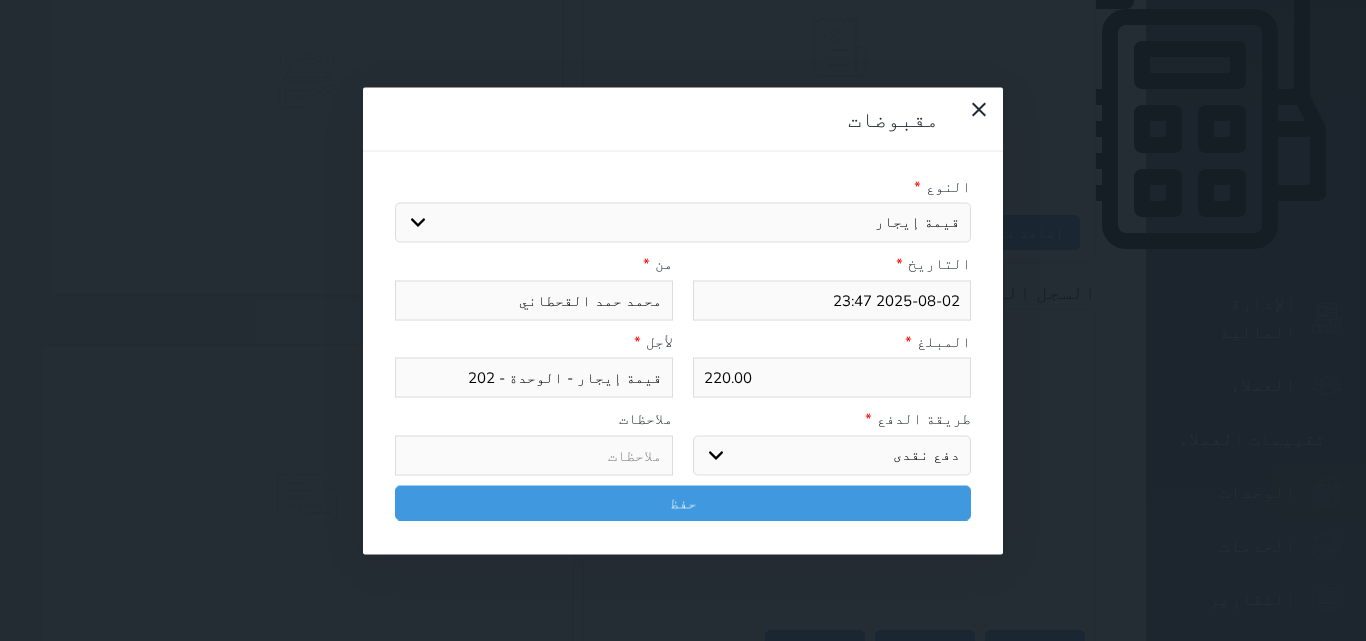 click on "اختر طريقة الدفع   دفع نقدى   تحويل بنكى   مدى   بطاقة ائتمان   آجل" at bounding box center (832, 455) 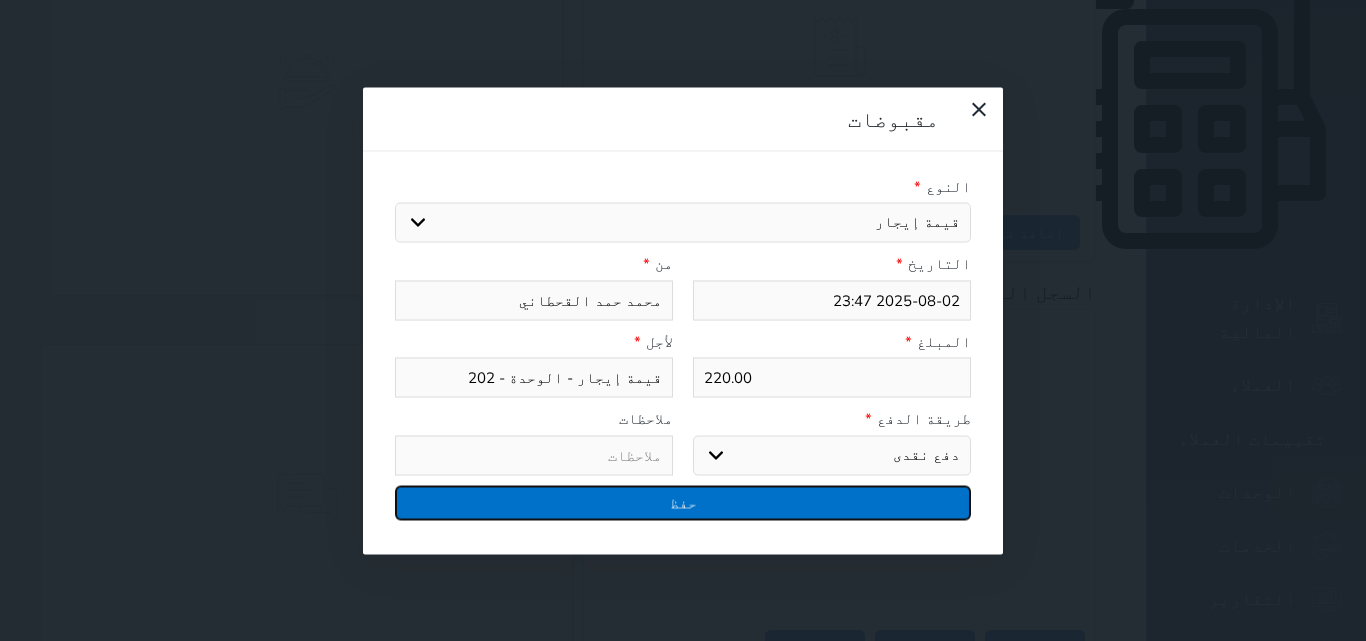 click on "حفظ" at bounding box center (683, 502) 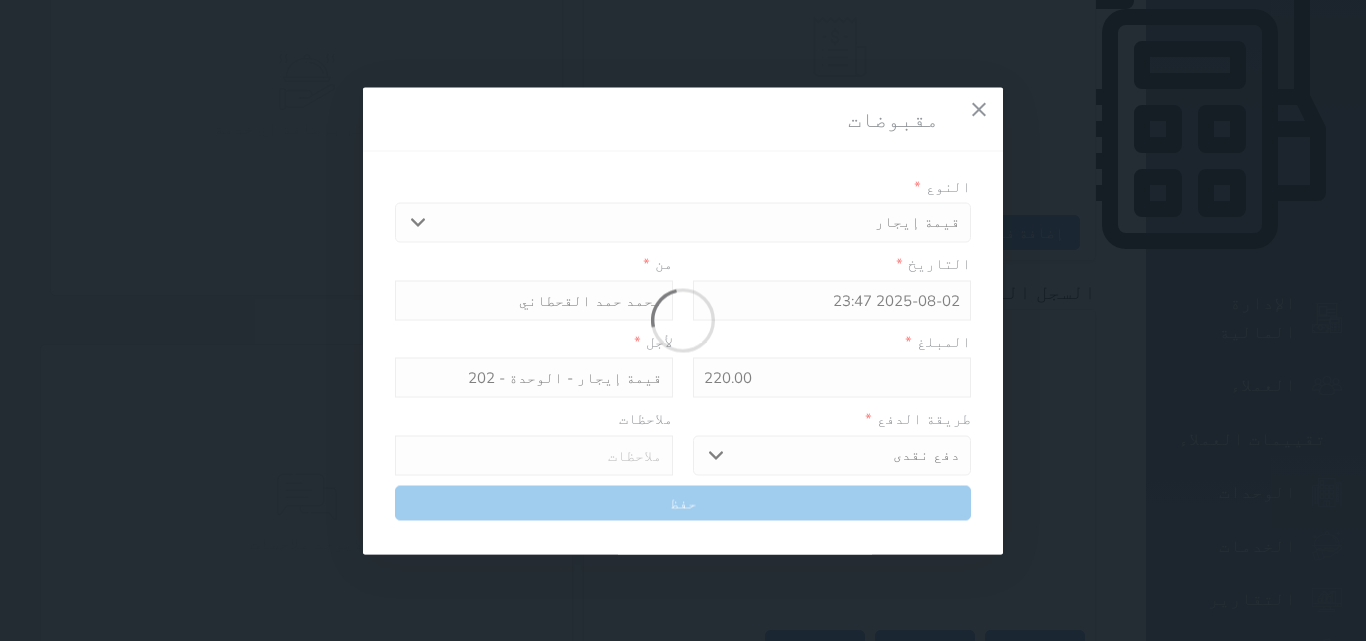 select 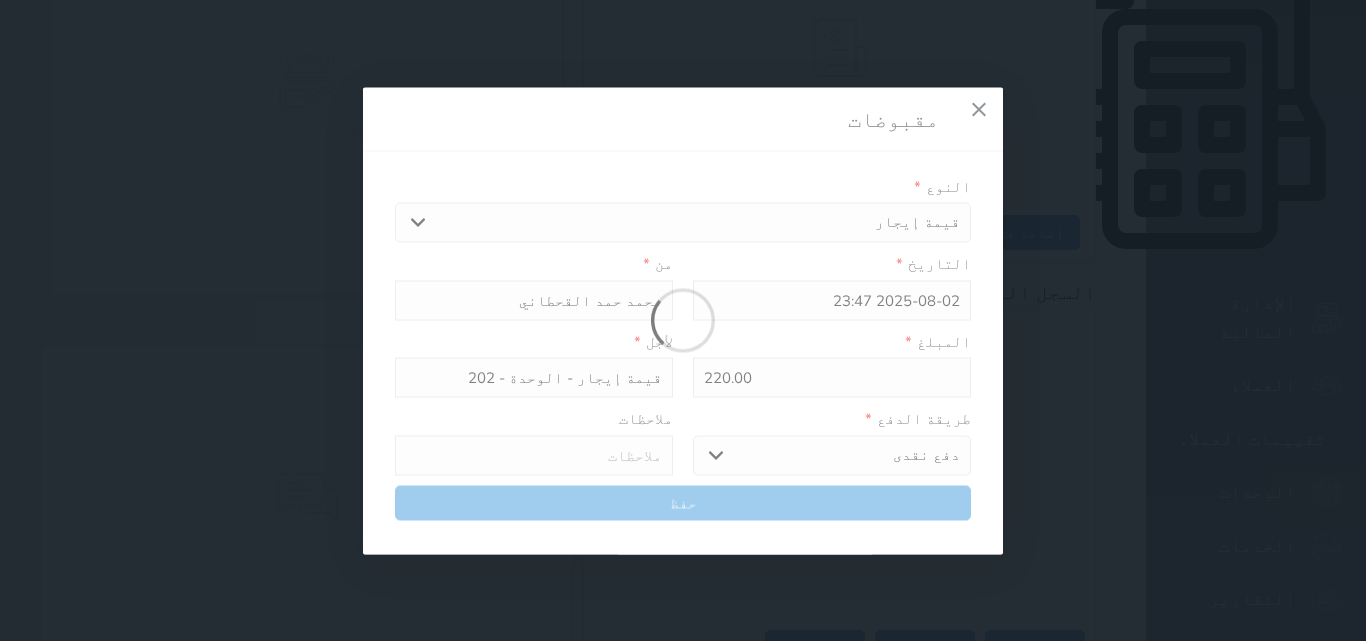 type 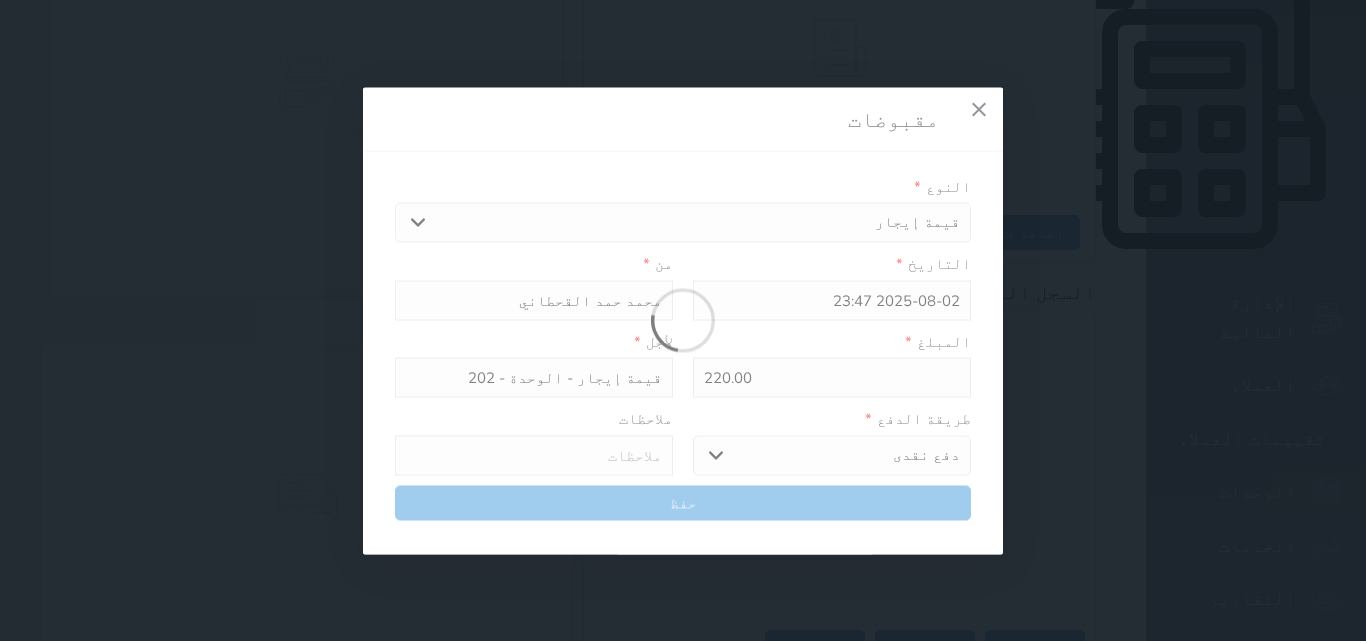 type on "0" 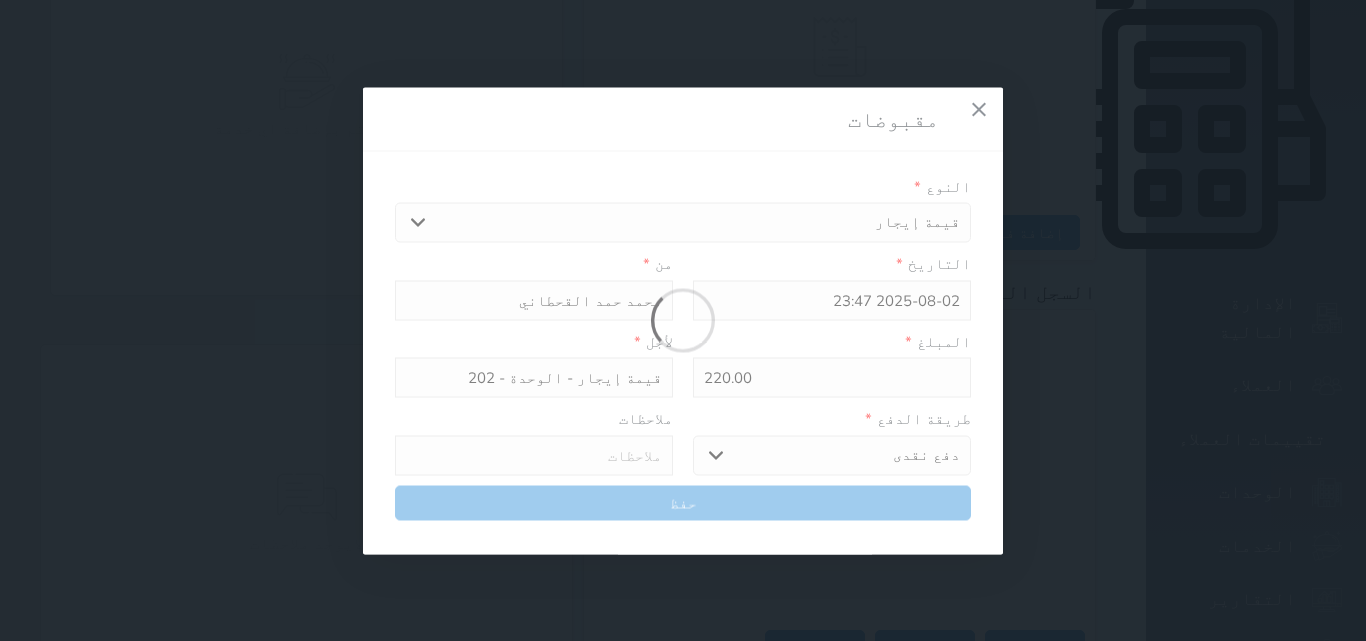 select 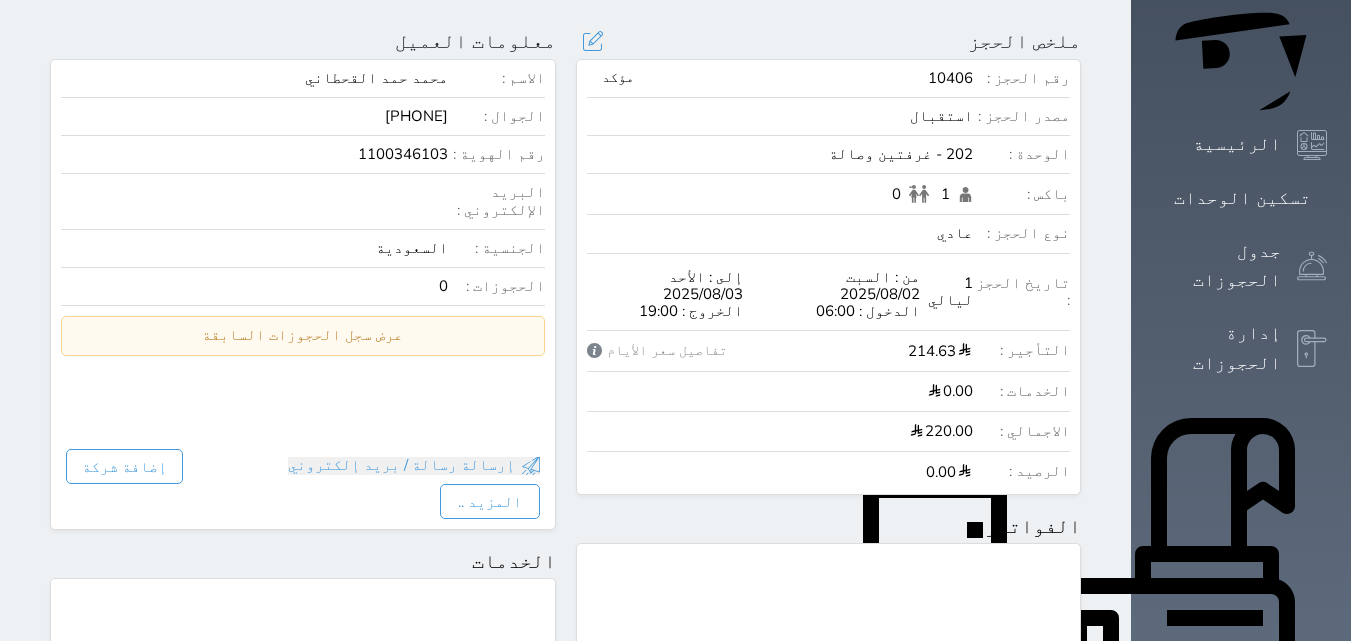 scroll, scrollTop: 500, scrollLeft: 0, axis: vertical 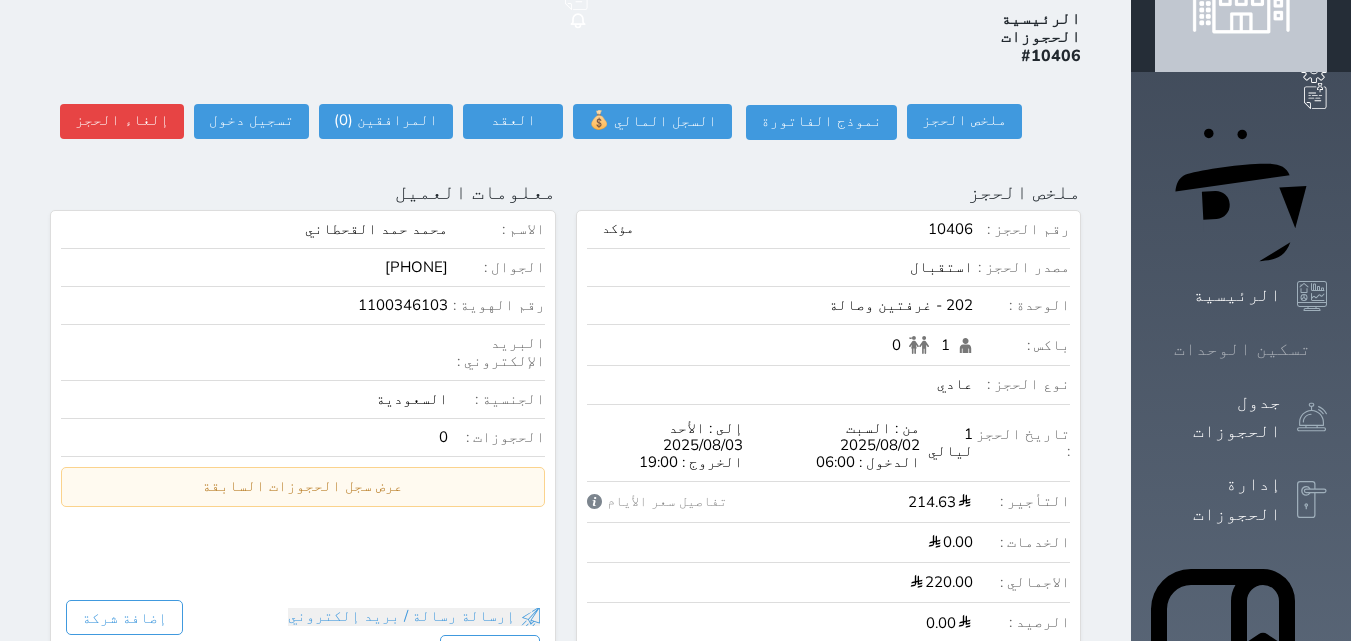 click 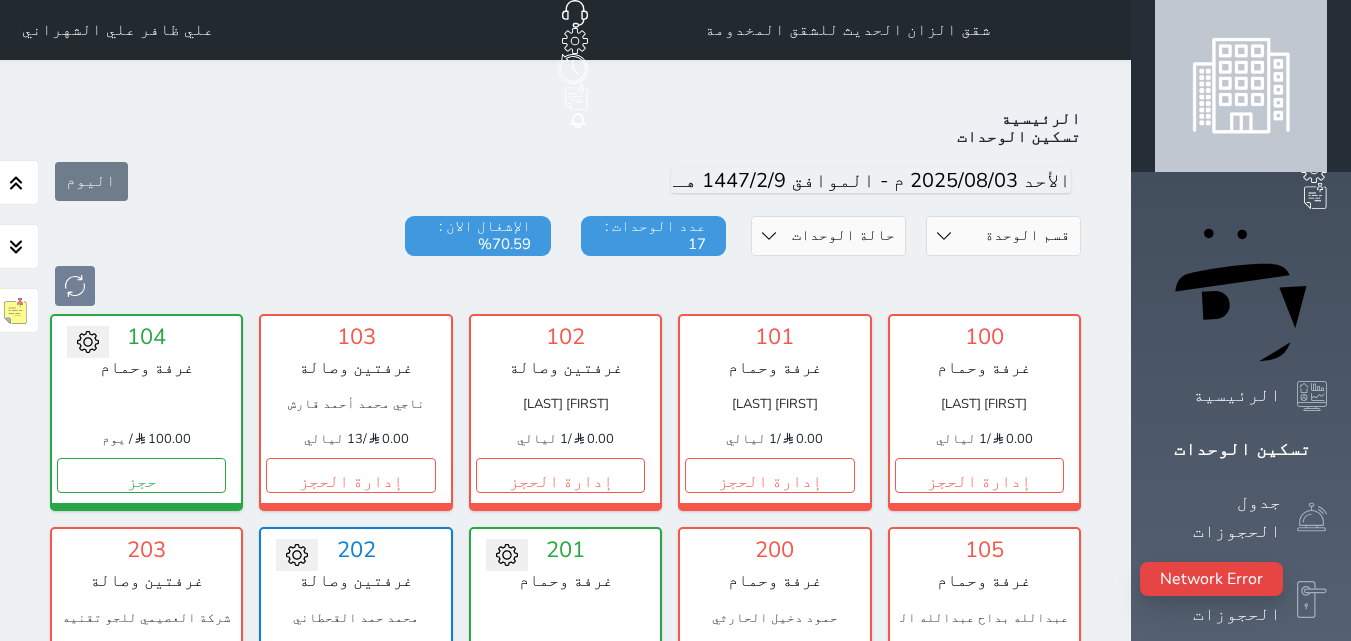 scroll, scrollTop: 78, scrollLeft: 0, axis: vertical 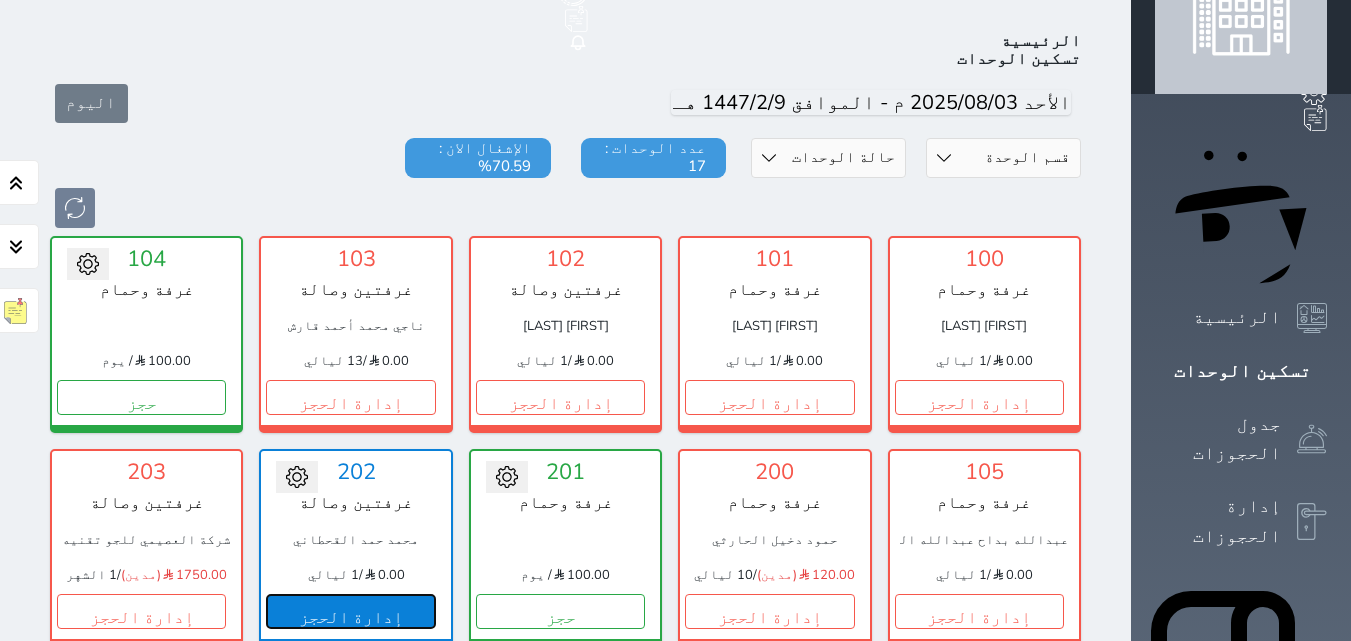 click on "إدارة الحجز" at bounding box center [350, 611] 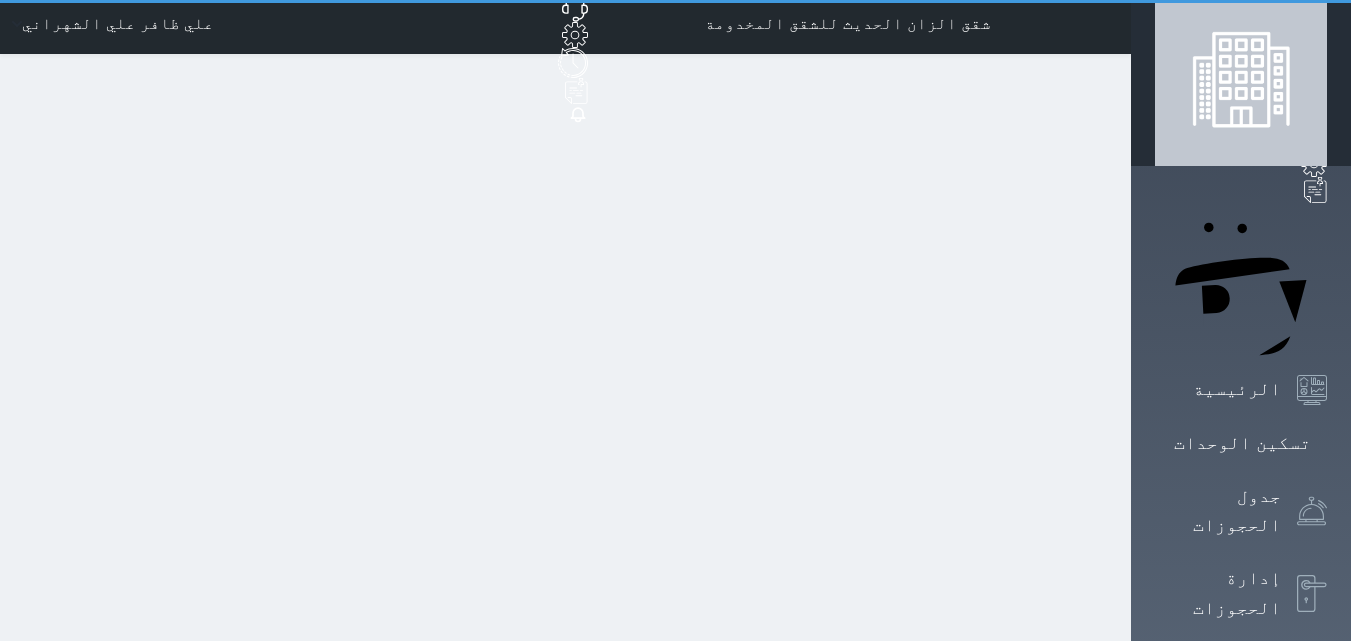 scroll, scrollTop: 0, scrollLeft: 0, axis: both 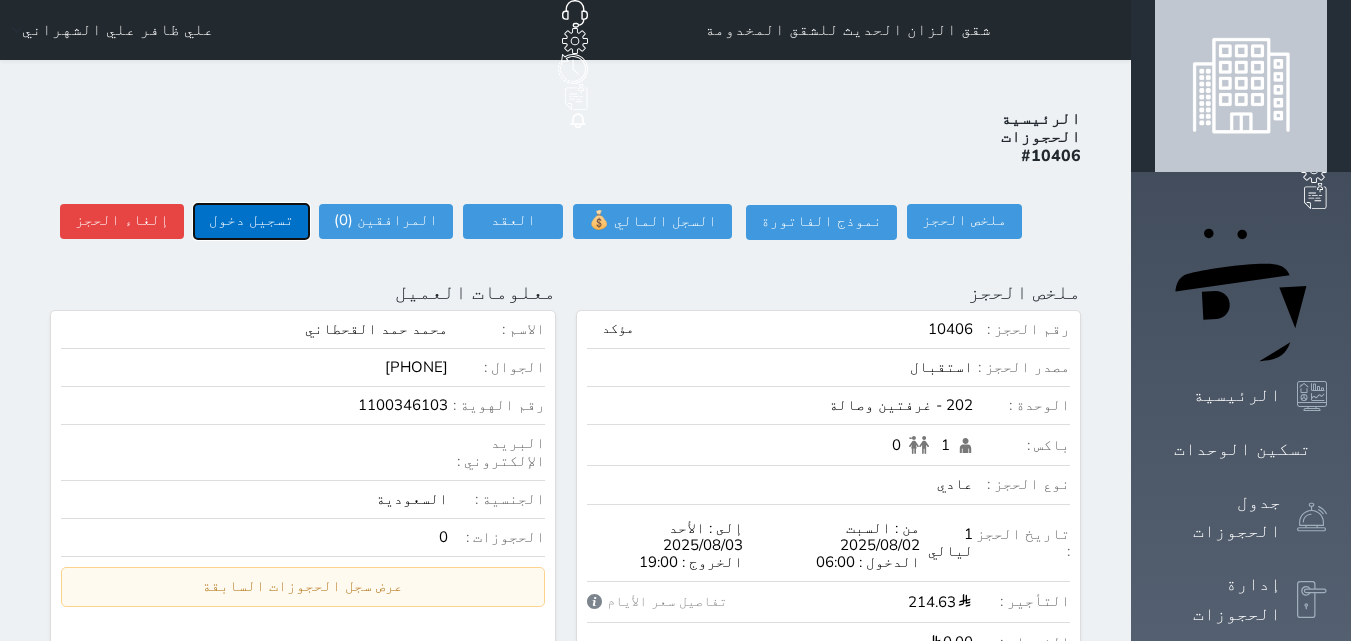 click on "تسجيل دخول" at bounding box center [251, 221] 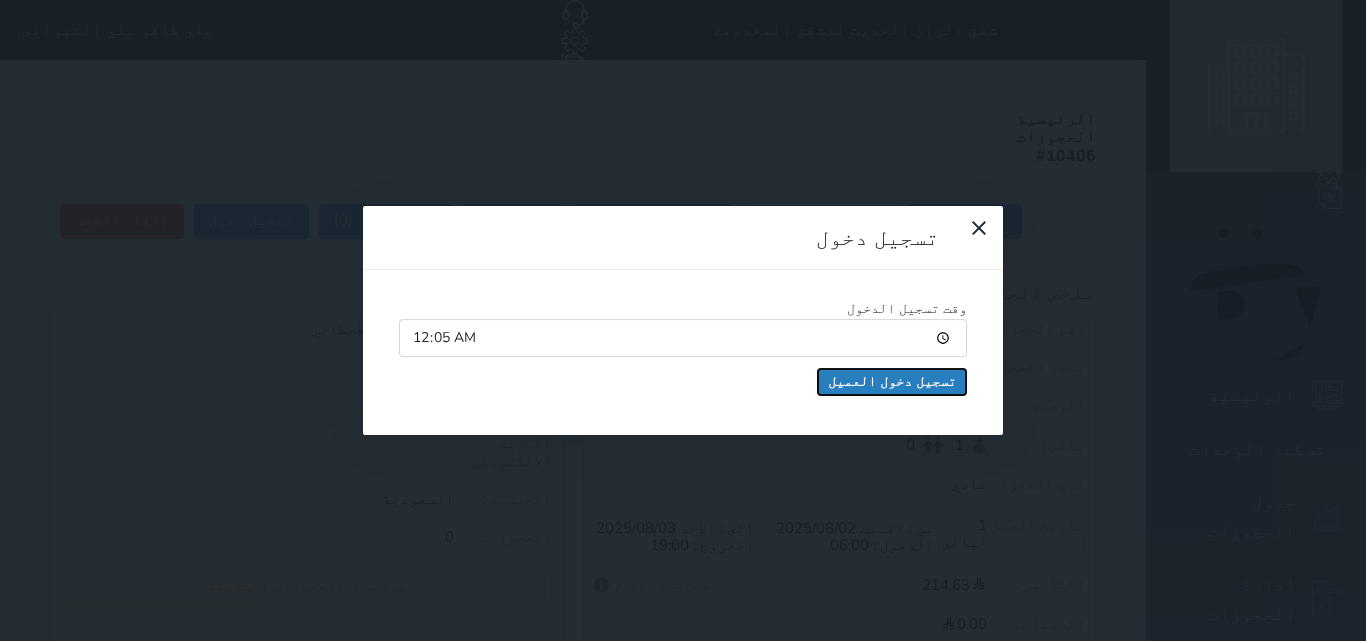 click on "تسجيل دخول العميل" at bounding box center [892, 382] 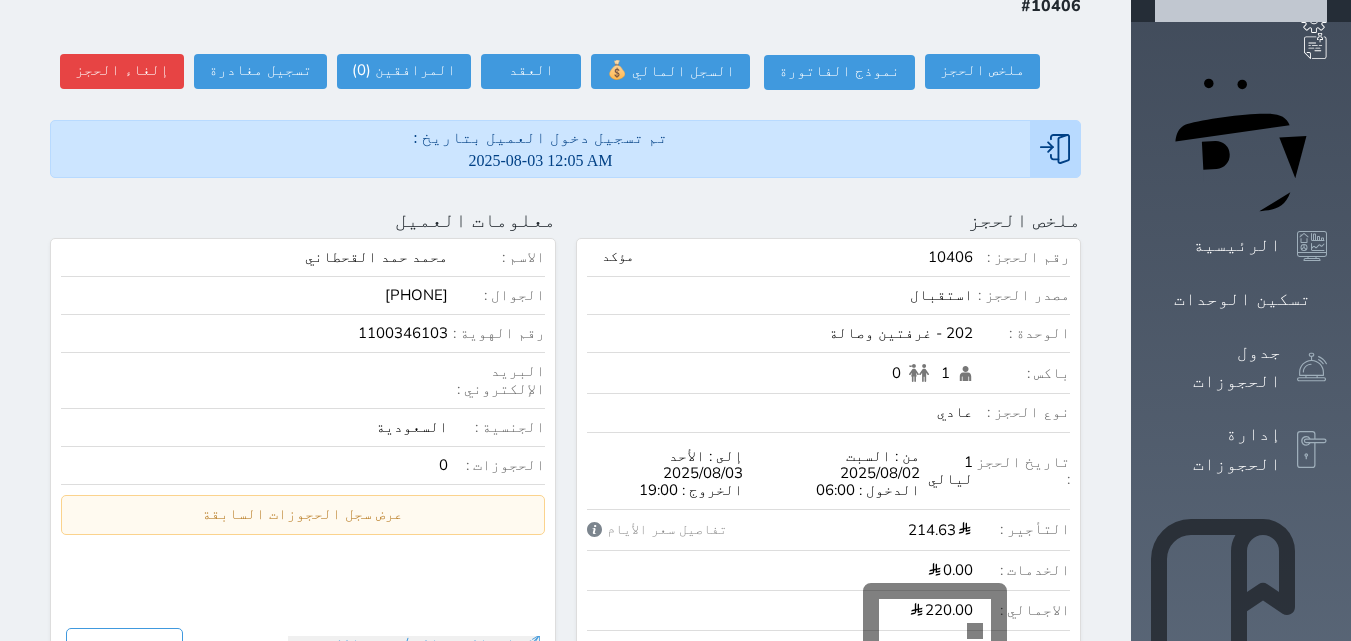 scroll, scrollTop: 0, scrollLeft: 0, axis: both 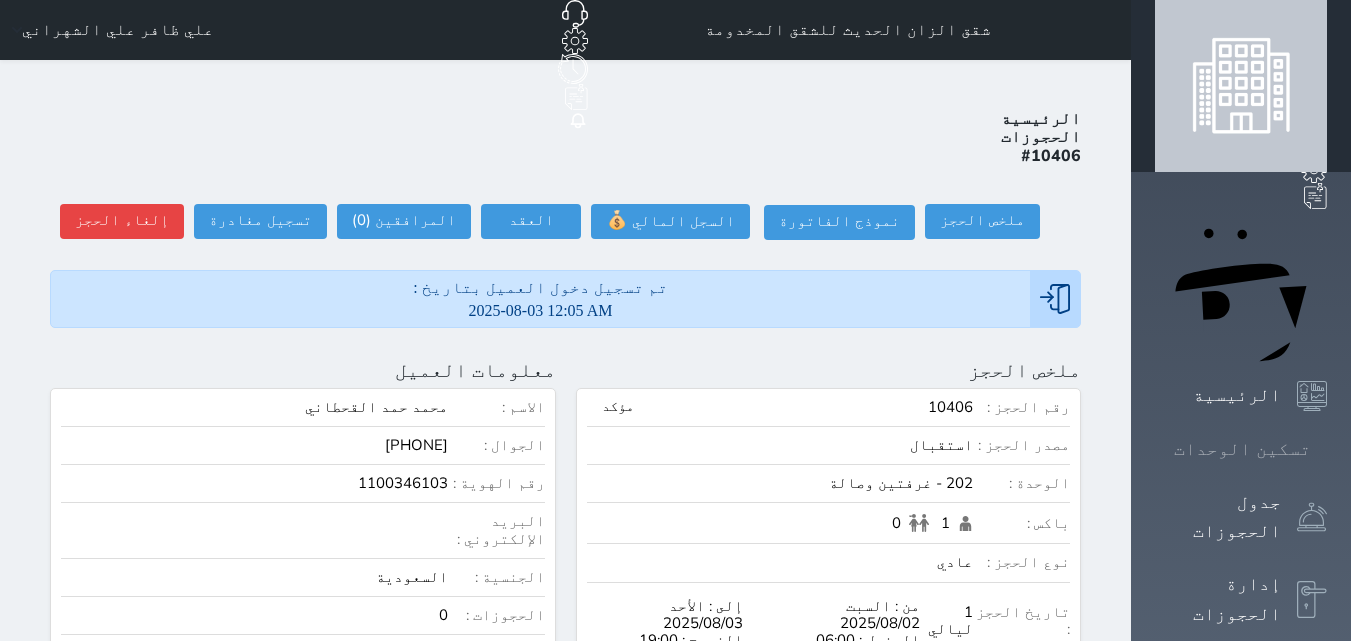 click on "تسكين الوحدات" at bounding box center (1242, 449) 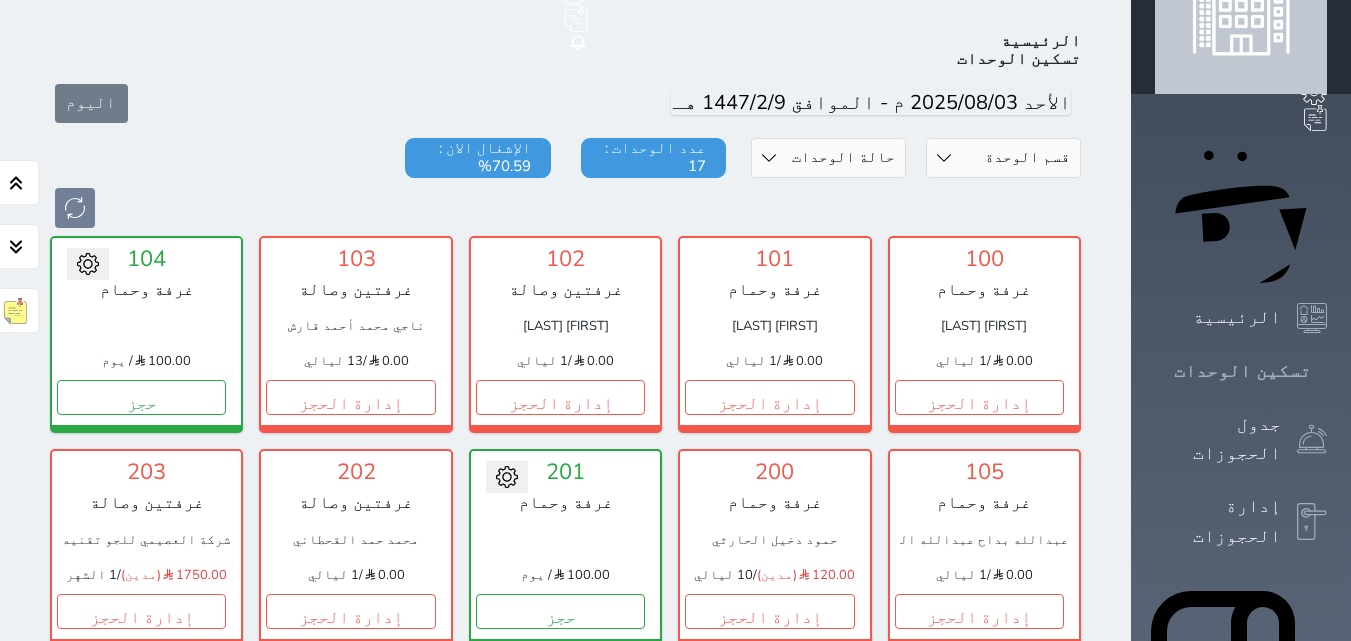 scroll, scrollTop: 478, scrollLeft: 0, axis: vertical 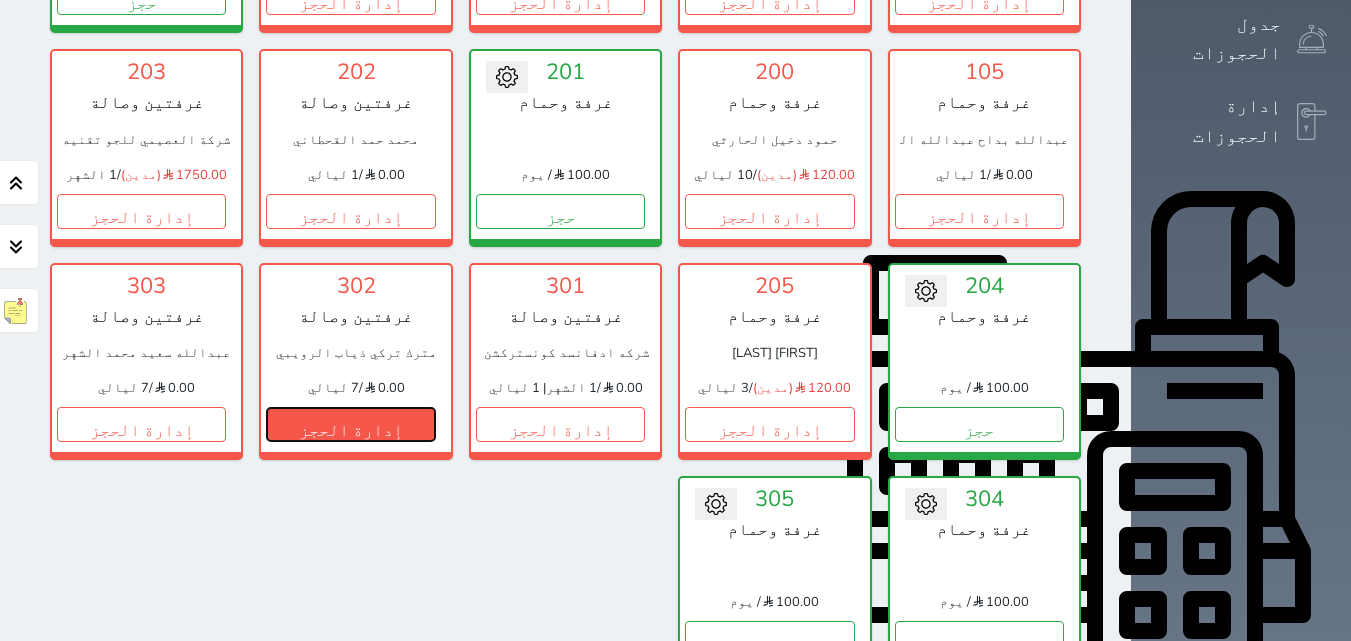 click on "إدارة الحجز" at bounding box center [350, 424] 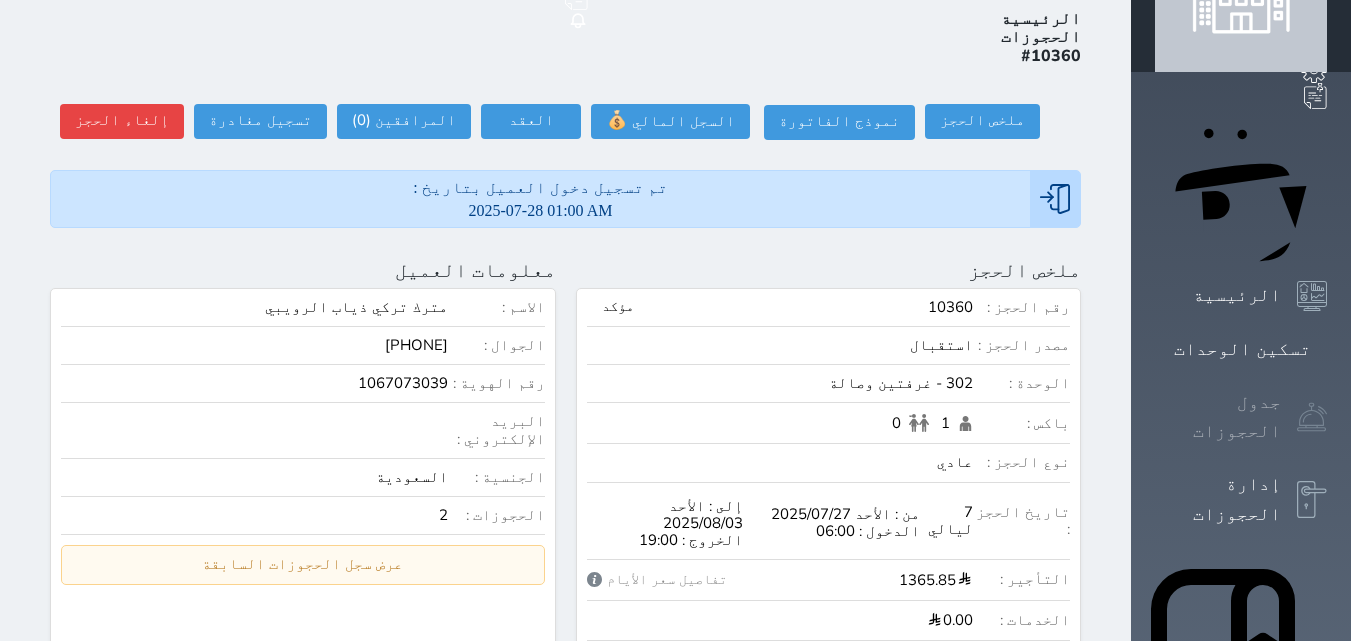 scroll, scrollTop: 0, scrollLeft: 0, axis: both 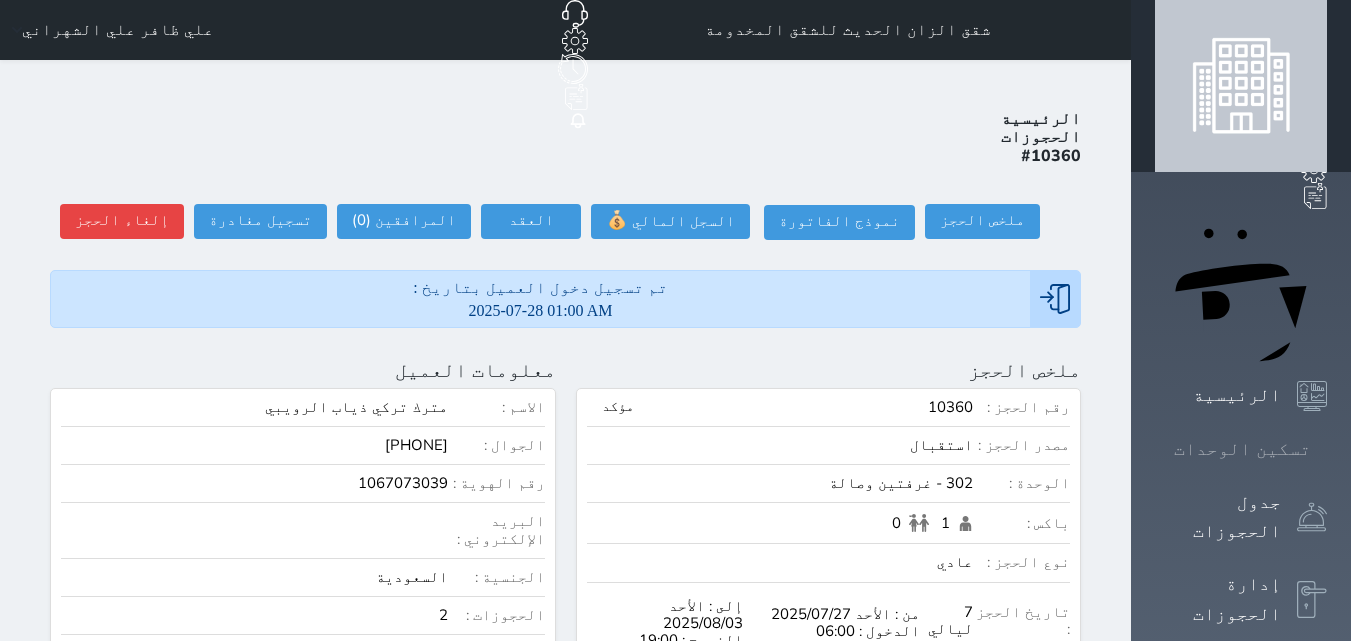 click 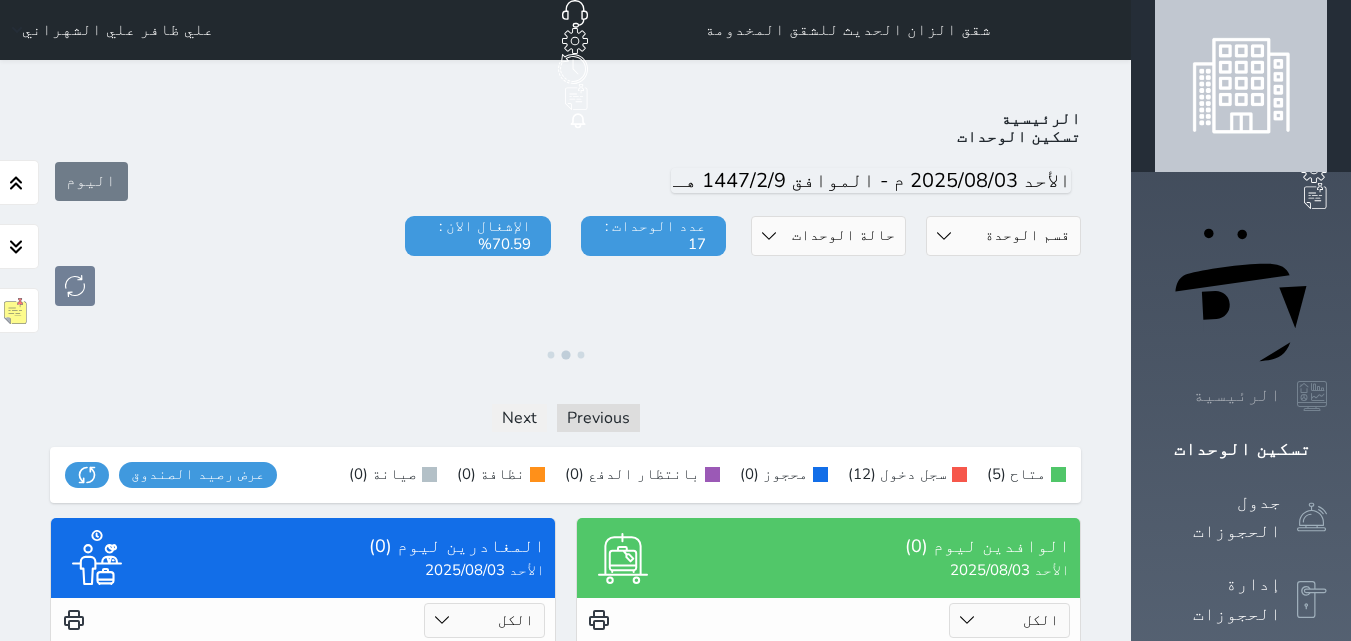 click 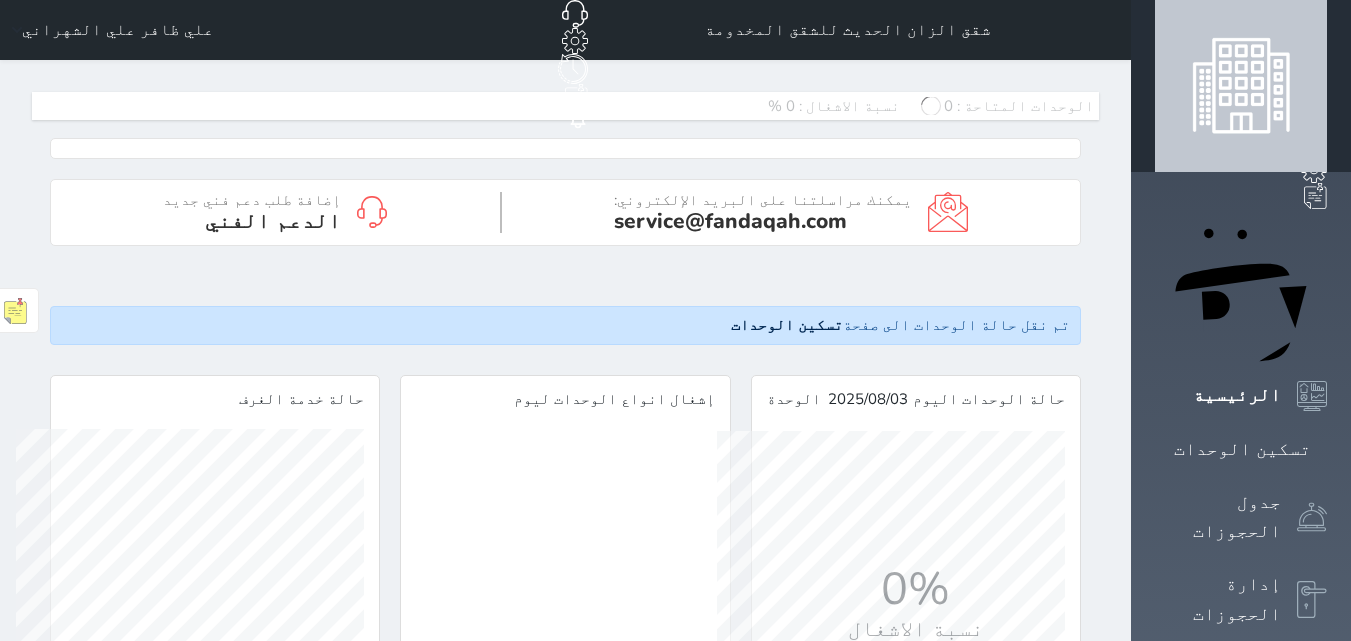 scroll, scrollTop: 999652, scrollLeft: 999652, axis: both 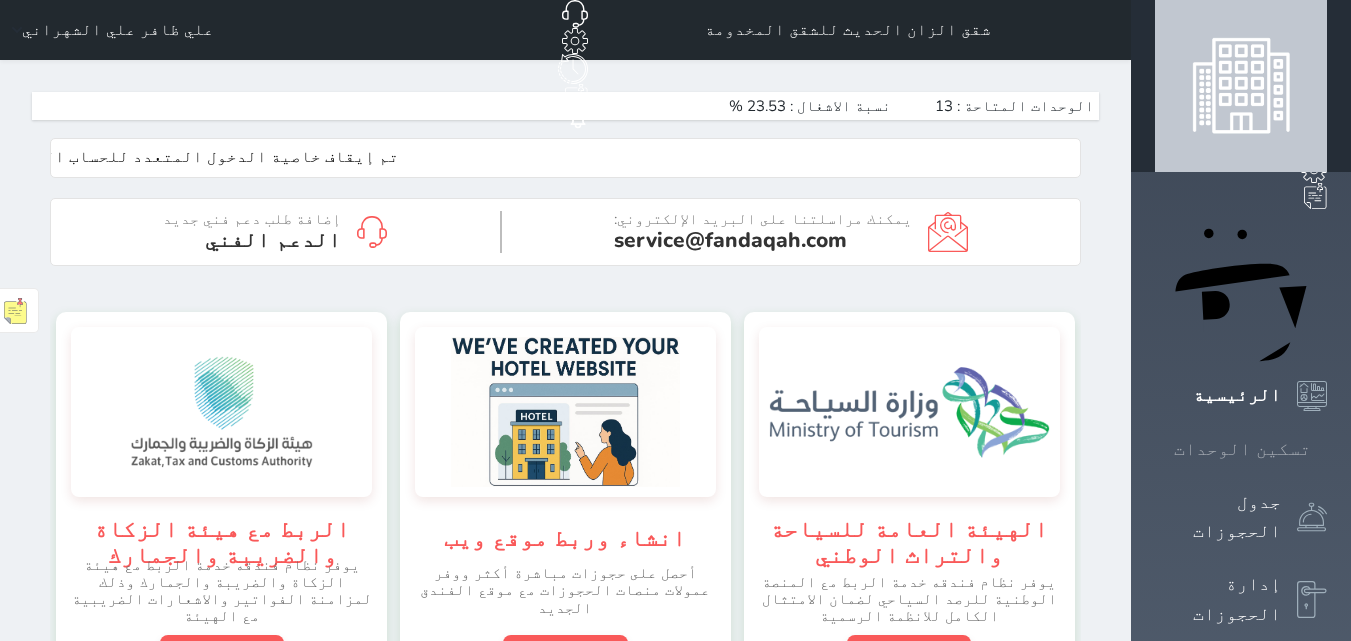 click 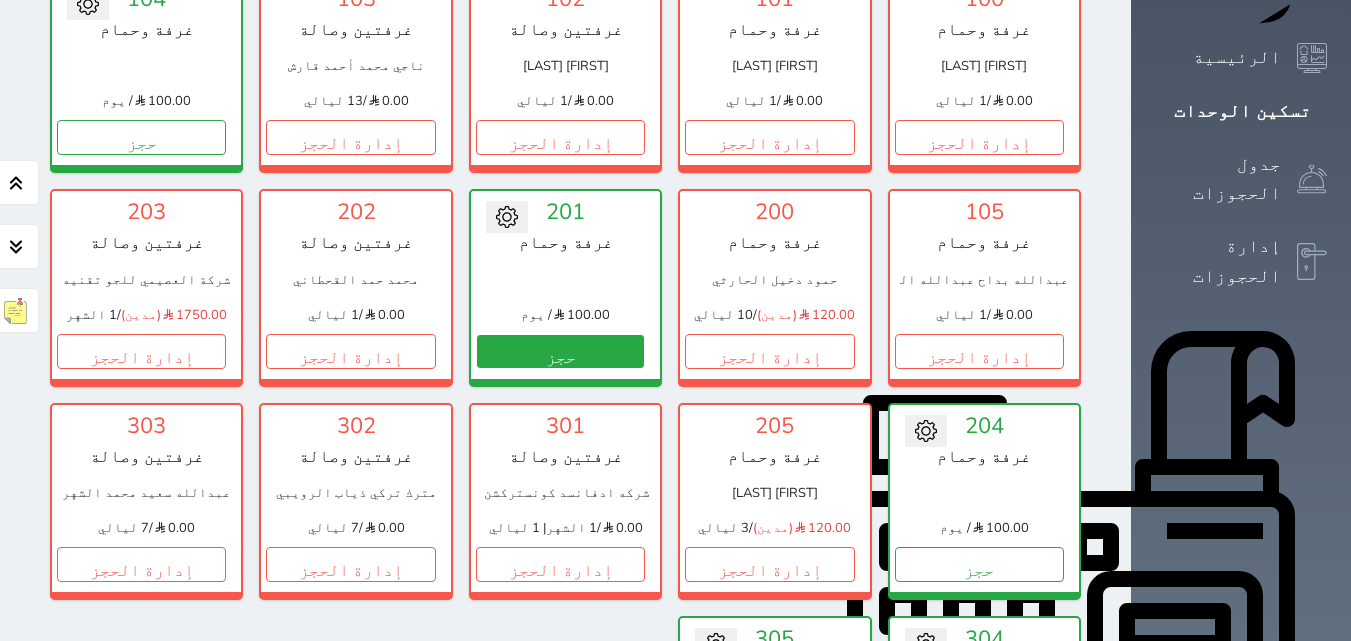 scroll, scrollTop: 378, scrollLeft: 0, axis: vertical 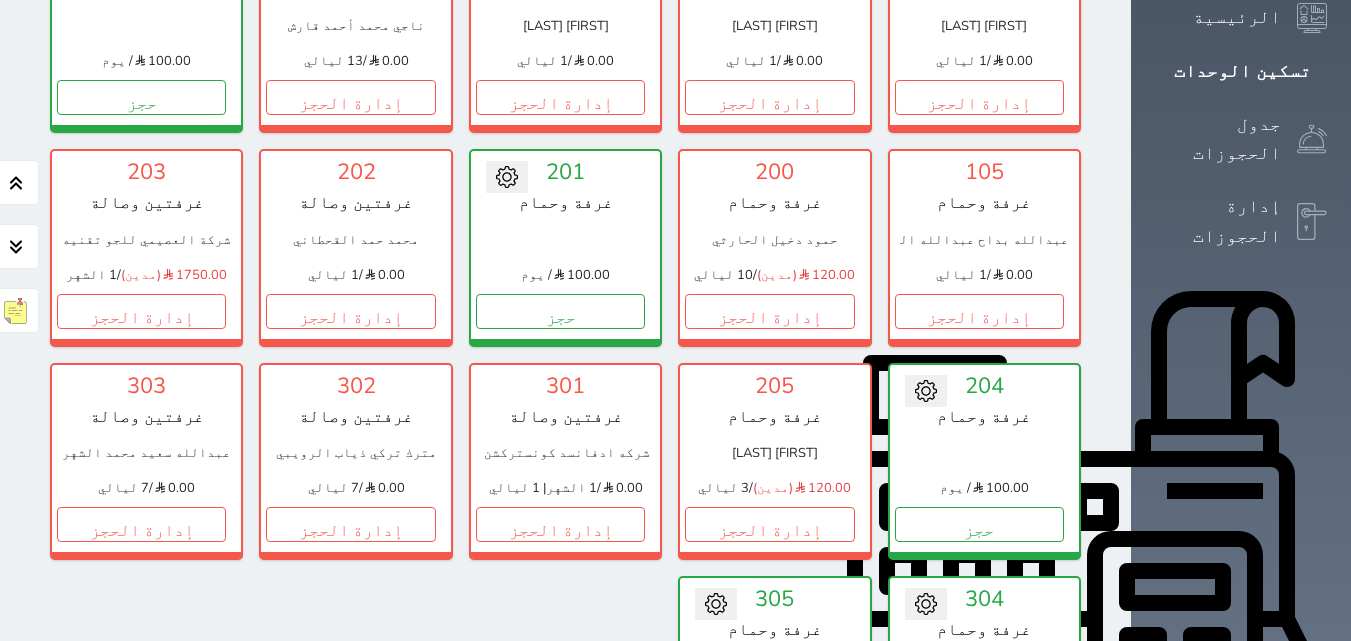 click on "حجز" at bounding box center [979, 738] 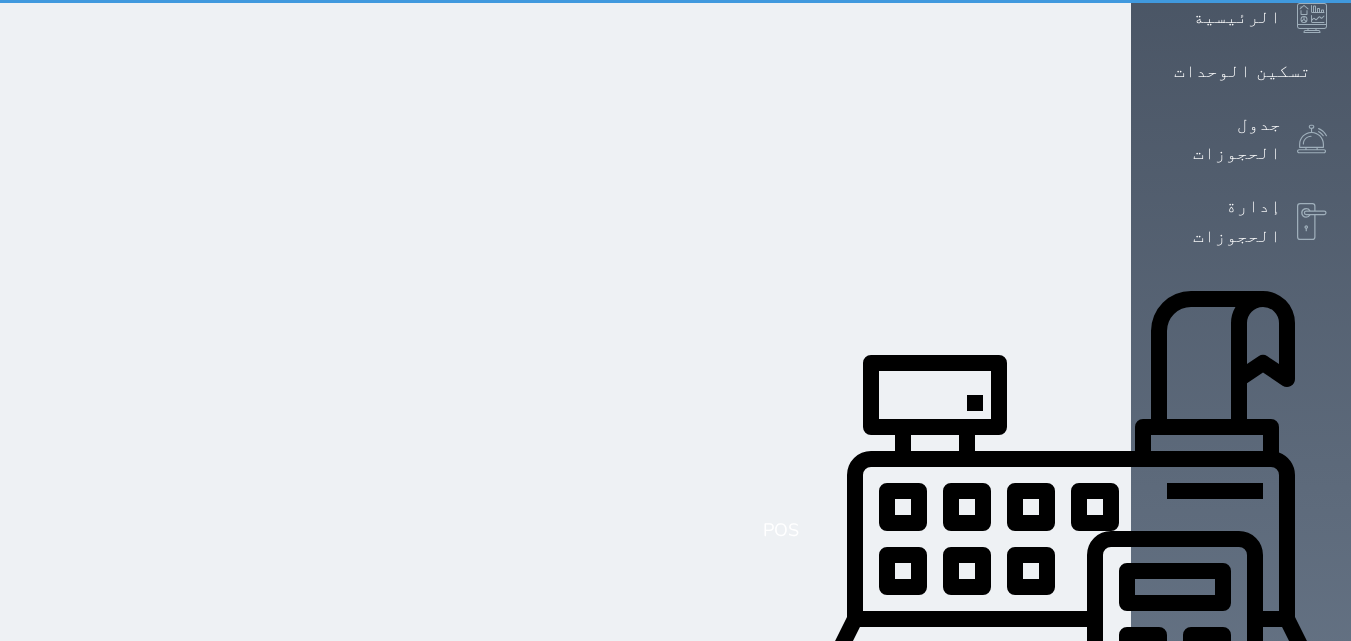 scroll, scrollTop: 53, scrollLeft: 0, axis: vertical 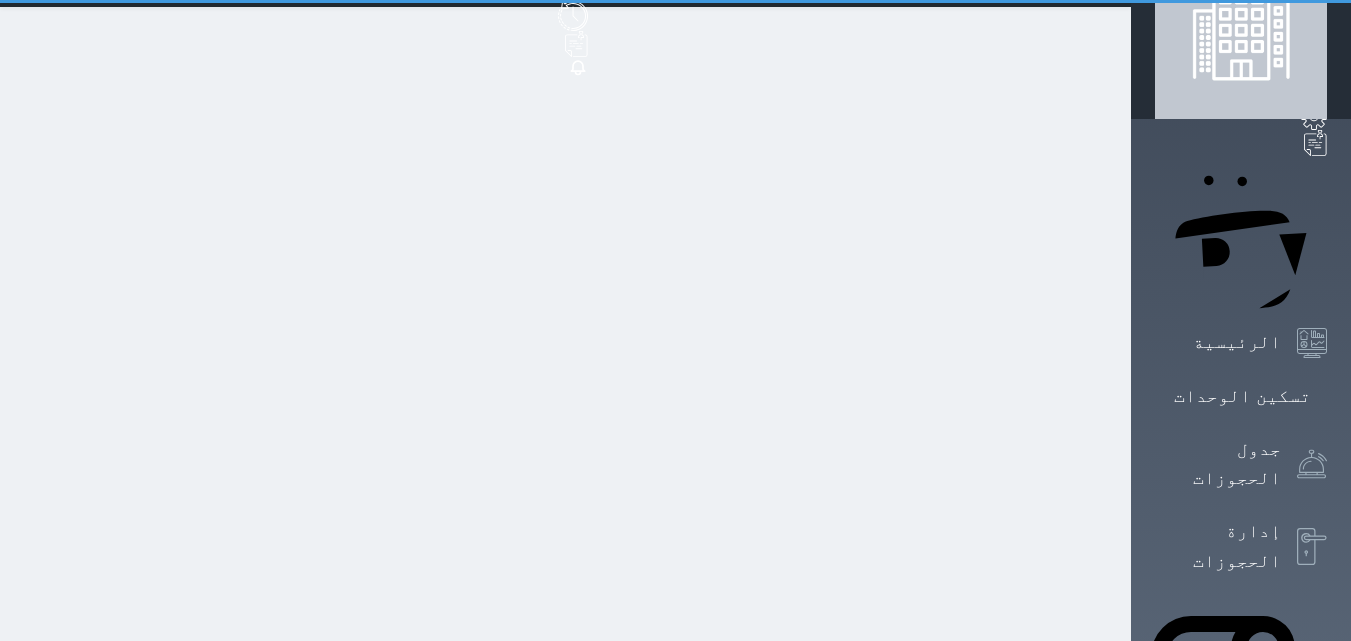 select on "1" 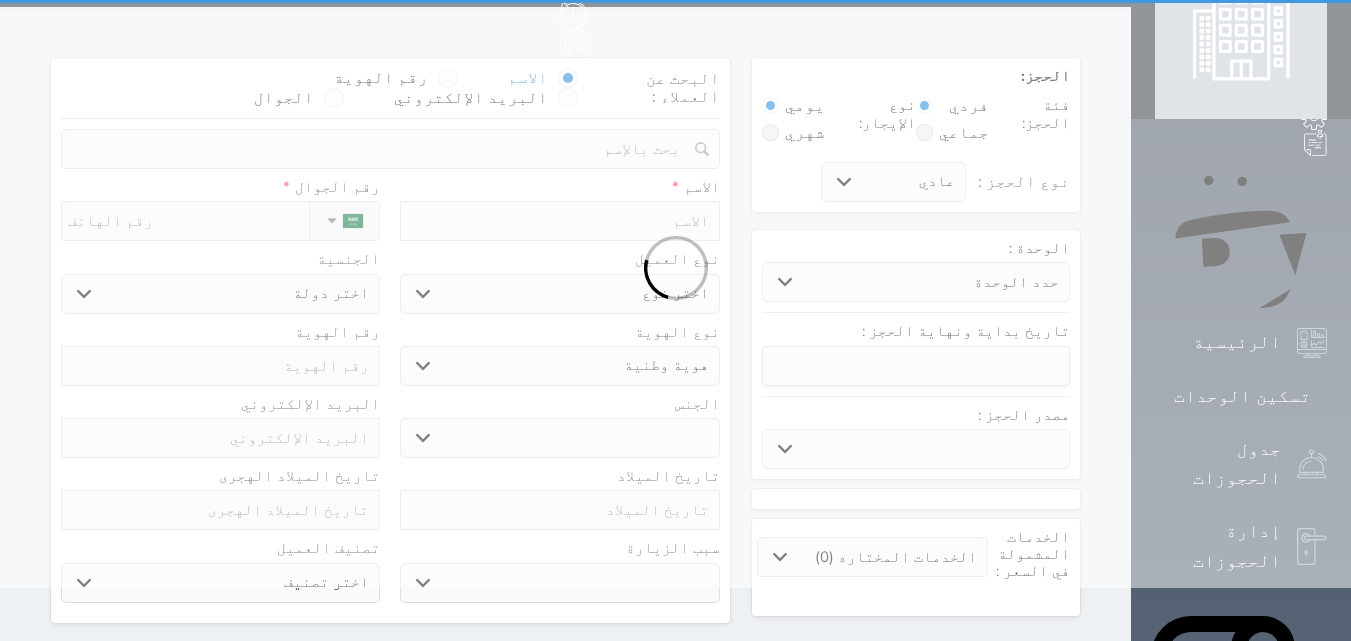 scroll, scrollTop: 0, scrollLeft: 0, axis: both 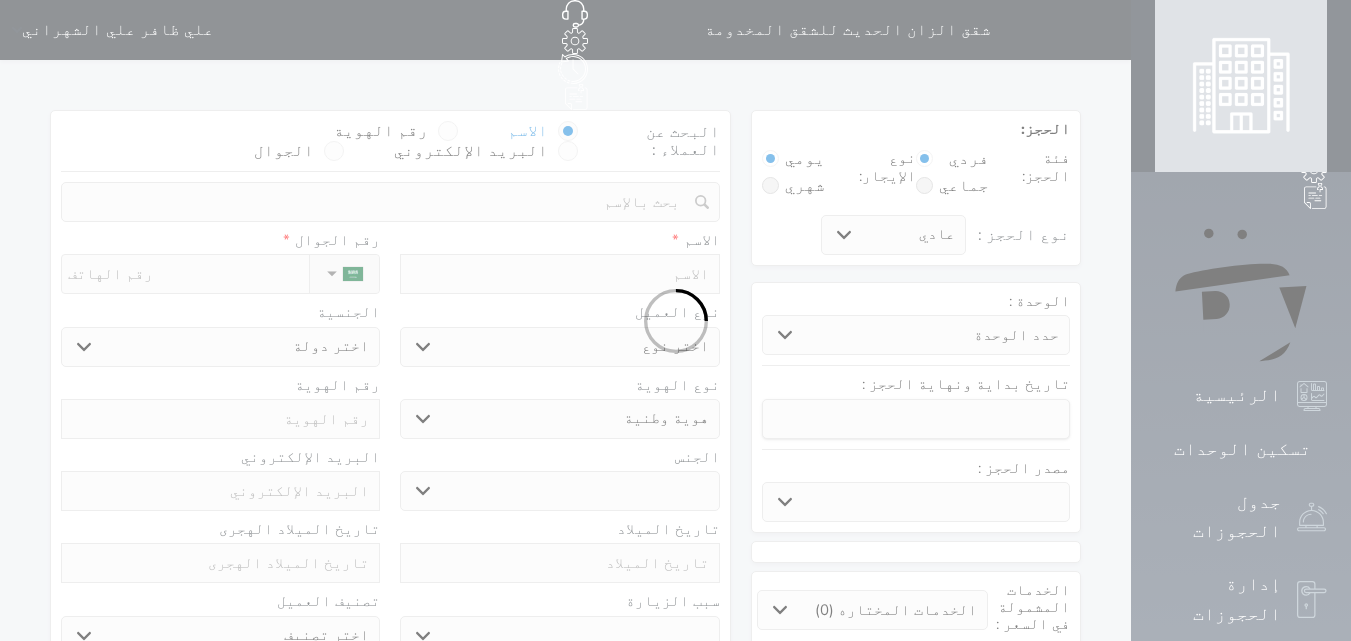 select 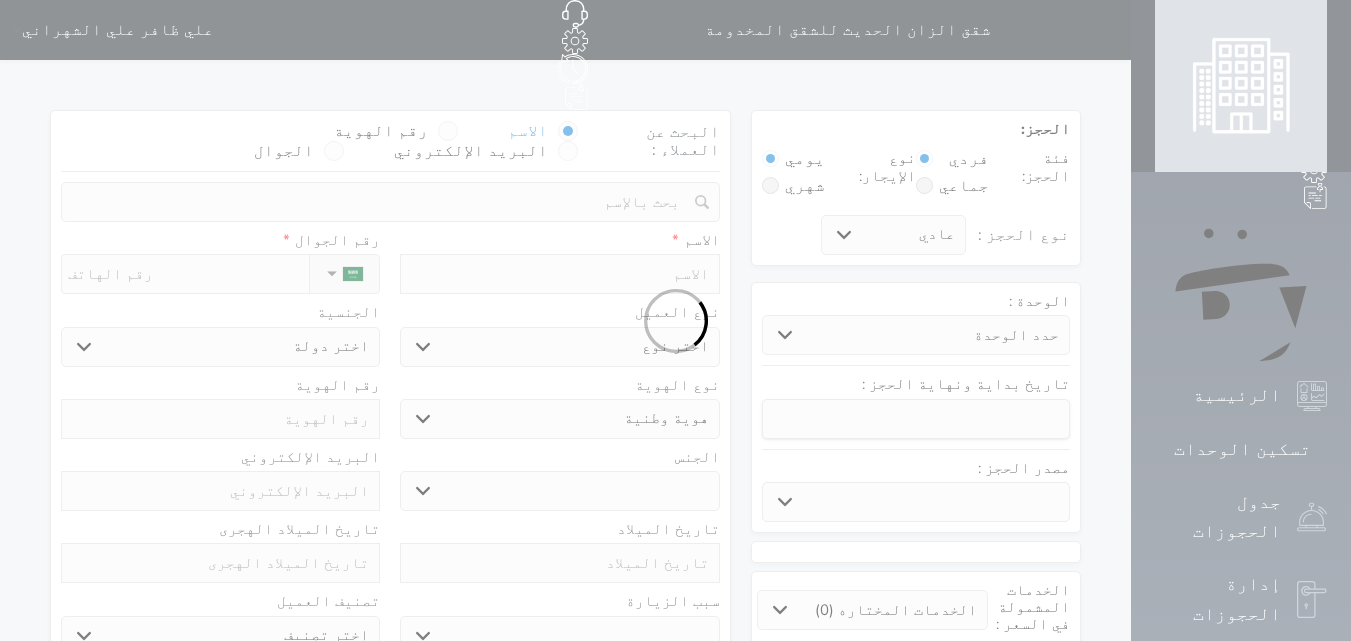 select 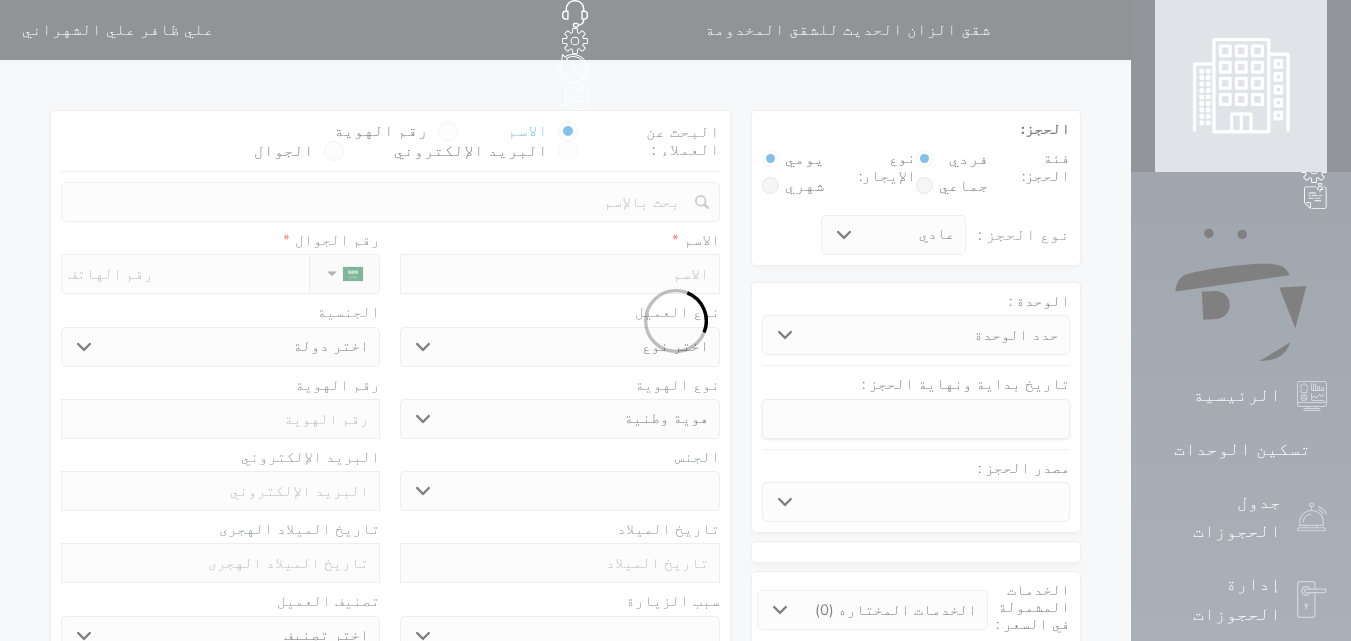 select 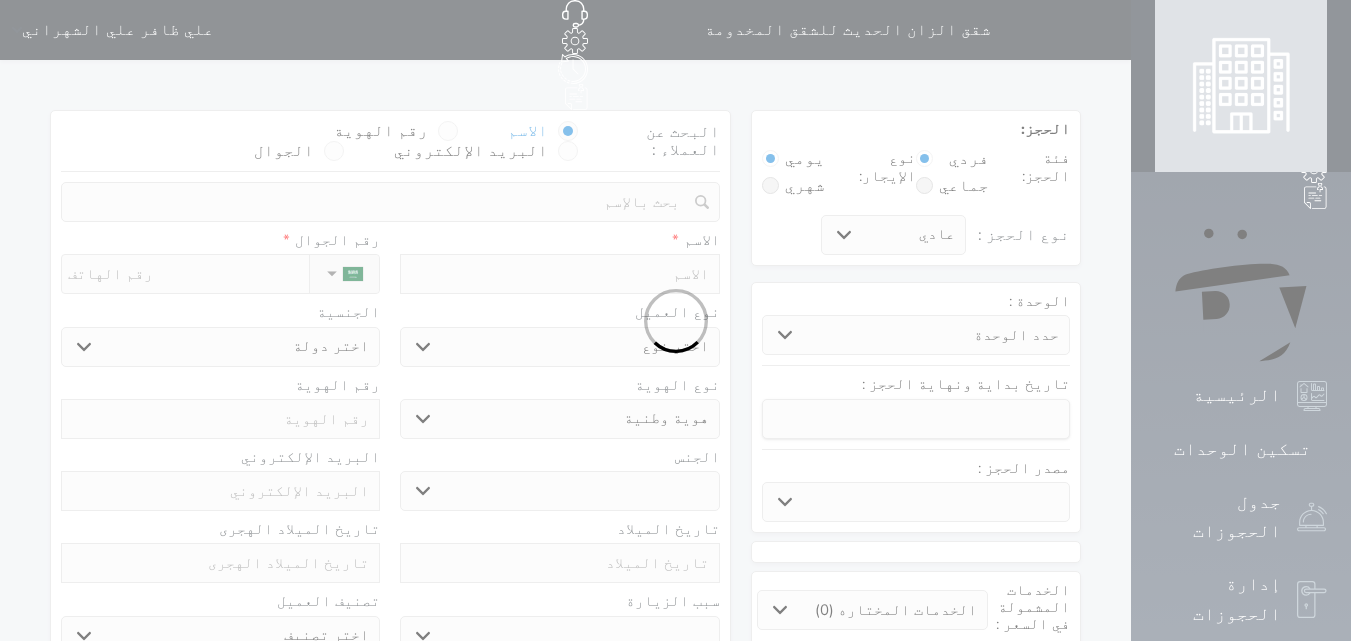 select 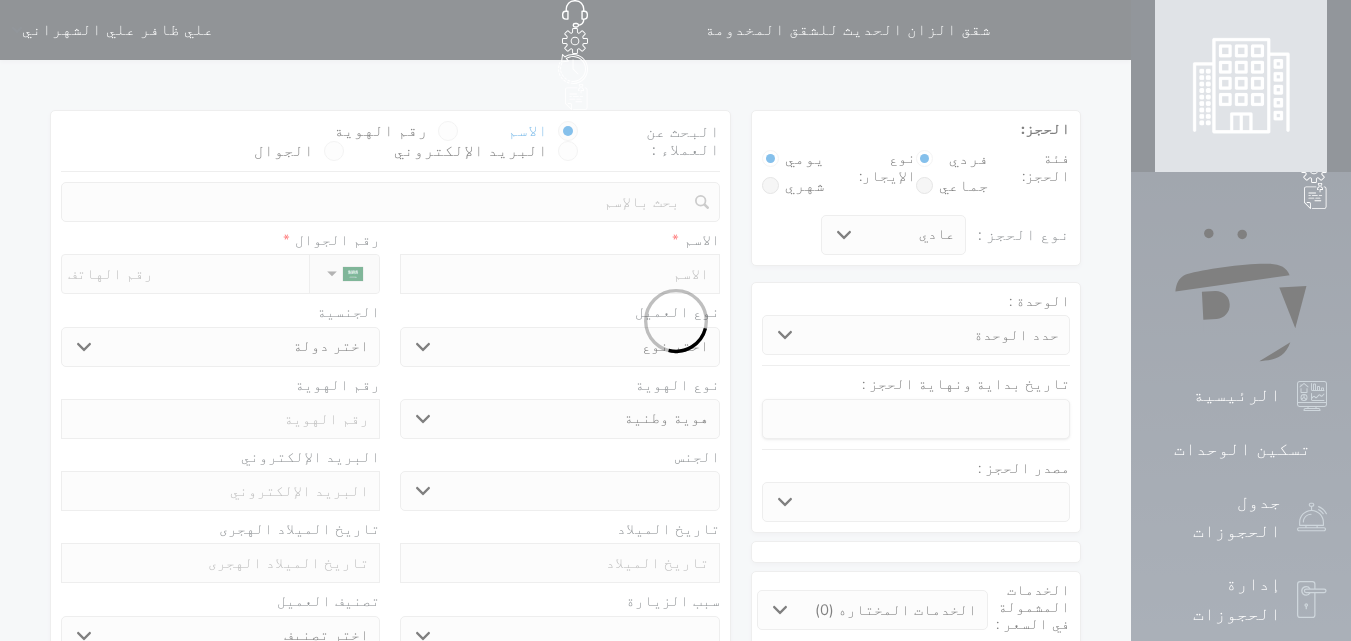 select 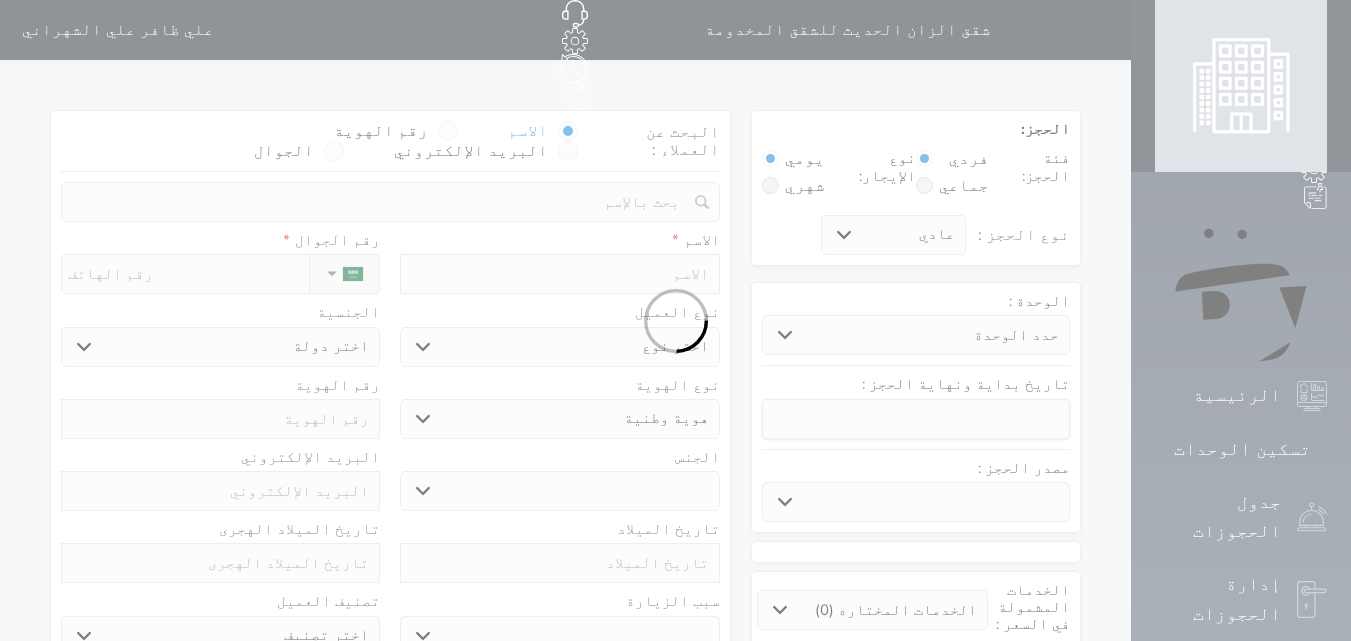 select 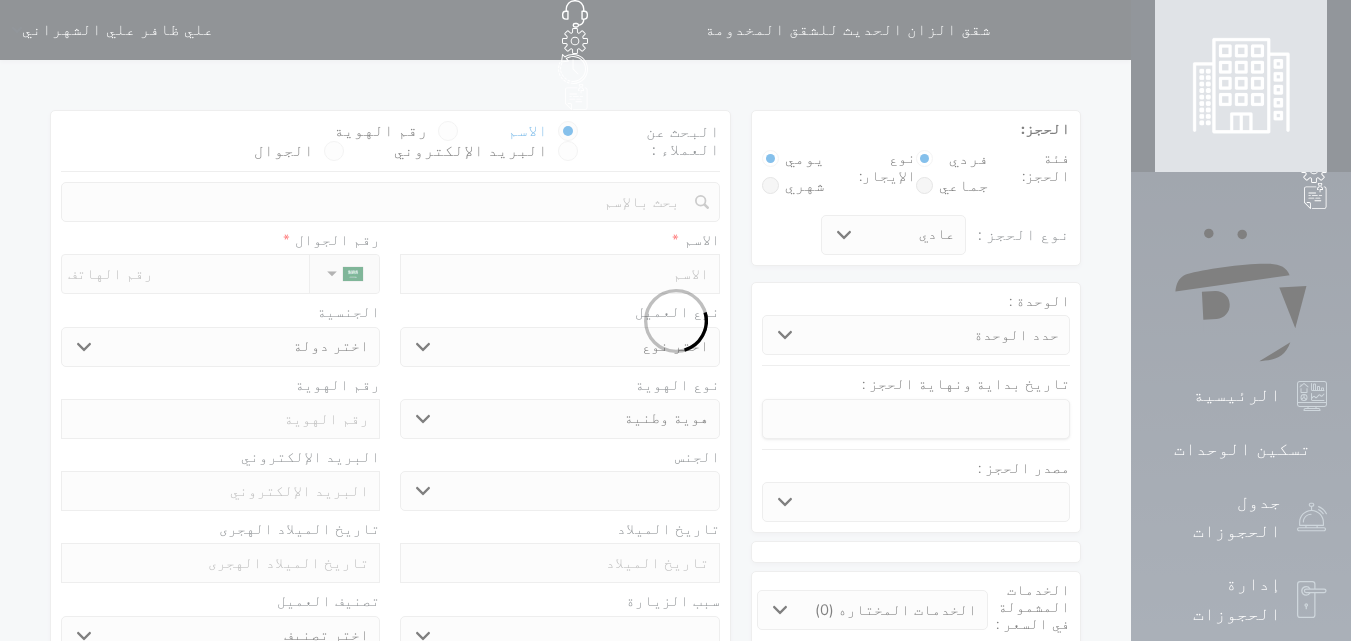 select 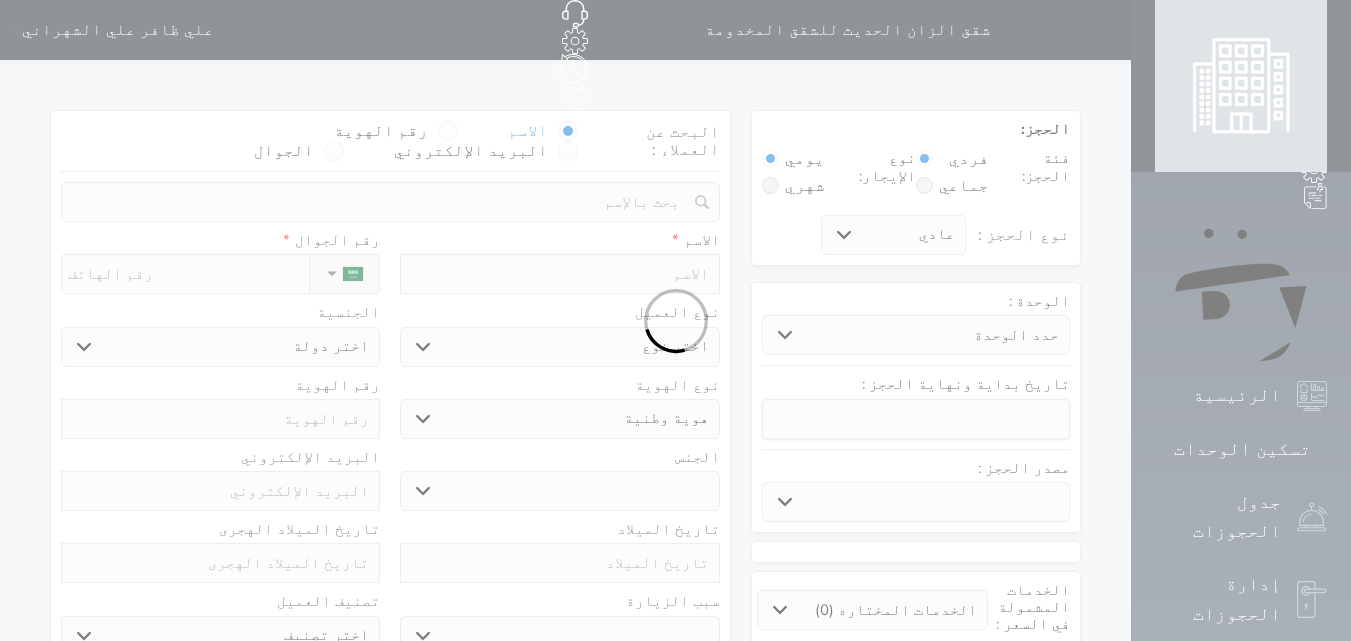 select 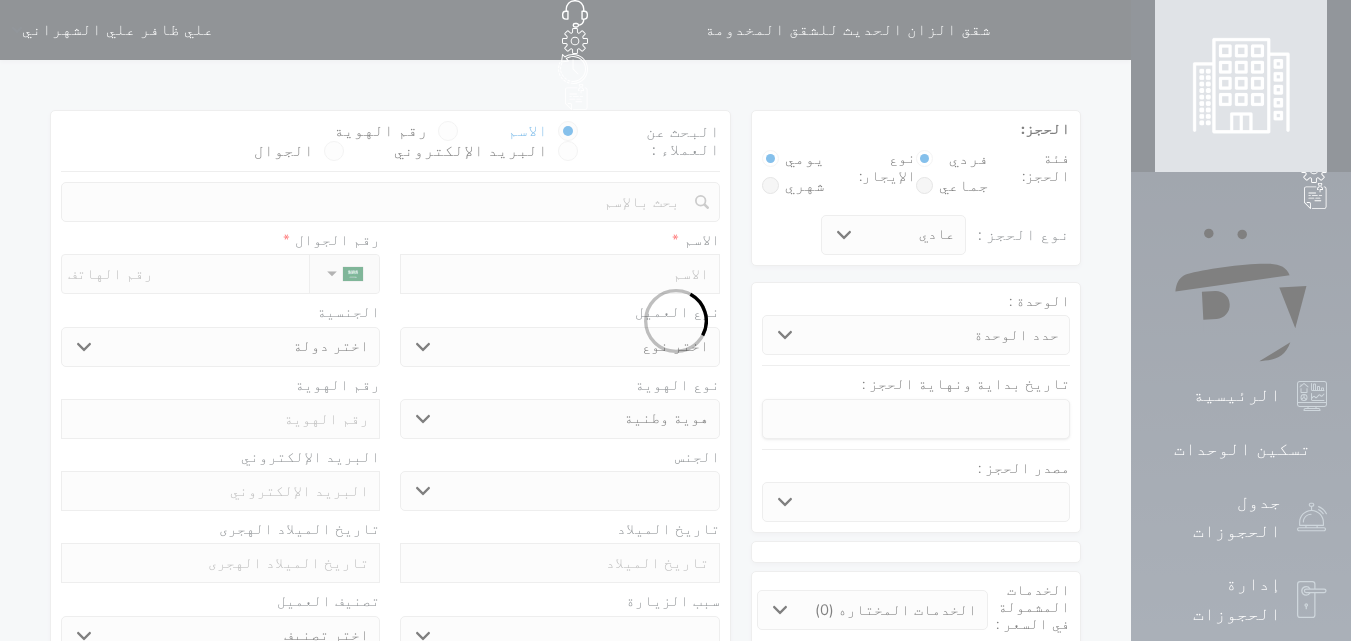 select on "4143" 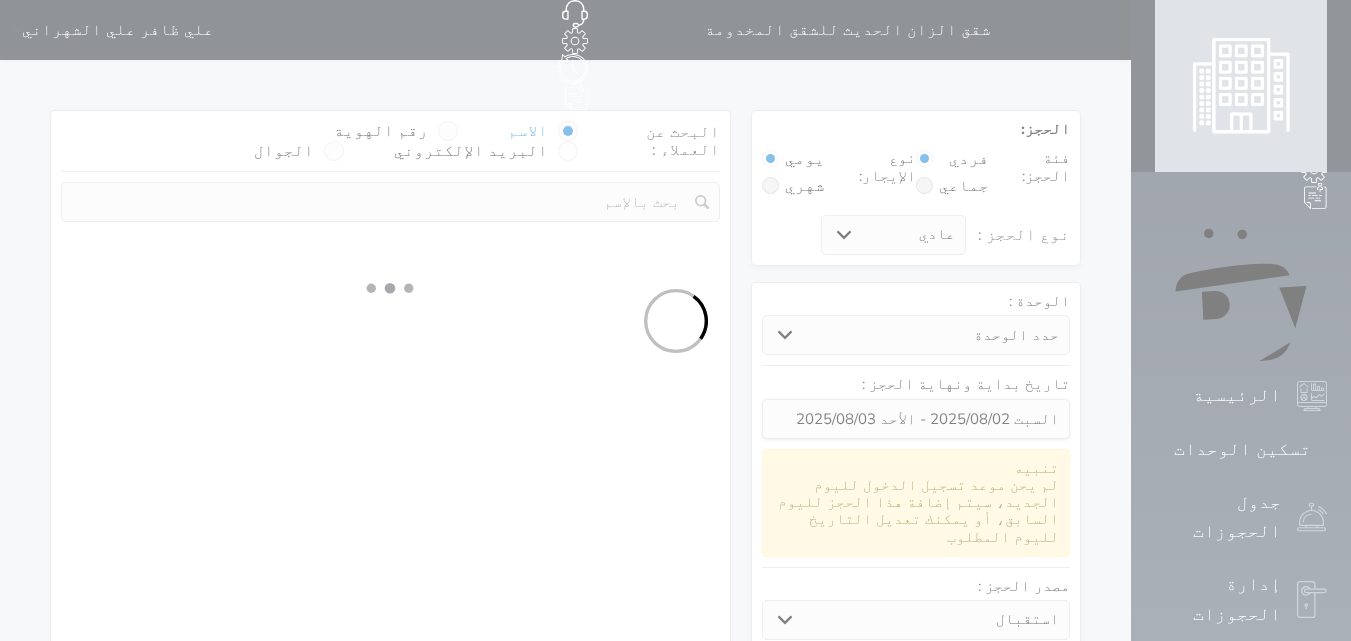 select 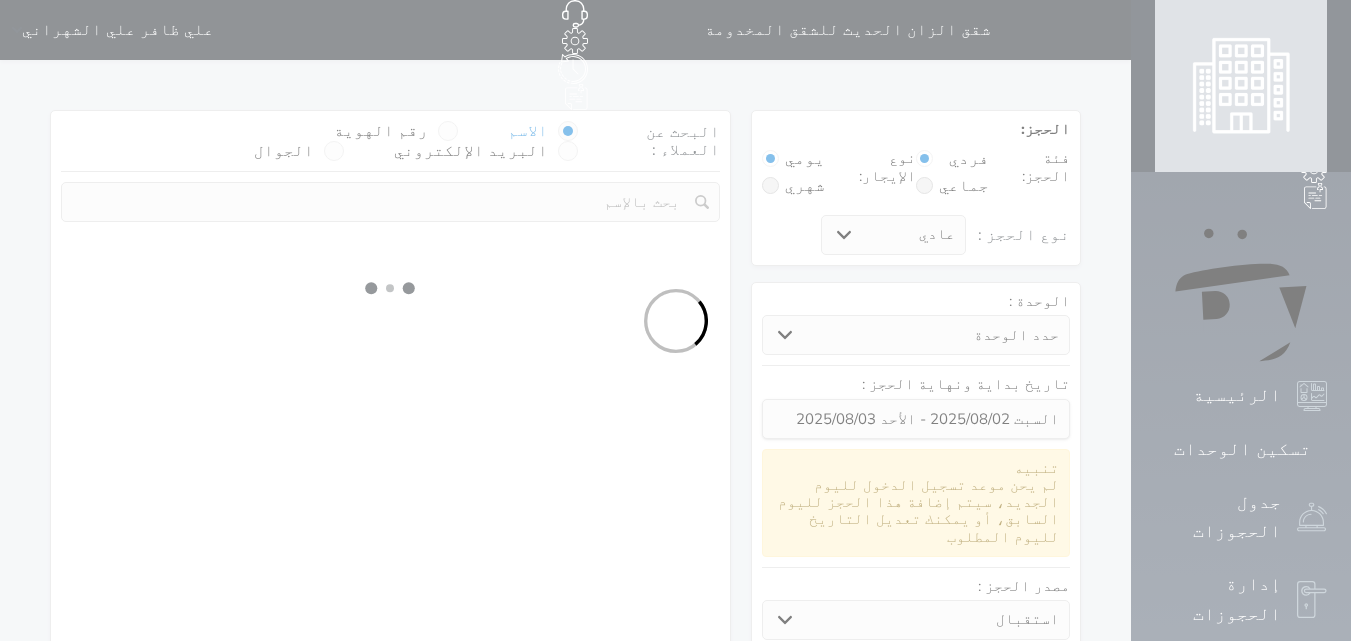 select on "1" 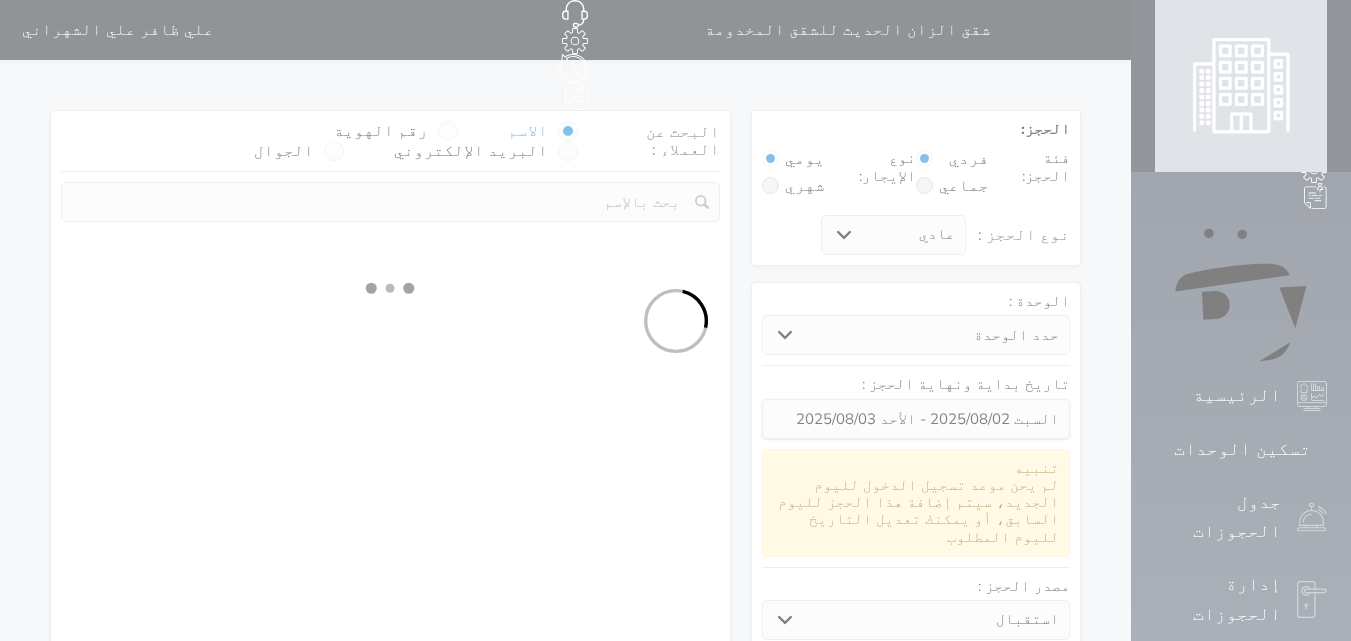 select on "113" 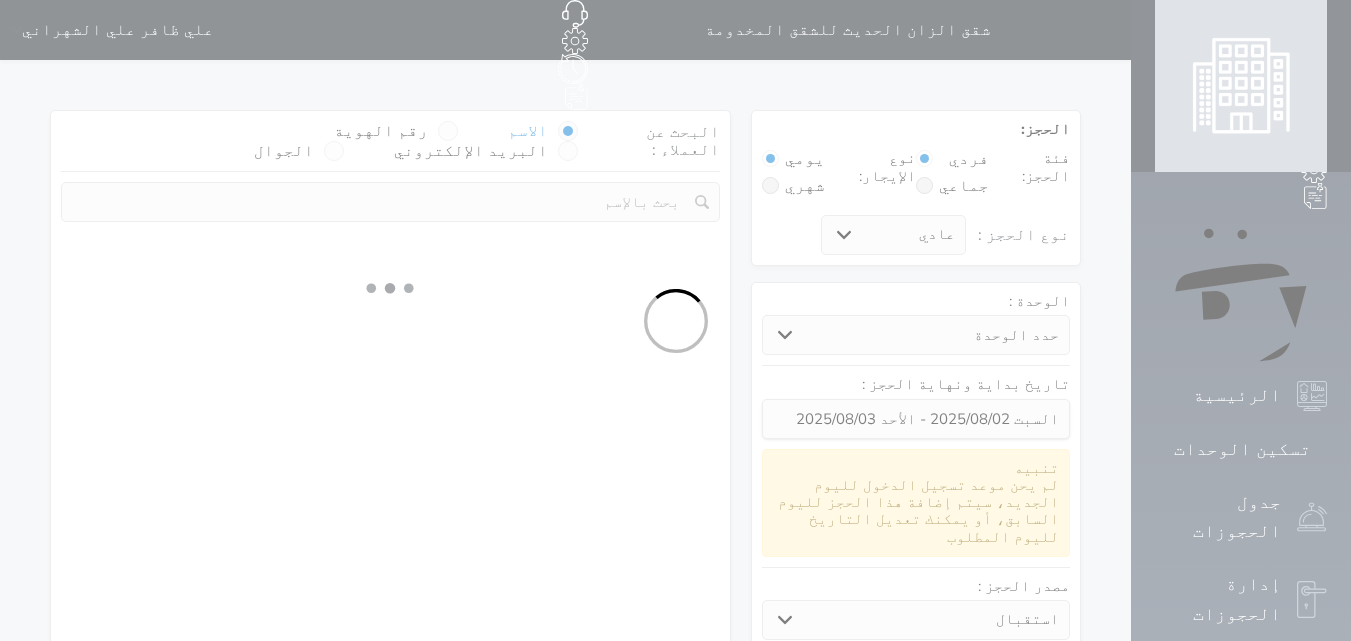 select on "1" 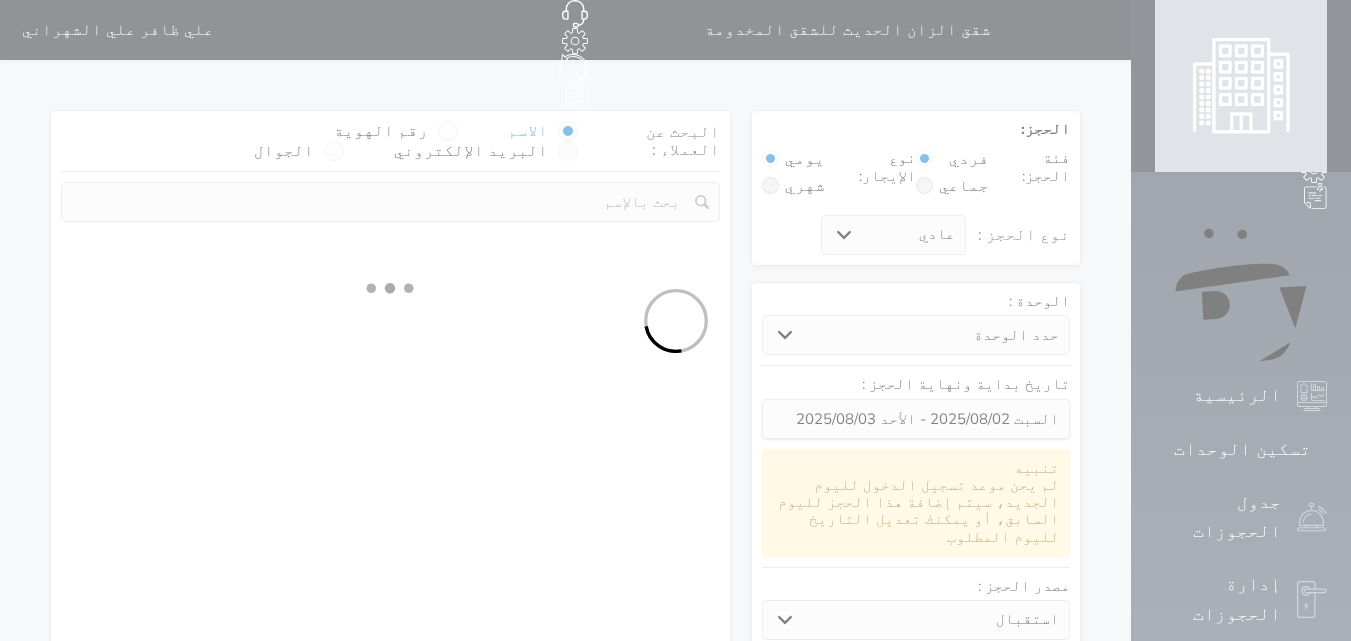 select 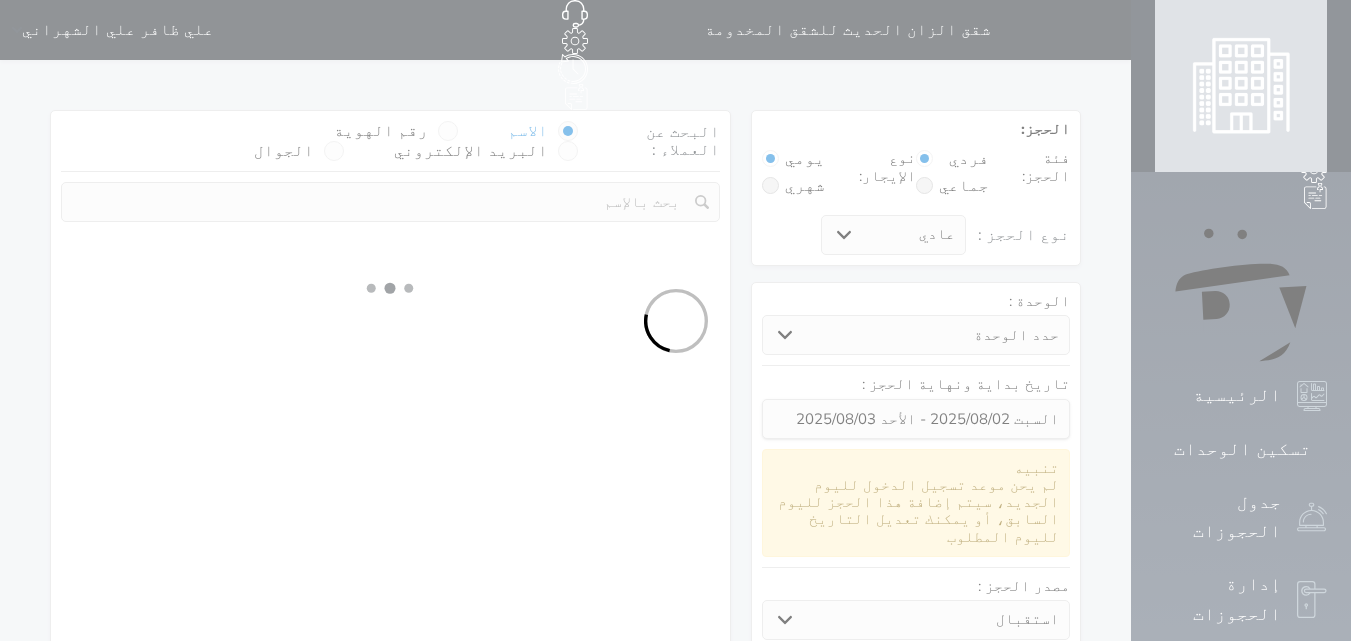 select on "7" 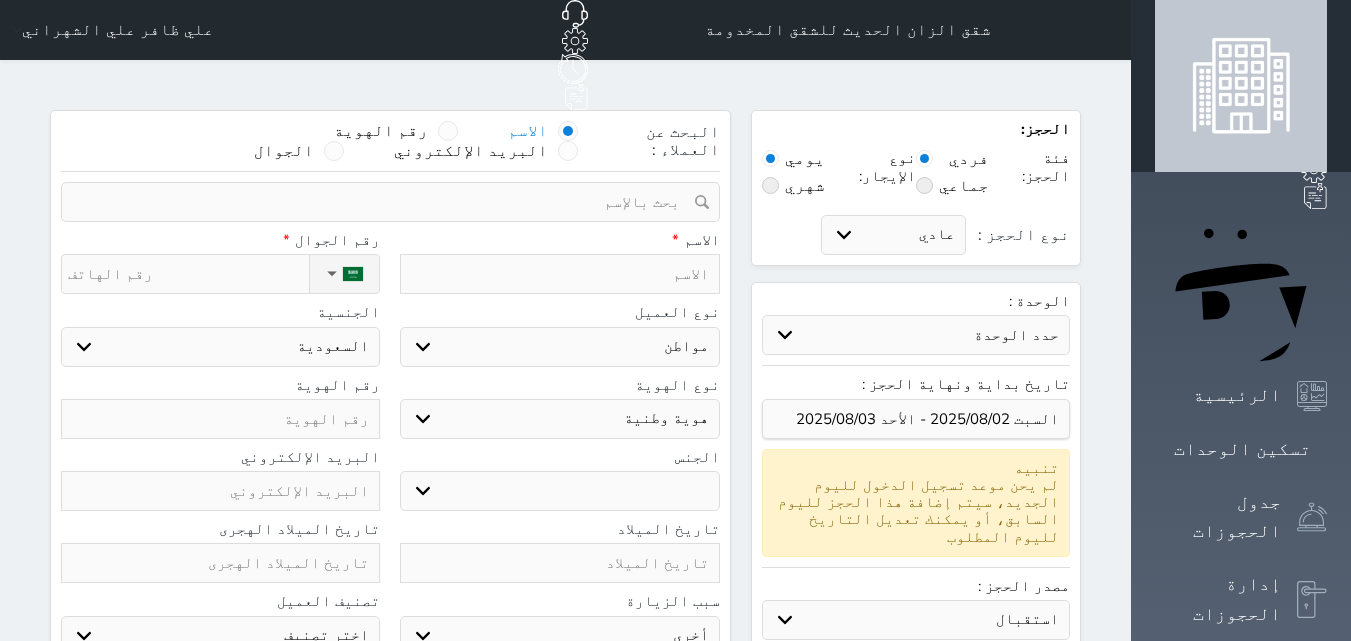 select 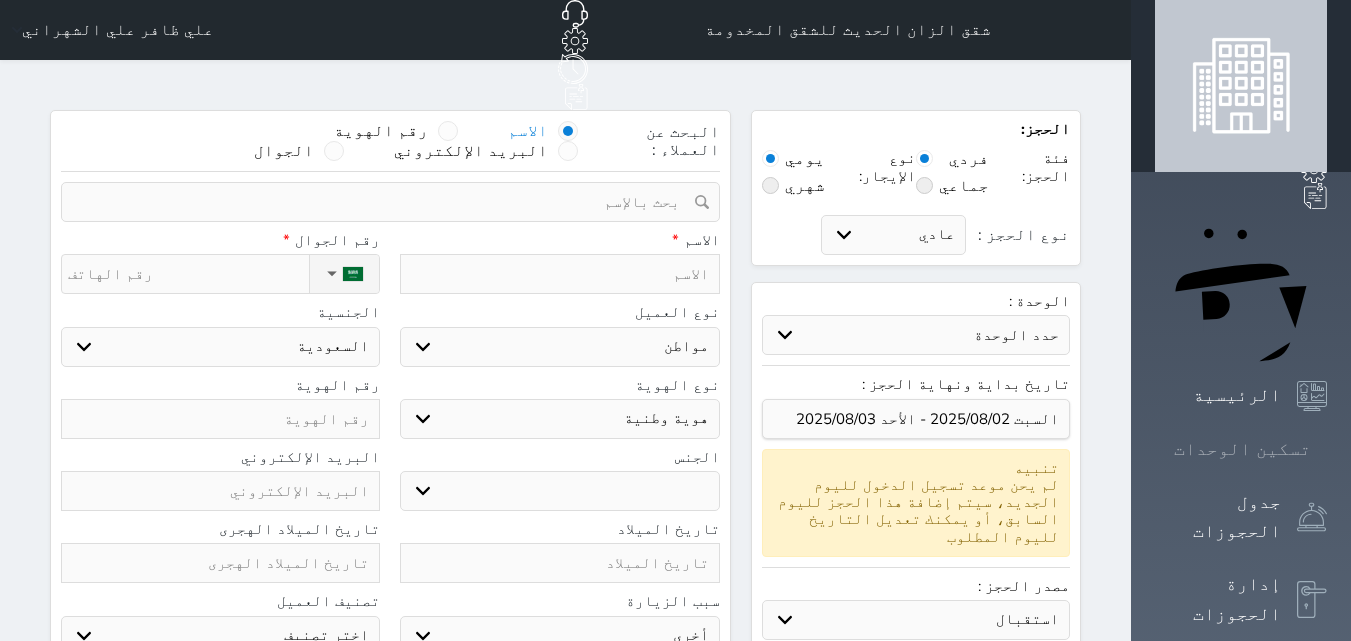 click 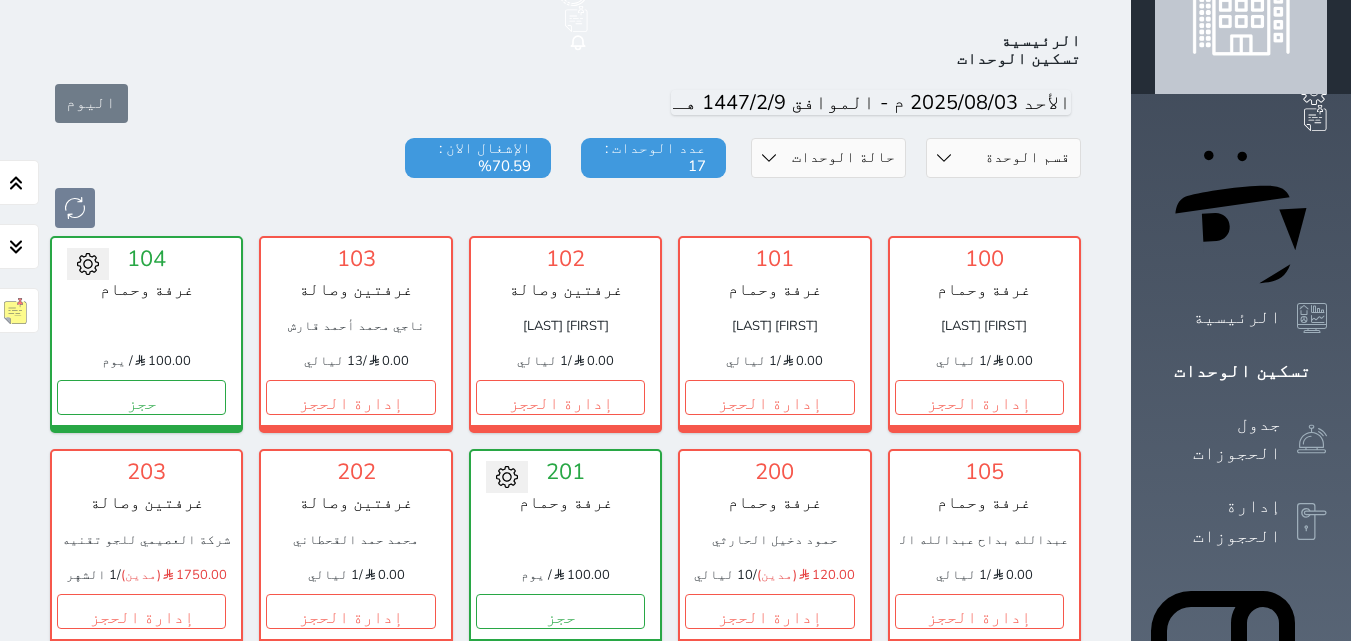 scroll, scrollTop: 678, scrollLeft: 0, axis: vertical 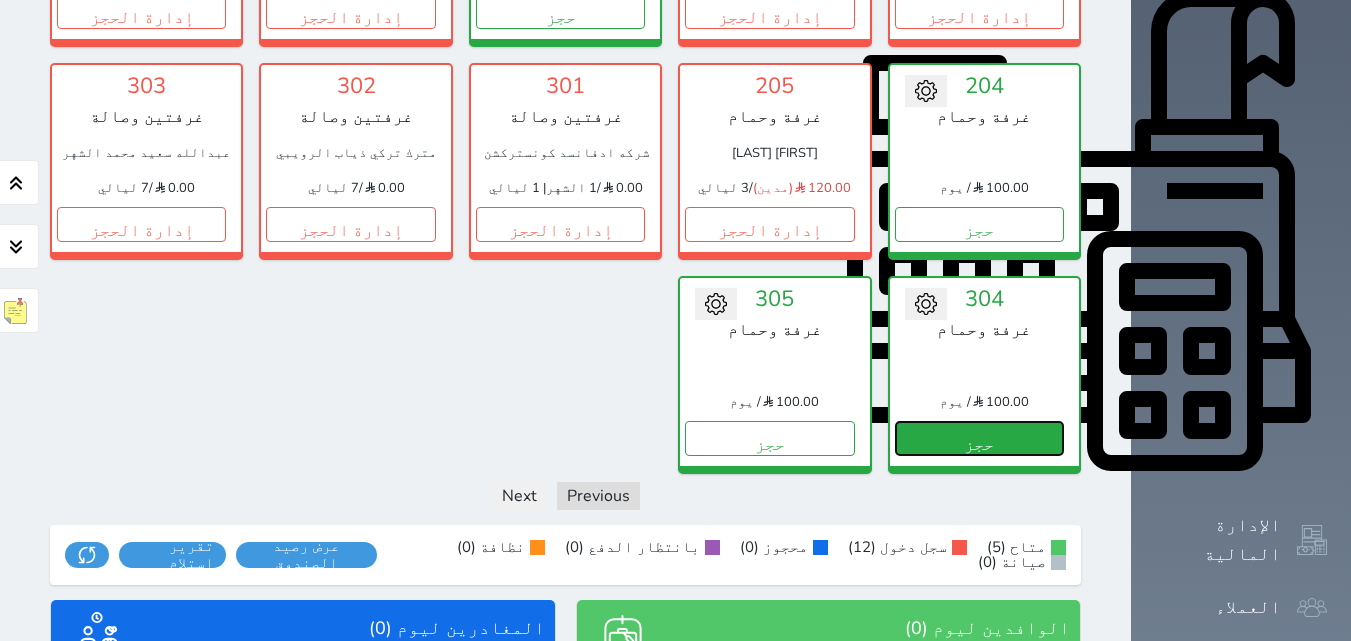 click on "حجز" at bounding box center [979, 438] 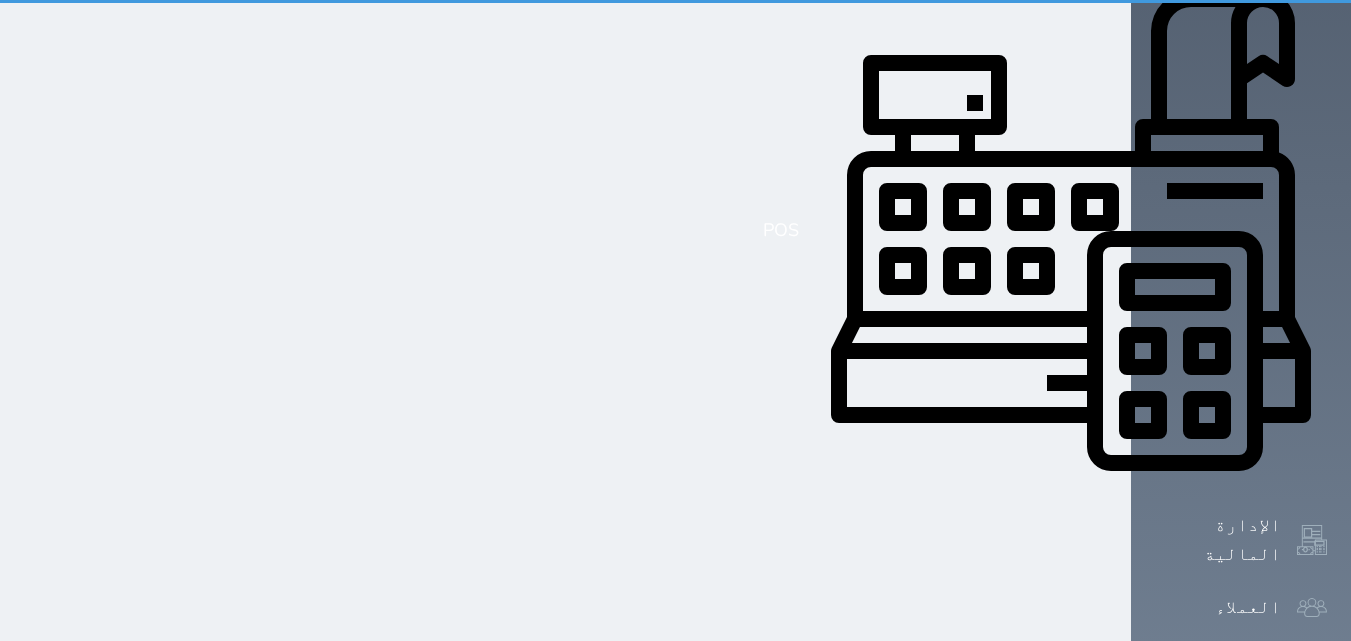 scroll, scrollTop: 0, scrollLeft: 0, axis: both 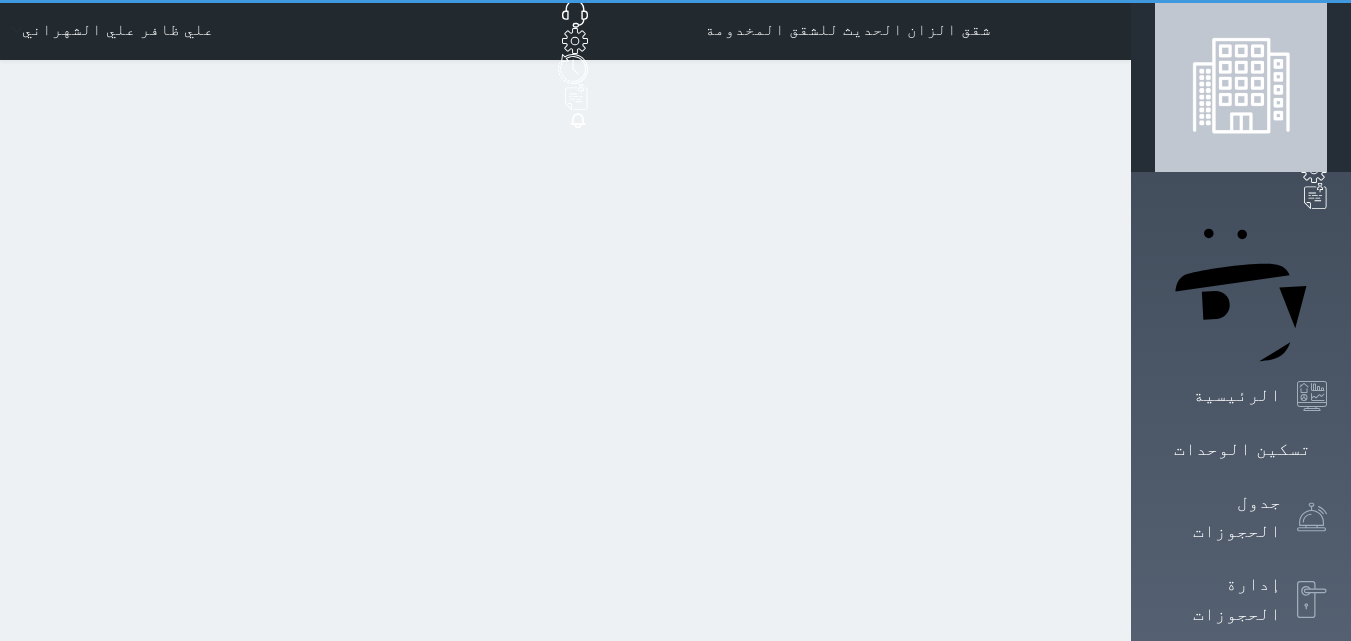 select on "1" 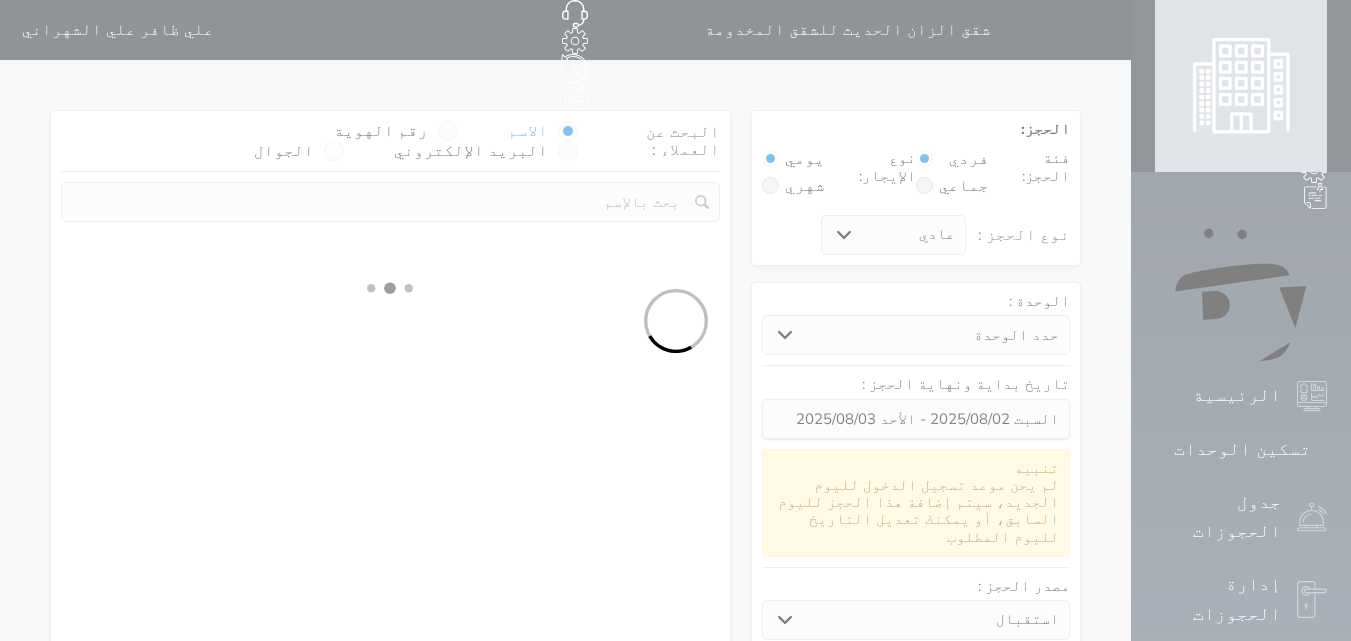 select 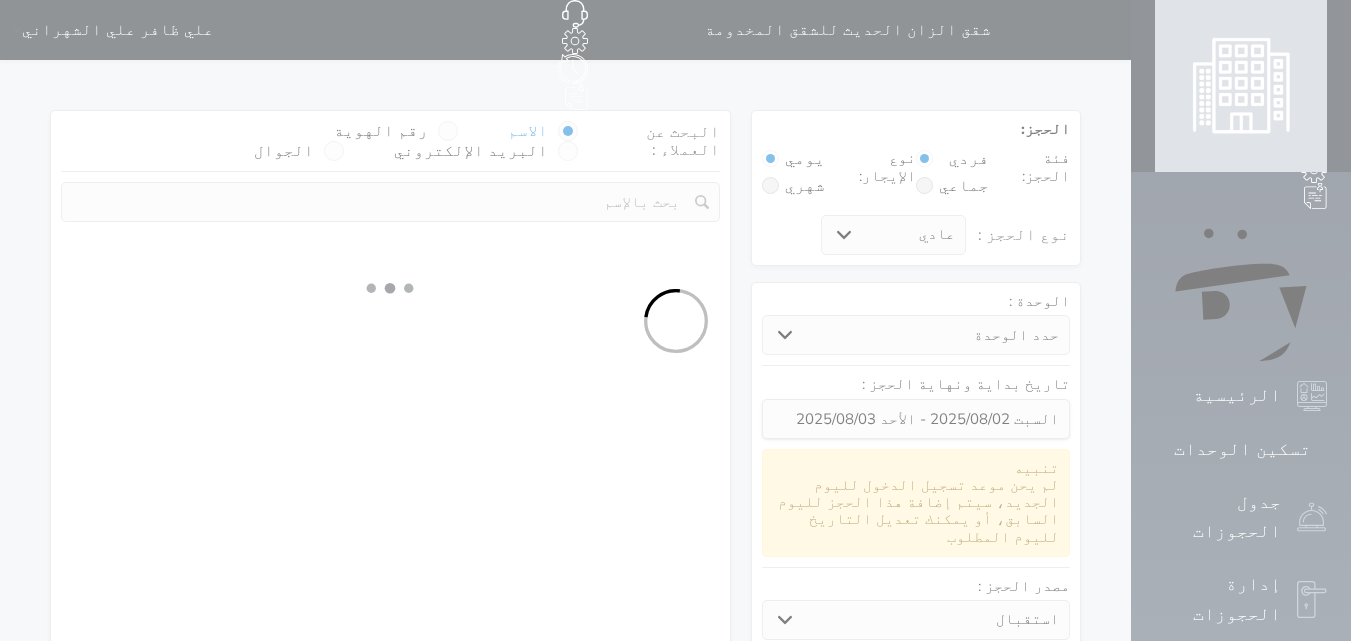 select on "1" 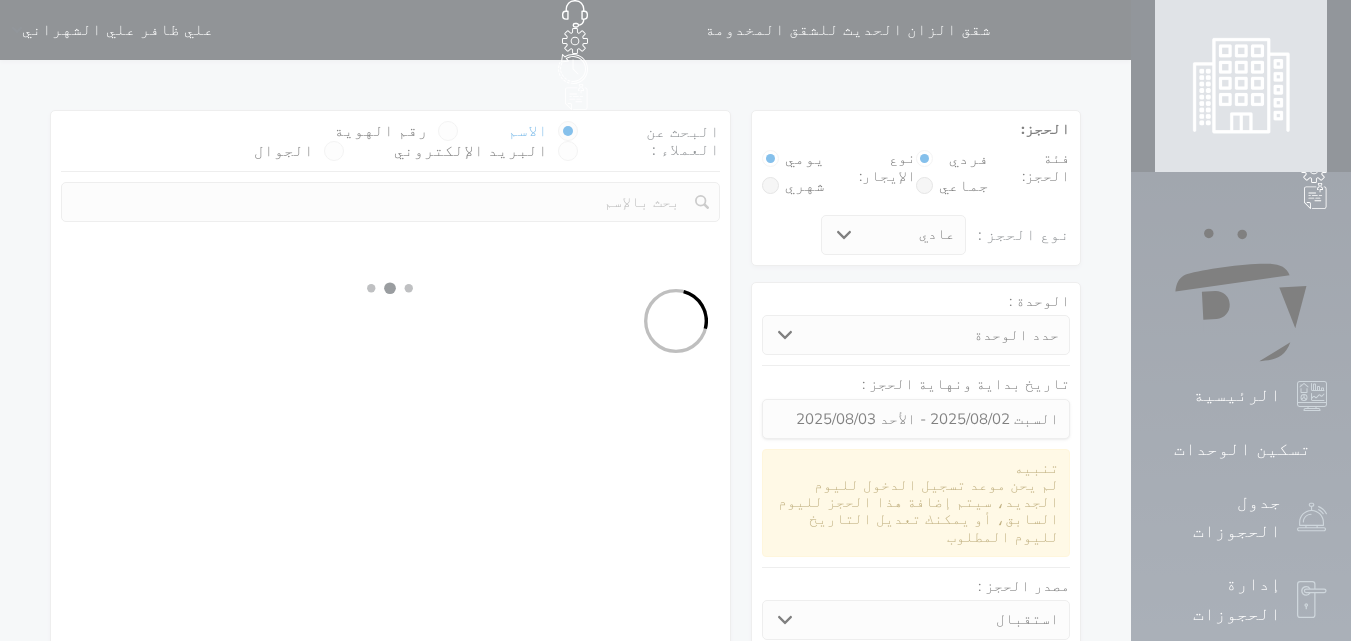 select on "113" 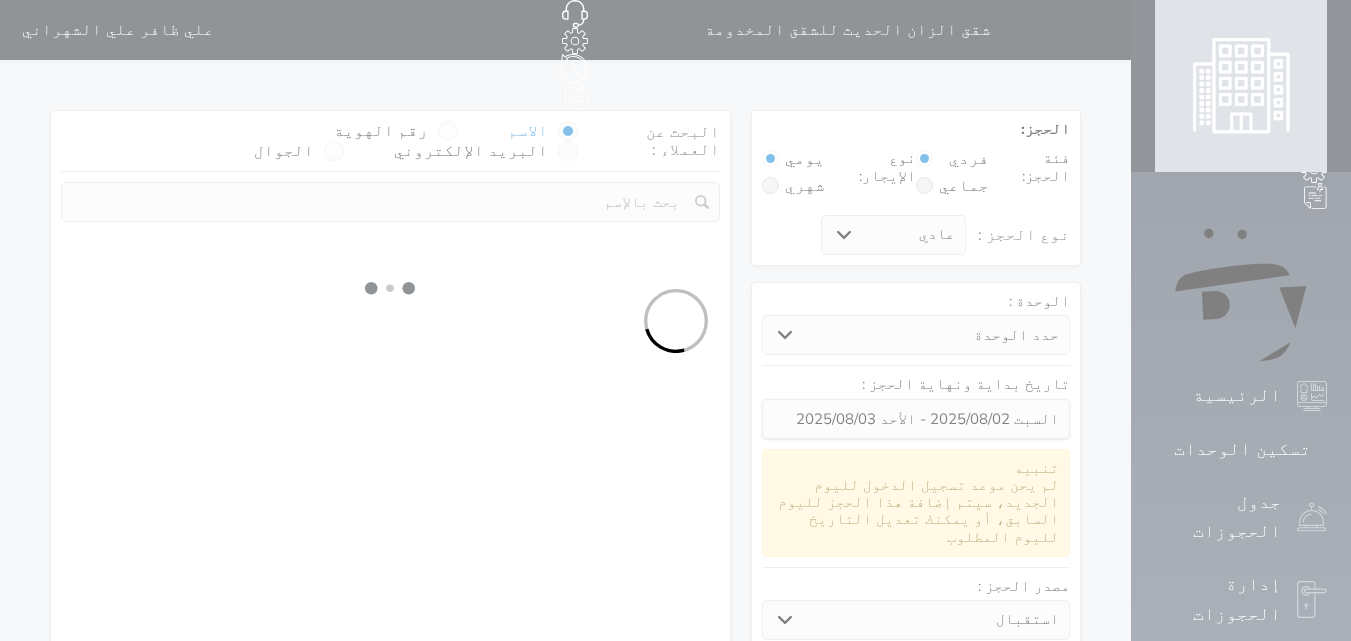 select on "1" 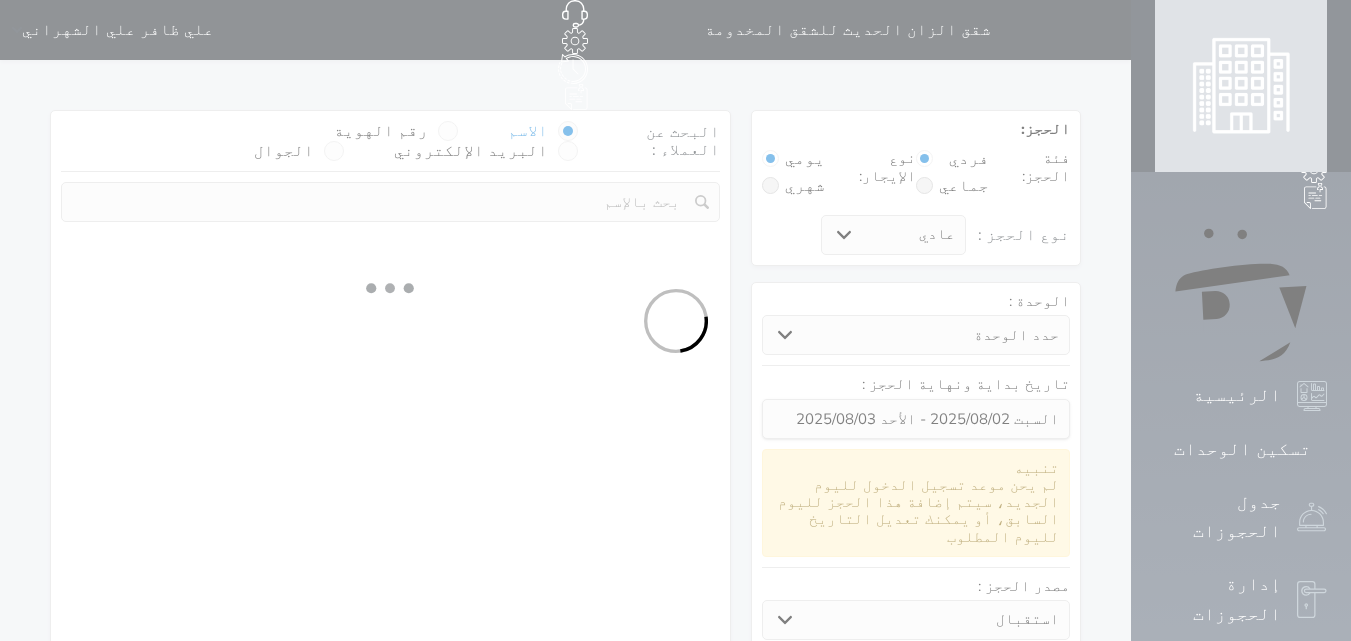 select 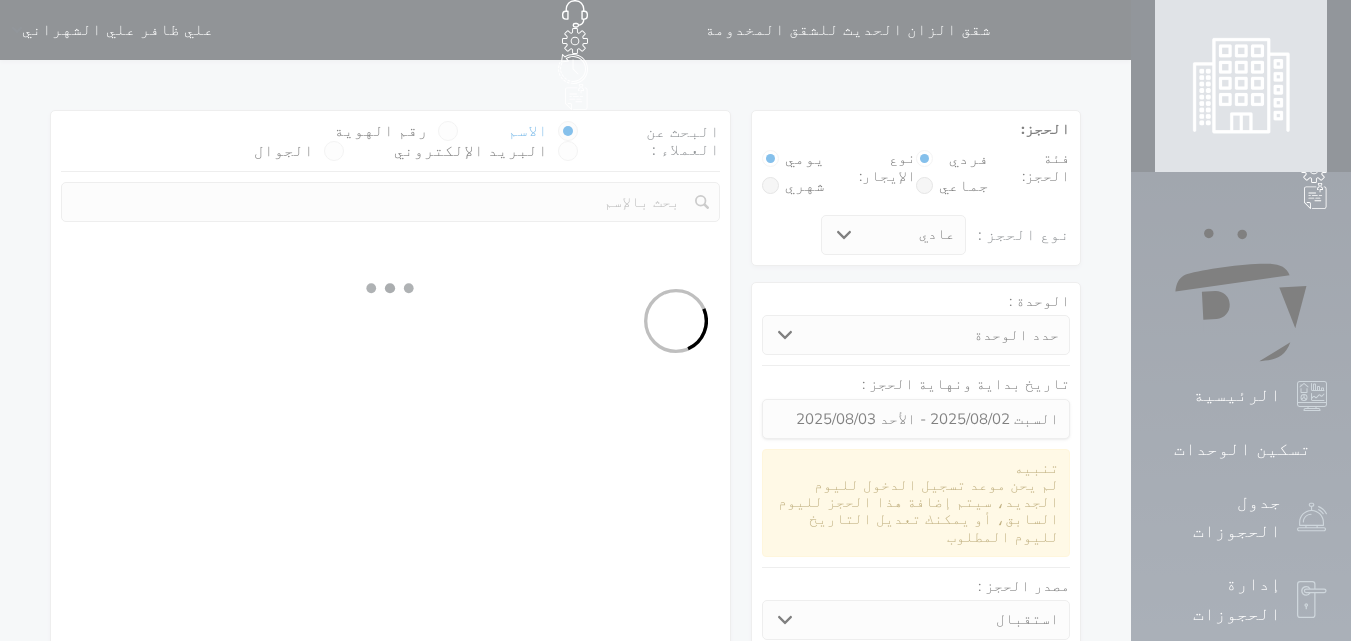select on "7" 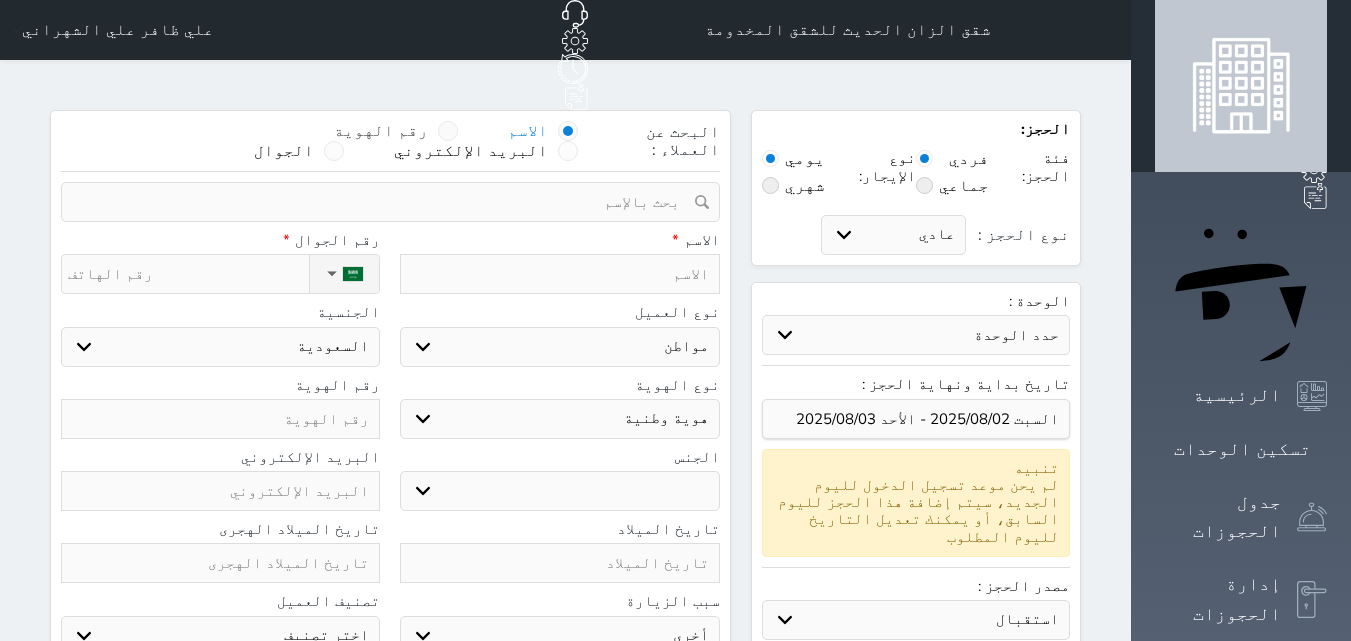 click on "رقم الهوية" at bounding box center (381, 131) 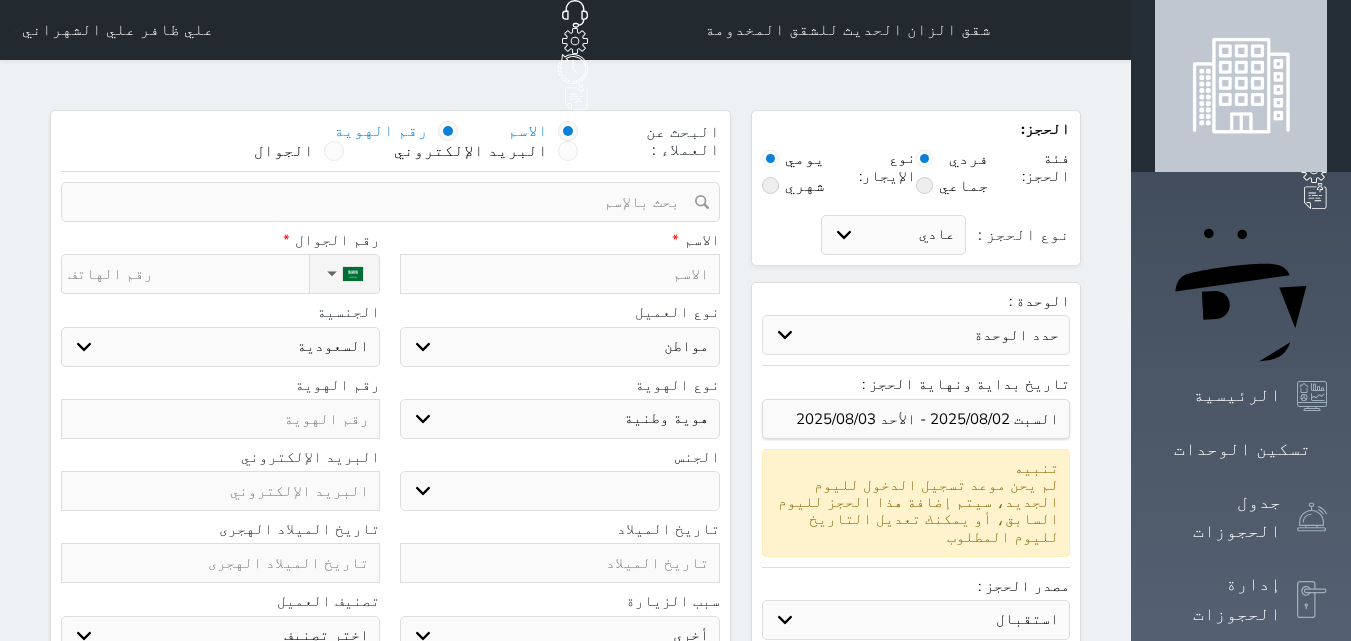 select 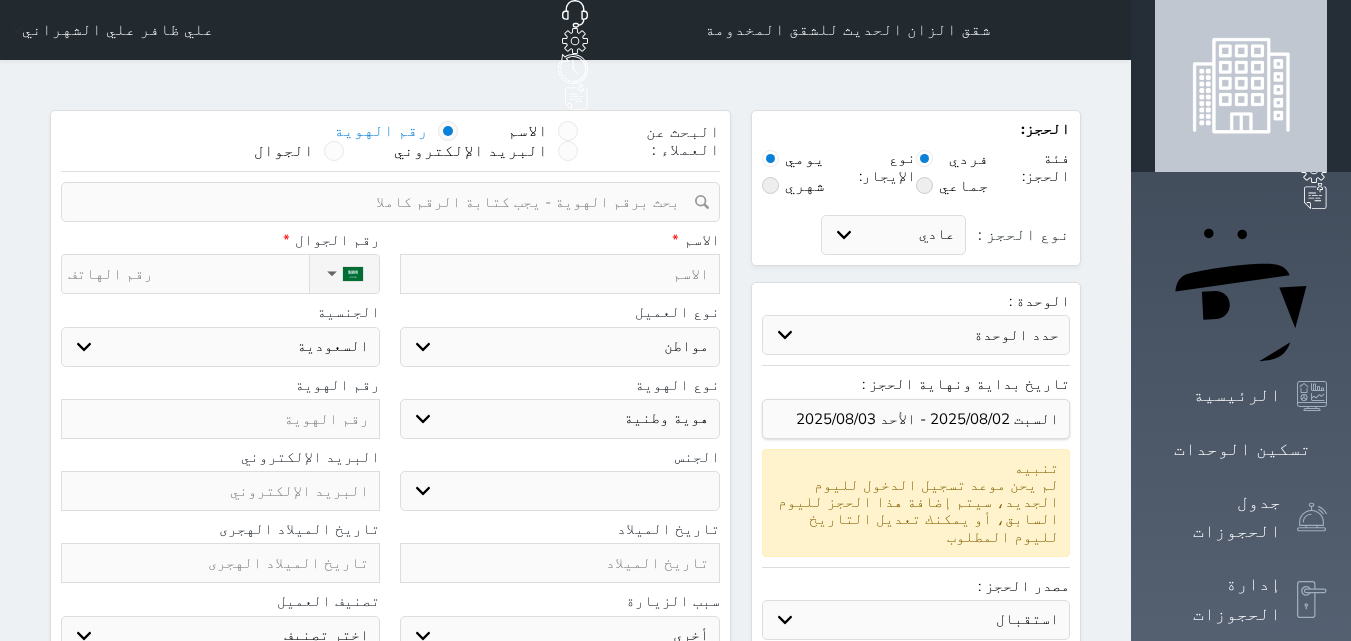 click at bounding box center [383, 202] 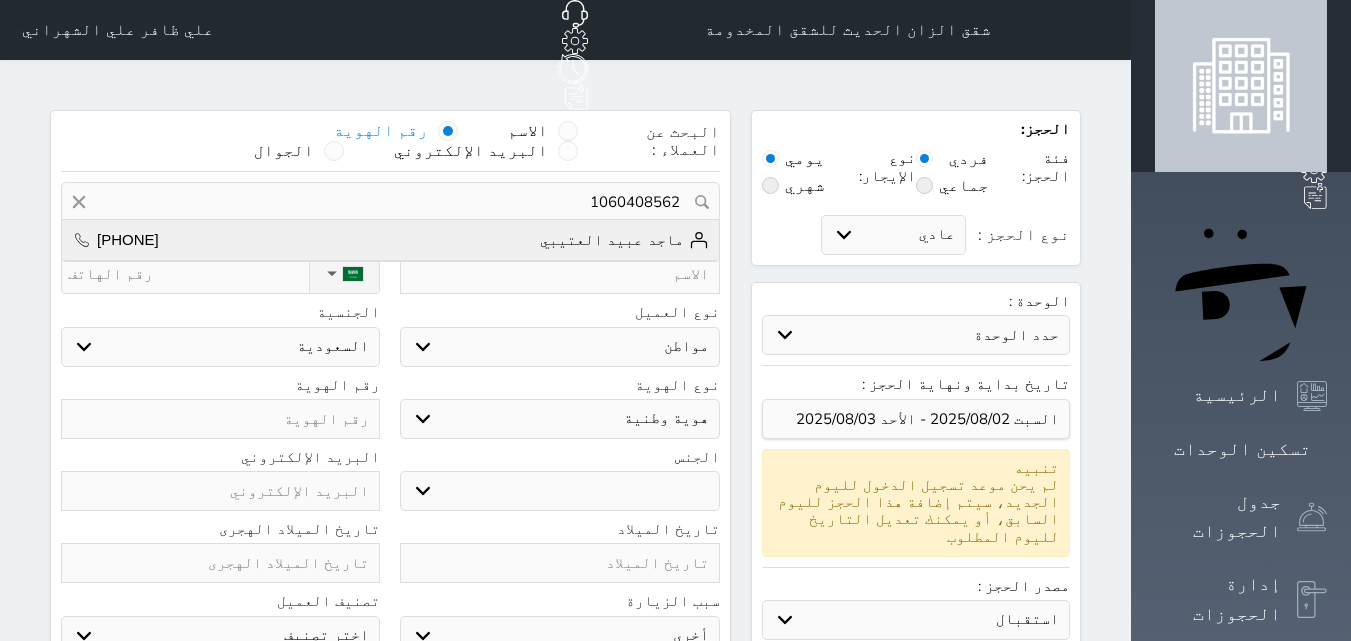 click on "ماجد عبيد العتيبي" at bounding box center (624, 240) 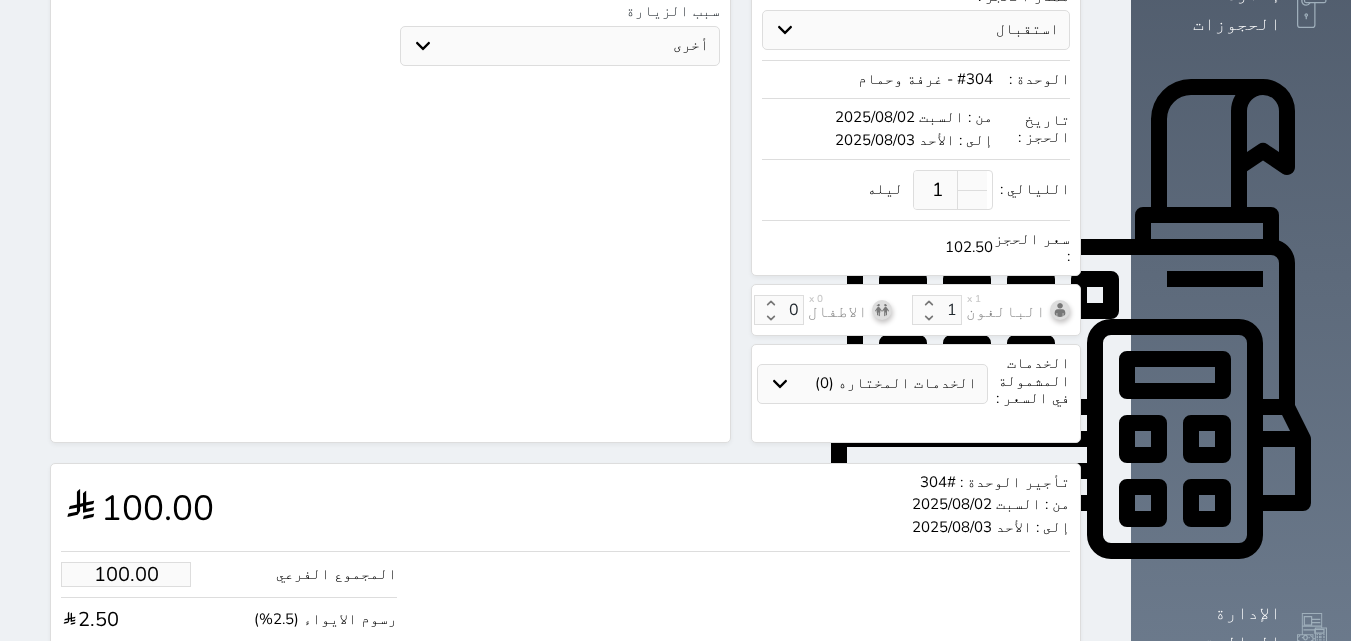 scroll, scrollTop: 600, scrollLeft: 0, axis: vertical 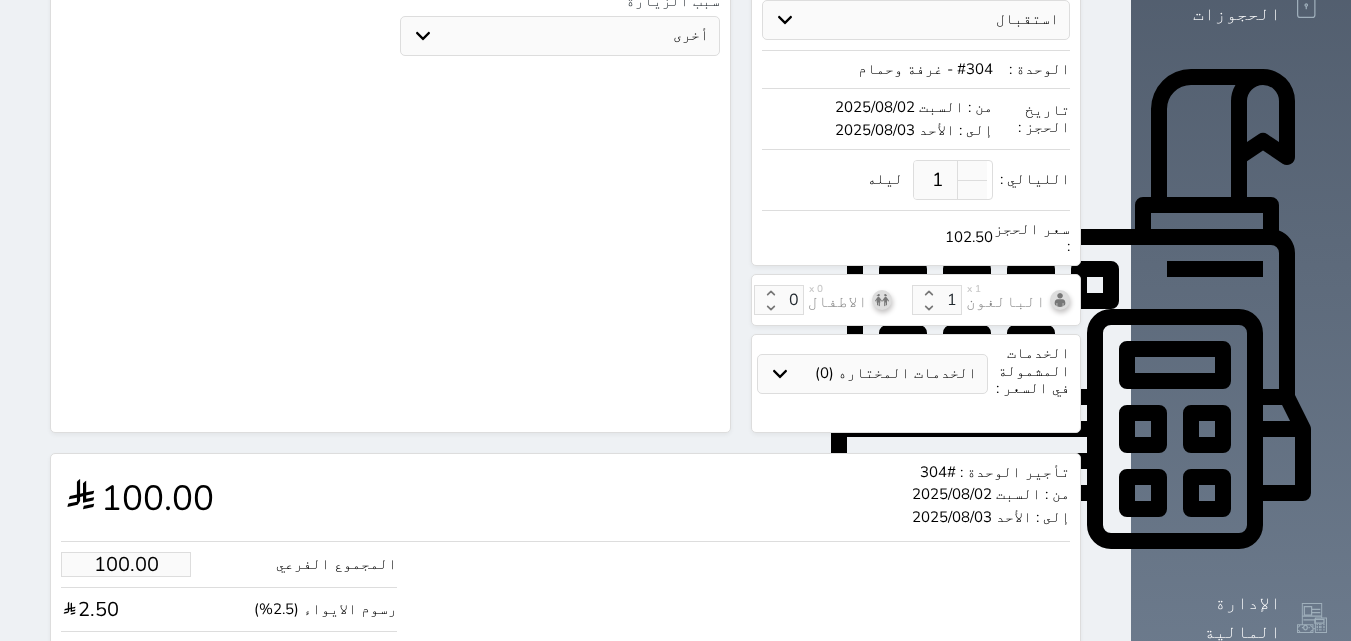 click on "تأجير الوحدة : #304   من : السبت 2025/08/02   إلى : الأحد 2025/08/03    100.00       المجموع الفرعي   100.00   رسوم الايواء (2.5%)    2.50        الاجمالي   102.50" at bounding box center [565, 565] 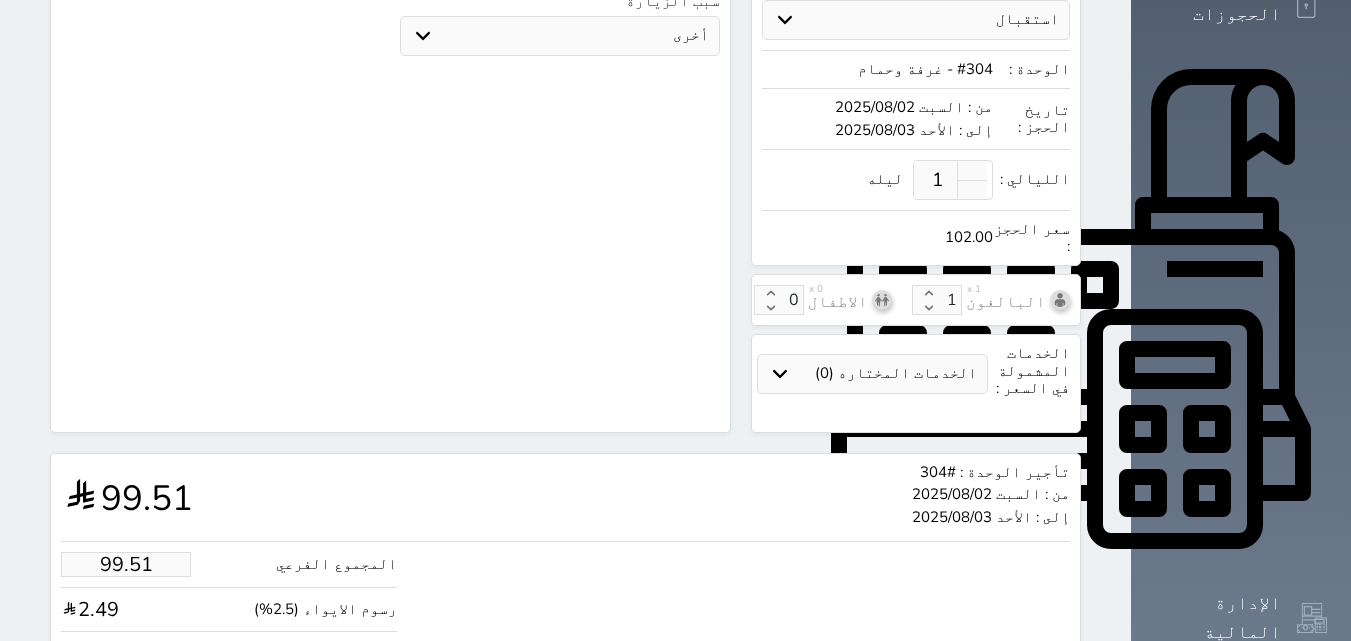 type on "9.76" 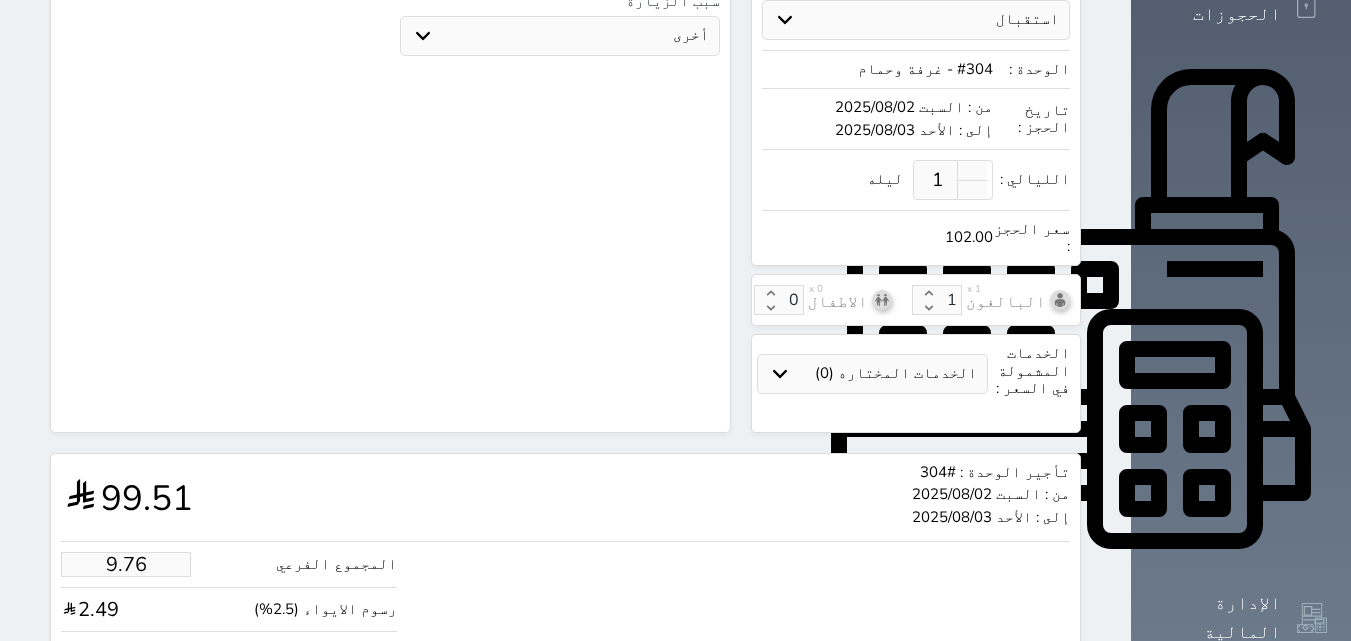 type on "1.00" 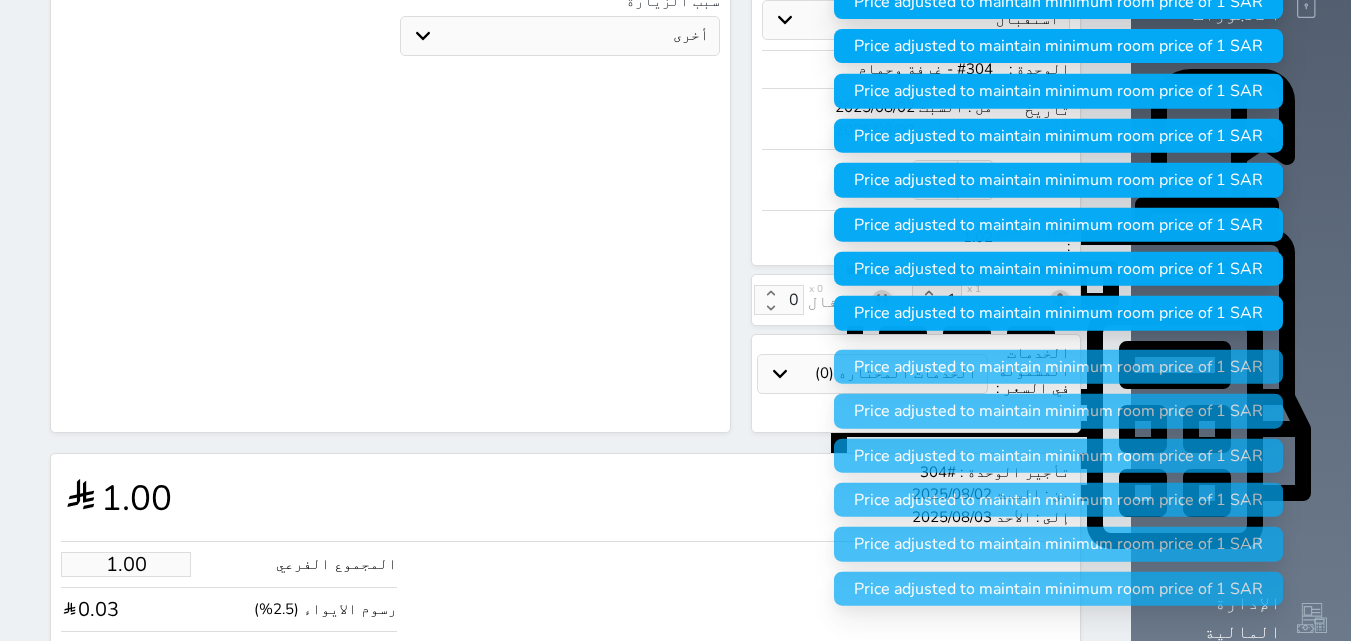 type on "1" 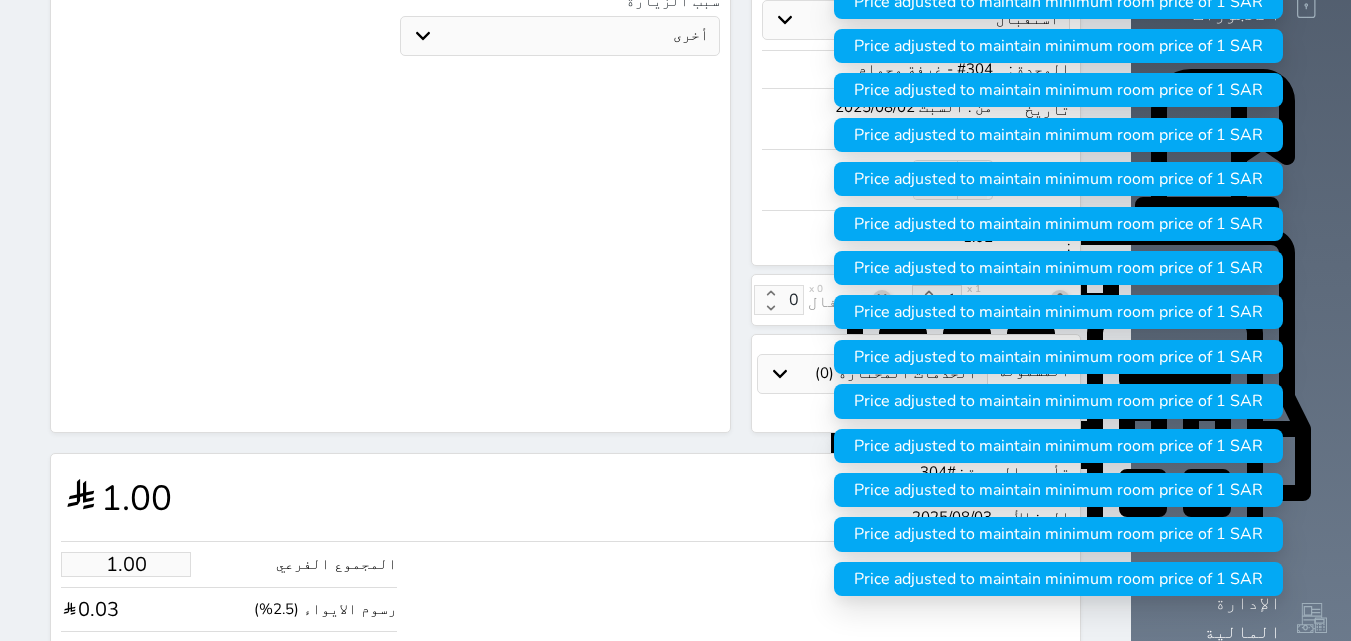 type on "11.71" 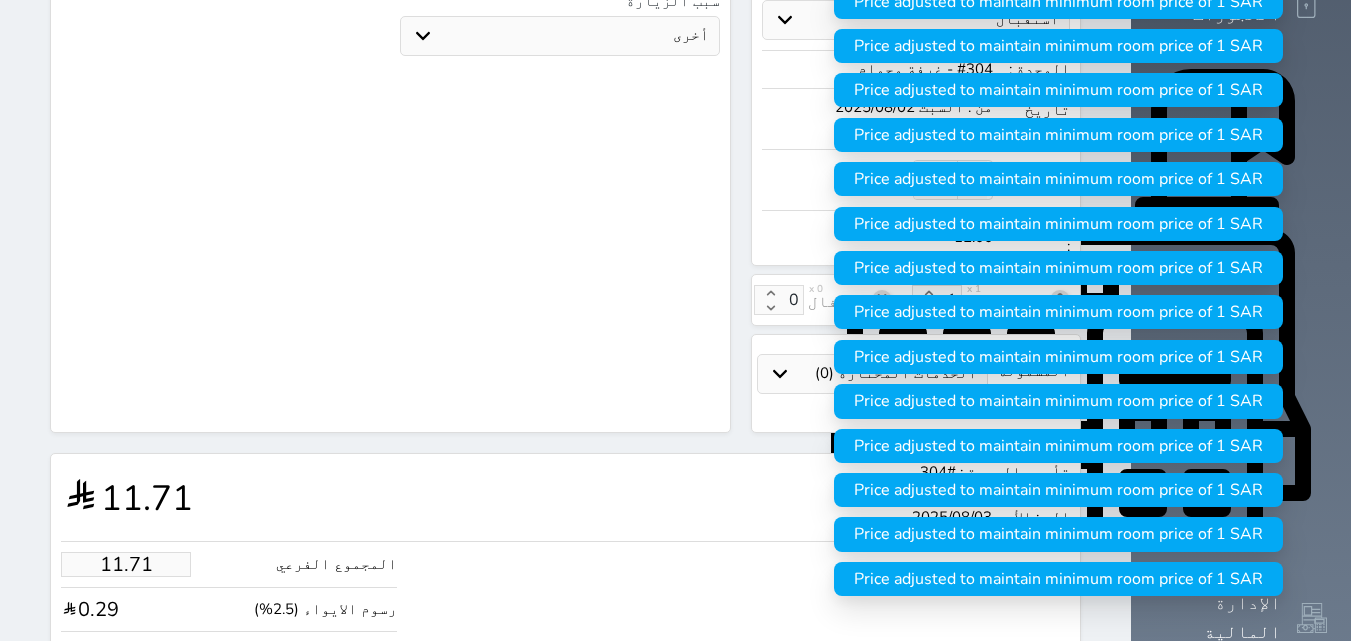 type on "117.07" 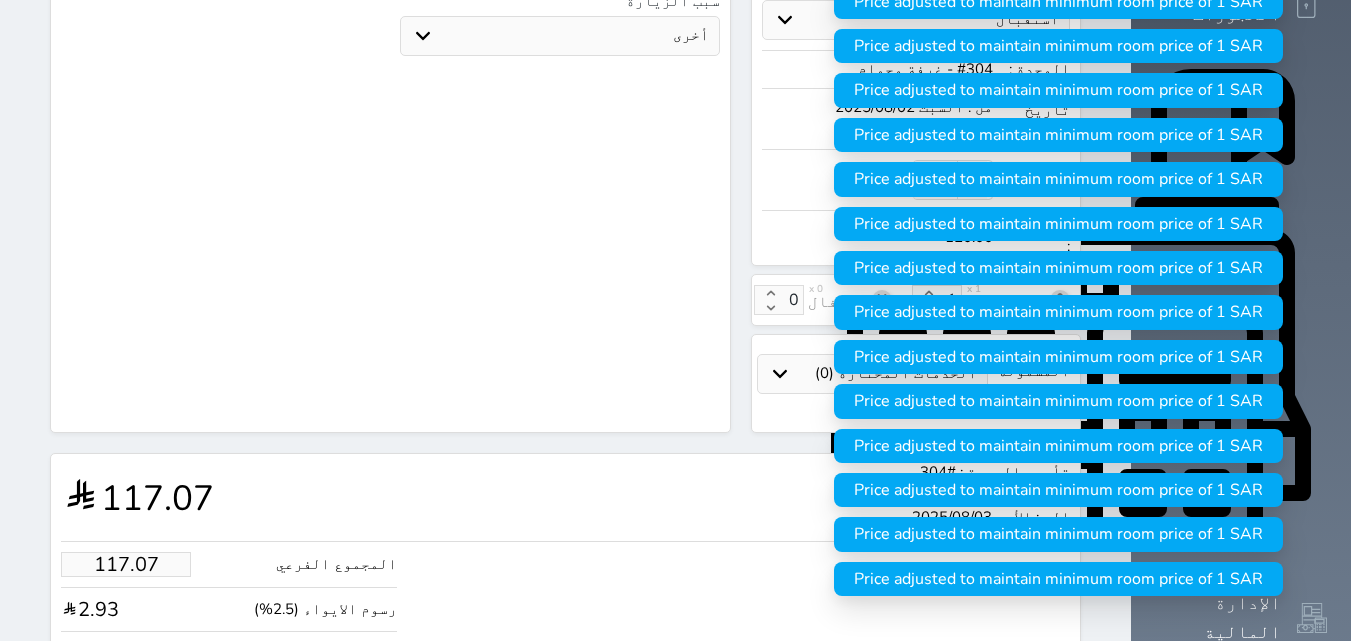 type on "120.00" 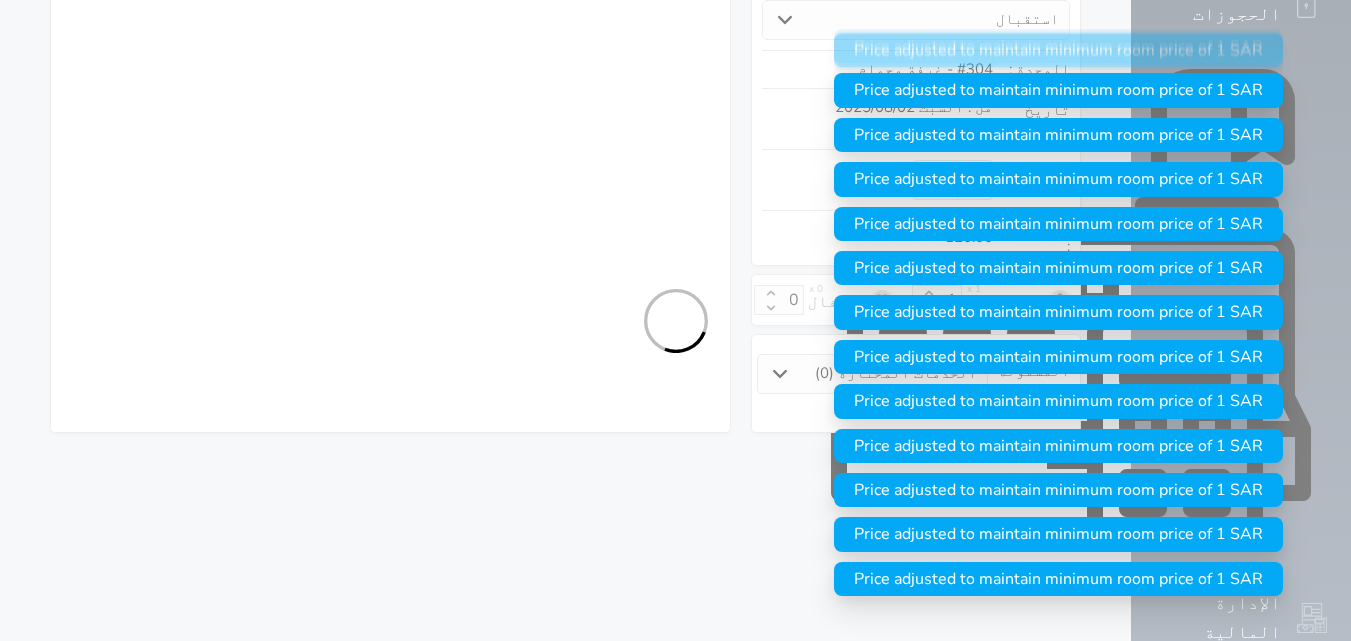 select on "1" 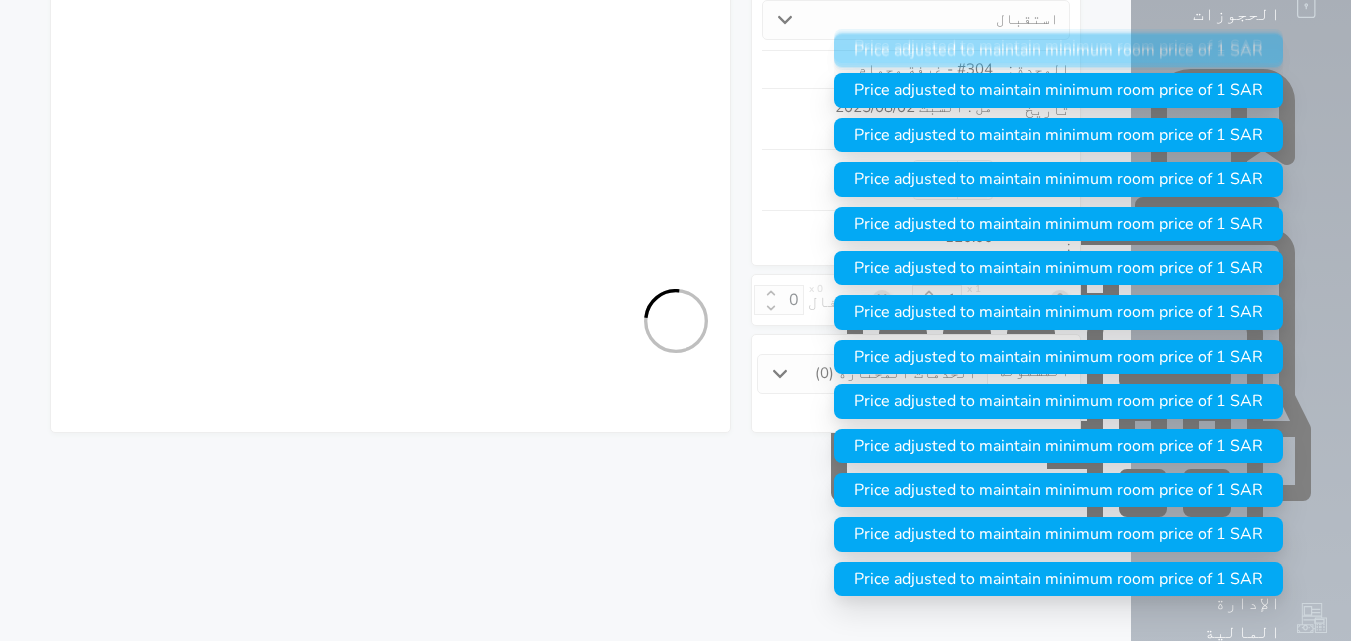 select on "113" 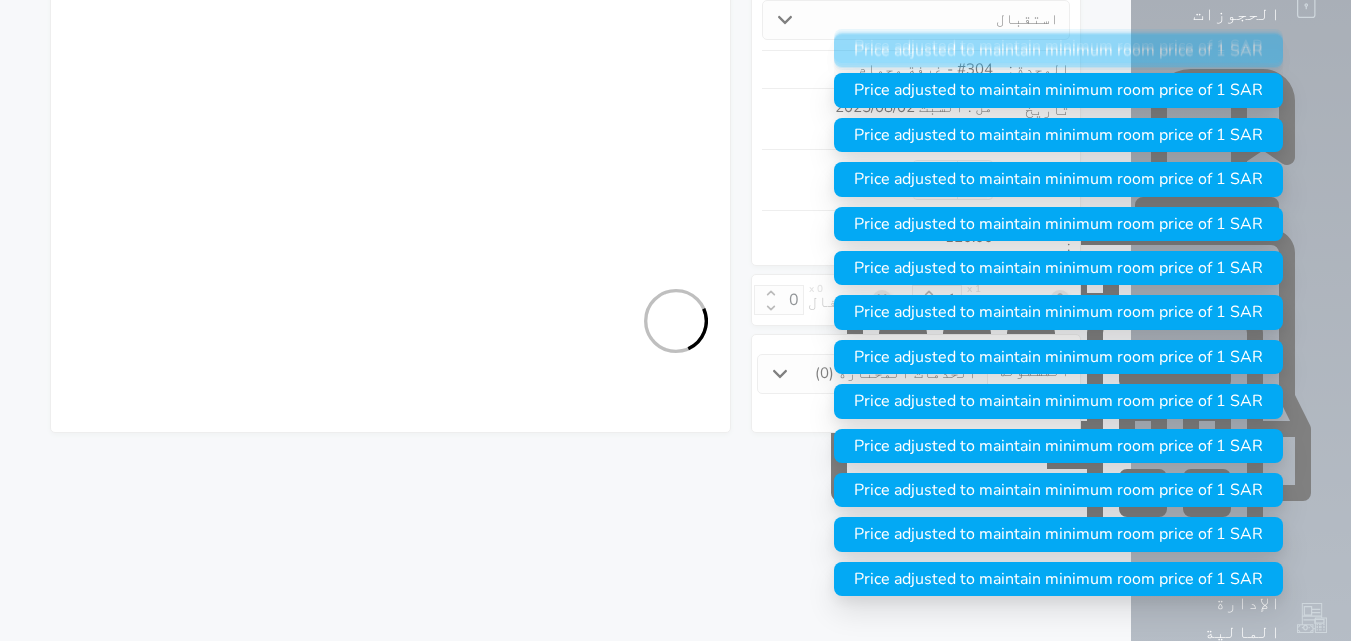 select on "1" 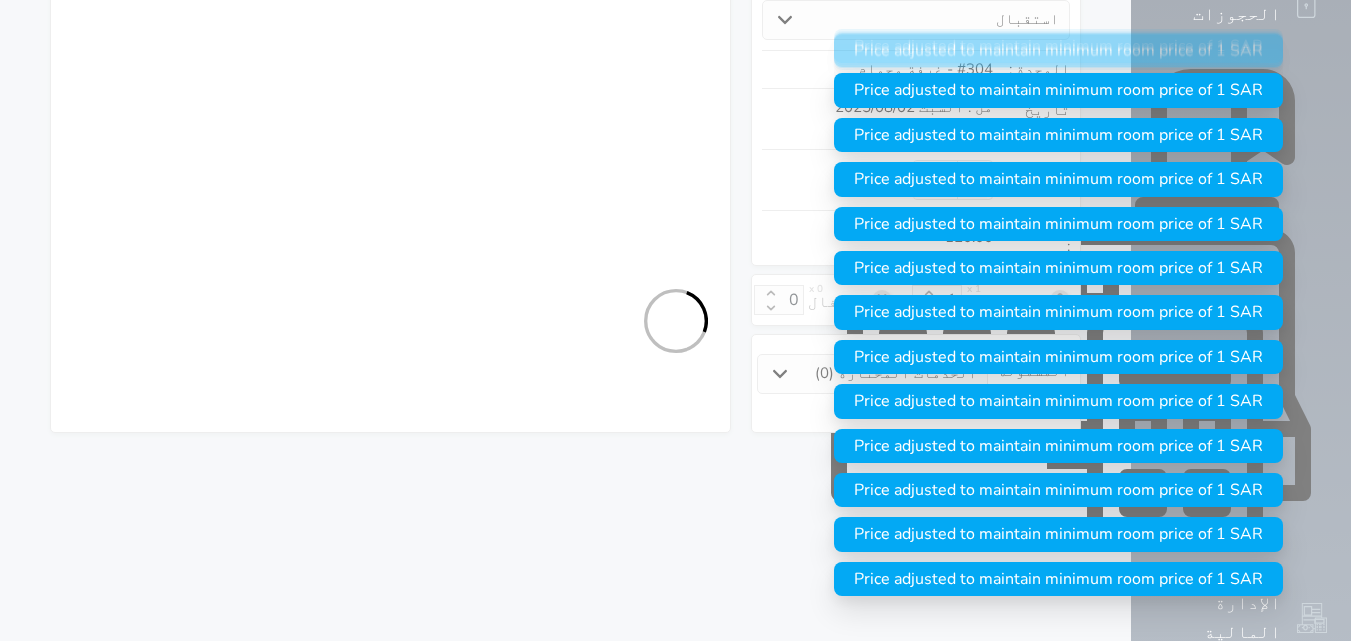 select on "7" 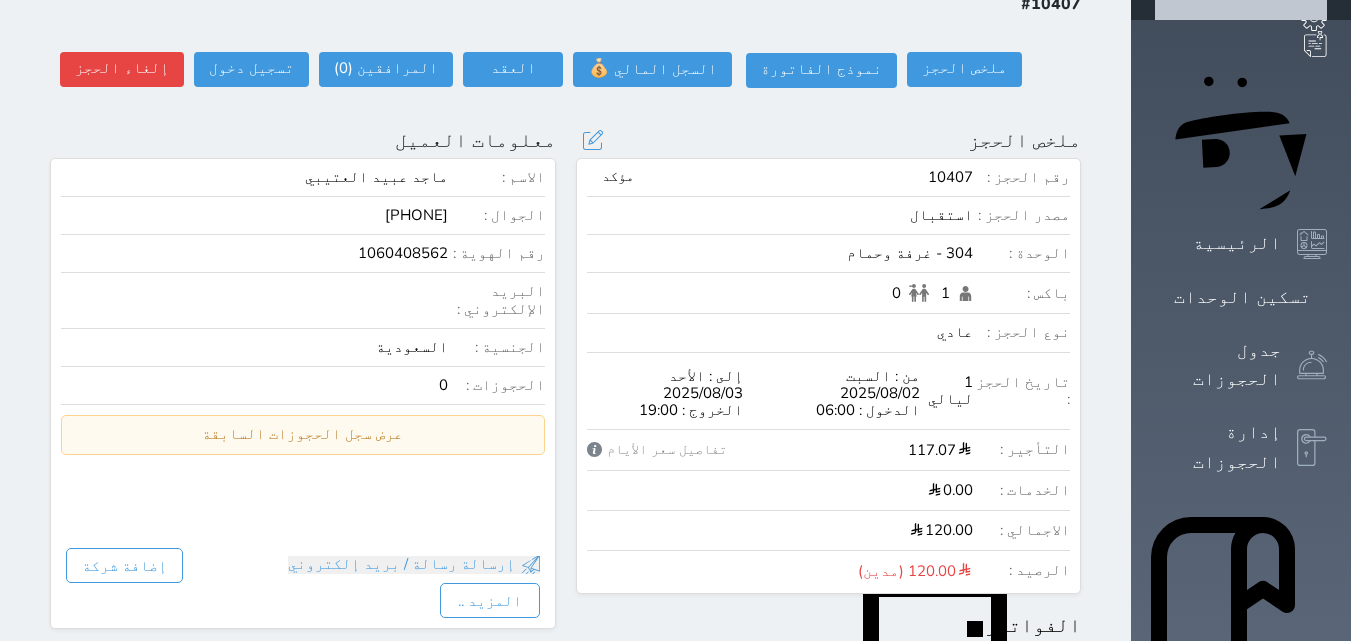 scroll, scrollTop: 107, scrollLeft: 0, axis: vertical 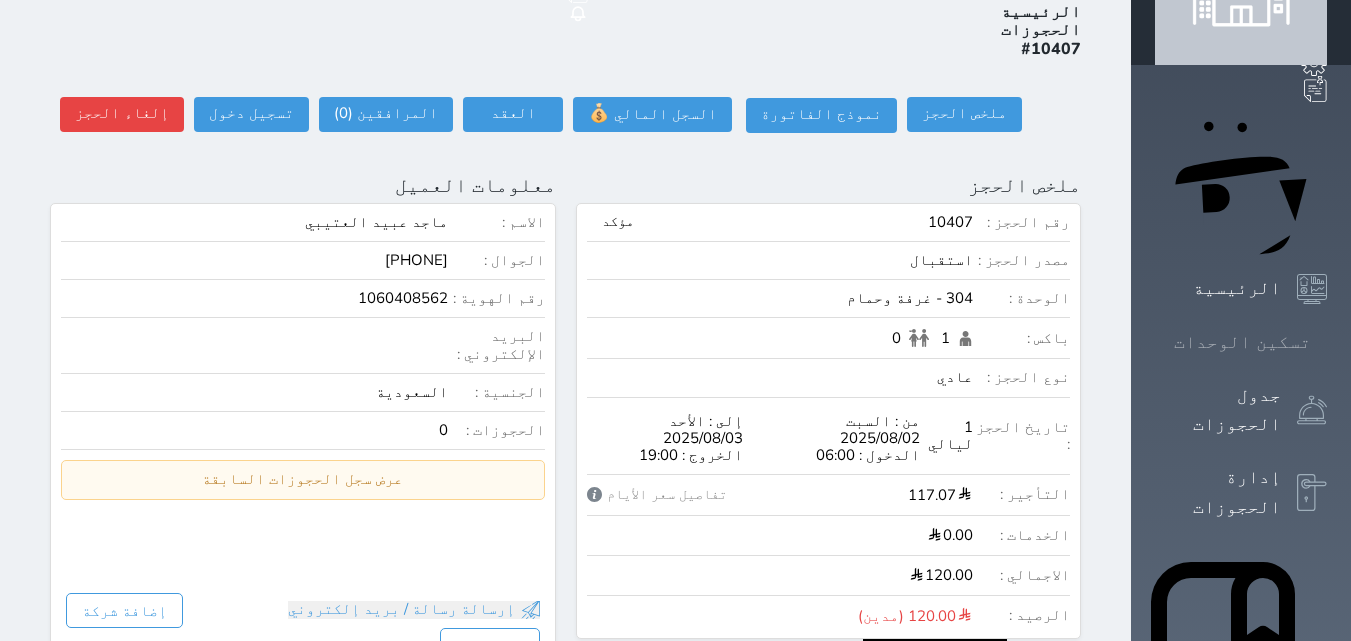 click on "تسكين الوحدات" at bounding box center [1241, 342] 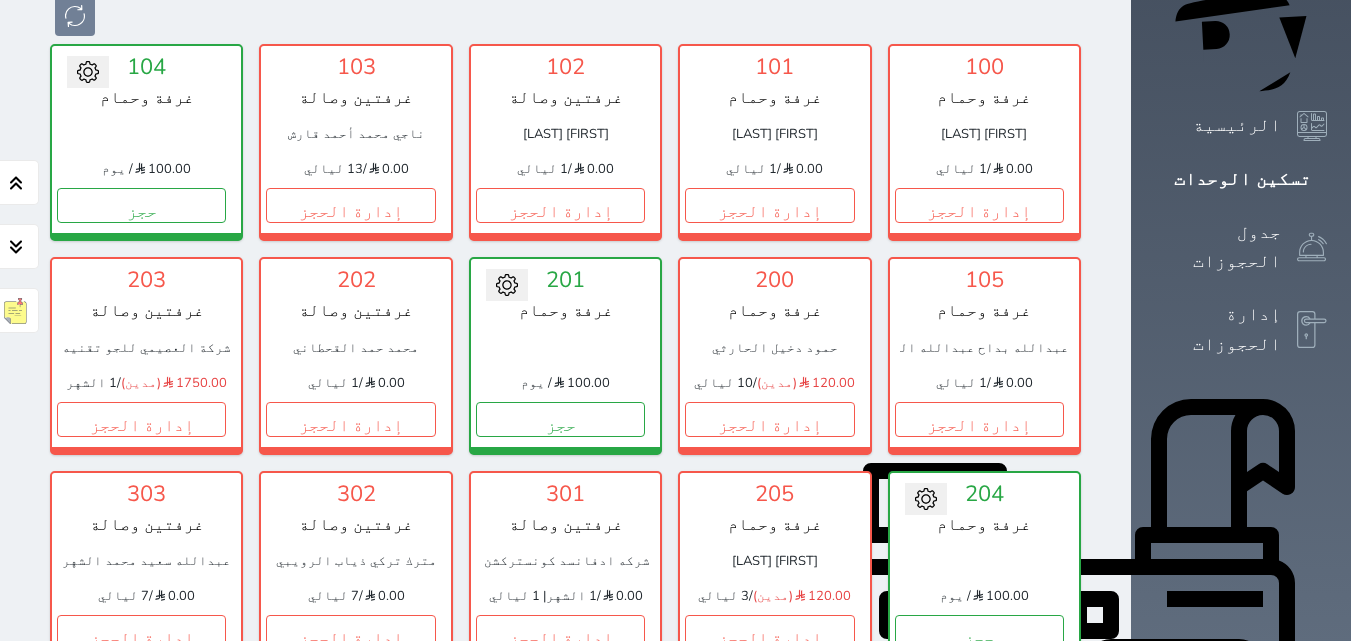 scroll, scrollTop: 278, scrollLeft: 0, axis: vertical 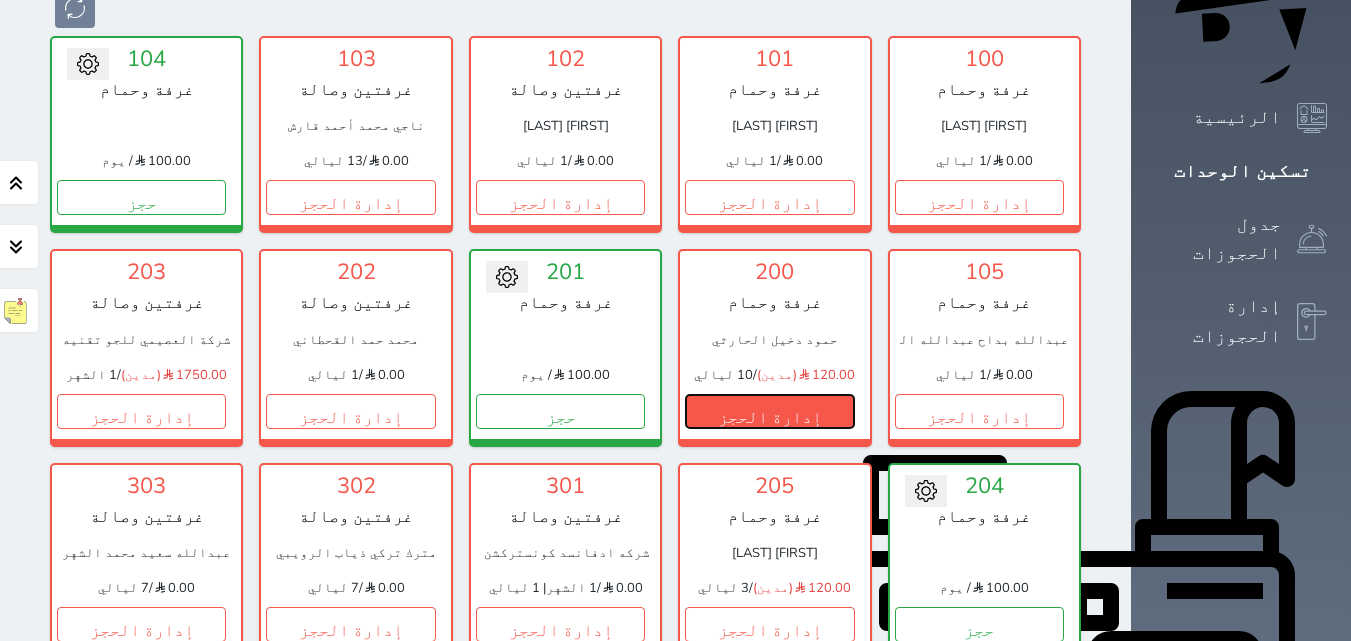 click on "إدارة الحجز" at bounding box center (769, 411) 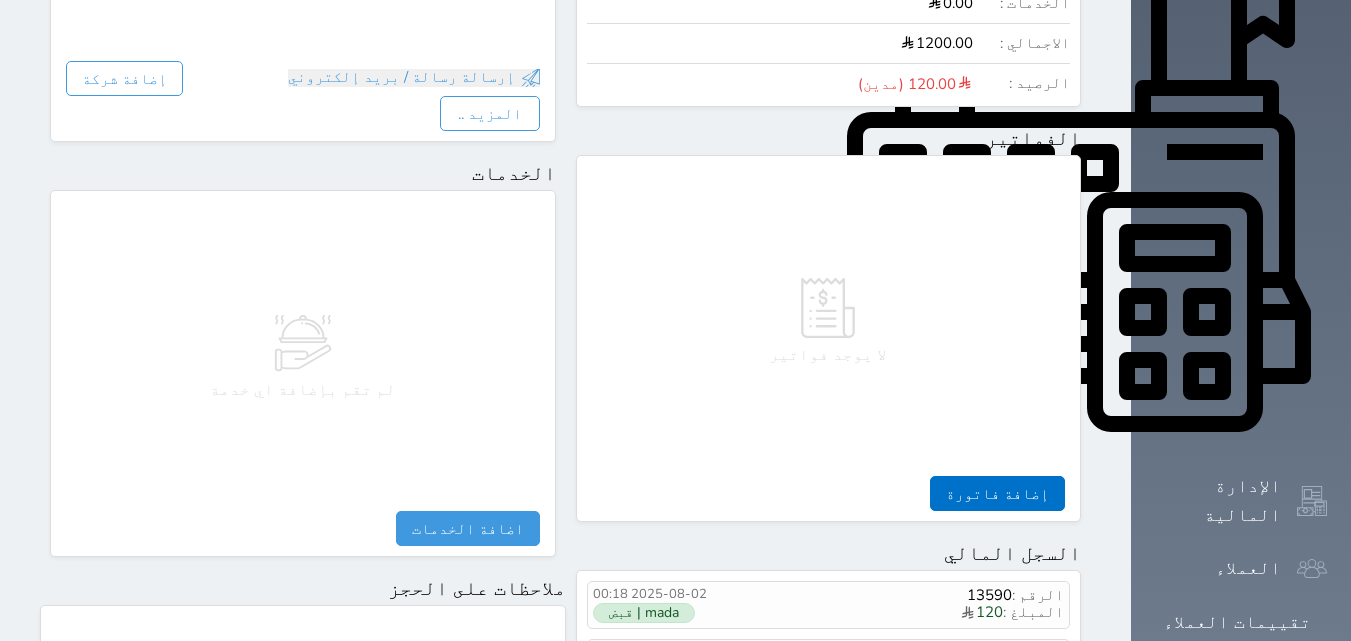 scroll, scrollTop: 700, scrollLeft: 0, axis: vertical 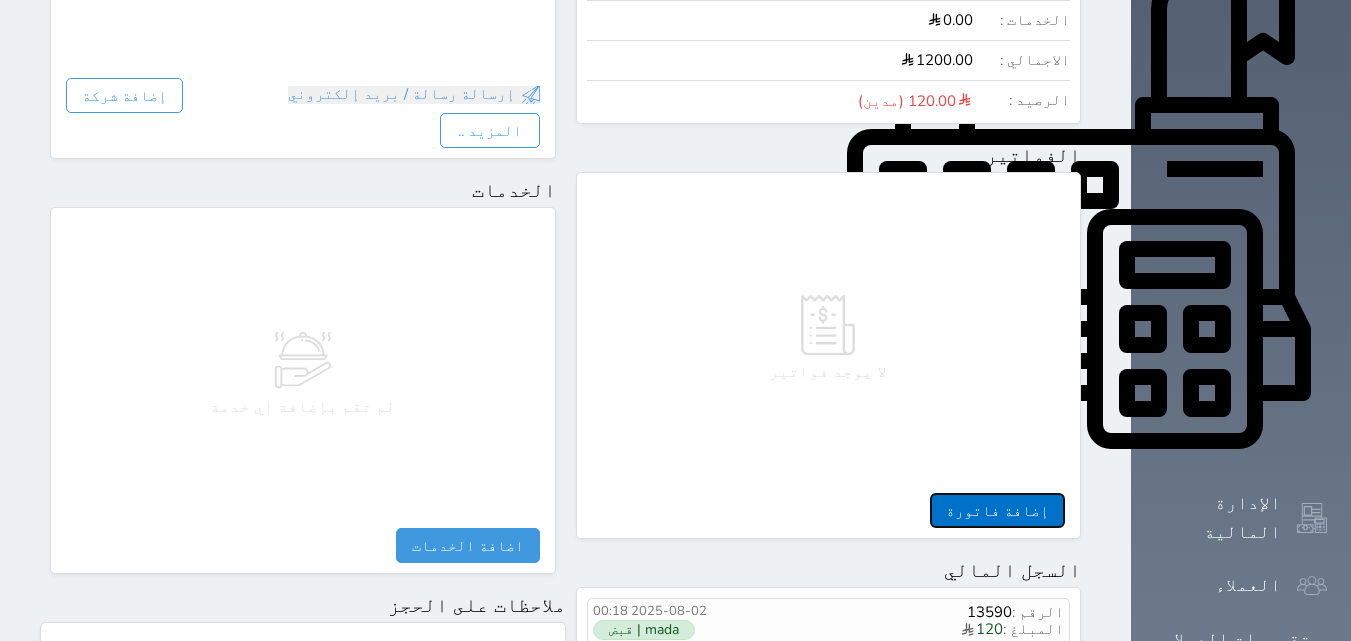click on "إضافة فاتورة" at bounding box center [997, 510] 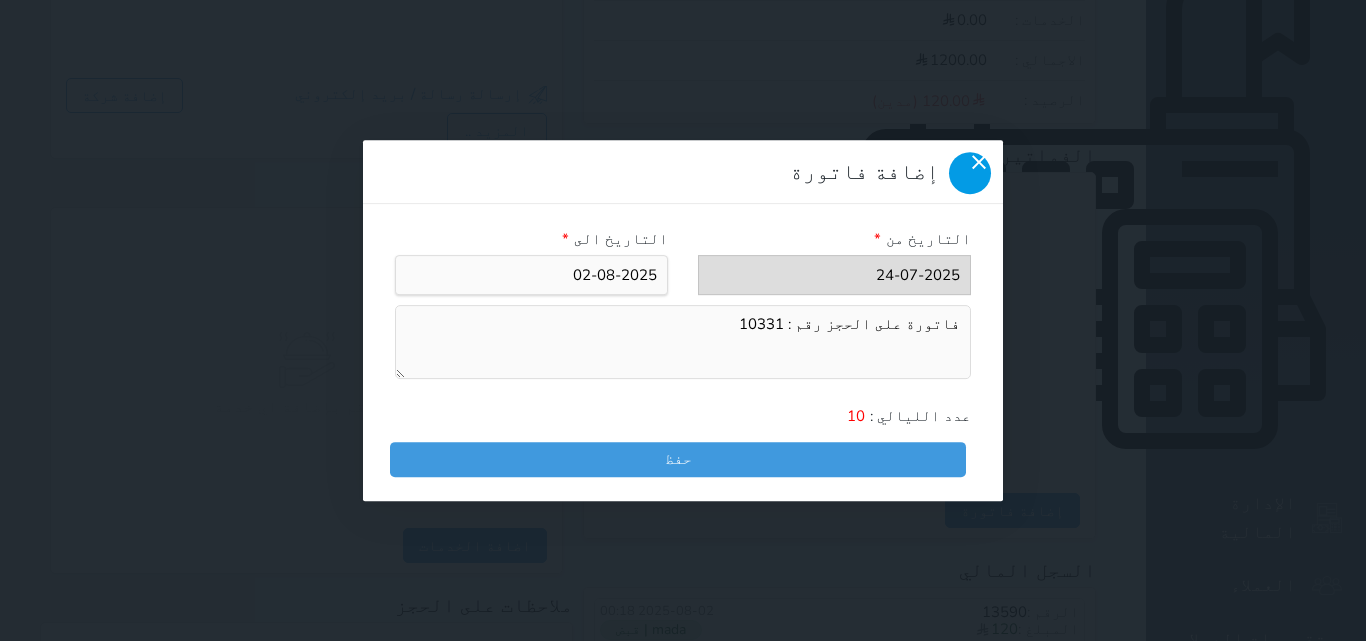 click at bounding box center [970, 173] 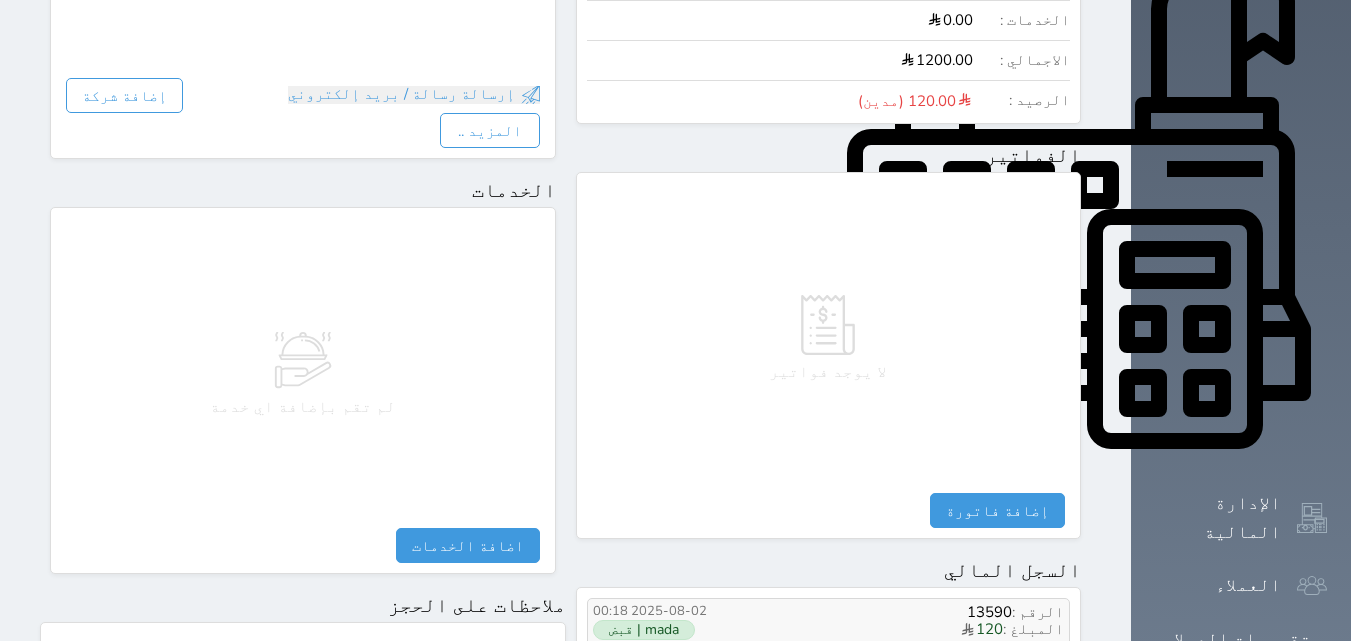 scroll, scrollTop: 1000, scrollLeft: 0, axis: vertical 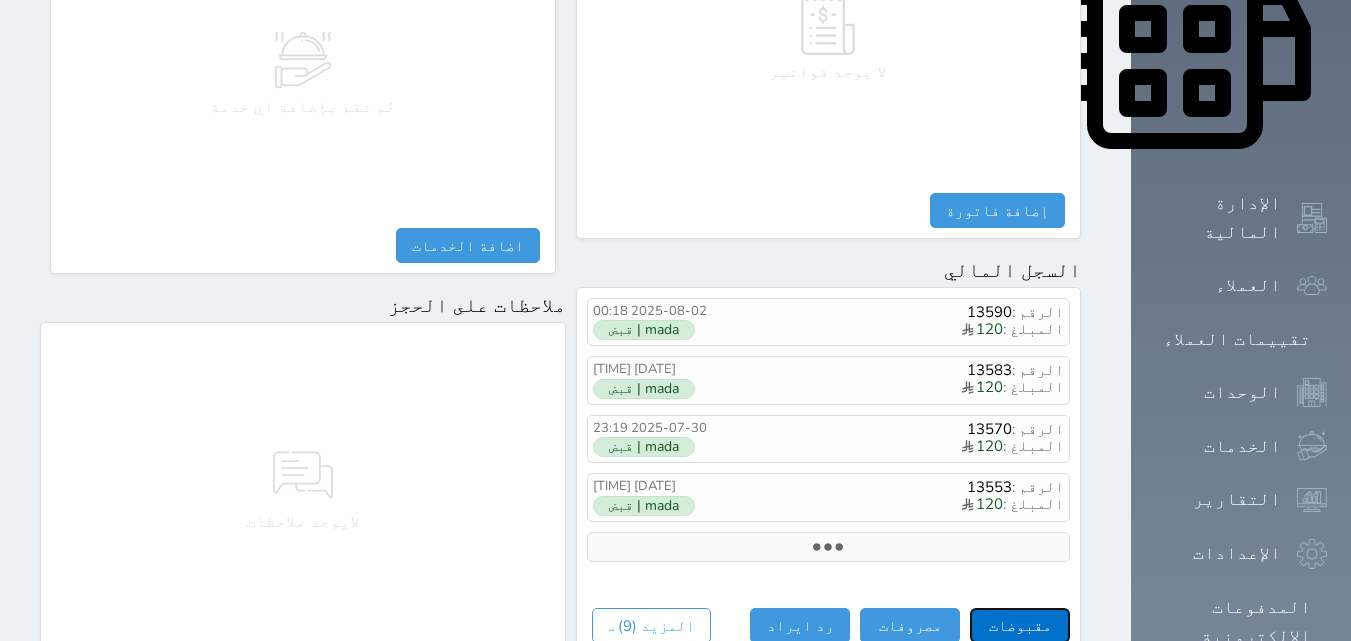 click on "مقبوضات" at bounding box center [1020, 625] 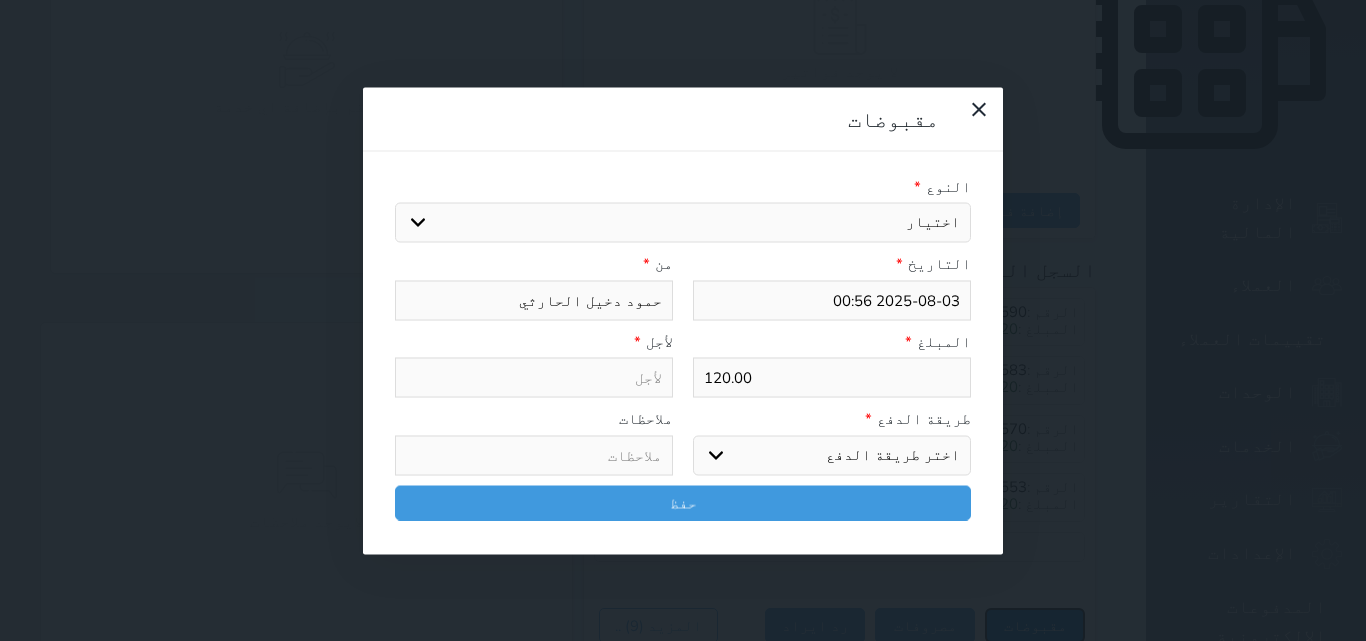 select 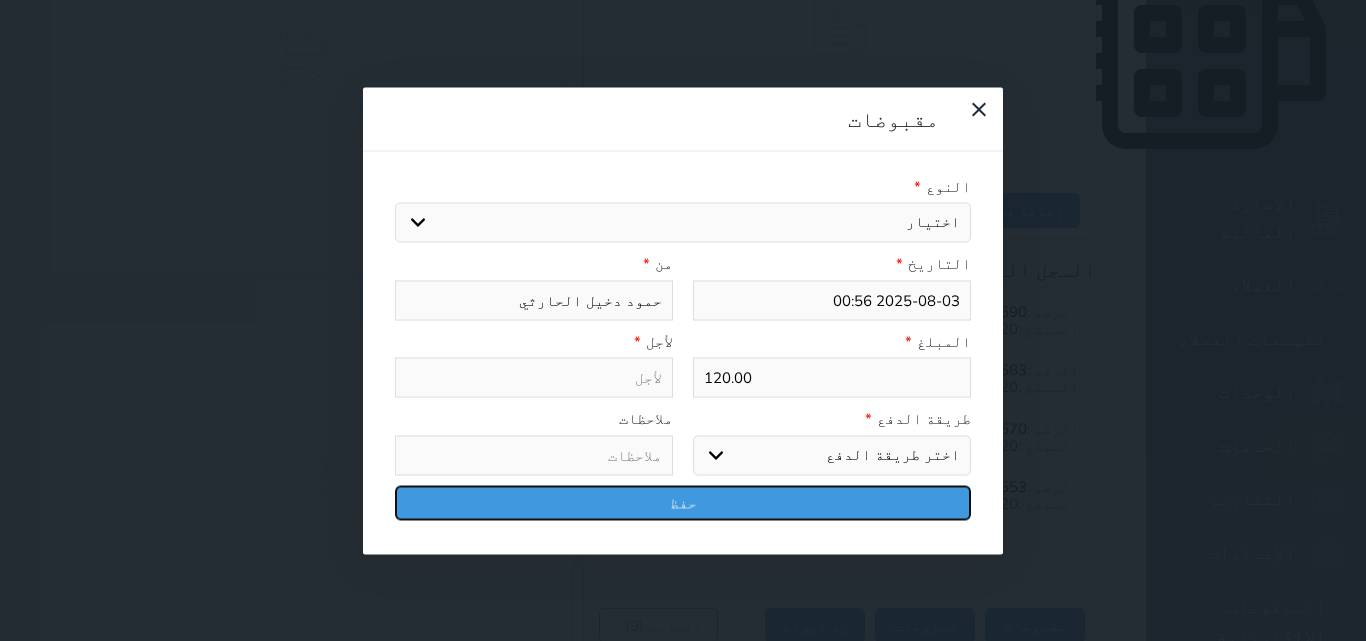 drag, startPoint x: 861, startPoint y: 409, endPoint x: 1168, endPoint y: 344, distance: 313.80566 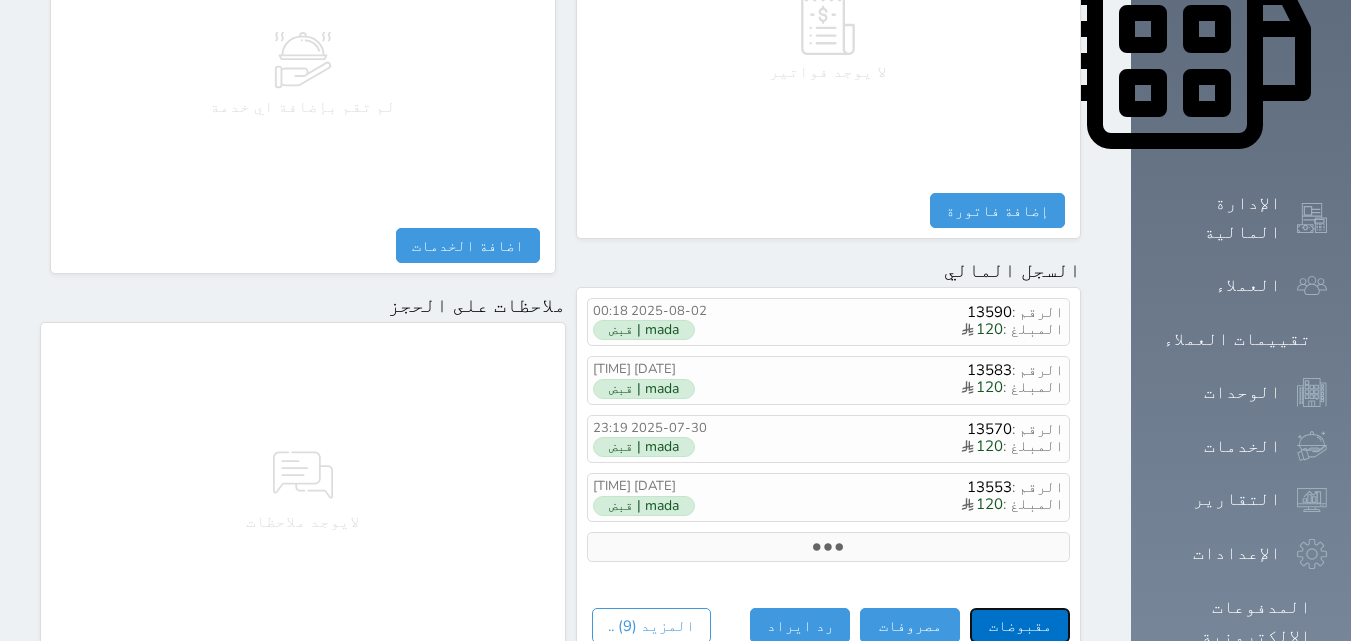 click on "مقبوضات" at bounding box center (1020, 625) 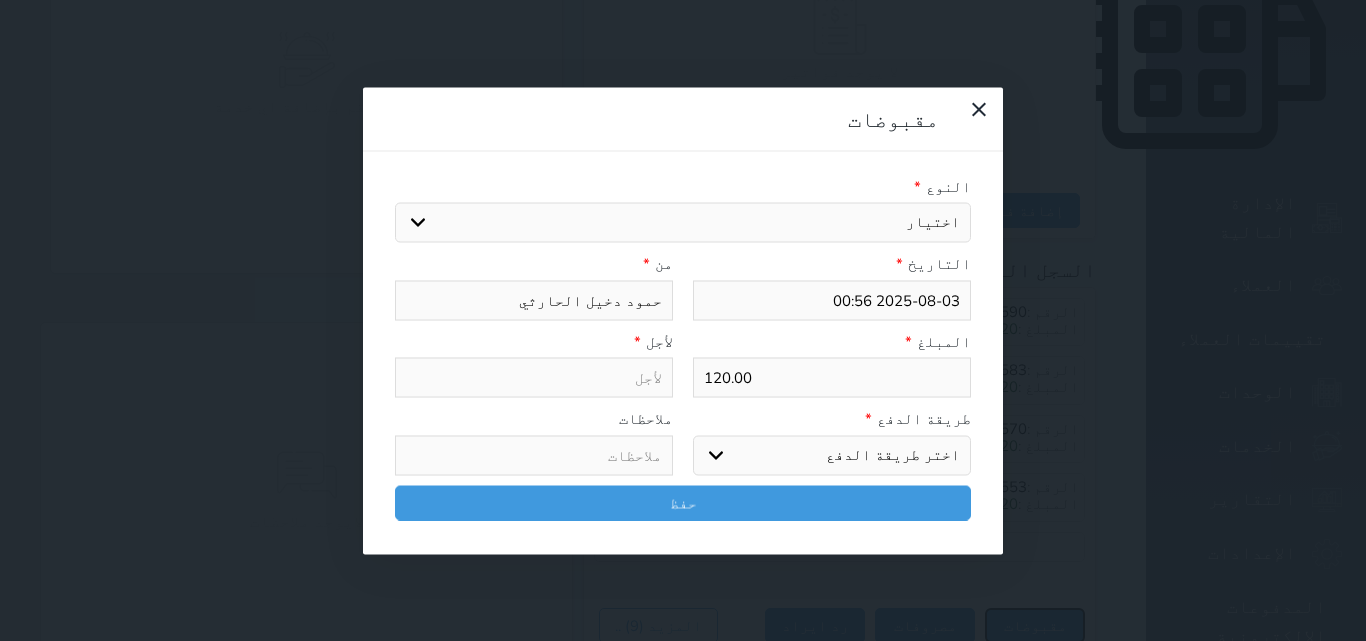 select 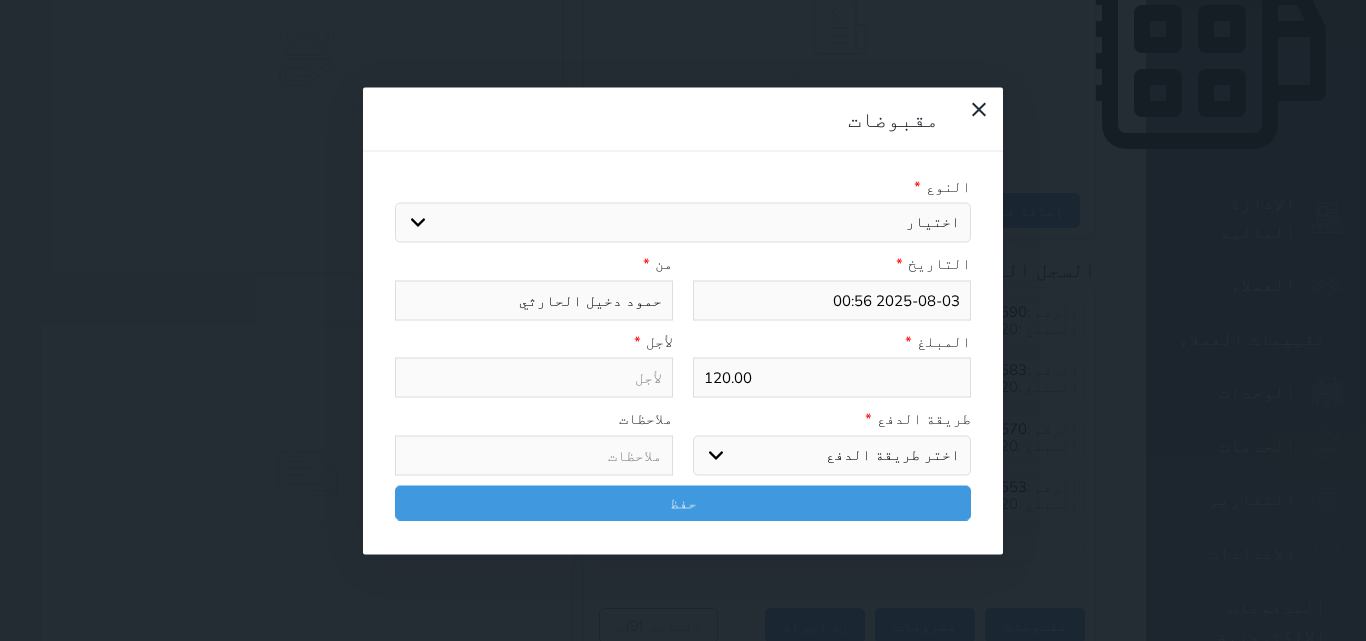 click on "النوع  *" at bounding box center (683, 186) 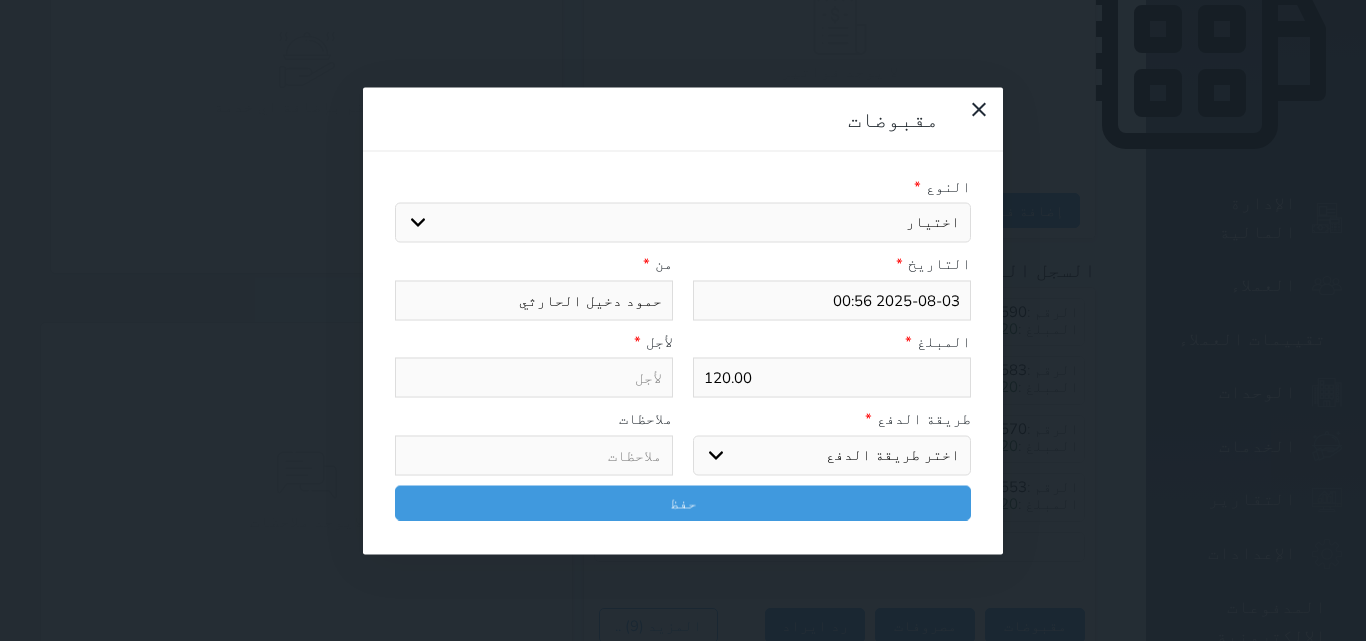 click on "اختيار   مقبوضات عامة قيمة إيجار فواتير تامين عربون لا ينطبق آخر مغسلة واي فاي - الإنترنت مواقف السيارات طعام الأغذية والمشروبات مشروبات المشروبات الباردة المشروبات الساخنة الإفطار غداء عشاء مخبز و كعك حمام سباحة الصالة الرياضية سبا و خدمات الجمال اختيار وإسقاط (خدمات النقل) ميني بار كابل - تلفزيون سرير إضافي تصفيف الشعر التسوق خدمات الجولات السياحية المنظمة خدمات الدليل السياحي" at bounding box center (683, 223) 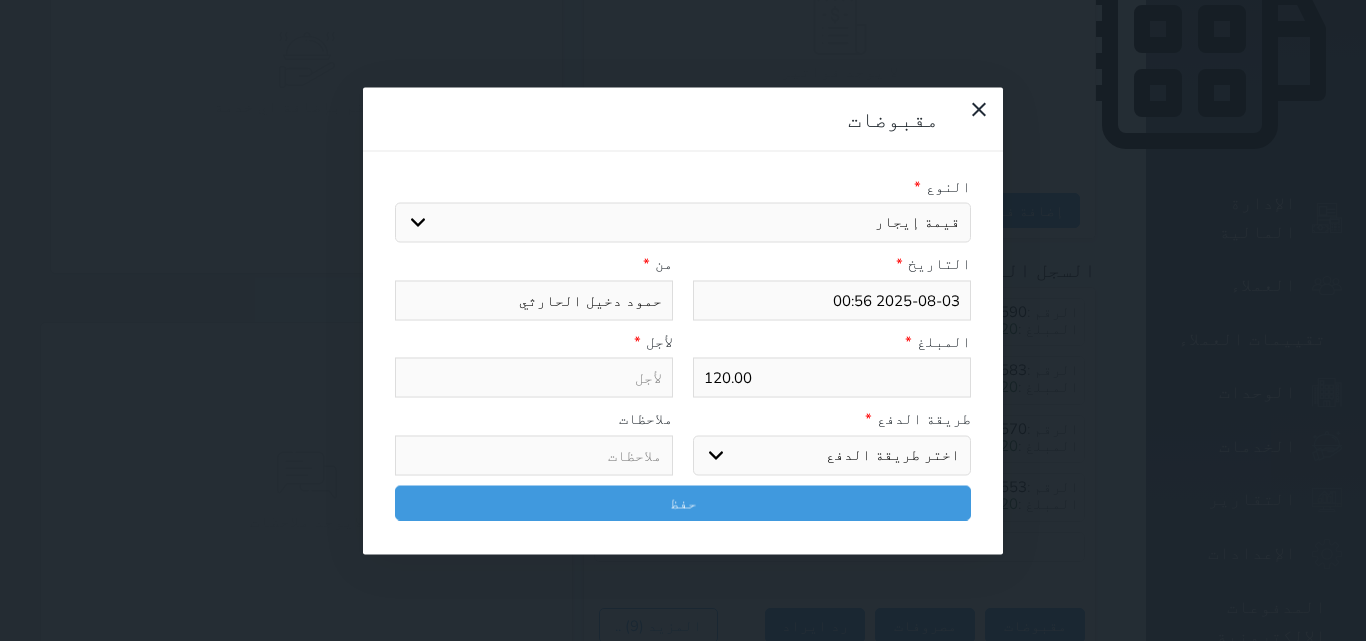 click on "اختيار   مقبوضات عامة قيمة إيجار فواتير تامين عربون لا ينطبق آخر مغسلة واي فاي - الإنترنت مواقف السيارات طعام الأغذية والمشروبات مشروبات المشروبات الباردة المشروبات الساخنة الإفطار غداء عشاء مخبز و كعك حمام سباحة الصالة الرياضية سبا و خدمات الجمال اختيار وإسقاط (خدمات النقل) ميني بار كابل - تلفزيون سرير إضافي تصفيف الشعر التسوق خدمات الجولات السياحية المنظمة خدمات الدليل السياحي" at bounding box center [683, 223] 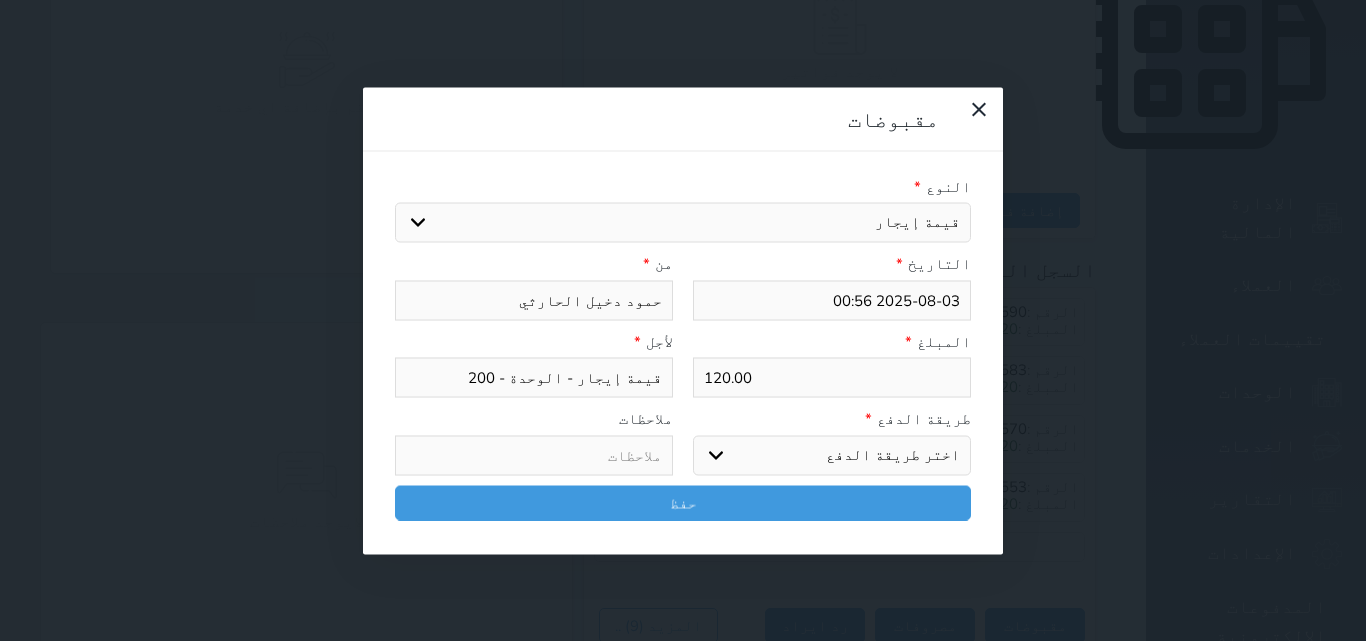click on "اختر طريقة الدفع   دفع نقدى   تحويل بنكى   مدى   بطاقة ائتمان   آجل" at bounding box center [832, 455] 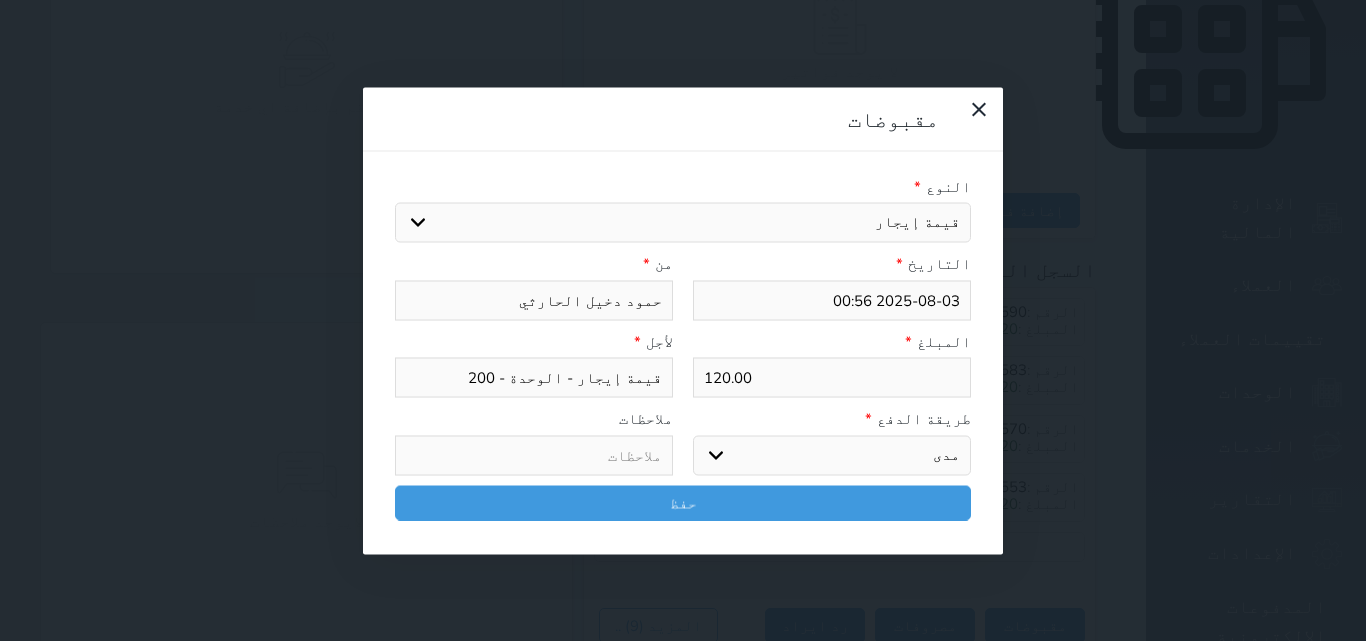 click on "اختر طريقة الدفع   دفع نقدى   تحويل بنكى   مدى   بطاقة ائتمان   آجل" at bounding box center [832, 455] 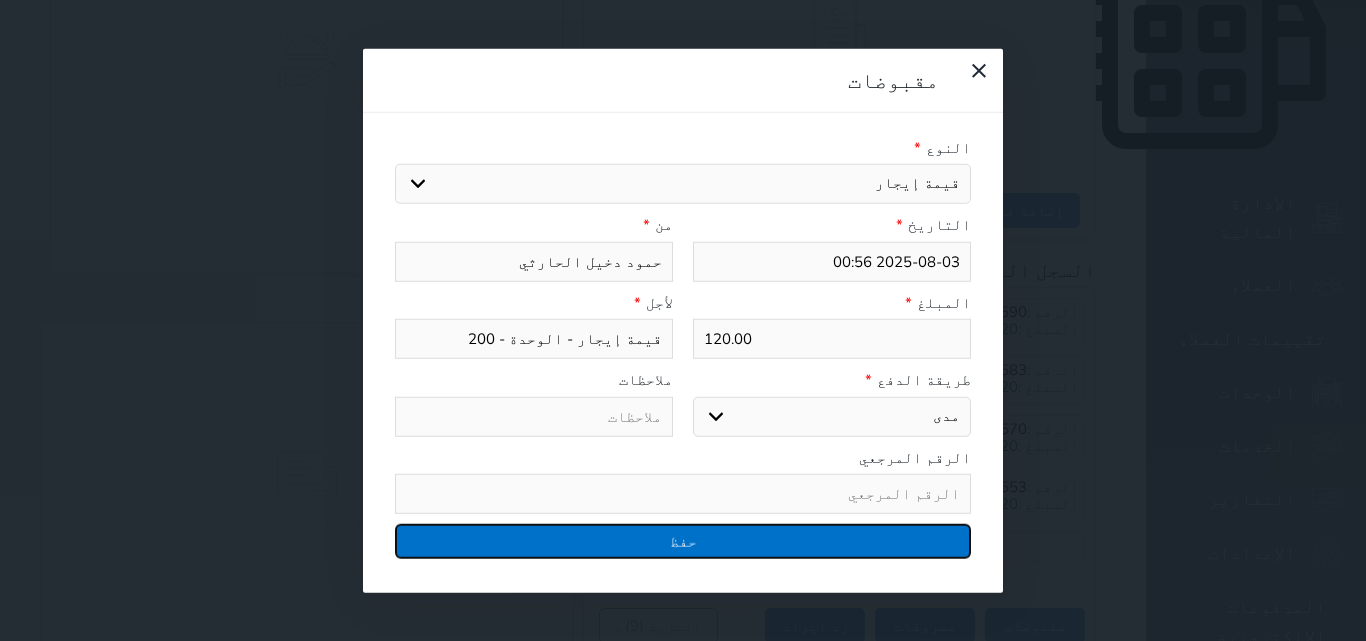 click on "حفظ" at bounding box center (683, 541) 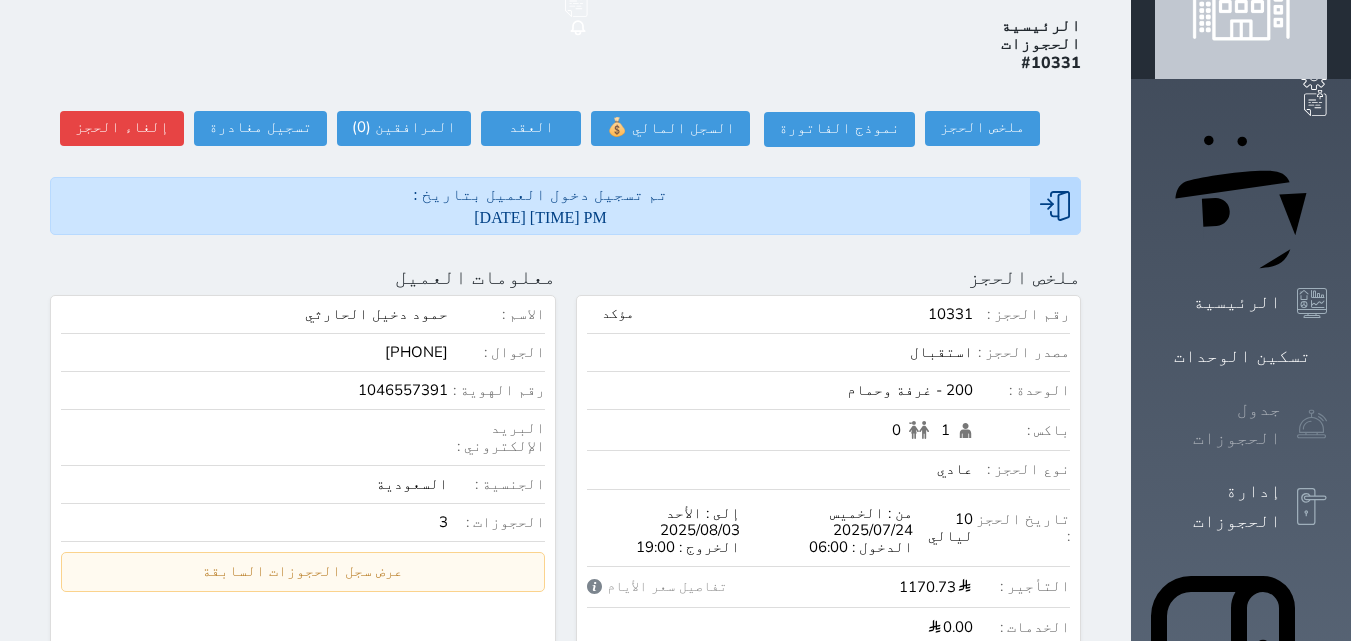scroll, scrollTop: 0, scrollLeft: 0, axis: both 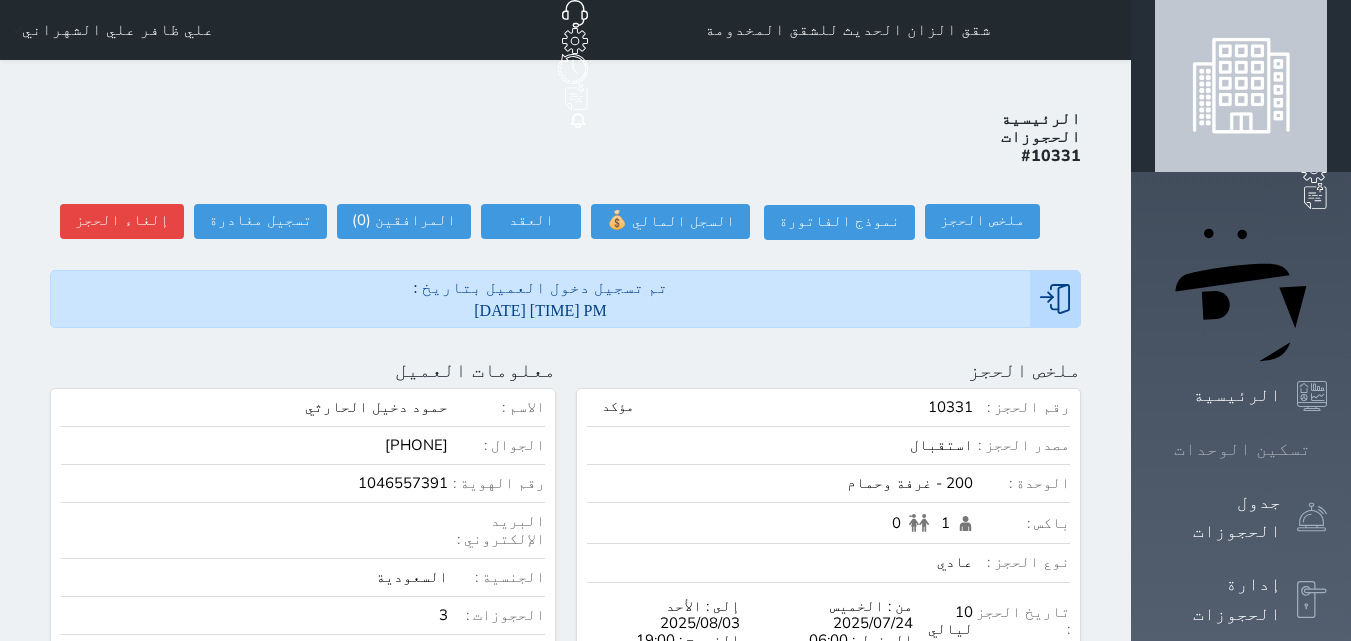 click 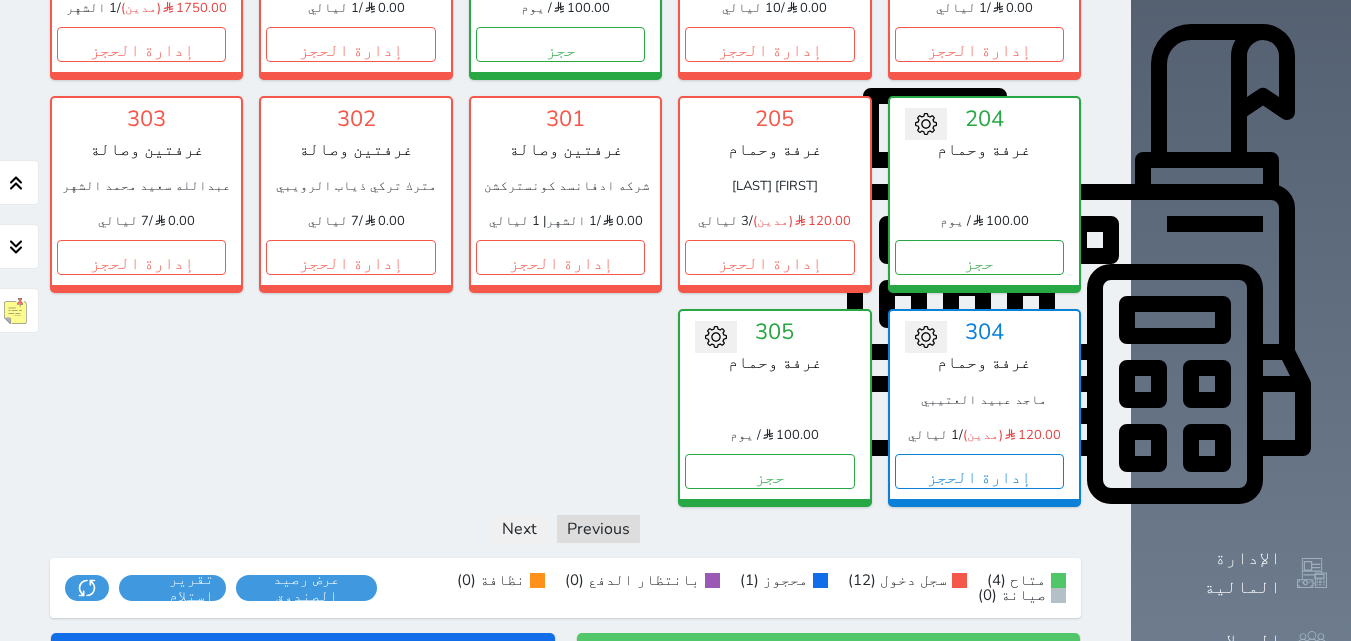 scroll, scrollTop: 678, scrollLeft: 0, axis: vertical 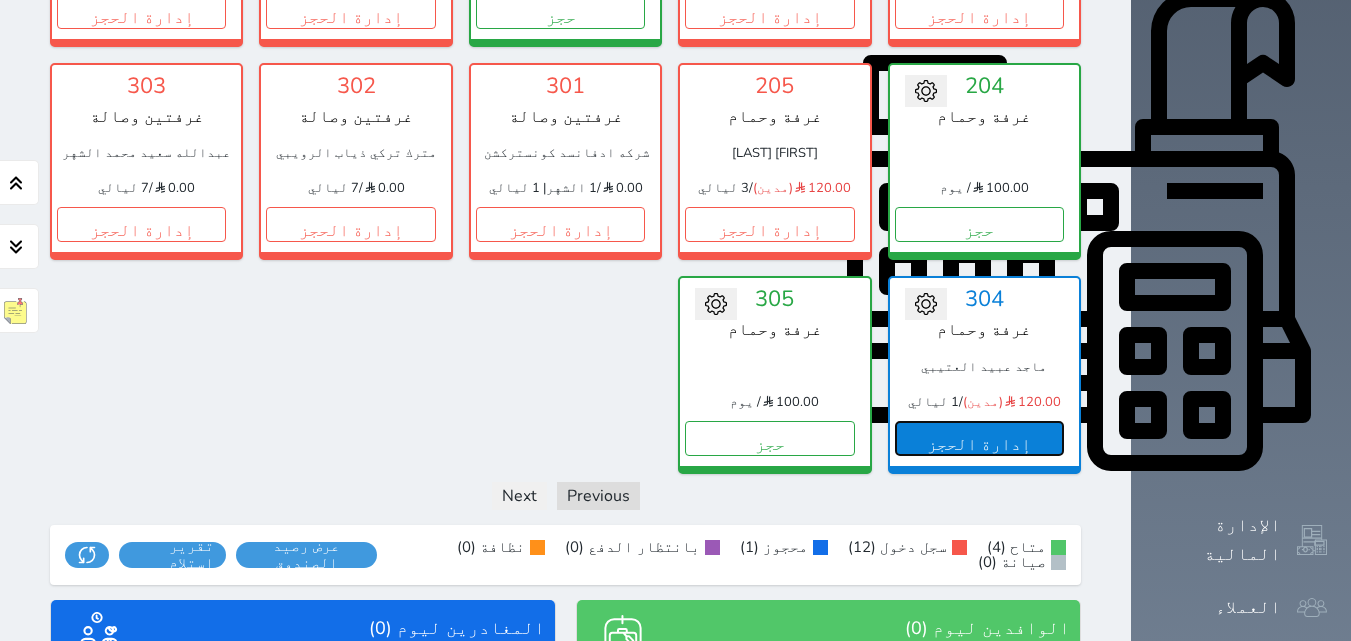 click on "إدارة الحجز" at bounding box center (979, 438) 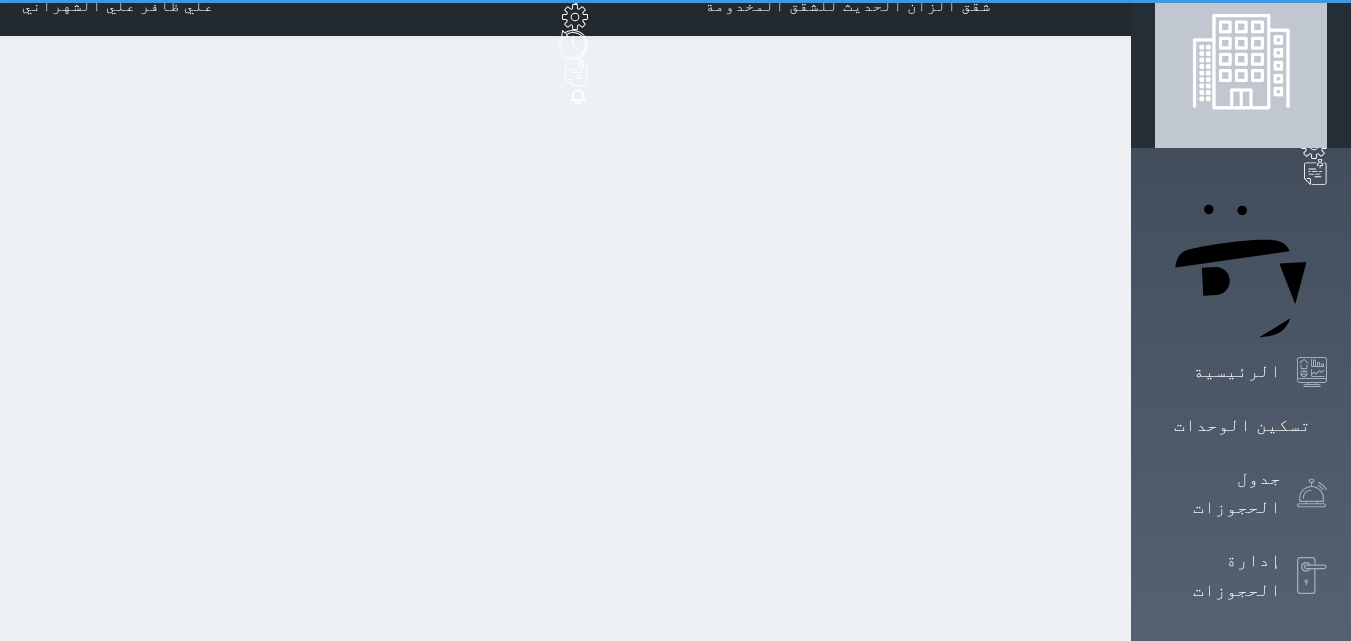scroll, scrollTop: 0, scrollLeft: 0, axis: both 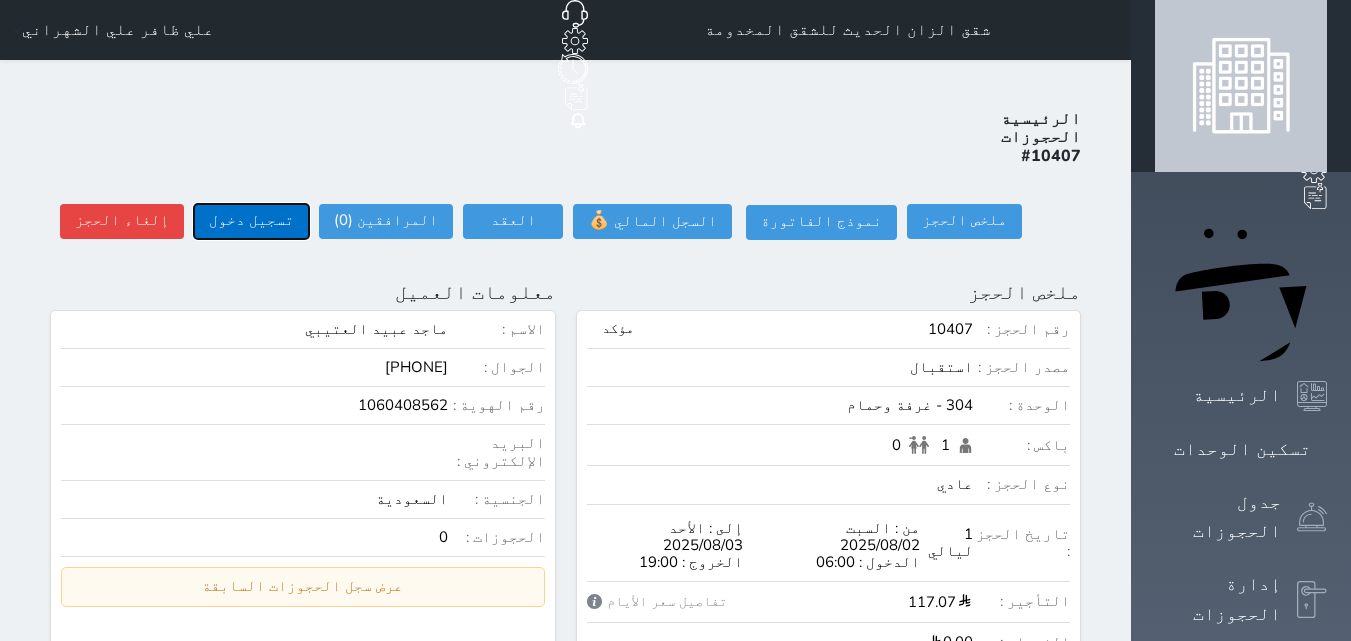click on "تسجيل دخول" at bounding box center [251, 221] 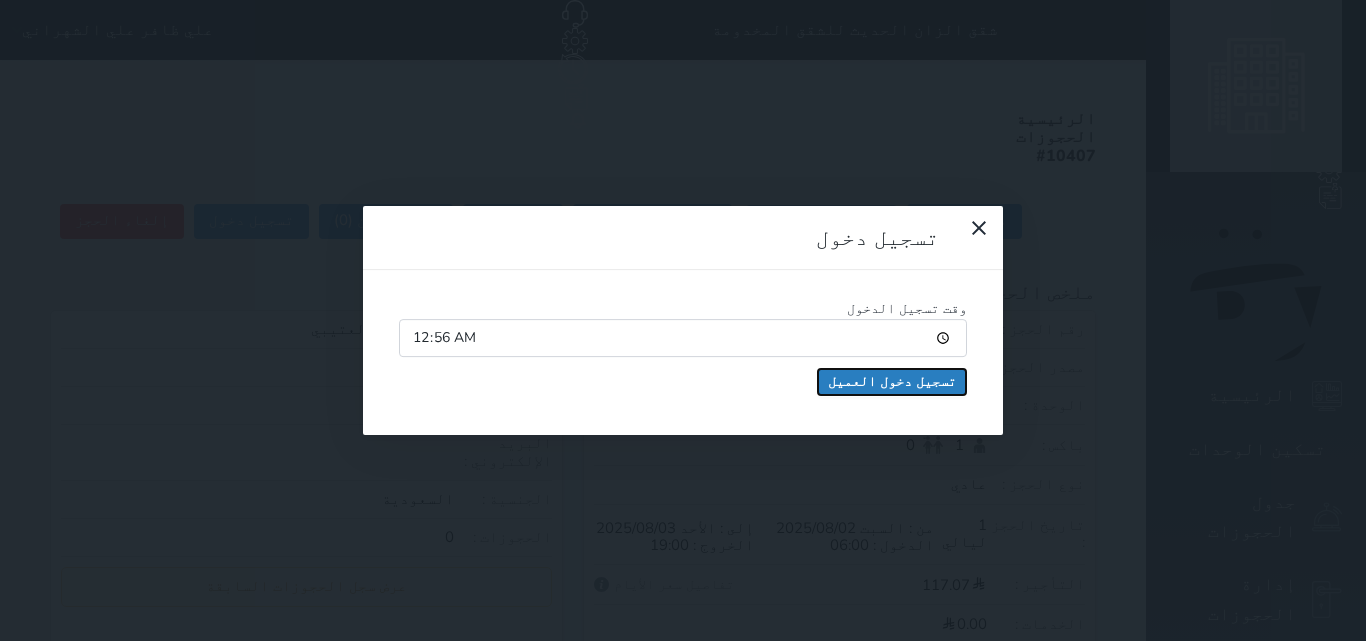 click on "تسجيل دخول العميل" at bounding box center (892, 382) 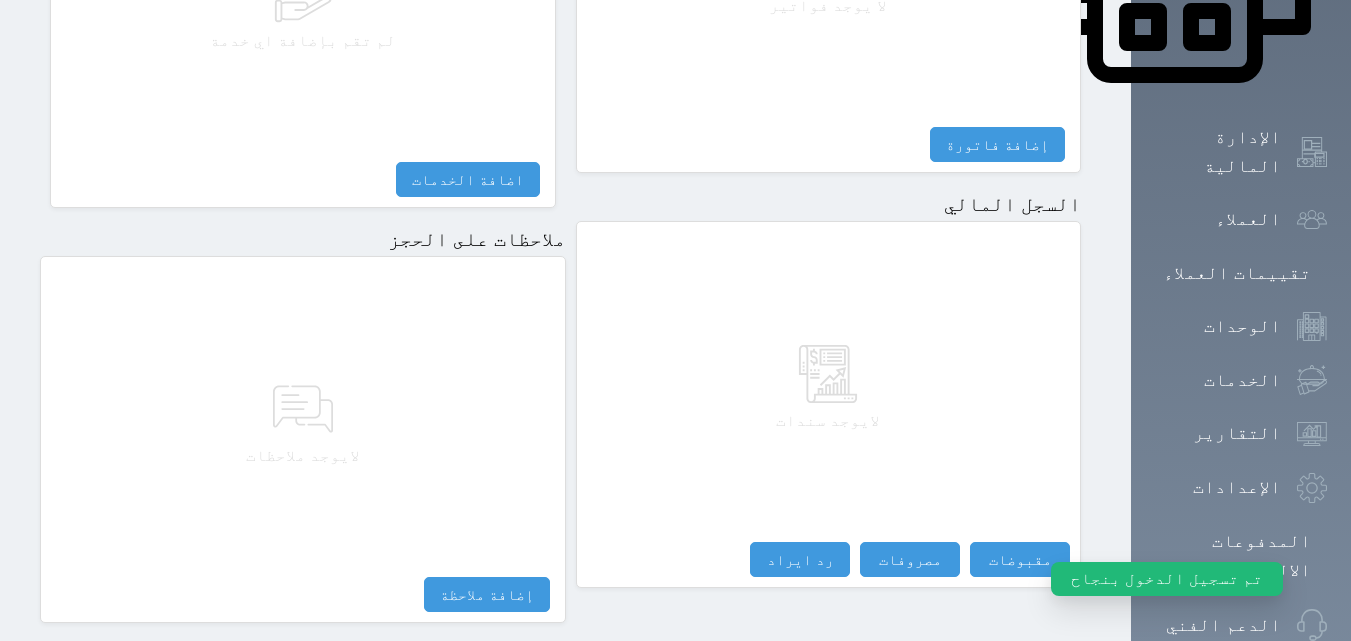 scroll, scrollTop: 1085, scrollLeft: 0, axis: vertical 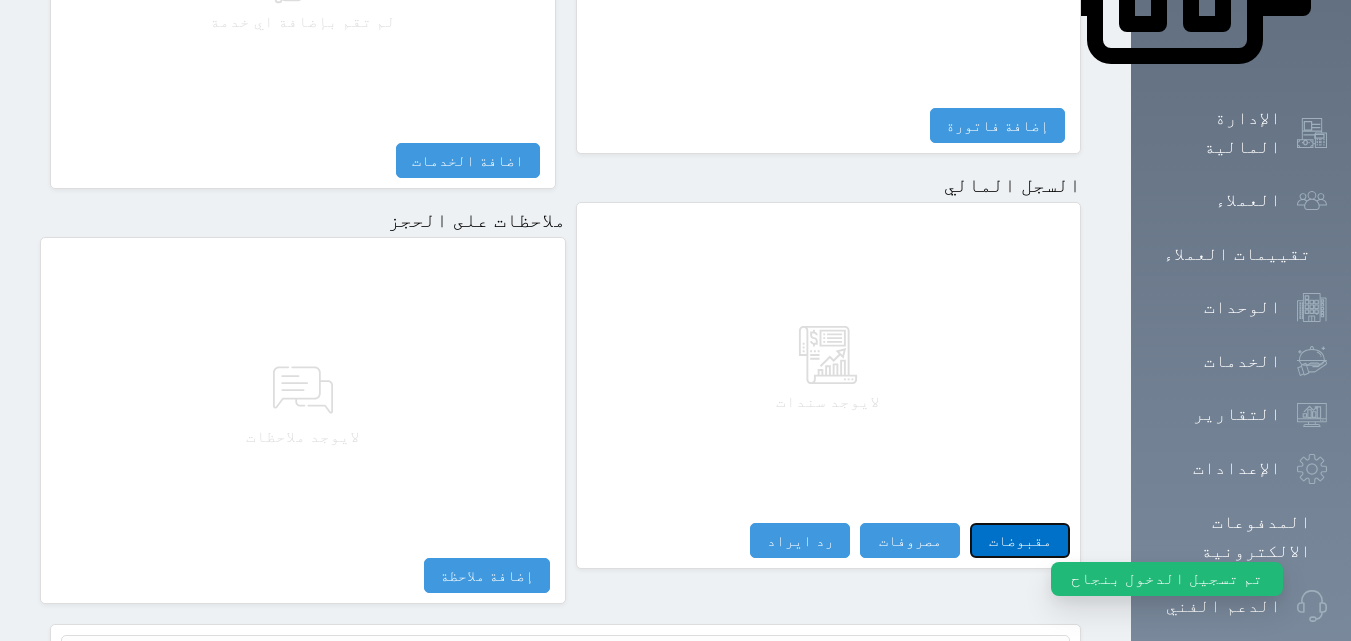 click on "مقبوضات" at bounding box center [1020, 540] 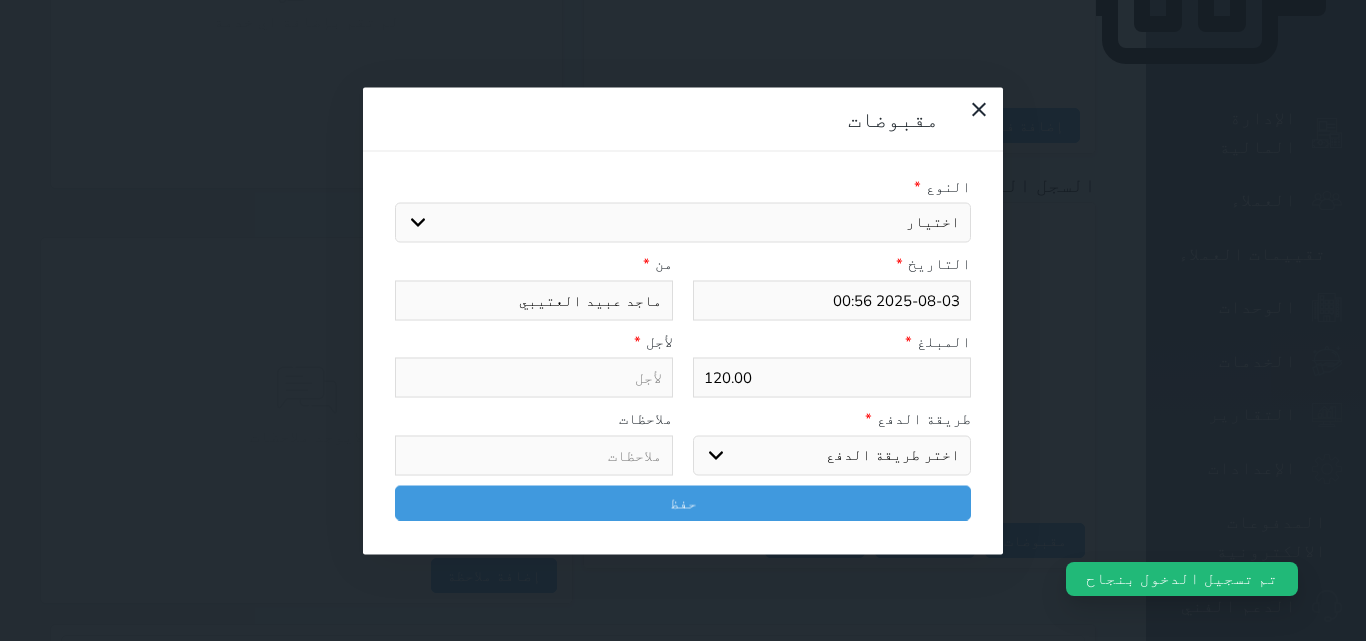 click on "اختيار   مقبوضات عامة قيمة إيجار فواتير تامين عربون لا ينطبق آخر مغسلة واي فاي - الإنترنت مواقف السيارات طعام الأغذية والمشروبات مشروبات المشروبات الباردة المشروبات الساخنة الإفطار غداء عشاء مخبز و كعك حمام سباحة الصالة الرياضية سبا و خدمات الجمال اختيار وإسقاط (خدمات النقل) ميني بار كابل - تلفزيون سرير إضافي تصفيف الشعر التسوق خدمات الجولات السياحية المنظمة خدمات الدليل السياحي" at bounding box center [683, 223] 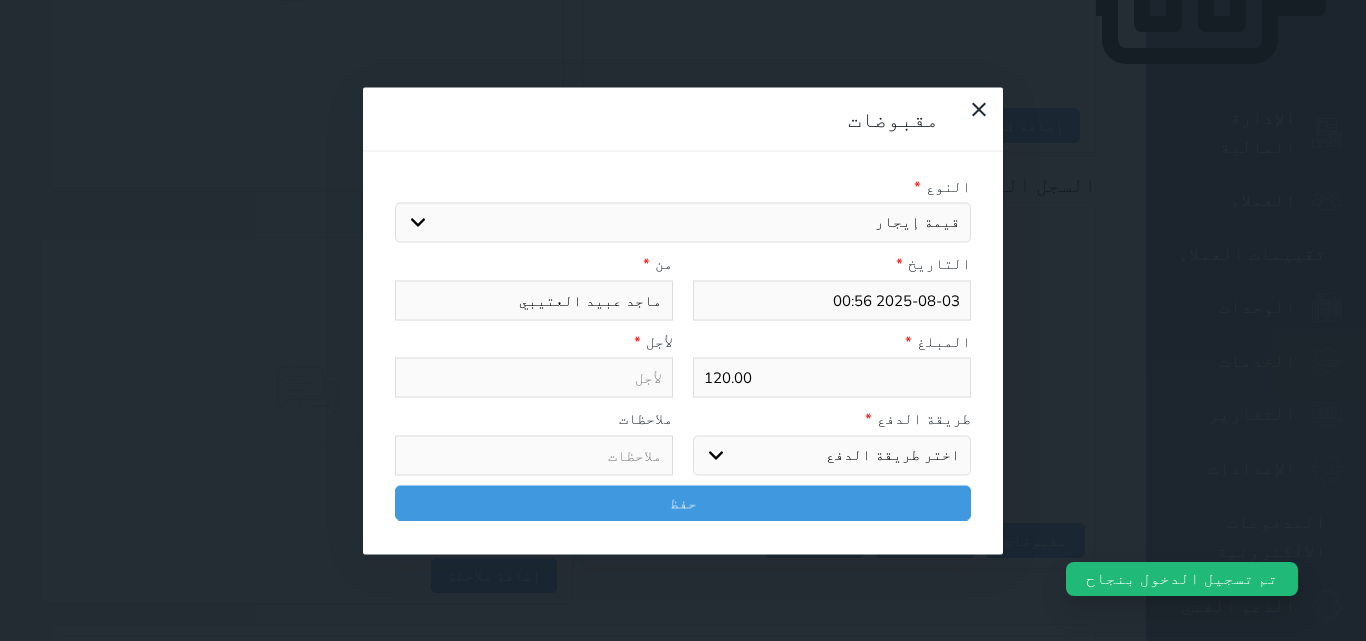 click on "اختيار   مقبوضات عامة قيمة إيجار فواتير تامين عربون لا ينطبق آخر مغسلة واي فاي - الإنترنت مواقف السيارات طعام الأغذية والمشروبات مشروبات المشروبات الباردة المشروبات الساخنة الإفطار غداء عشاء مخبز و كعك حمام سباحة الصالة الرياضية سبا و خدمات الجمال اختيار وإسقاط (خدمات النقل) ميني بار كابل - تلفزيون سرير إضافي تصفيف الشعر التسوق خدمات الجولات السياحية المنظمة خدمات الدليل السياحي" at bounding box center (683, 223) 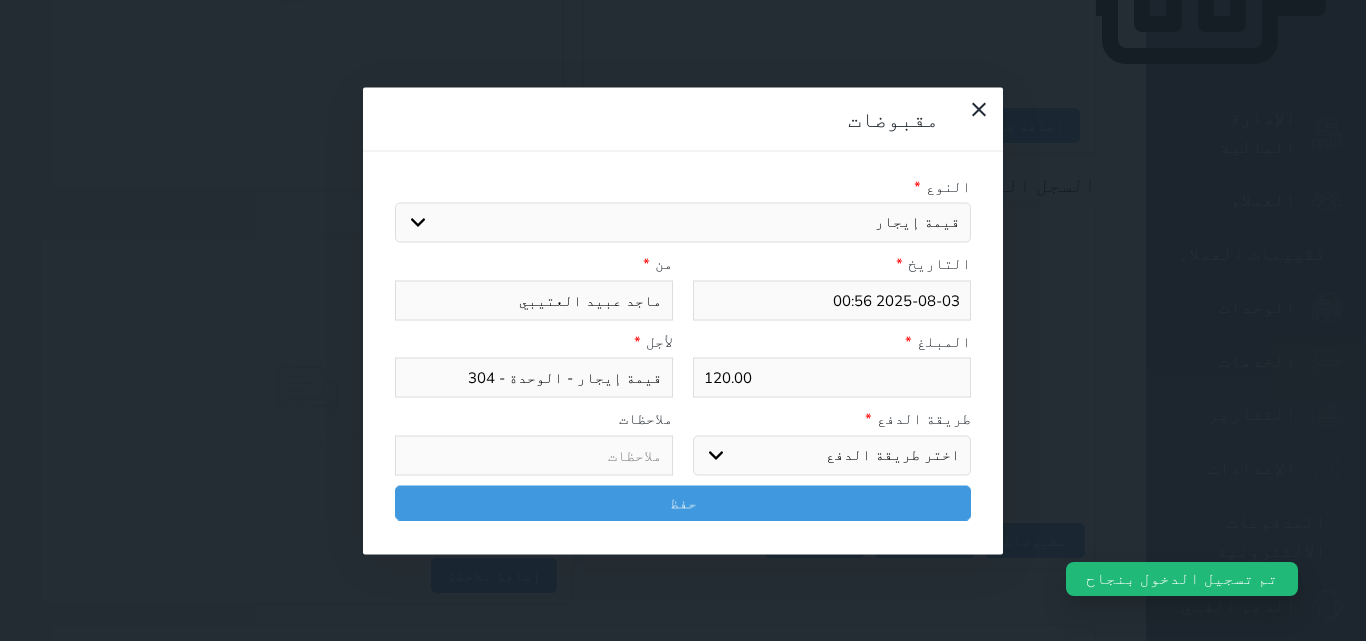 click on "اختر طريقة الدفع   دفع نقدى   تحويل بنكى   مدى   بطاقة ائتمان   آجل" at bounding box center (832, 455) 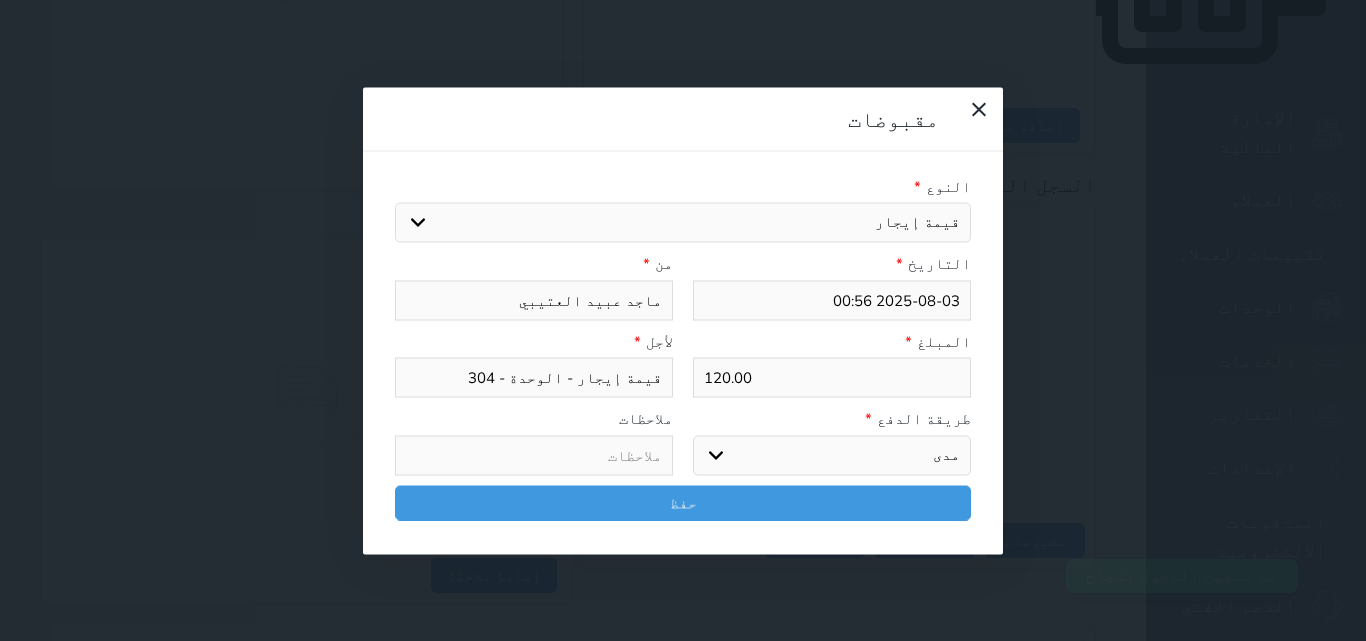 click on "اختر طريقة الدفع   دفع نقدى   تحويل بنكى   مدى   بطاقة ائتمان   آجل" at bounding box center [832, 455] 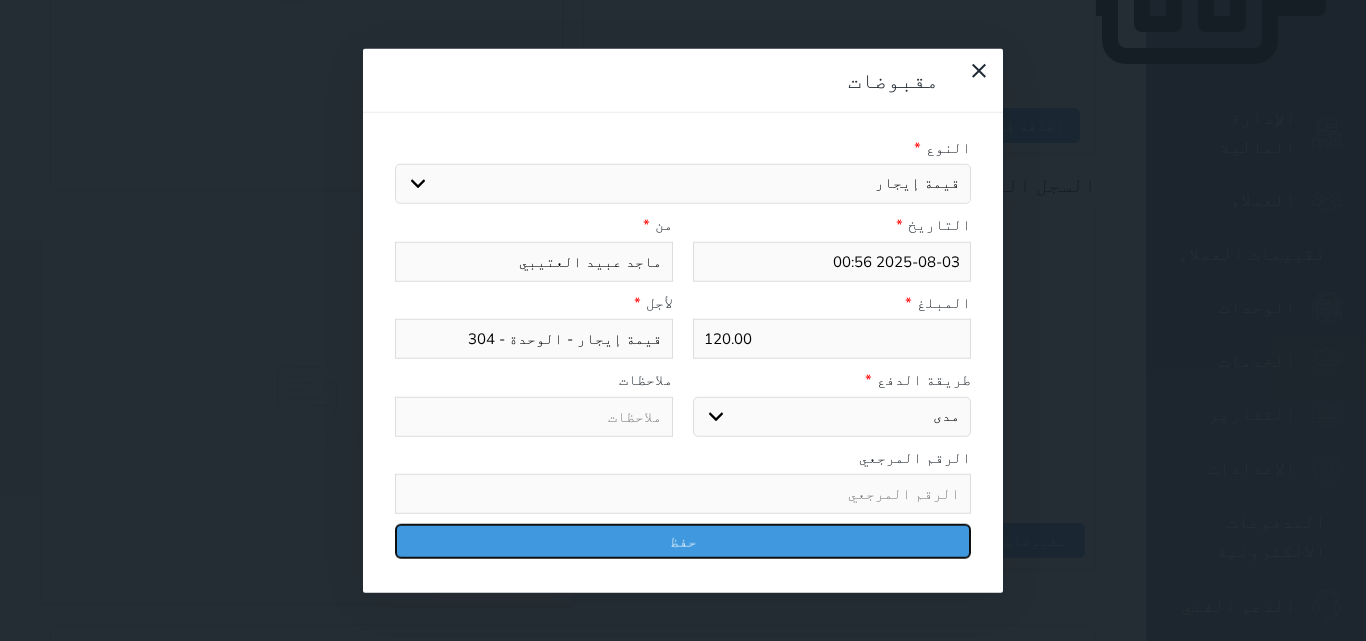 click on "حفظ" at bounding box center (683, 541) 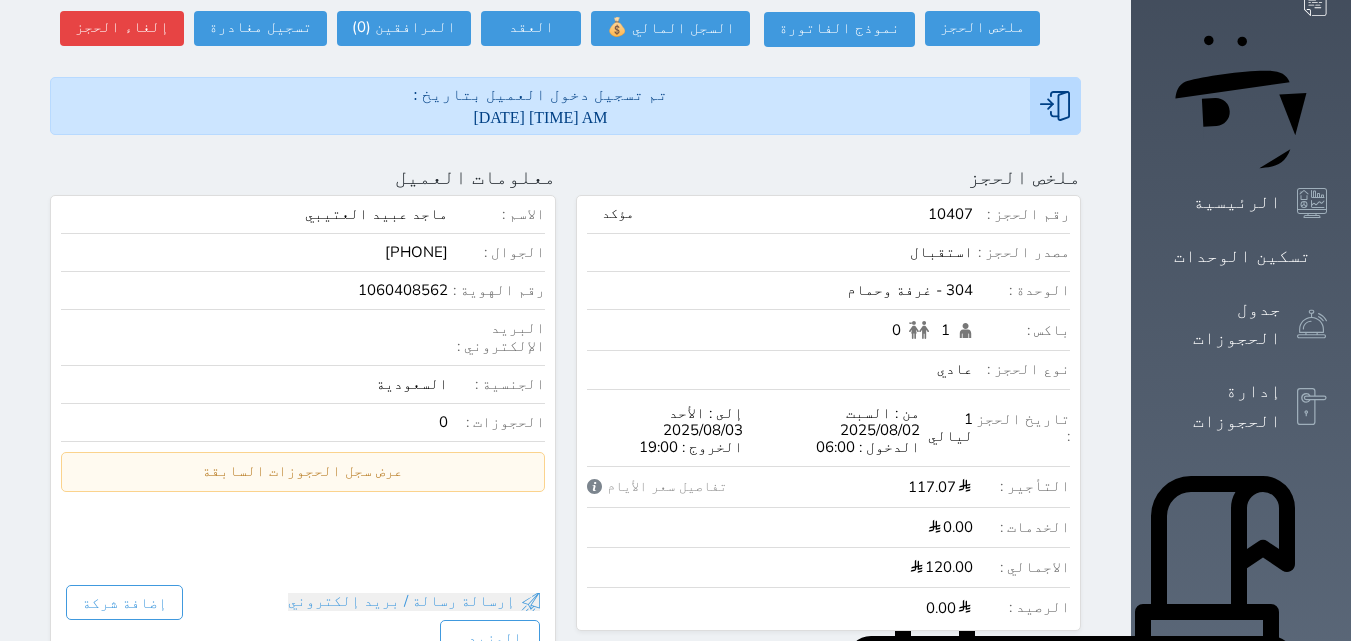 scroll, scrollTop: 0, scrollLeft: 0, axis: both 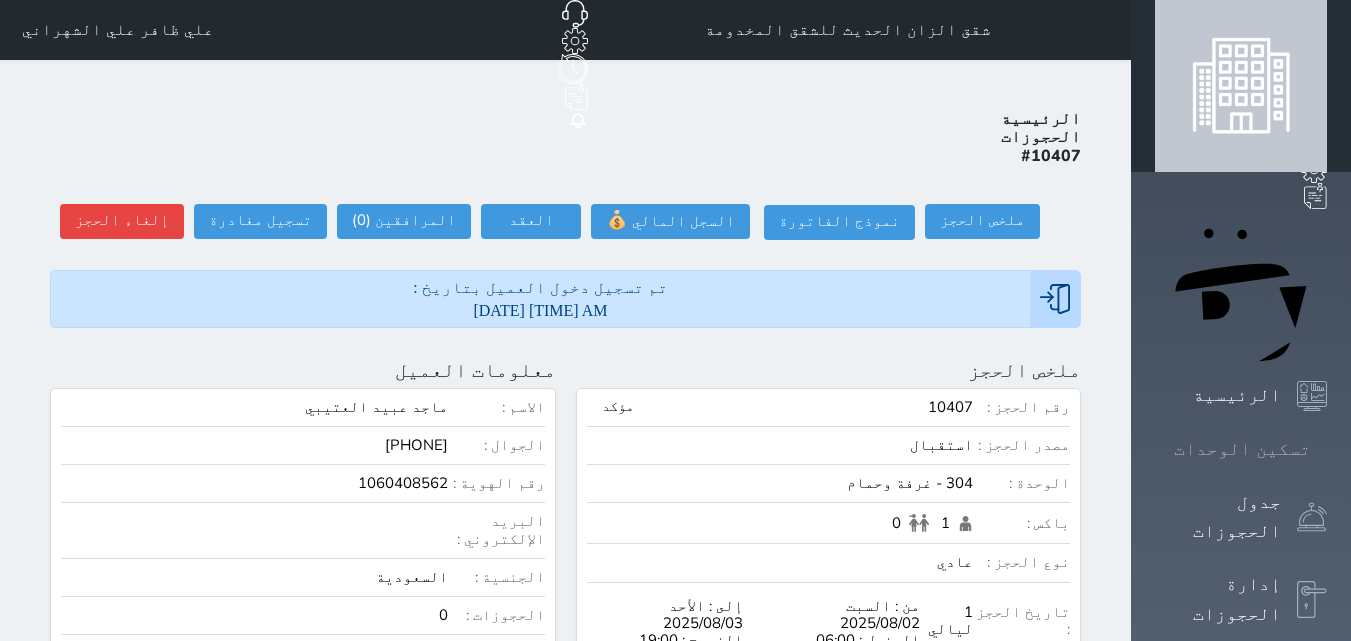 click 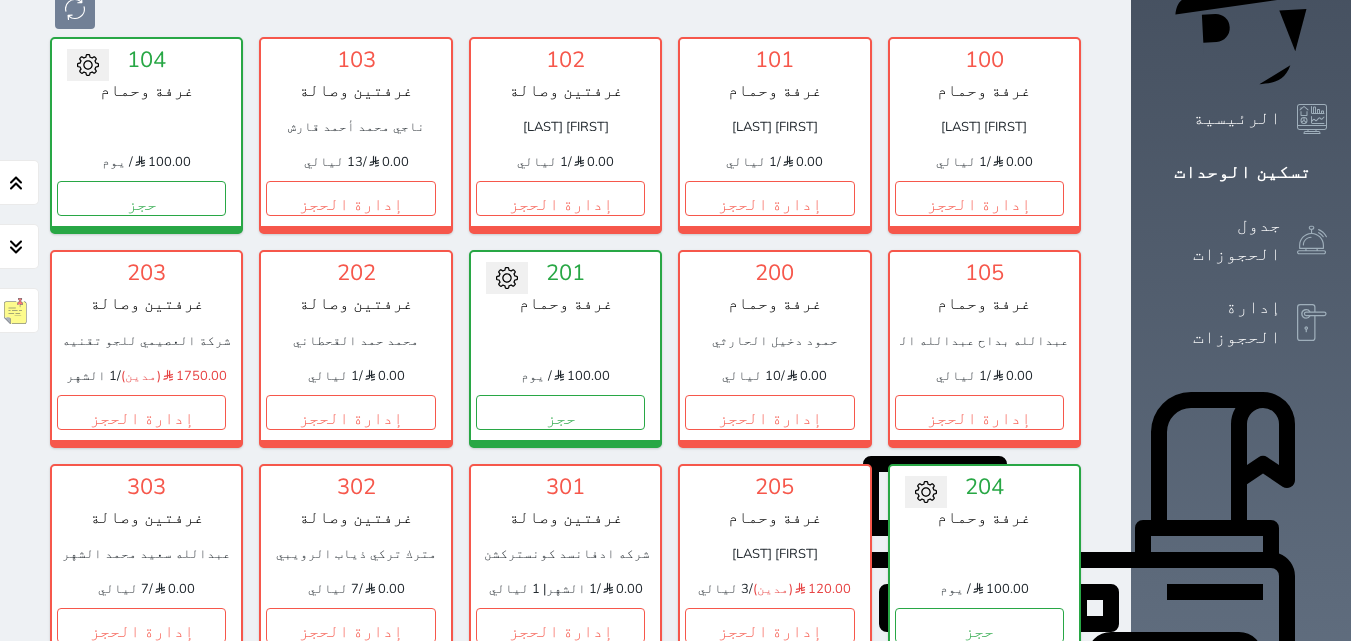 scroll, scrollTop: 378, scrollLeft: 0, axis: vertical 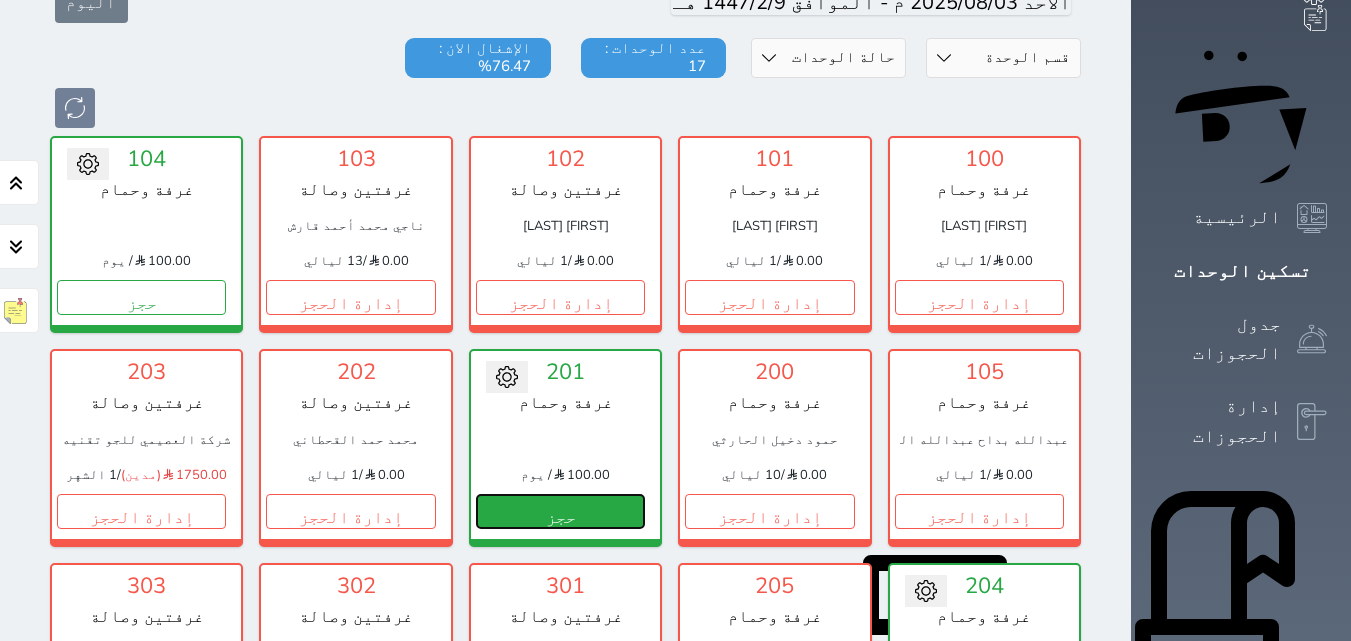 click on "حجز" at bounding box center (560, 511) 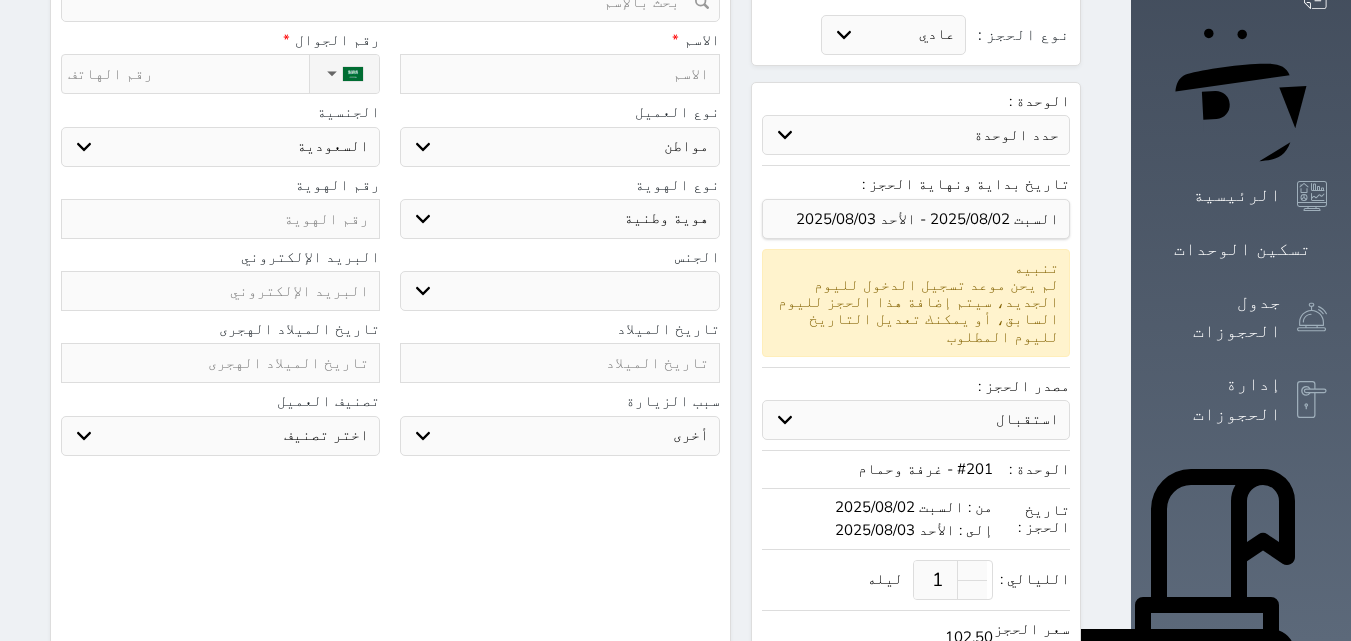 scroll, scrollTop: 0, scrollLeft: 0, axis: both 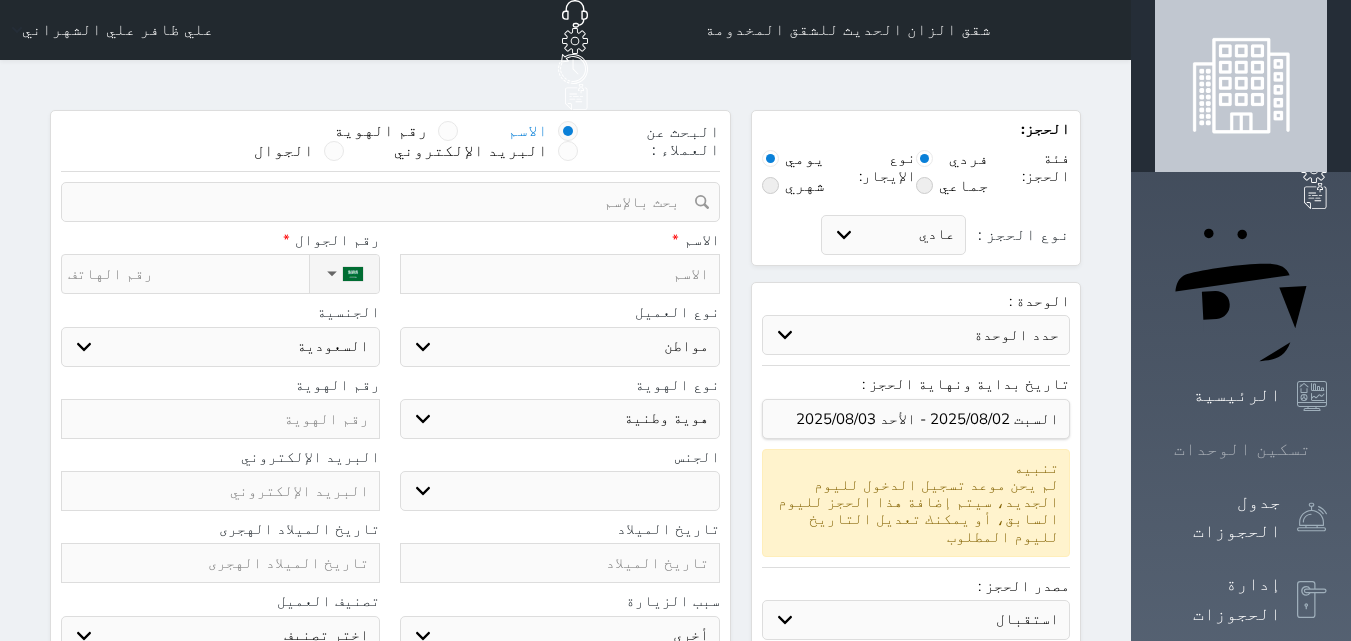 click on "تسكين الوحدات" at bounding box center (1242, 449) 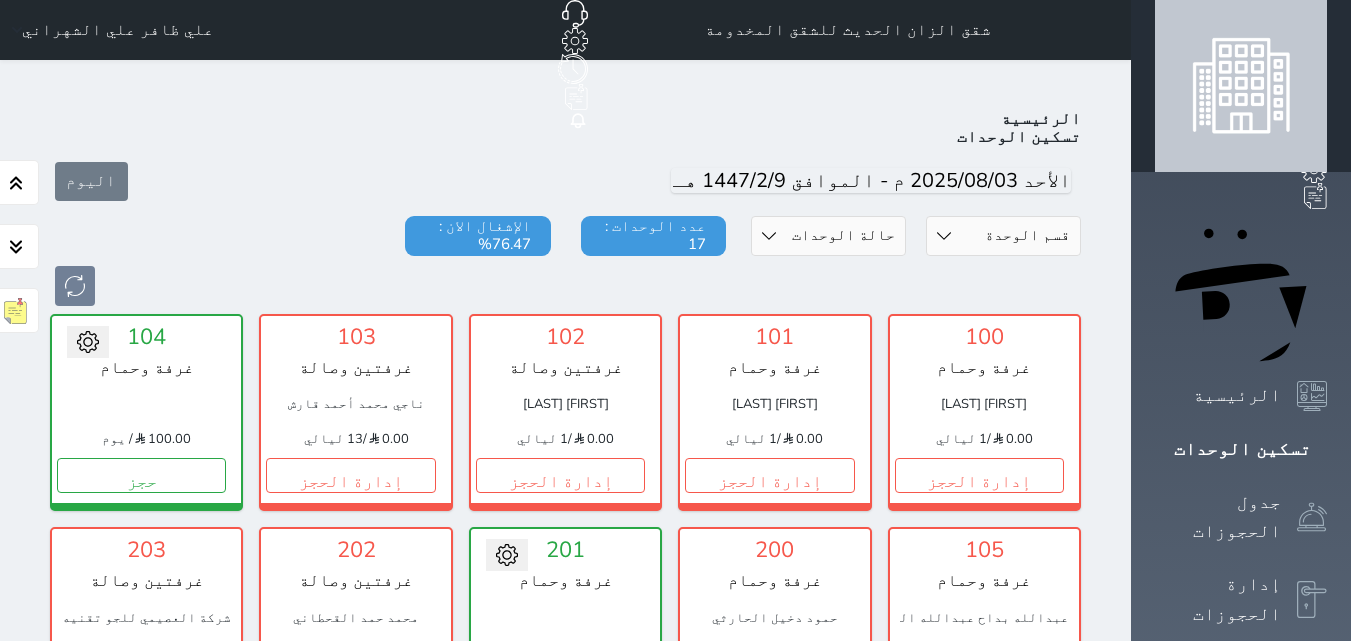 scroll, scrollTop: 78, scrollLeft: 0, axis: vertical 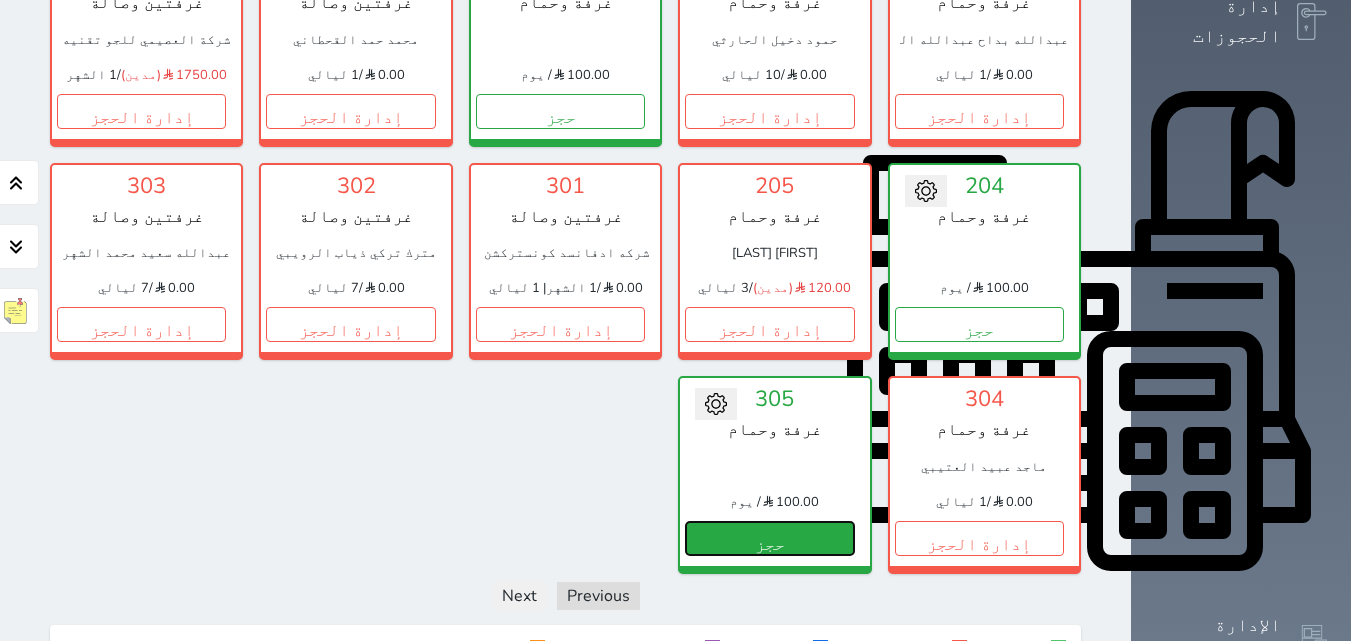click on "حجز" at bounding box center (769, 538) 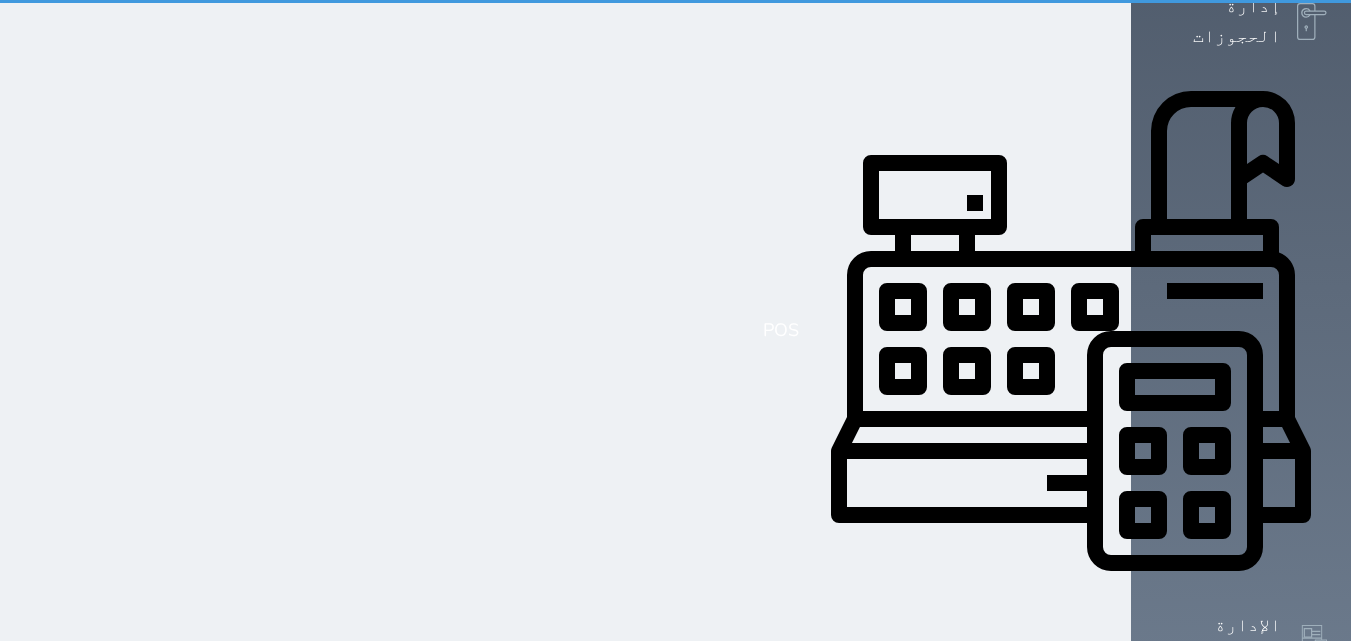 scroll, scrollTop: 0, scrollLeft: 0, axis: both 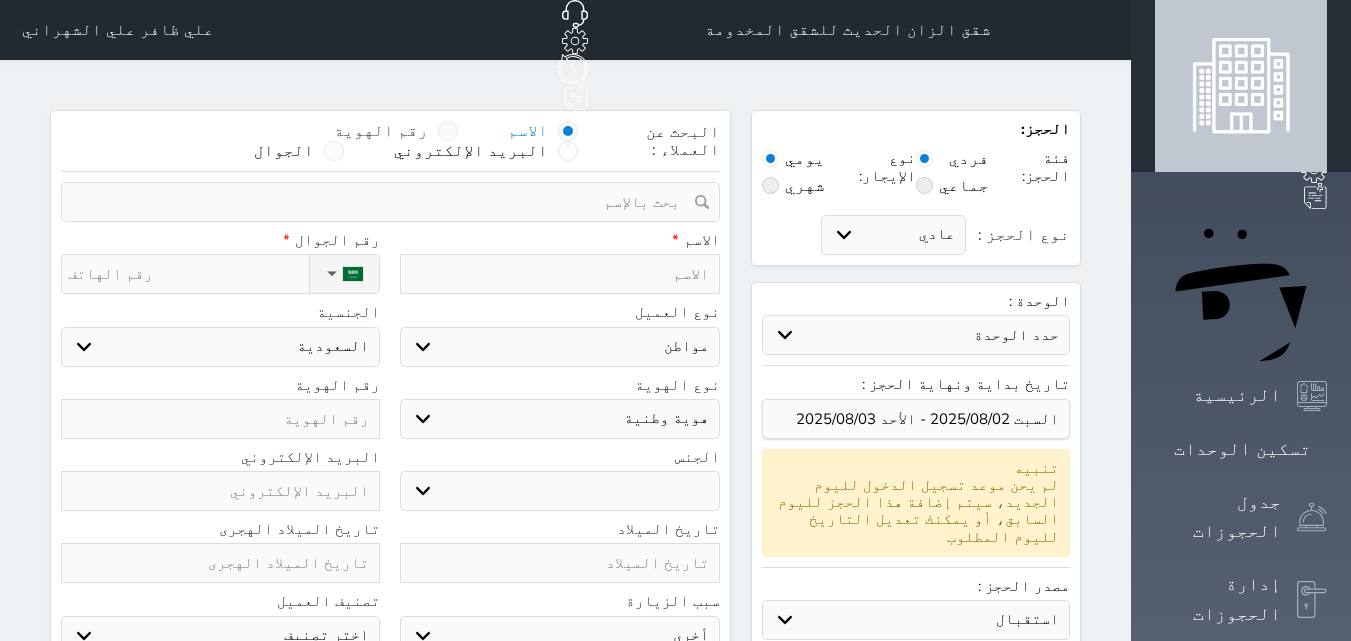 click at bounding box center (448, 131) 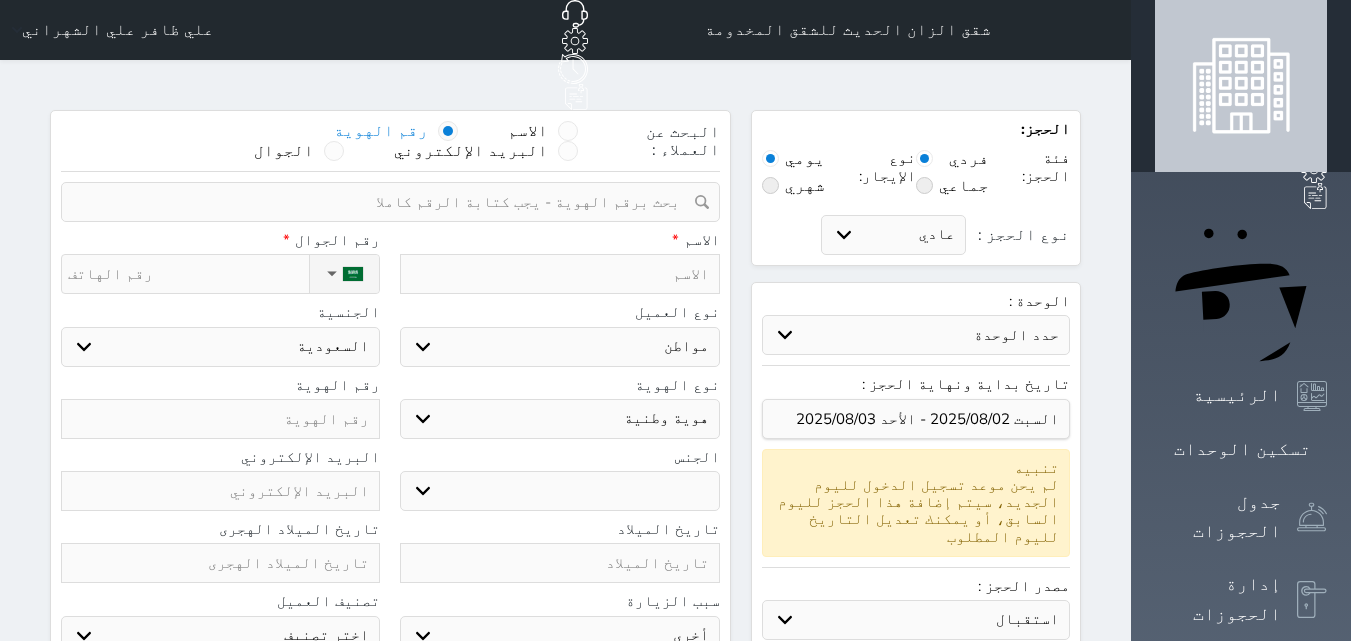 click at bounding box center (383, 202) 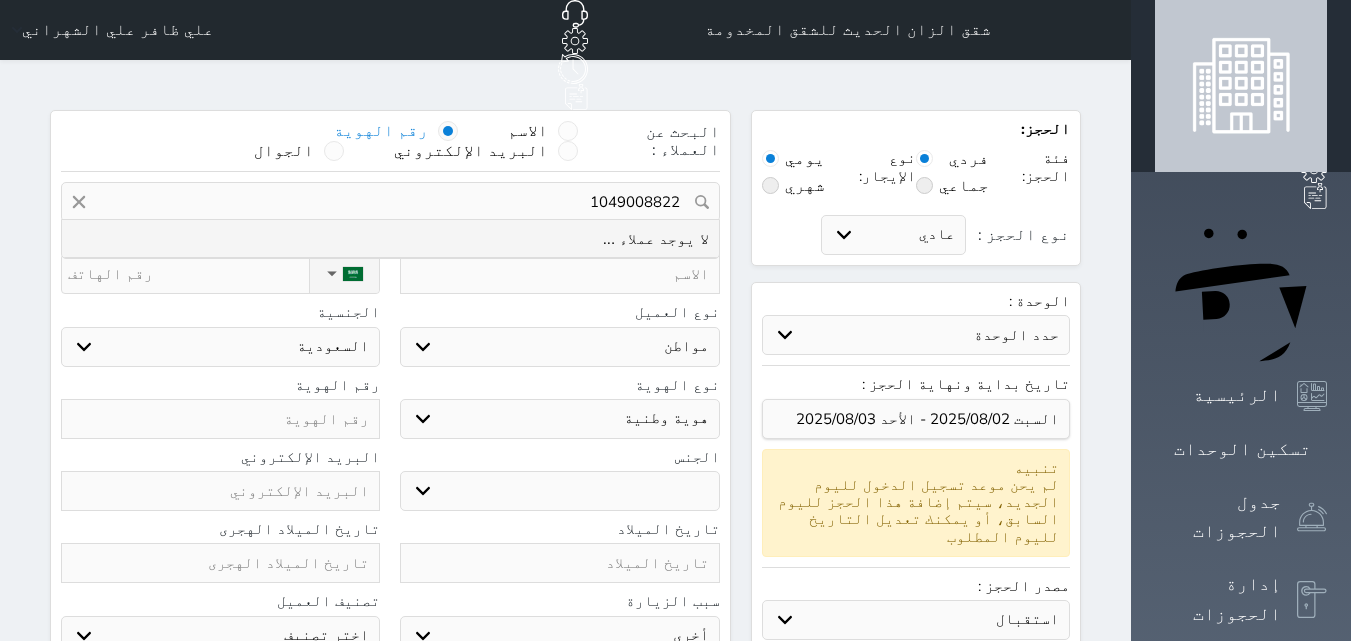 click on "1049008822" at bounding box center [390, 202] 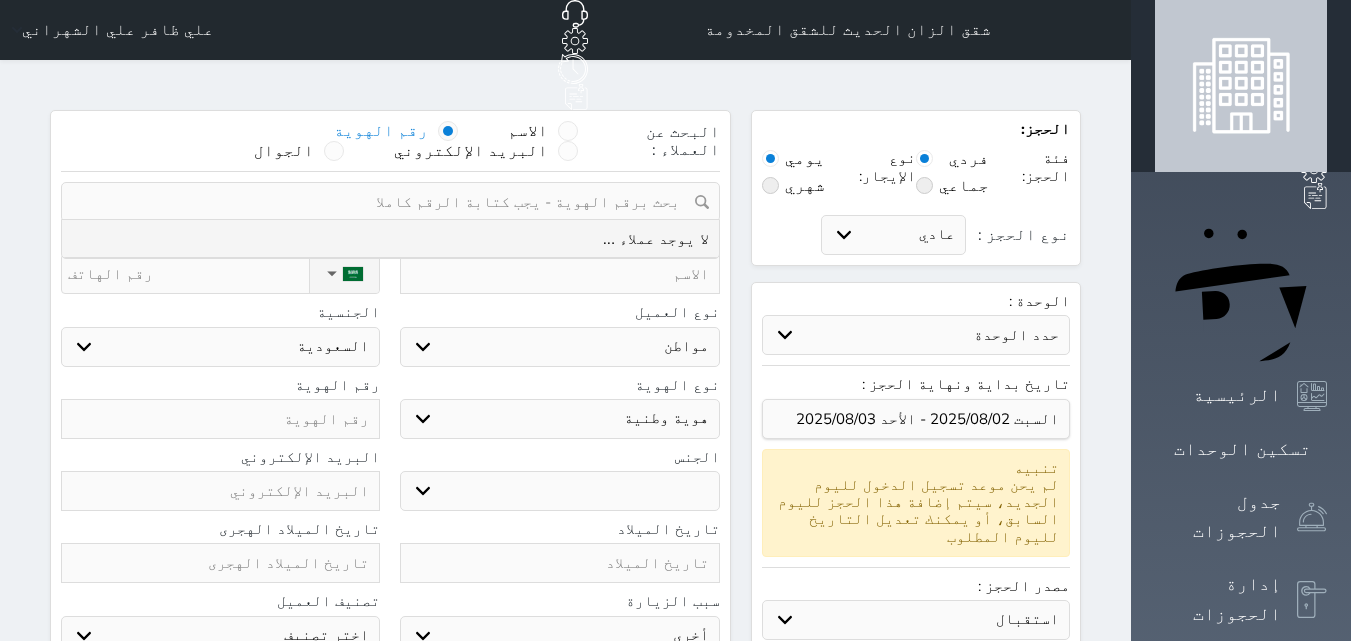 click at bounding box center (220, 419) 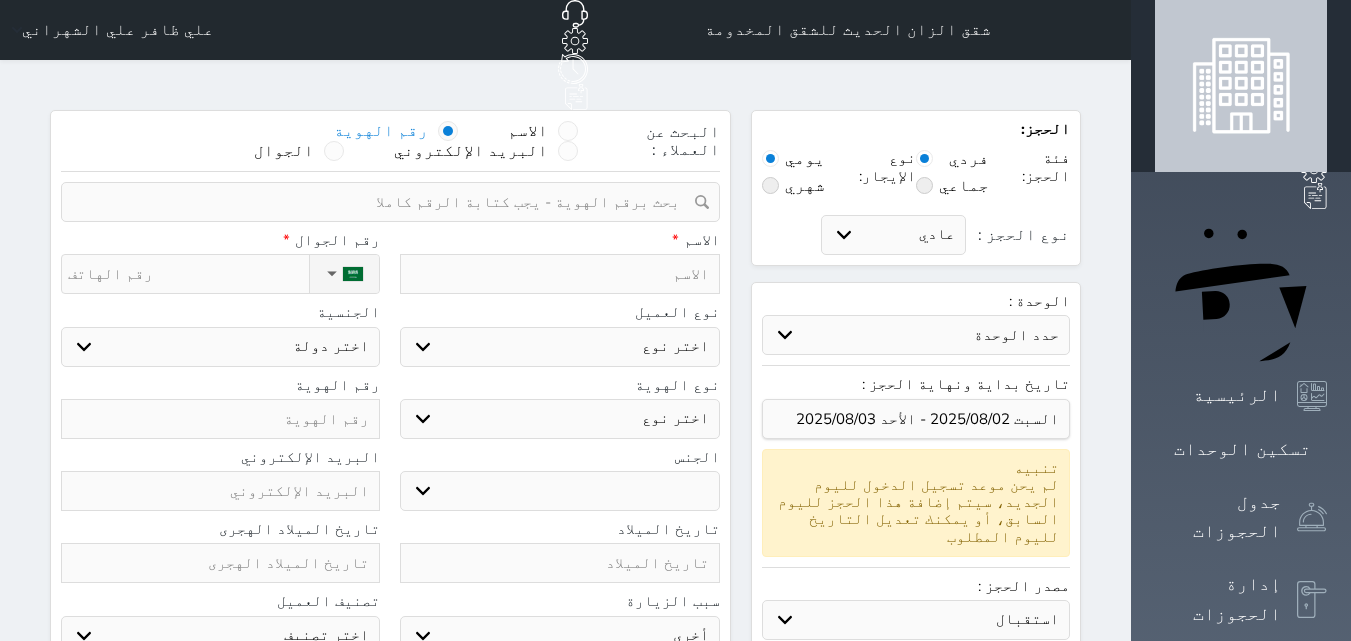 paste on "1049008822" 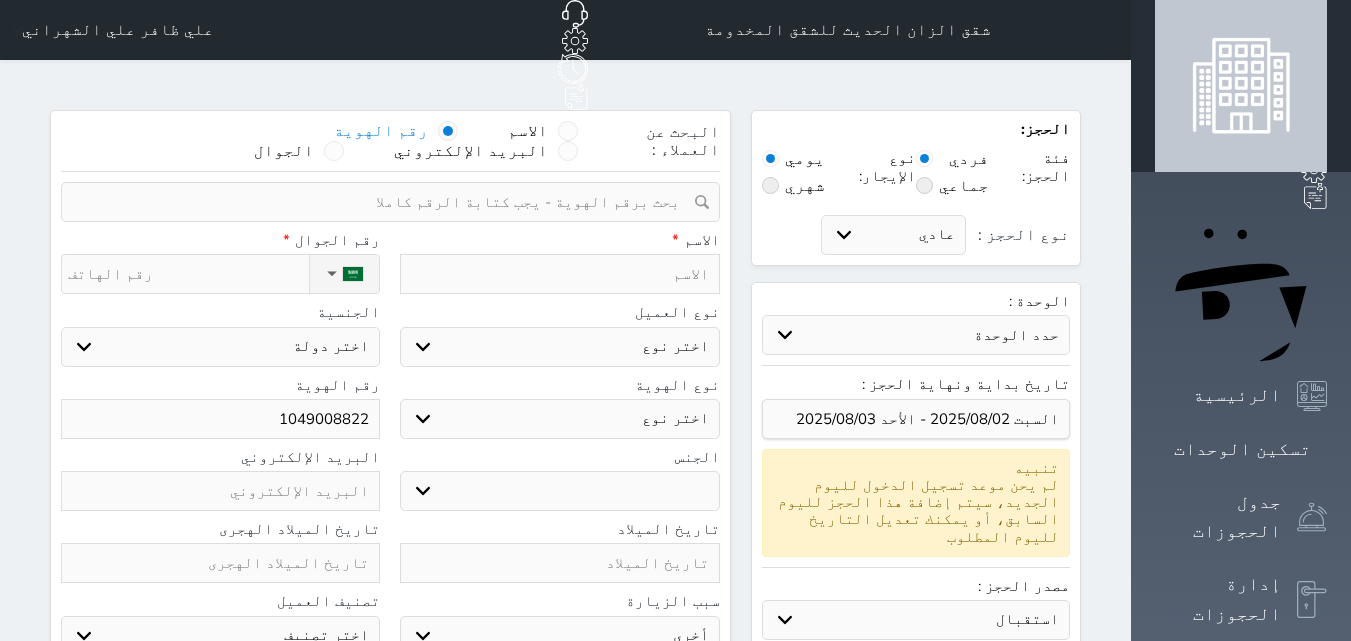click on "نوع الحجز :" at bounding box center [188, 274] 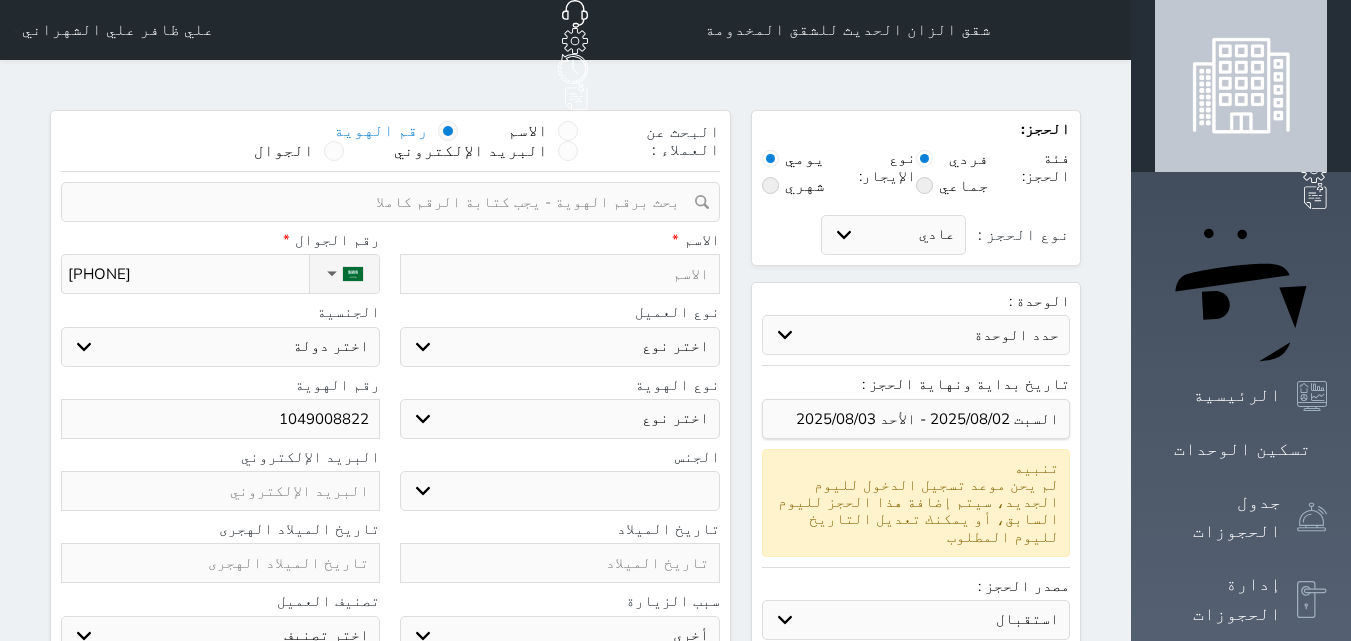 click at bounding box center (559, 274) 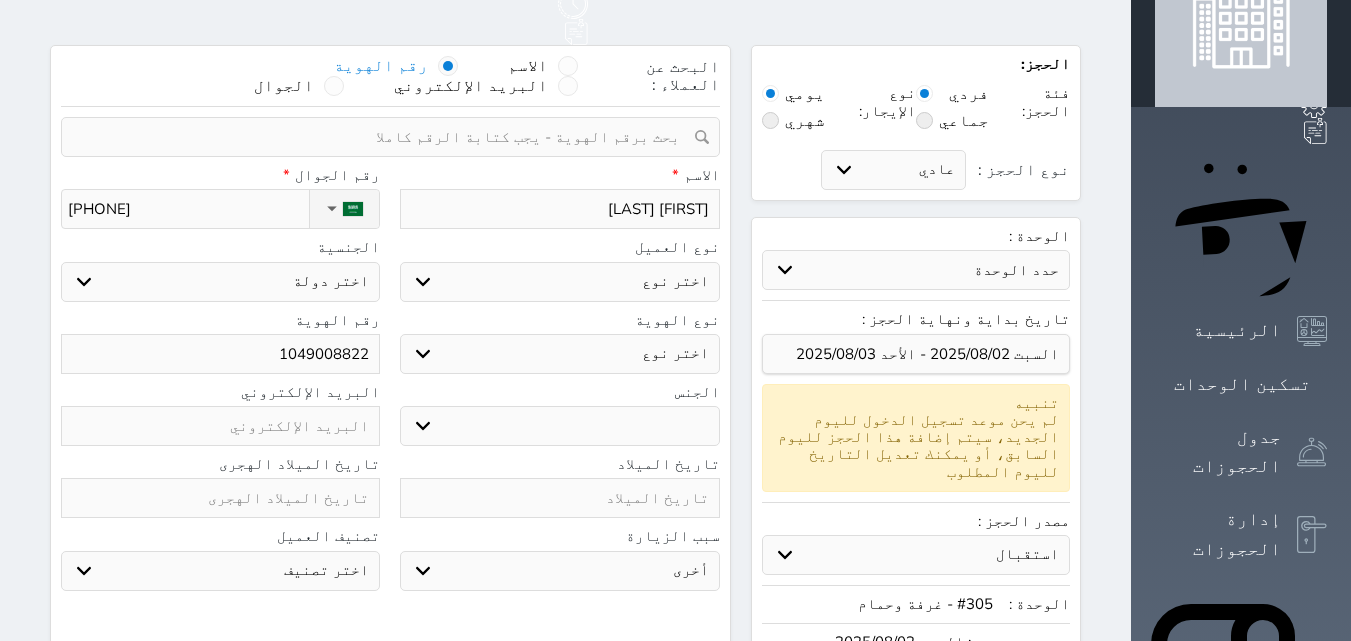 scroll, scrollTop: 100, scrollLeft: 0, axis: vertical 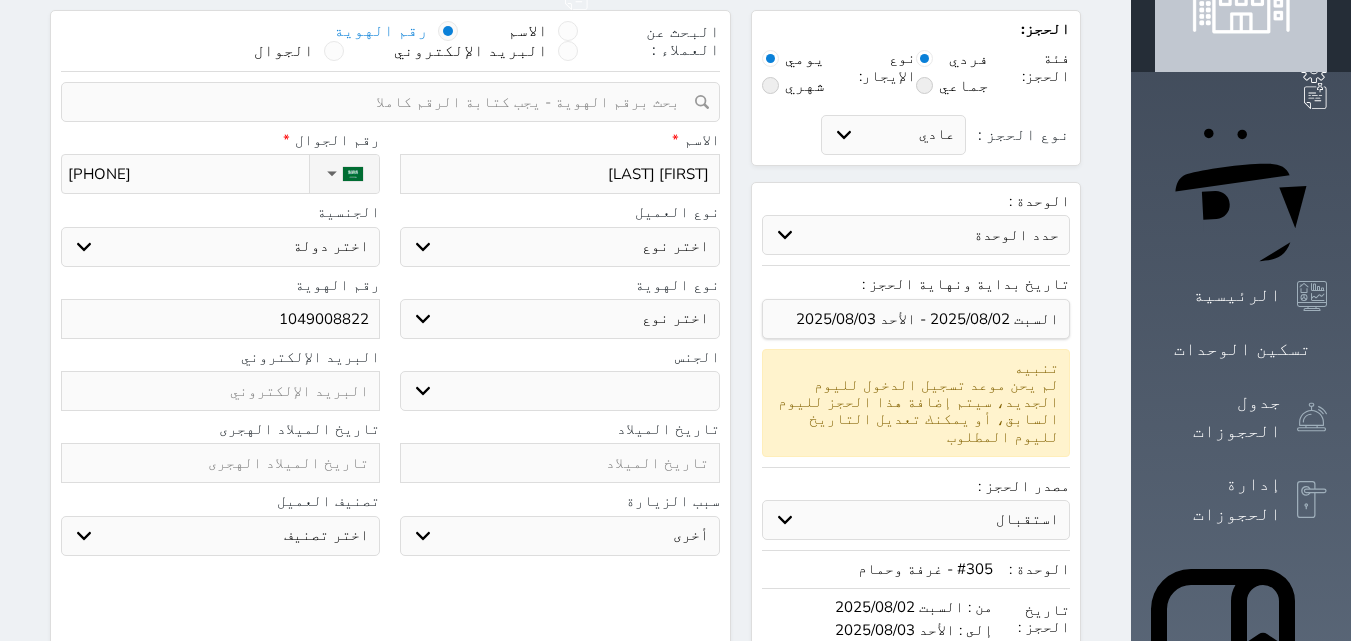 click on "اختر نوع   مواطن مواطن خليجي زائر مقيم" at bounding box center [559, 247] 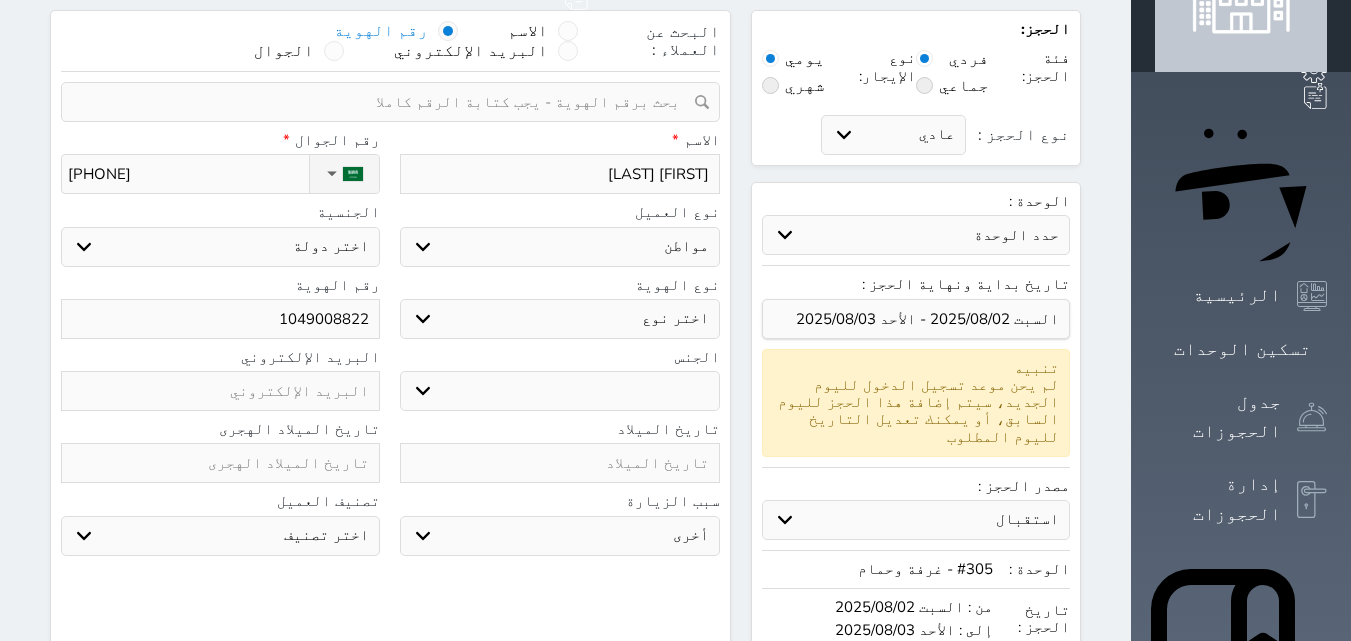 click on "اختر نوع   مواطن مواطن خليجي زائر مقيم" at bounding box center [559, 247] 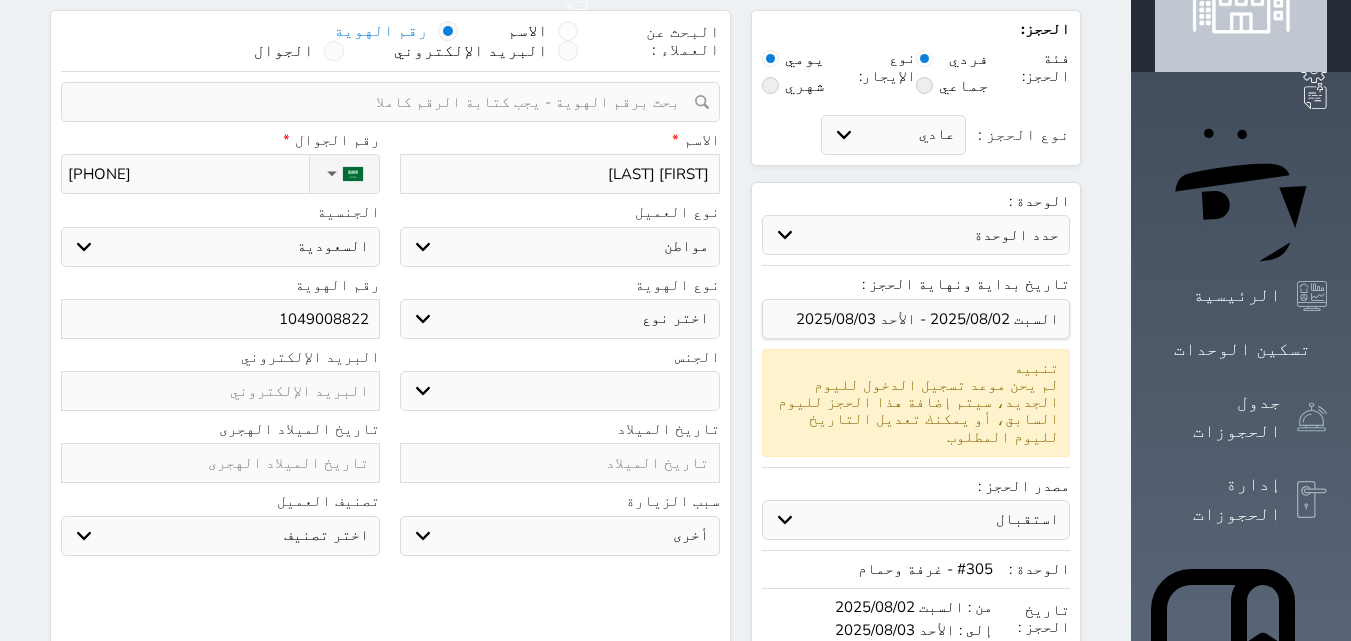 click on "اختر نوع   هوية وطنية هوية عائلية جواز السفر" at bounding box center (559, 319) 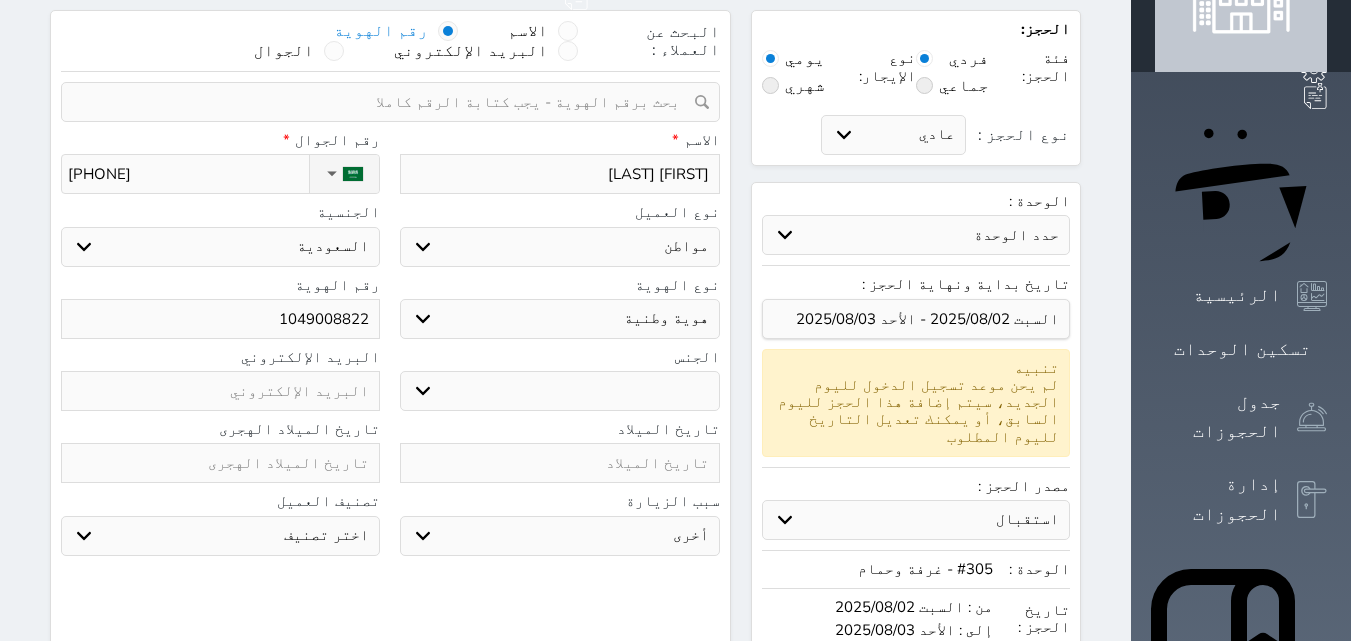 click on "اختر نوع   هوية وطنية هوية عائلية جواز السفر" at bounding box center (559, 319) 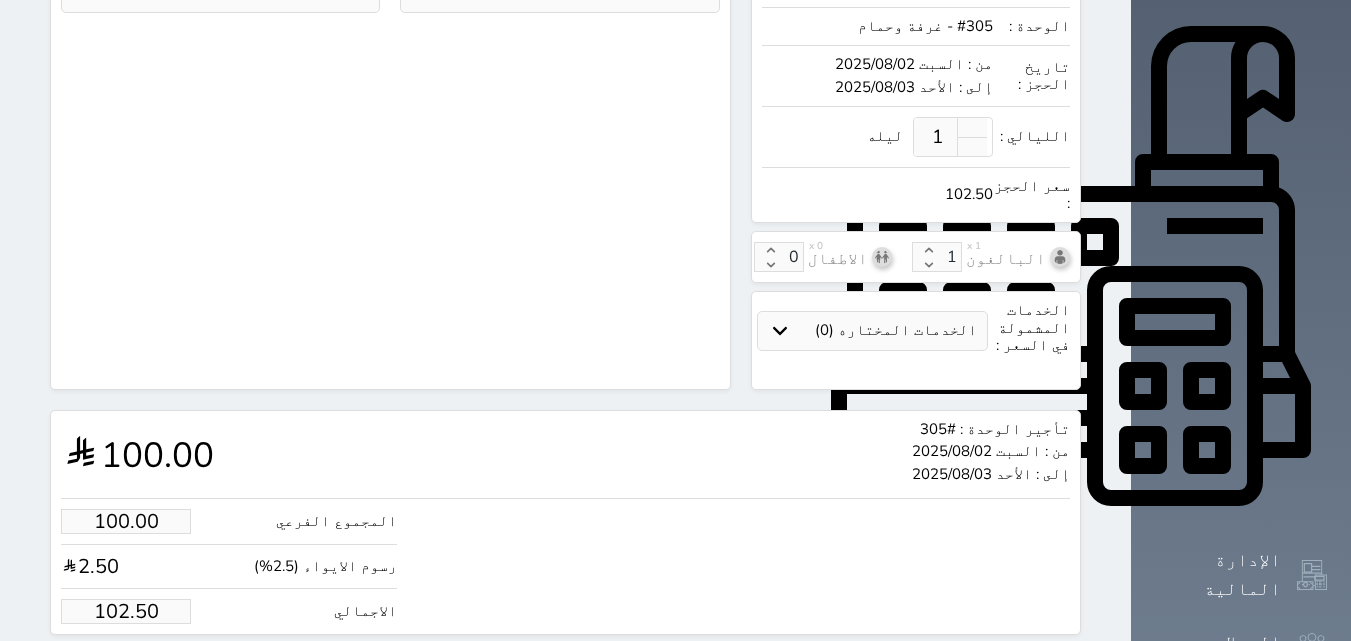 scroll, scrollTop: 668, scrollLeft: 0, axis: vertical 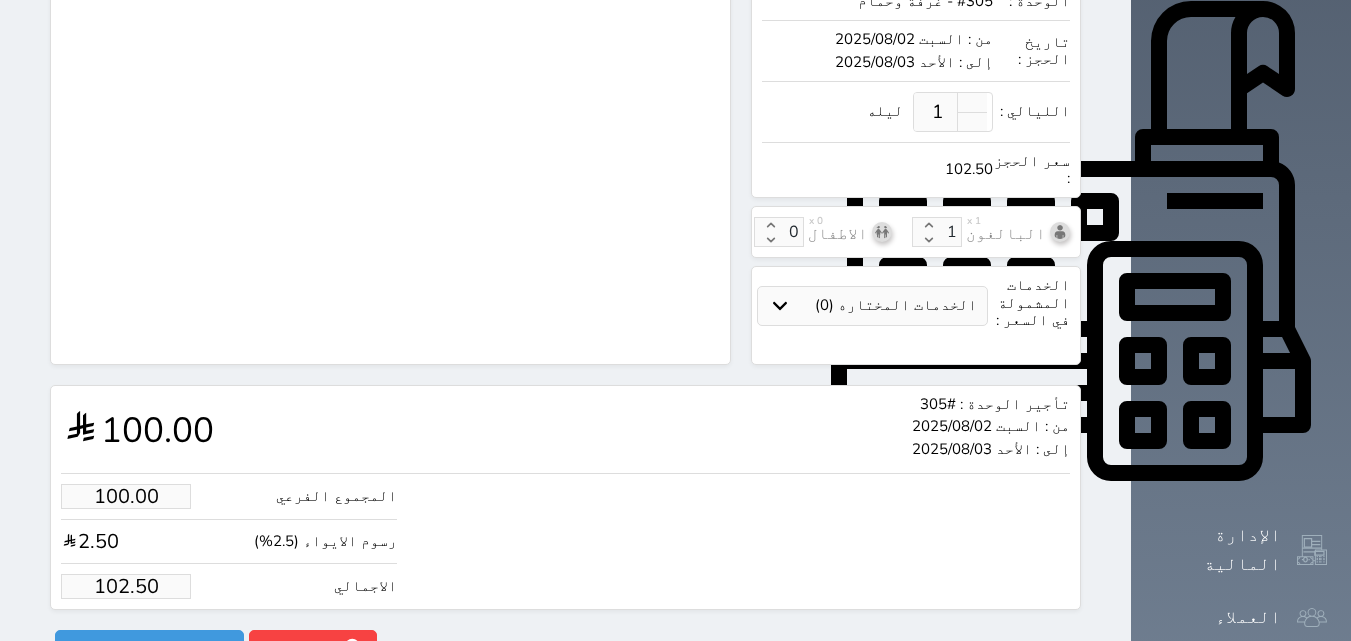 click on "الاجمالي   102.50" at bounding box center (229, 586) 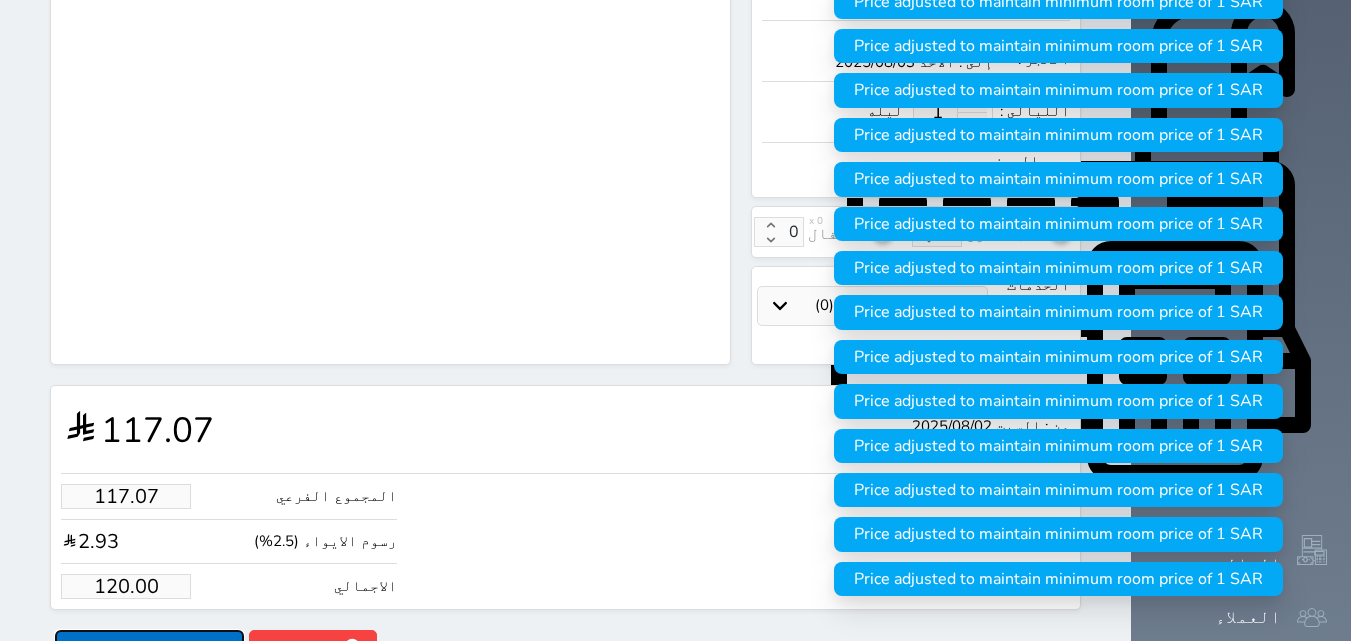 click on "حجز" at bounding box center (149, 647) 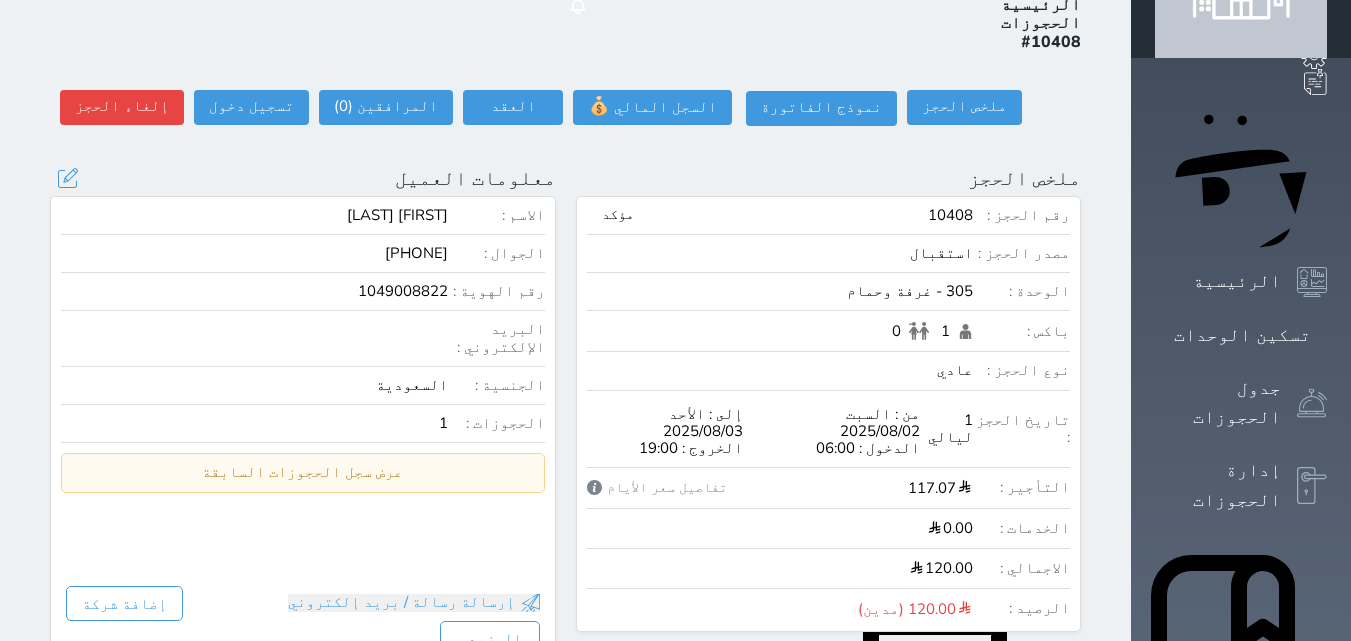 scroll, scrollTop: 0, scrollLeft: 0, axis: both 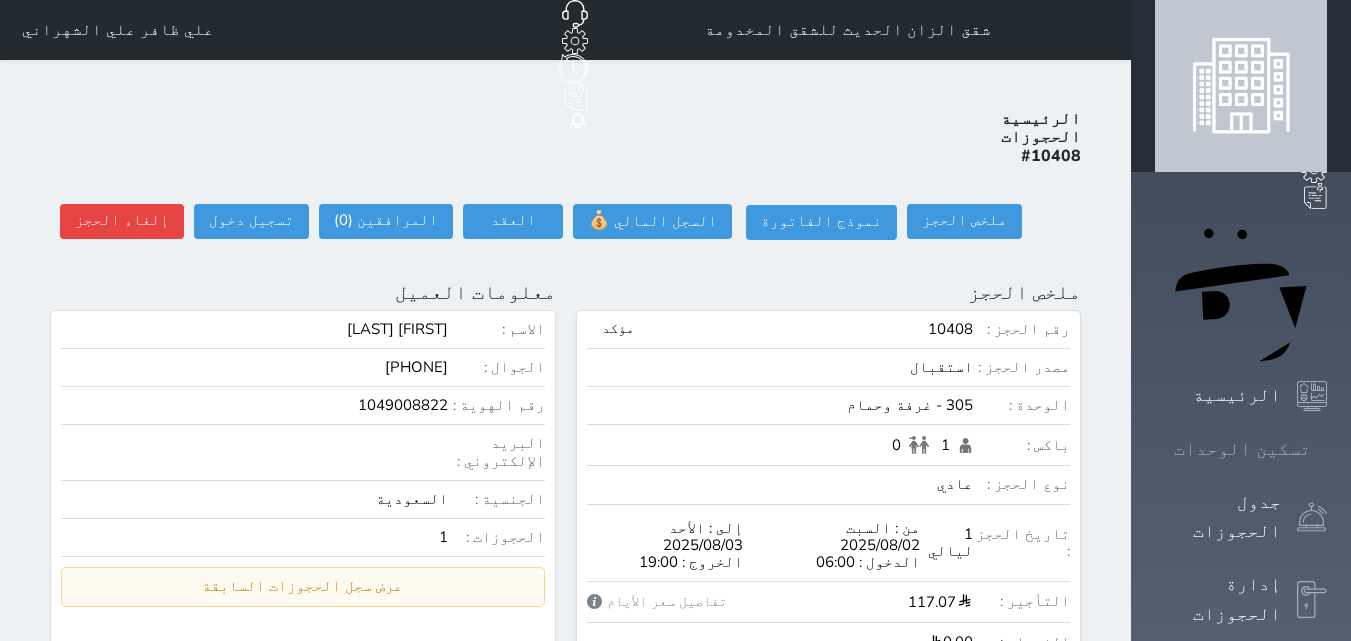 click 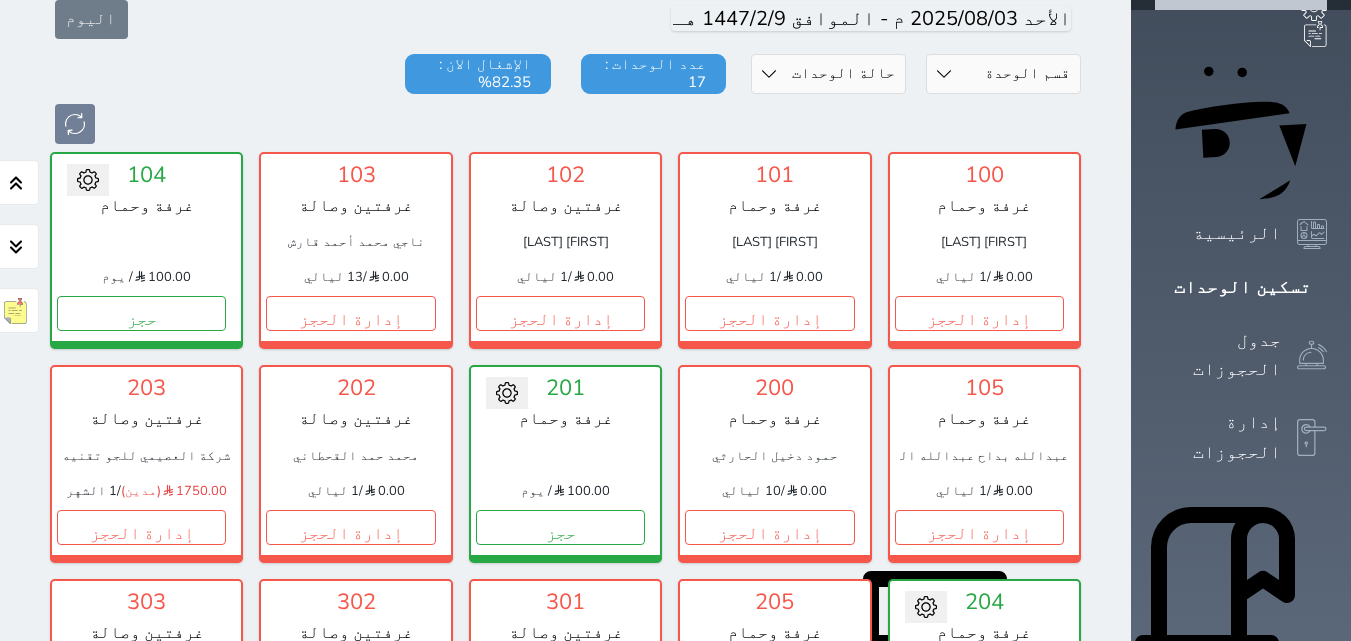 scroll, scrollTop: 200, scrollLeft: 0, axis: vertical 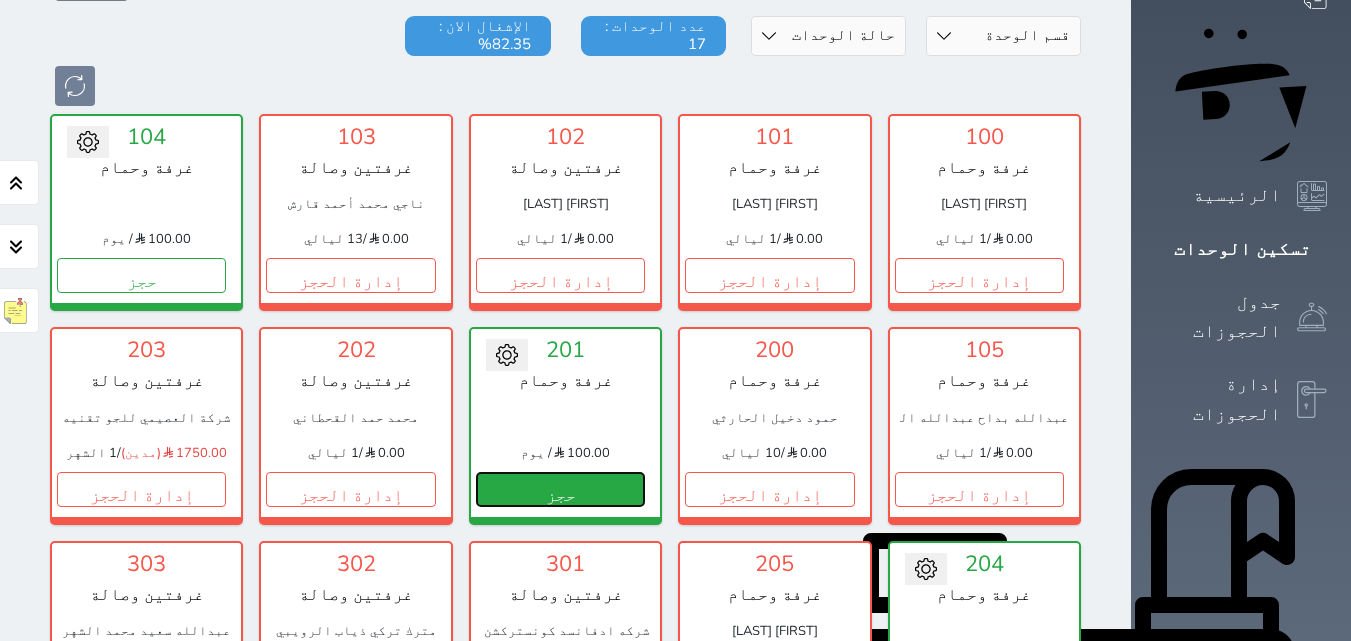 click on "حجز" at bounding box center (560, 489) 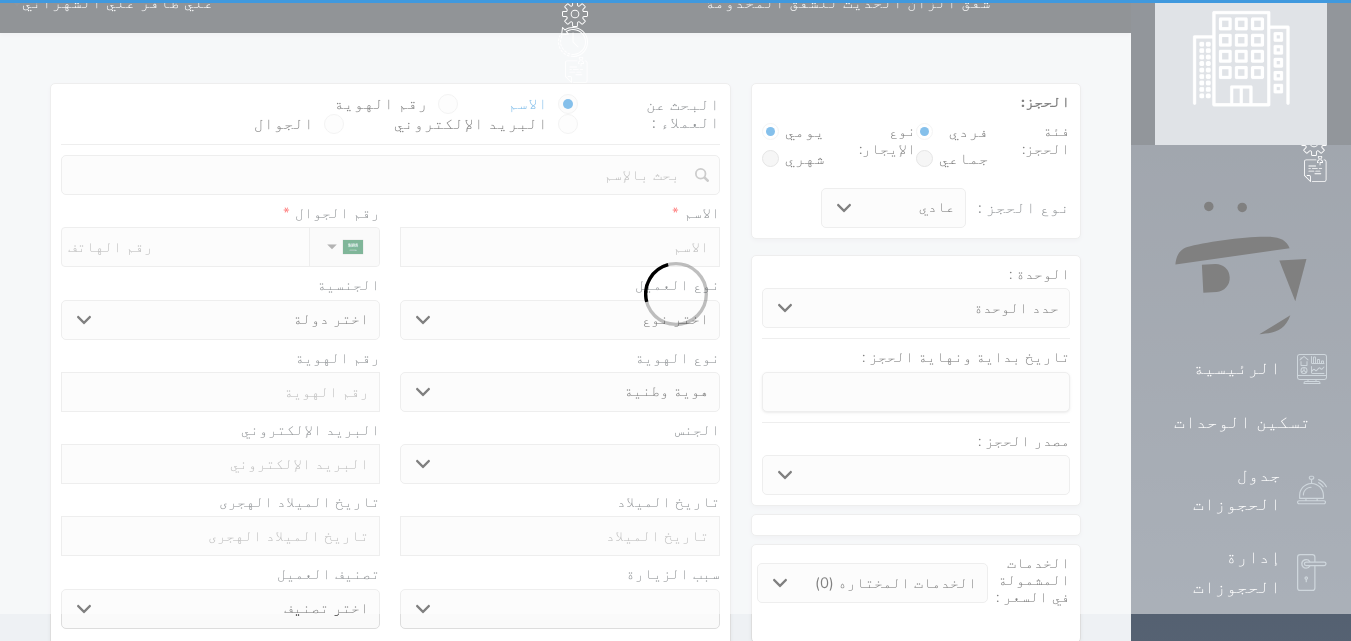 scroll, scrollTop: 0, scrollLeft: 0, axis: both 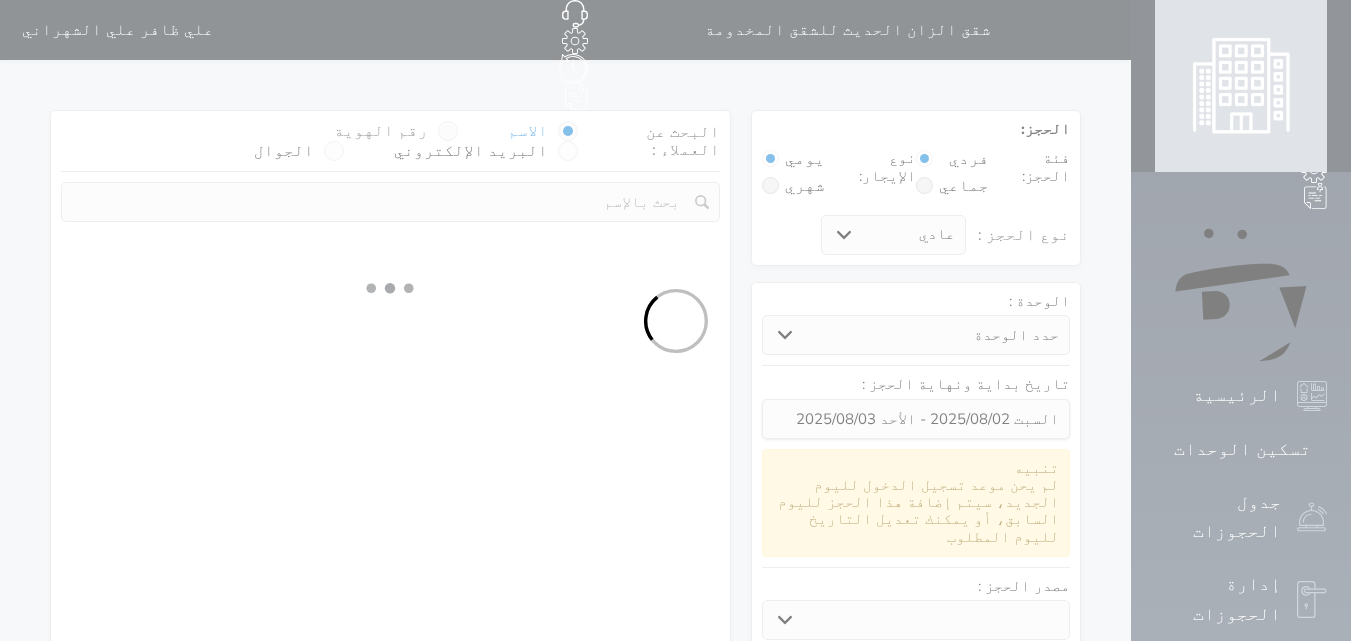 click on "رقم الهوية" at bounding box center (396, 131) 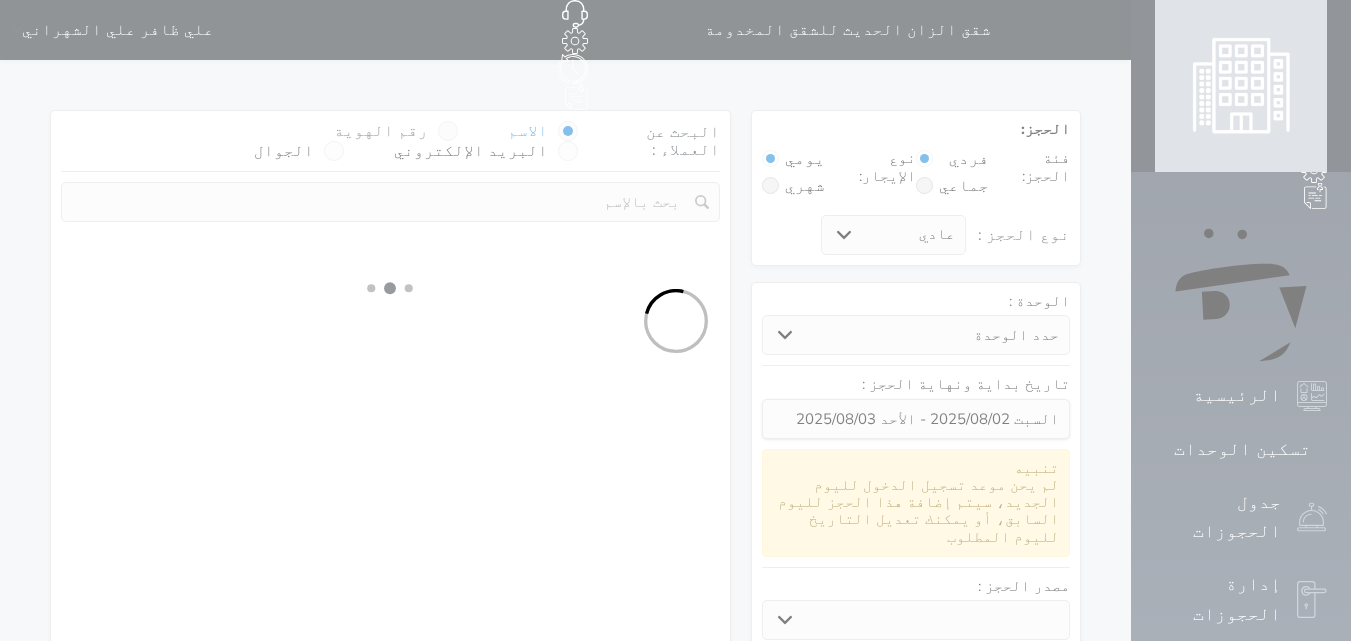click on "رقم الهوية" at bounding box center [428, 141] 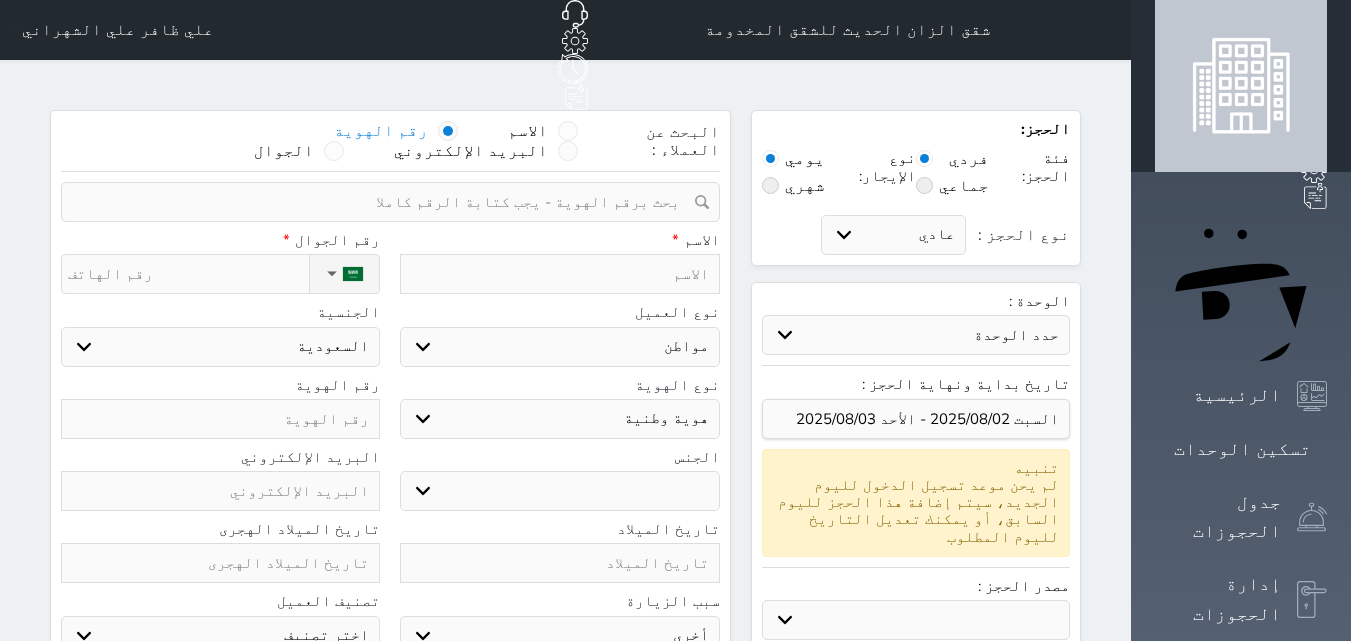 click at bounding box center (448, 131) 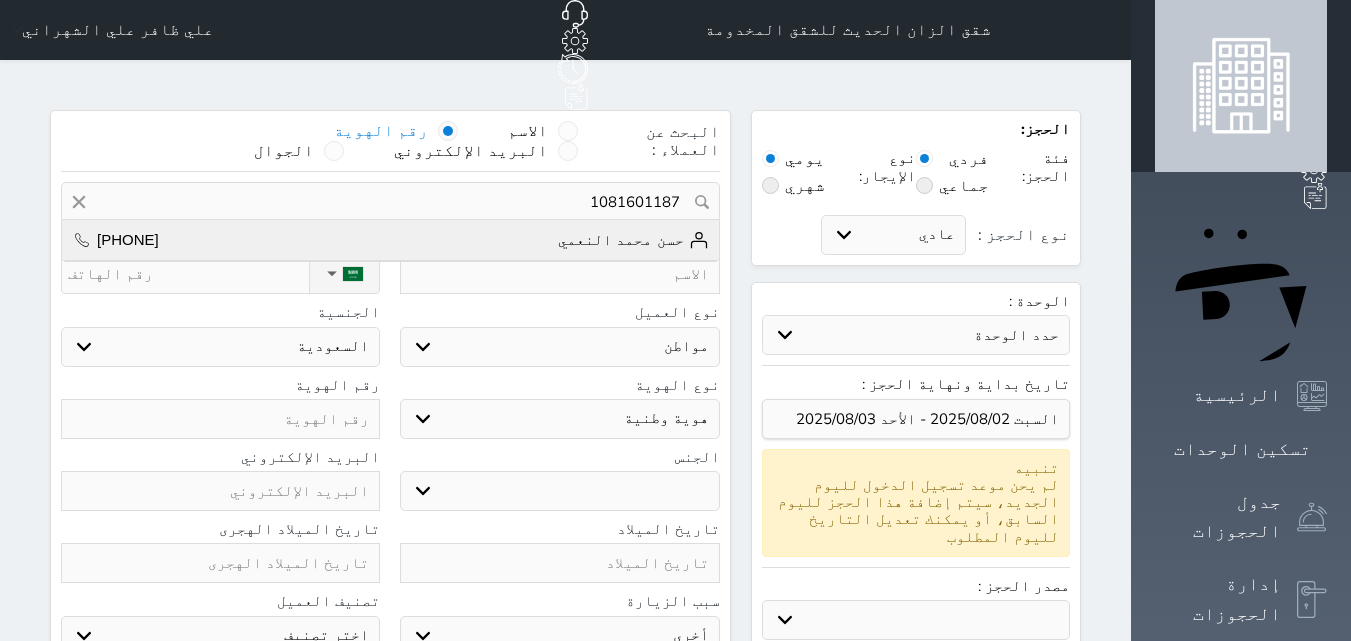 click on "حسن محمد النعمي" at bounding box center [633, 240] 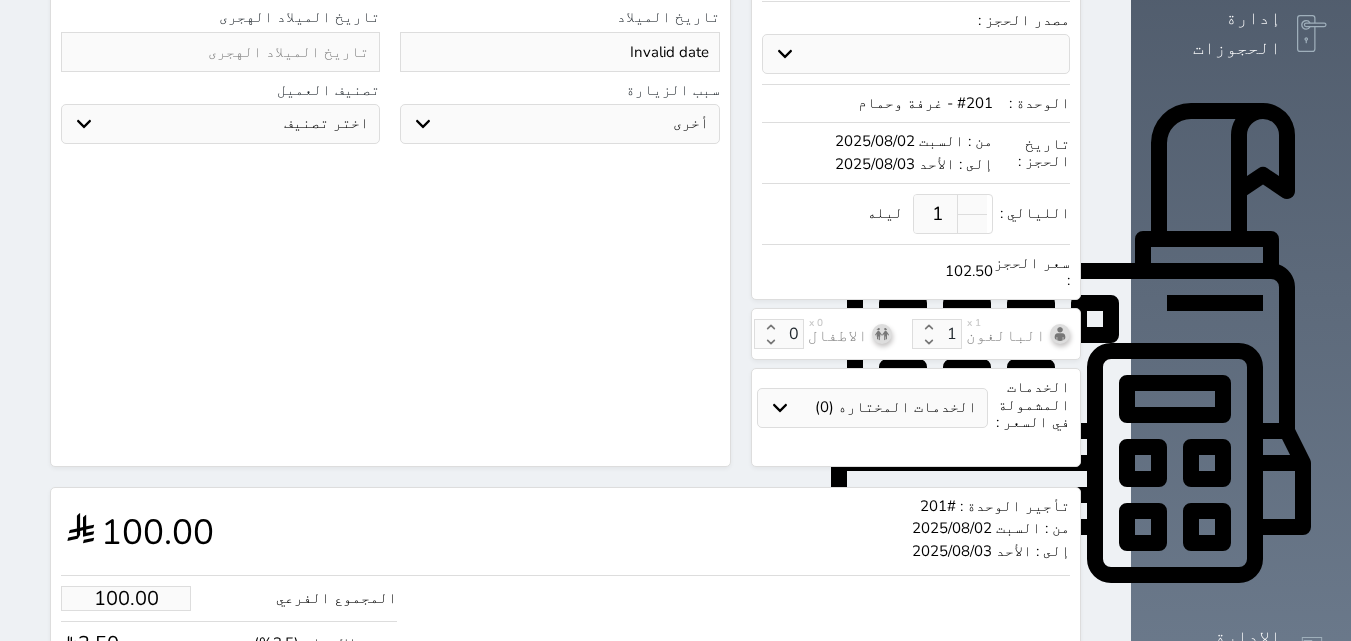 scroll, scrollTop: 600, scrollLeft: 0, axis: vertical 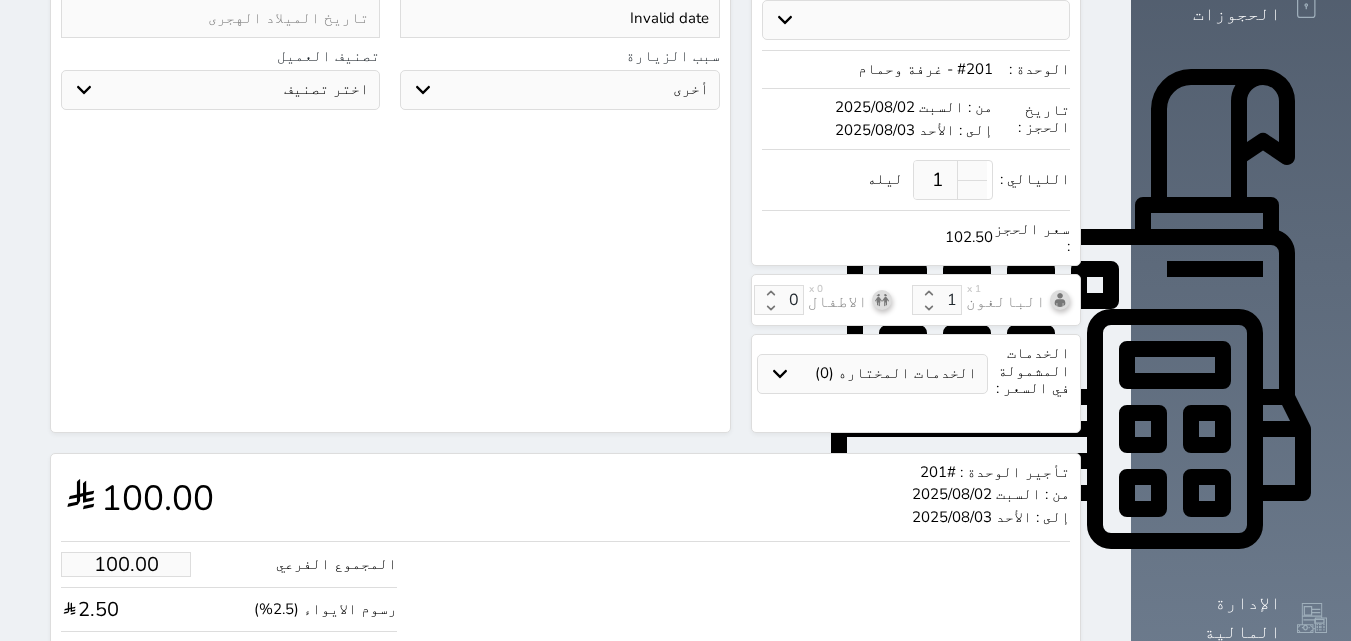 click on "102.50" at bounding box center (126, 654) 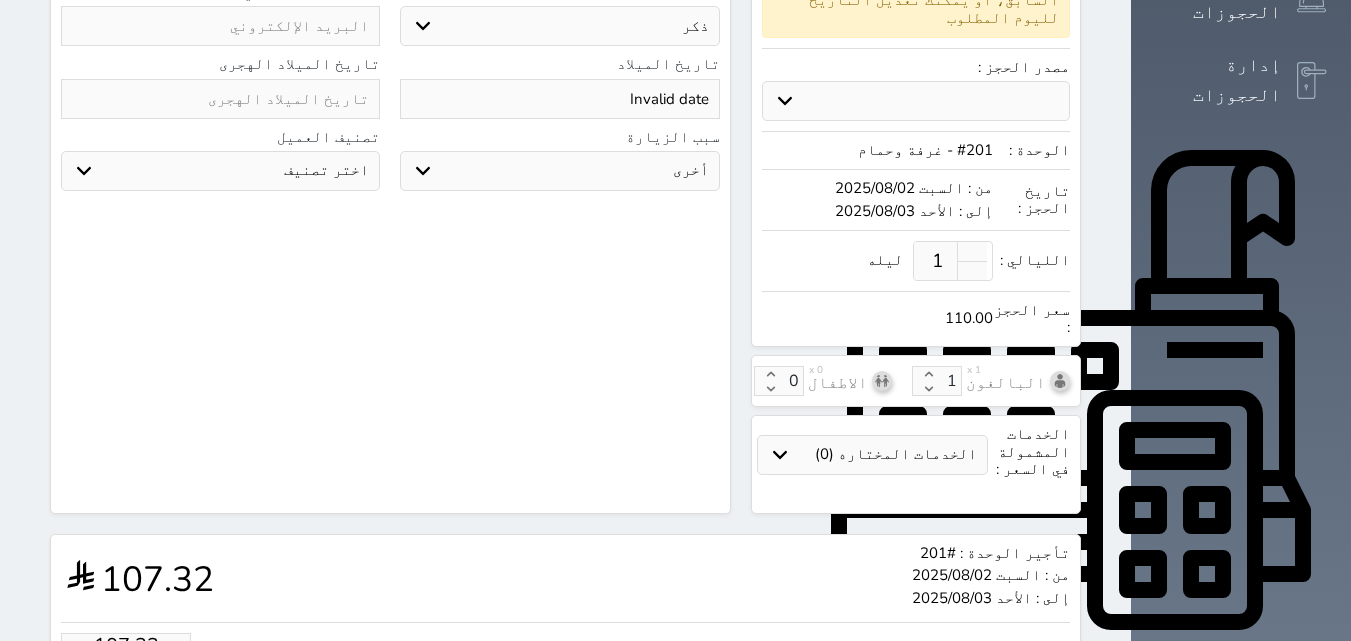 scroll, scrollTop: 568, scrollLeft: 0, axis: vertical 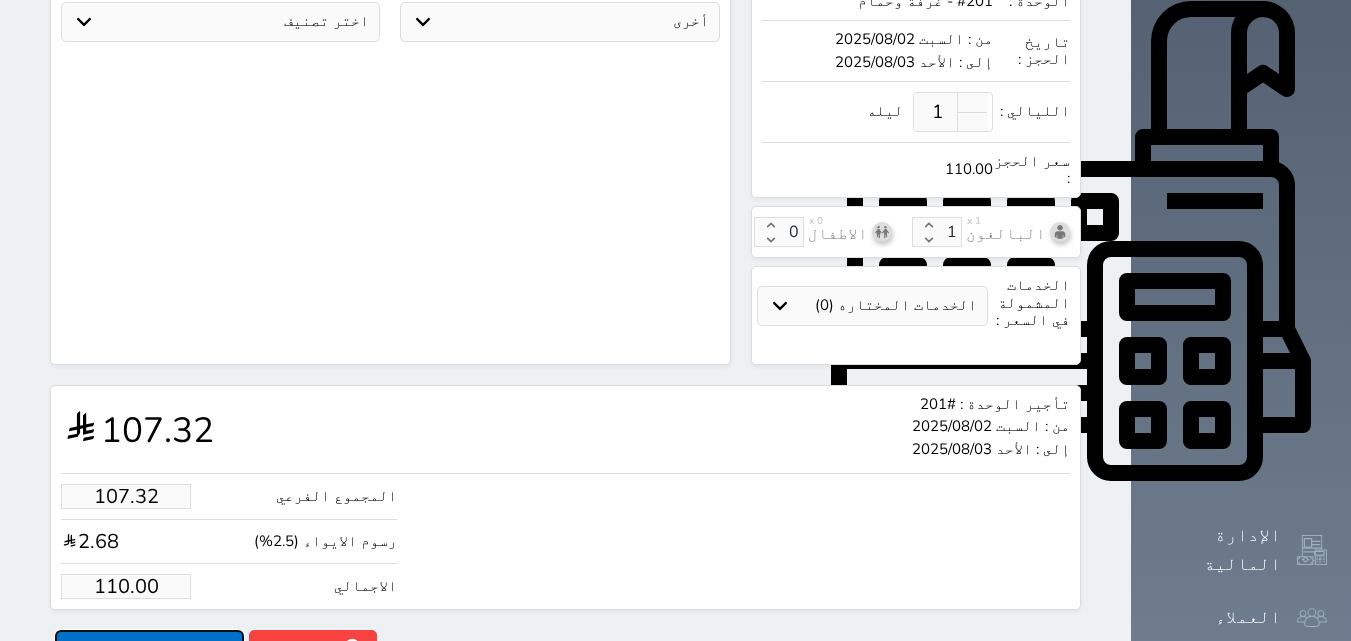 click on "حجز" at bounding box center (149, 647) 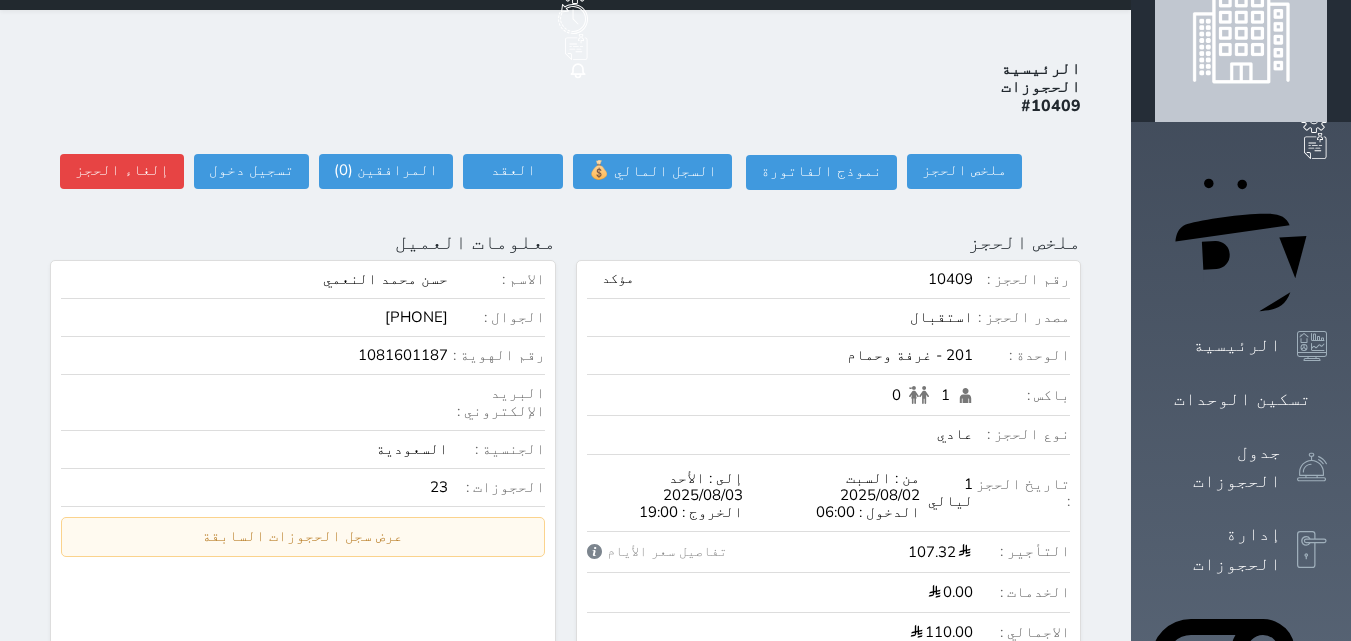 scroll, scrollTop: 0, scrollLeft: 0, axis: both 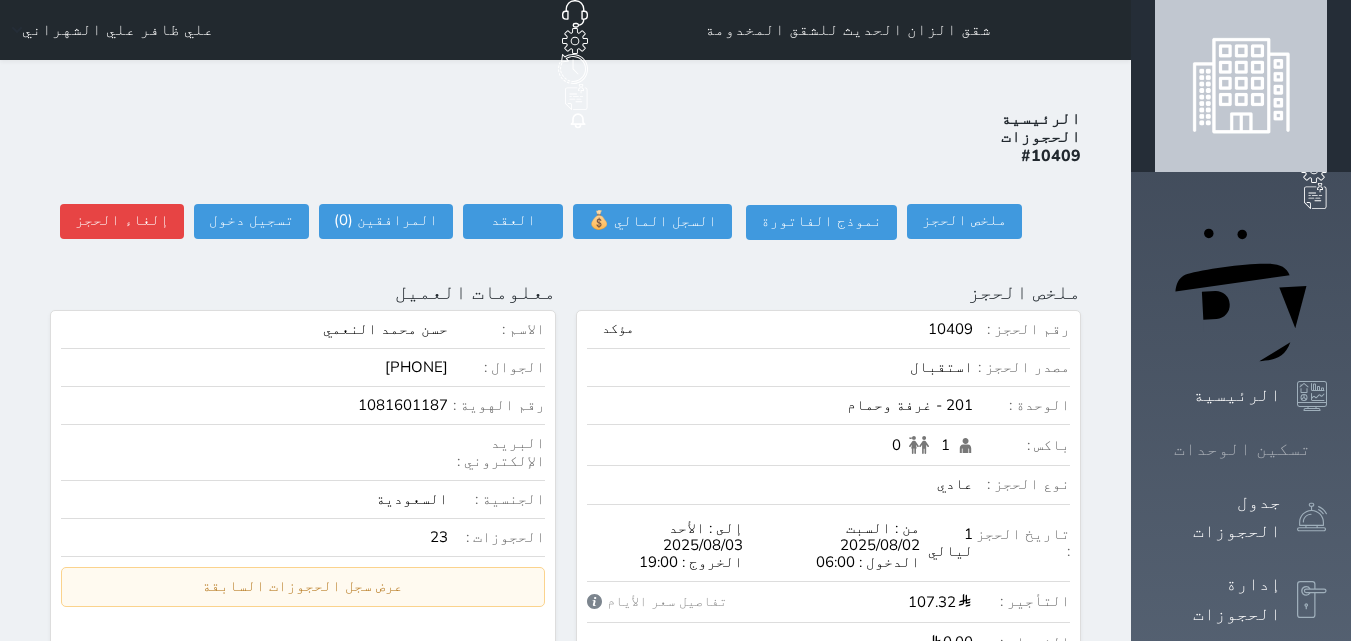 click on "تسكين الوحدات" at bounding box center (1242, 449) 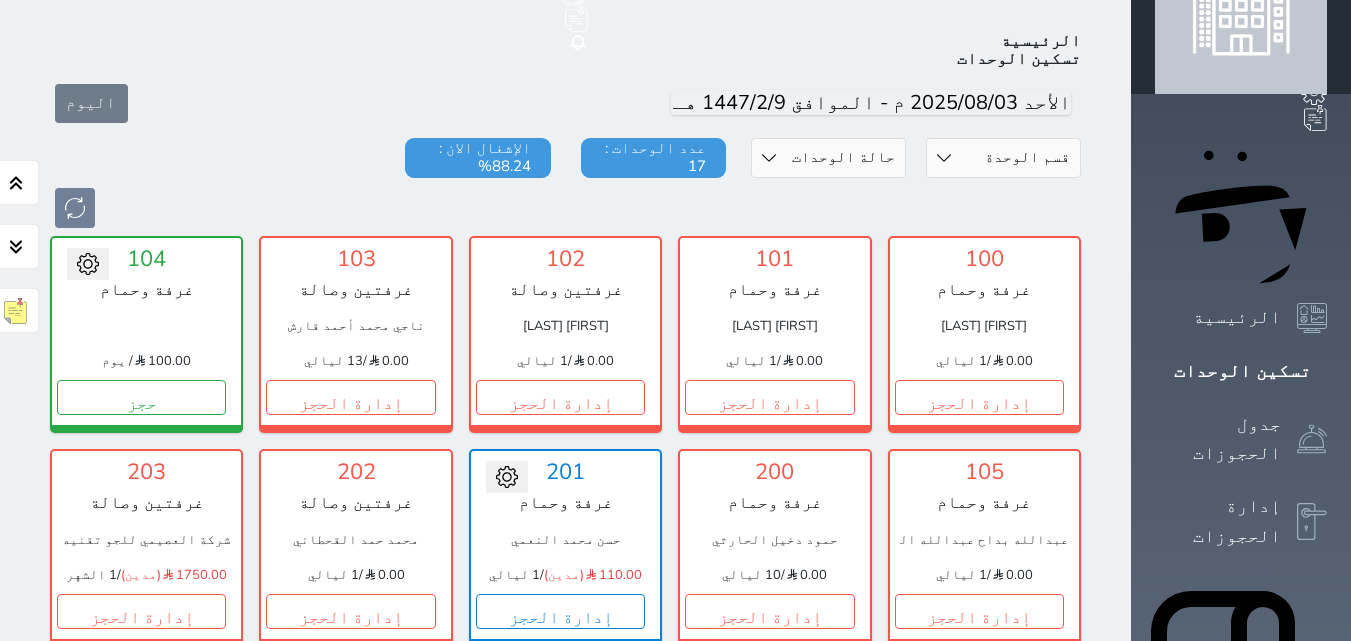 scroll, scrollTop: 178, scrollLeft: 0, axis: vertical 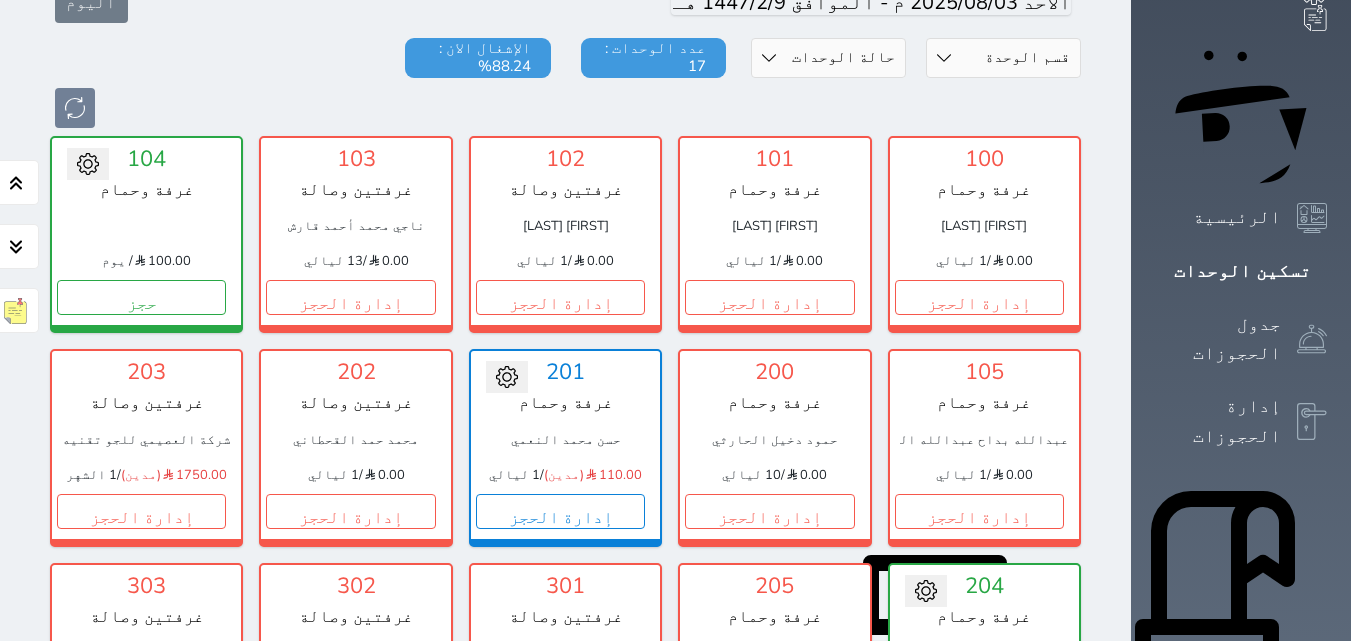 click on "حجز" at bounding box center [979, 724] 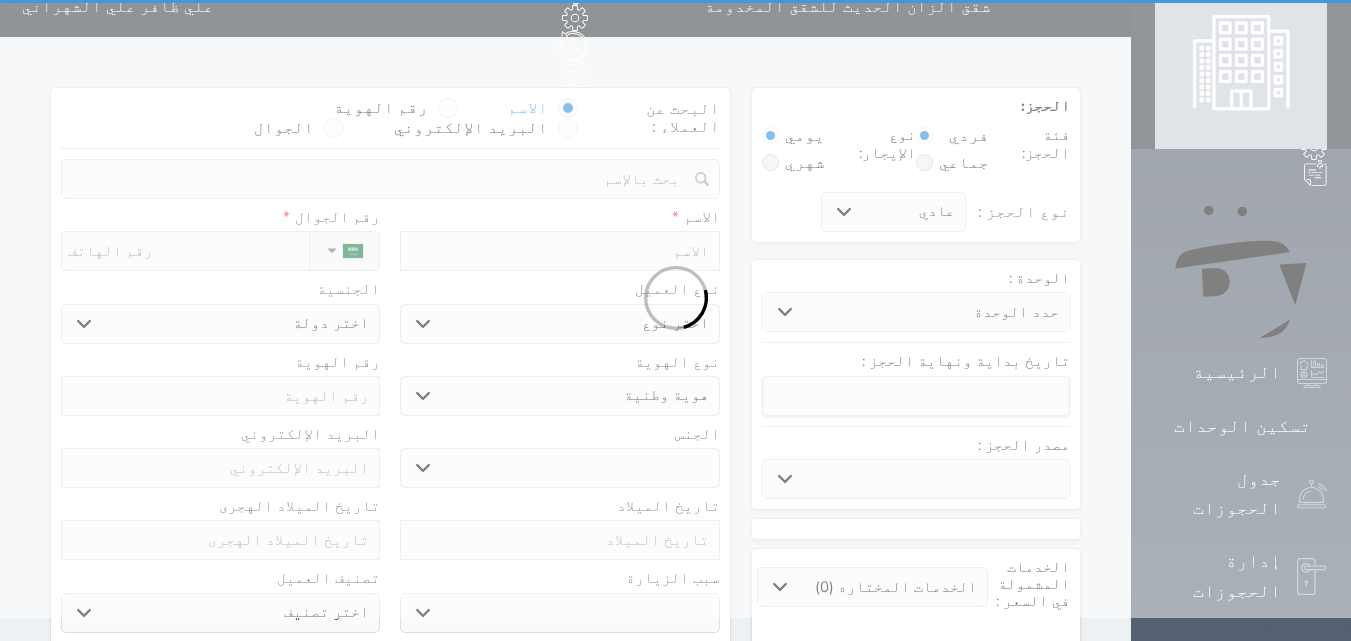 scroll, scrollTop: 0, scrollLeft: 0, axis: both 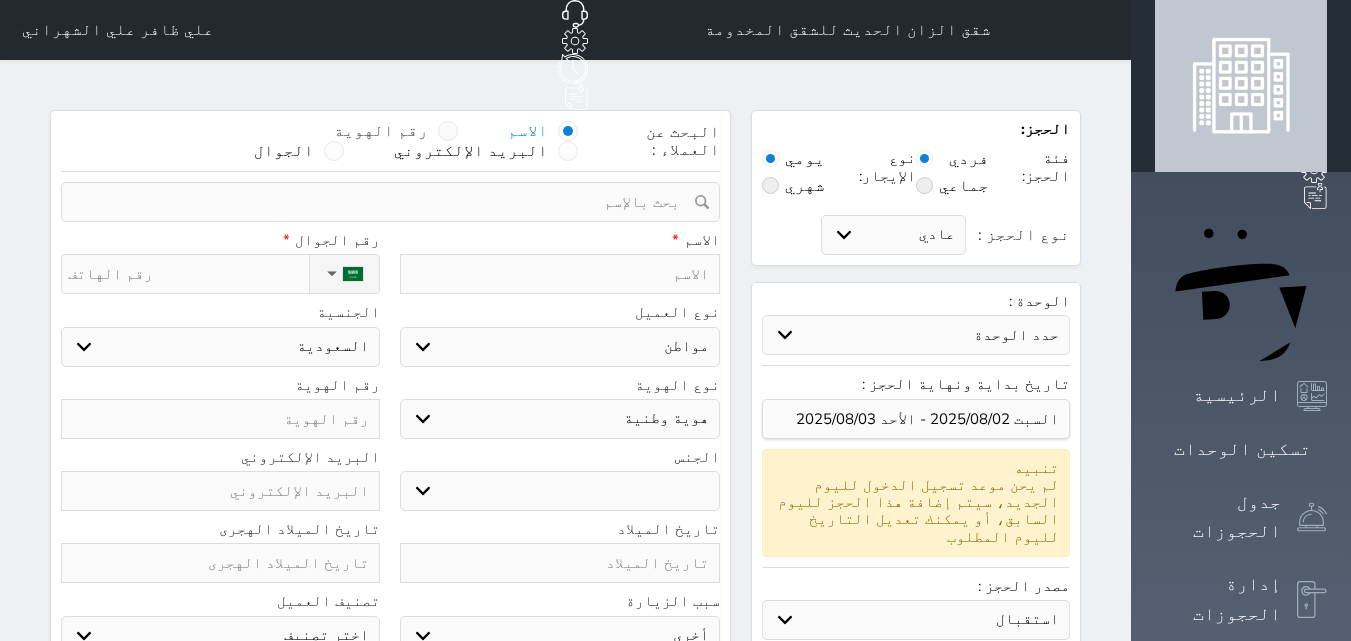 click at bounding box center [448, 131] 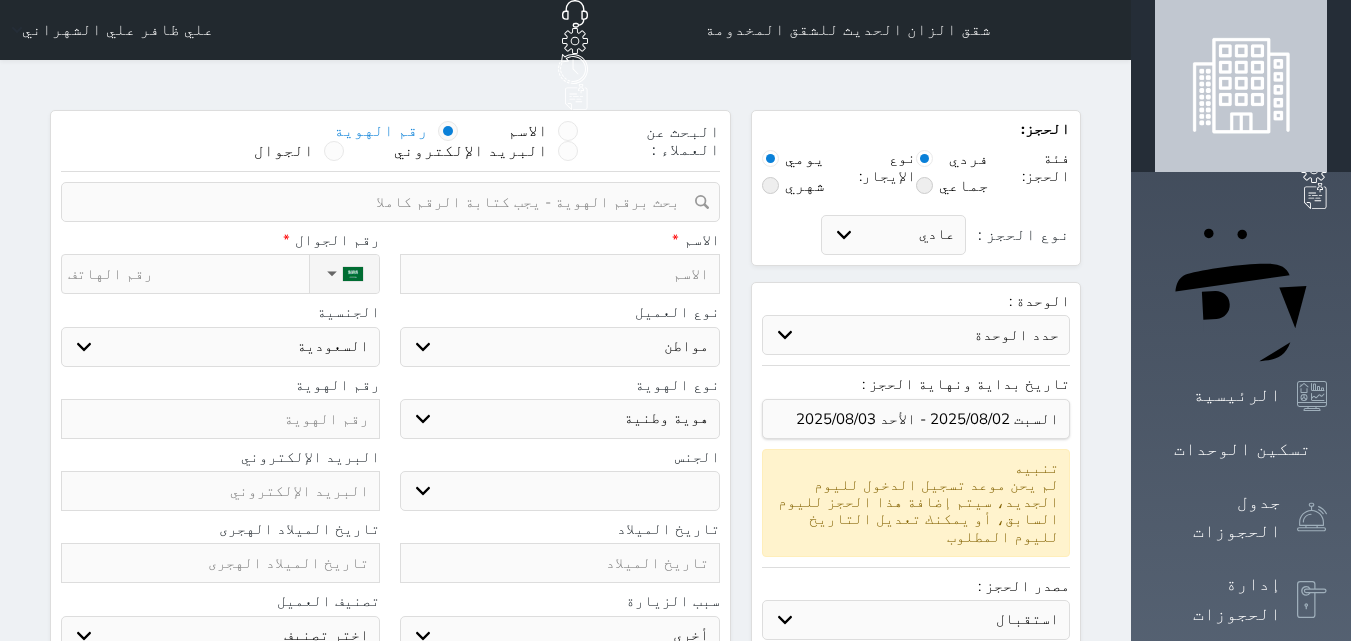 click at bounding box center [383, 202] 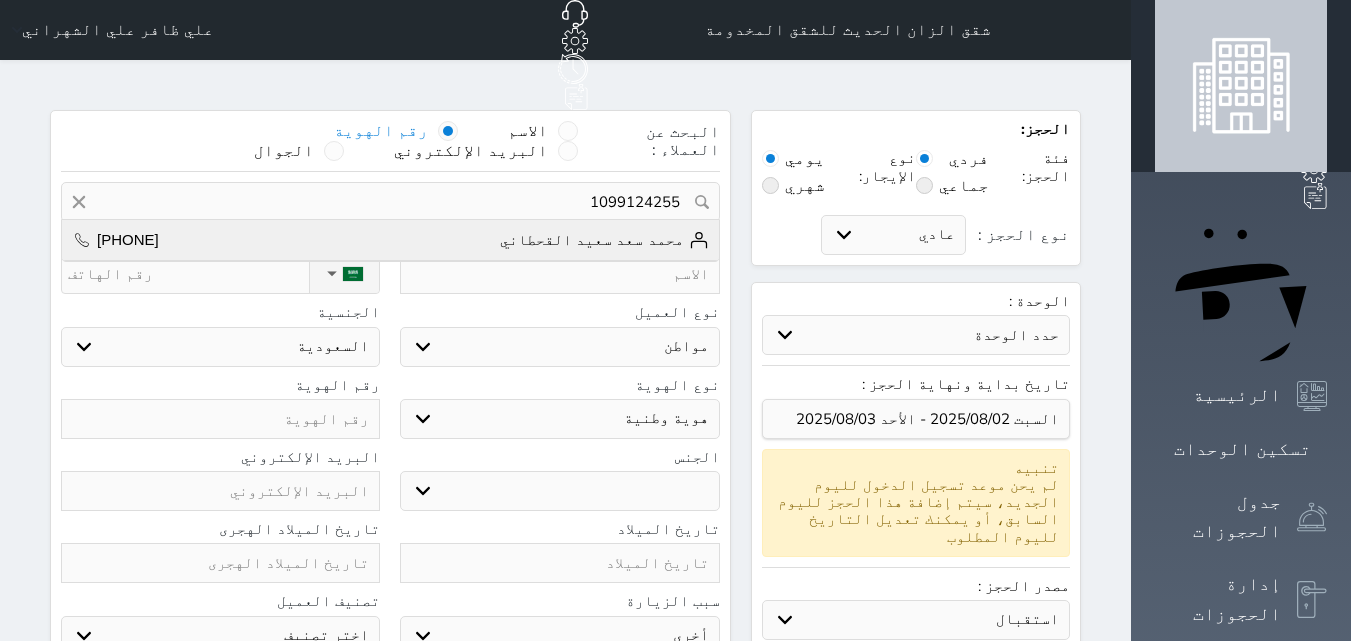 click on "محمد سعد سعيد القحطاني" at bounding box center [604, 240] 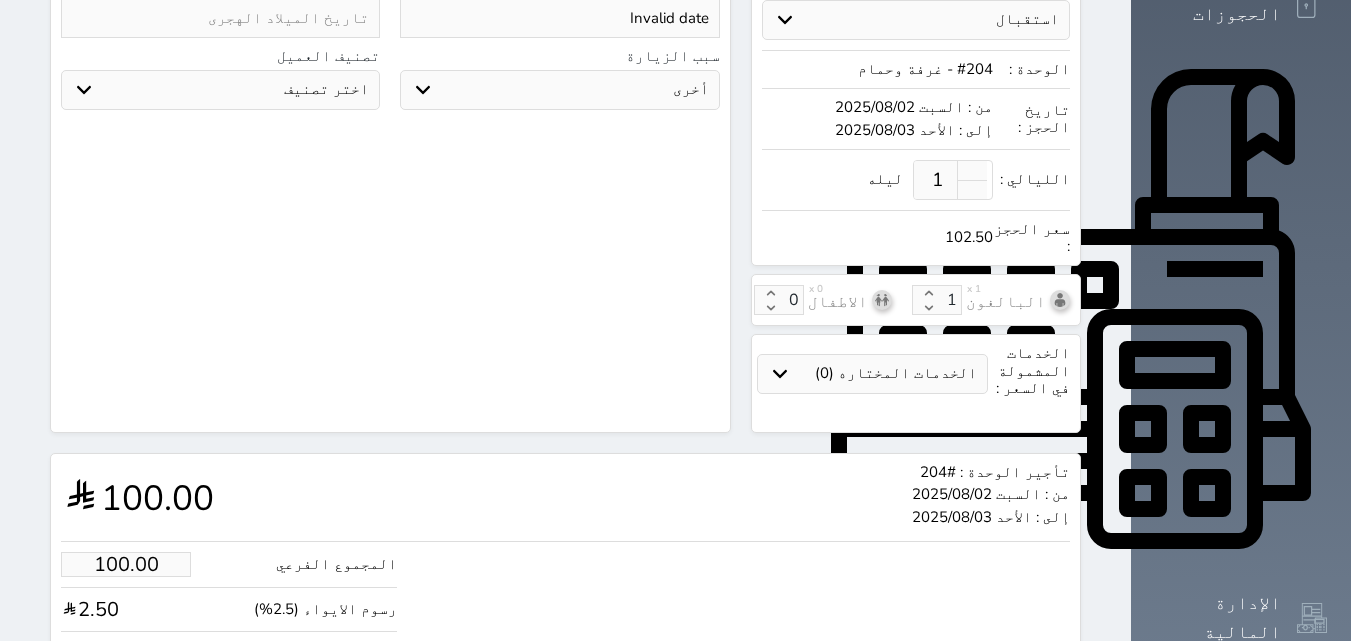 scroll, scrollTop: 668, scrollLeft: 0, axis: vertical 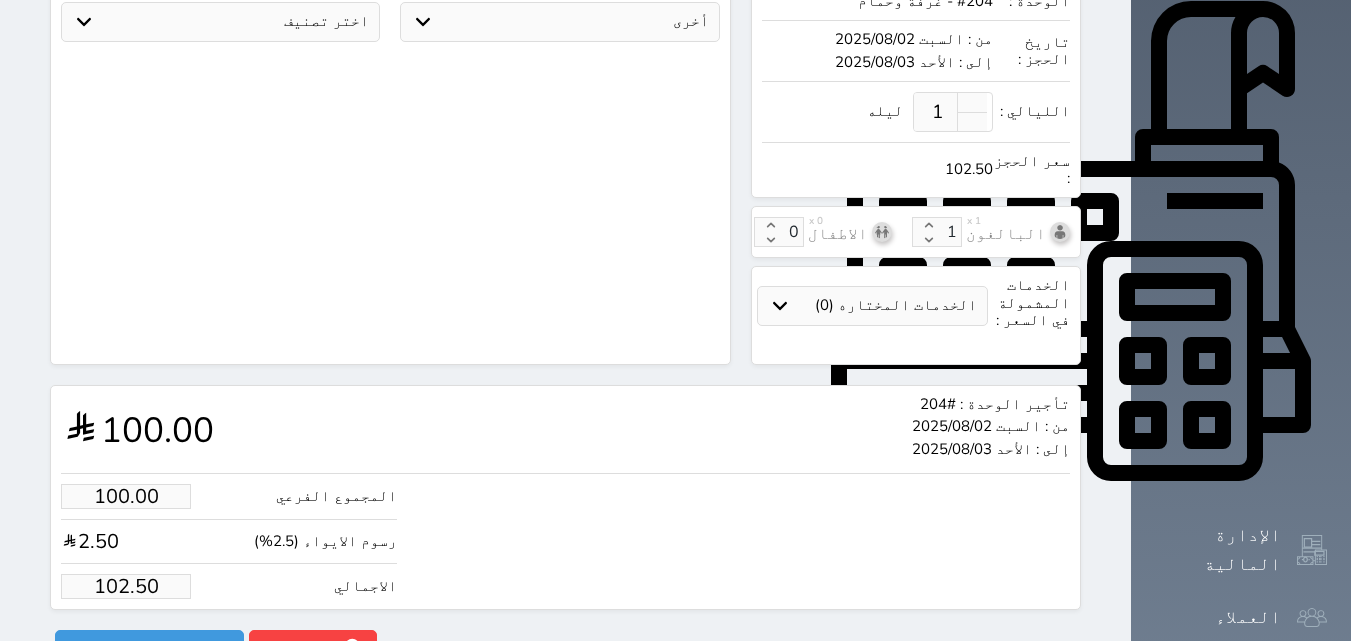 click on "102.50" at bounding box center (126, 586) 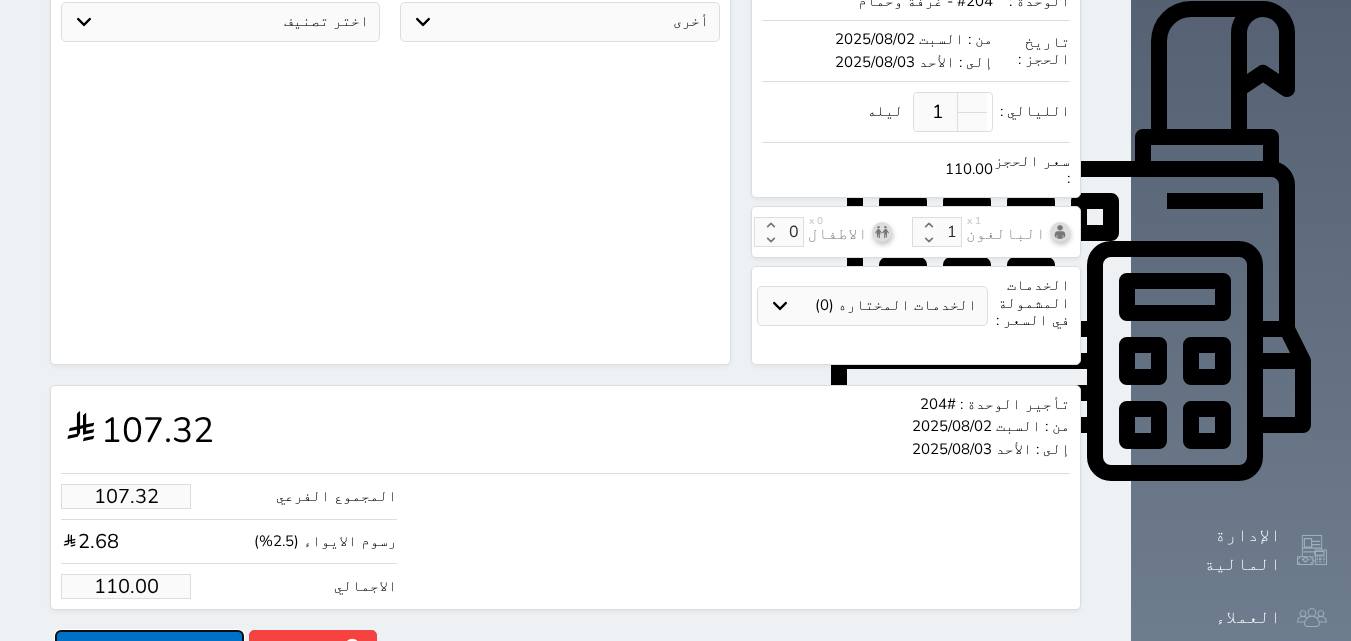 click on "حجز" at bounding box center (149, 647) 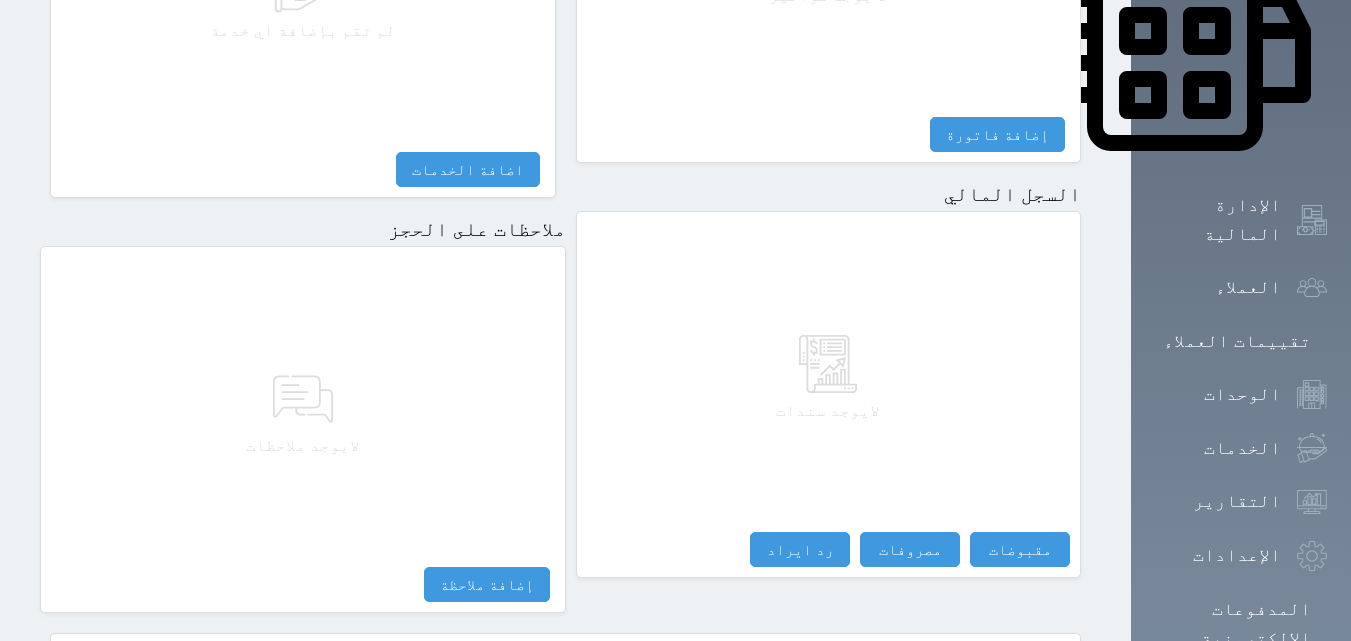 scroll, scrollTop: 1007, scrollLeft: 0, axis: vertical 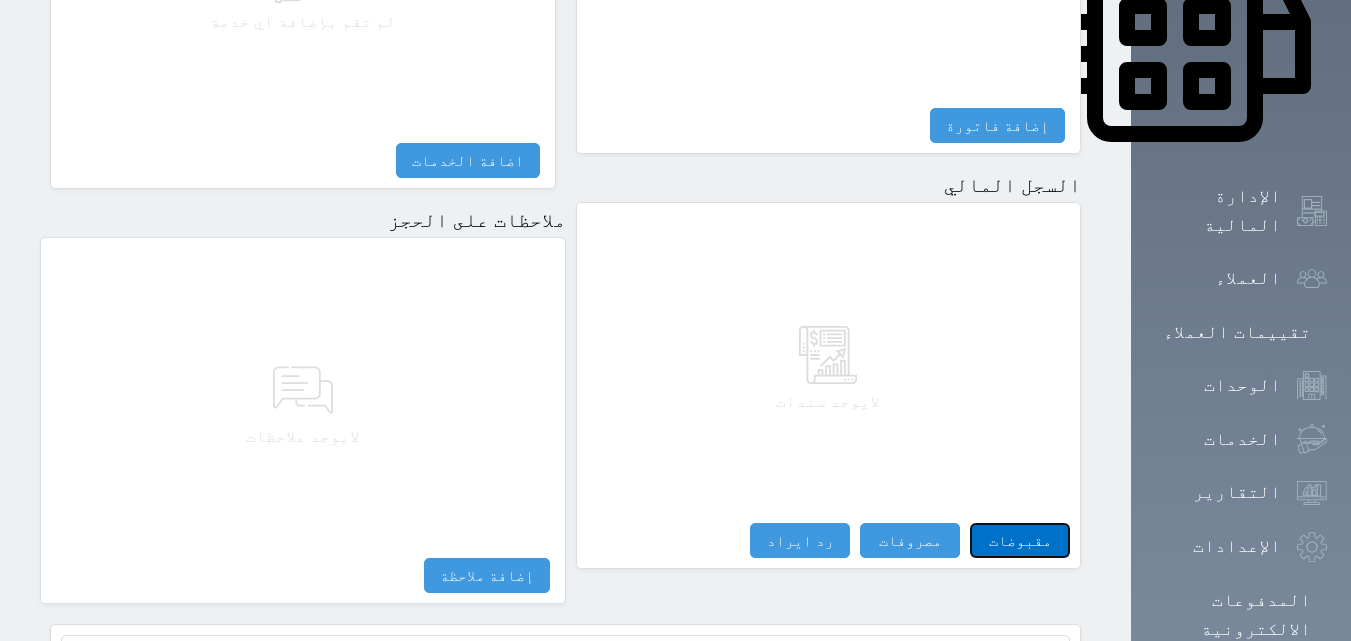 click on "مقبوضات" at bounding box center (1020, 540) 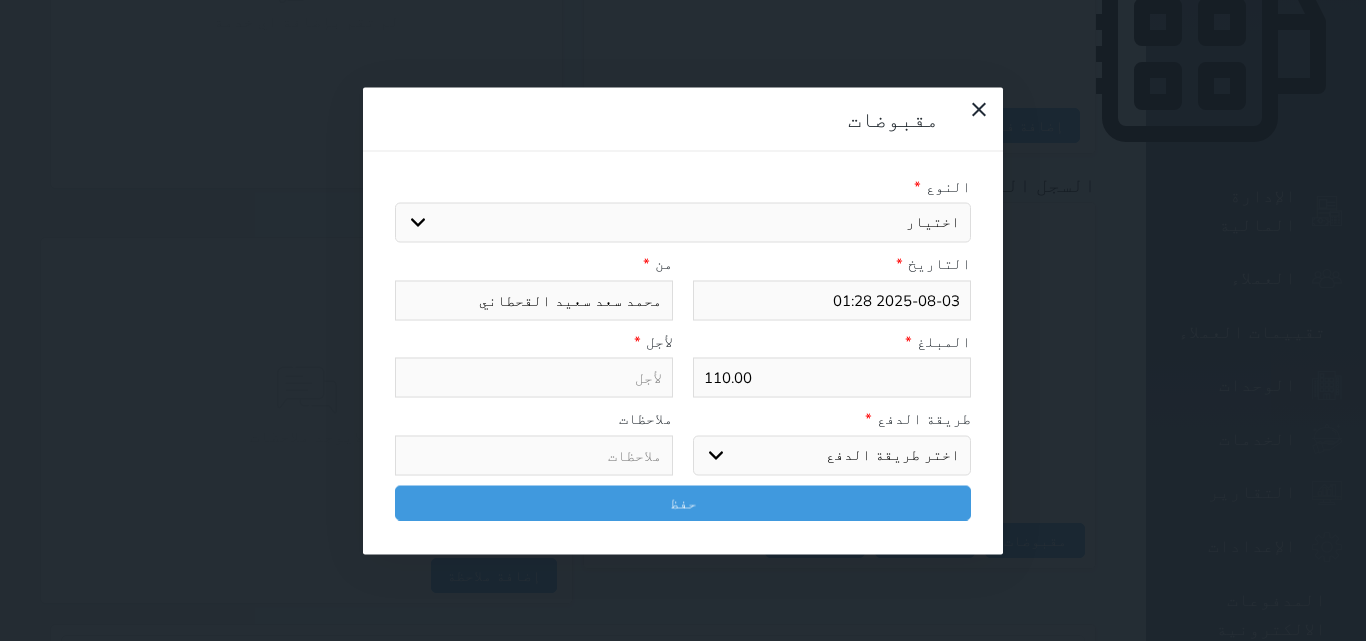click on "اختيار   مقبوضات عامة قيمة إيجار فواتير تامين عربون لا ينطبق آخر مغسلة واي فاي - الإنترنت مواقف السيارات طعام الأغذية والمشروبات مشروبات المشروبات الباردة المشروبات الساخنة الإفطار غداء عشاء مخبز و كعك حمام سباحة الصالة الرياضية سبا و خدمات الجمال اختيار وإسقاط (خدمات النقل) ميني بار كابل - تلفزيون سرير إضافي تصفيف الشعر التسوق خدمات الجولات السياحية المنظمة خدمات الدليل السياحي" at bounding box center (683, 223) 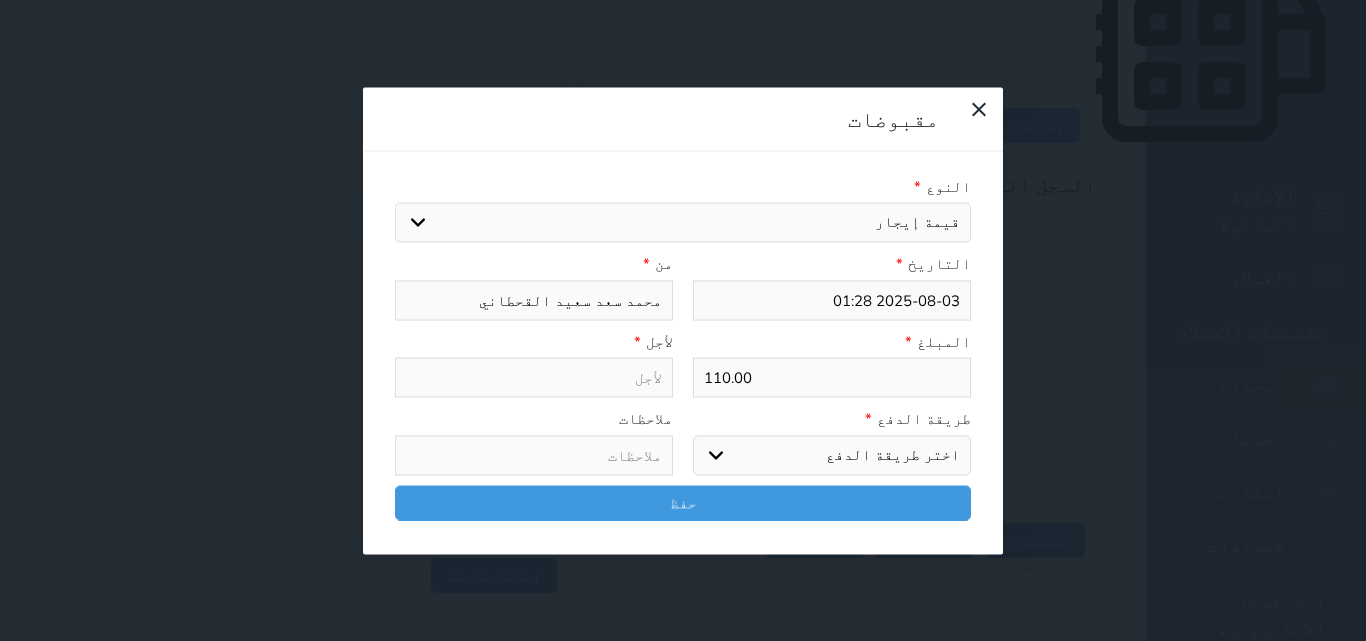 click on "اختيار   مقبوضات عامة قيمة إيجار فواتير تامين عربون لا ينطبق آخر مغسلة واي فاي - الإنترنت مواقف السيارات طعام الأغذية والمشروبات مشروبات المشروبات الباردة المشروبات الساخنة الإفطار غداء عشاء مخبز و كعك حمام سباحة الصالة الرياضية سبا و خدمات الجمال اختيار وإسقاط (خدمات النقل) ميني بار كابل - تلفزيون سرير إضافي تصفيف الشعر التسوق خدمات الجولات السياحية المنظمة خدمات الدليل السياحي" at bounding box center (683, 223) 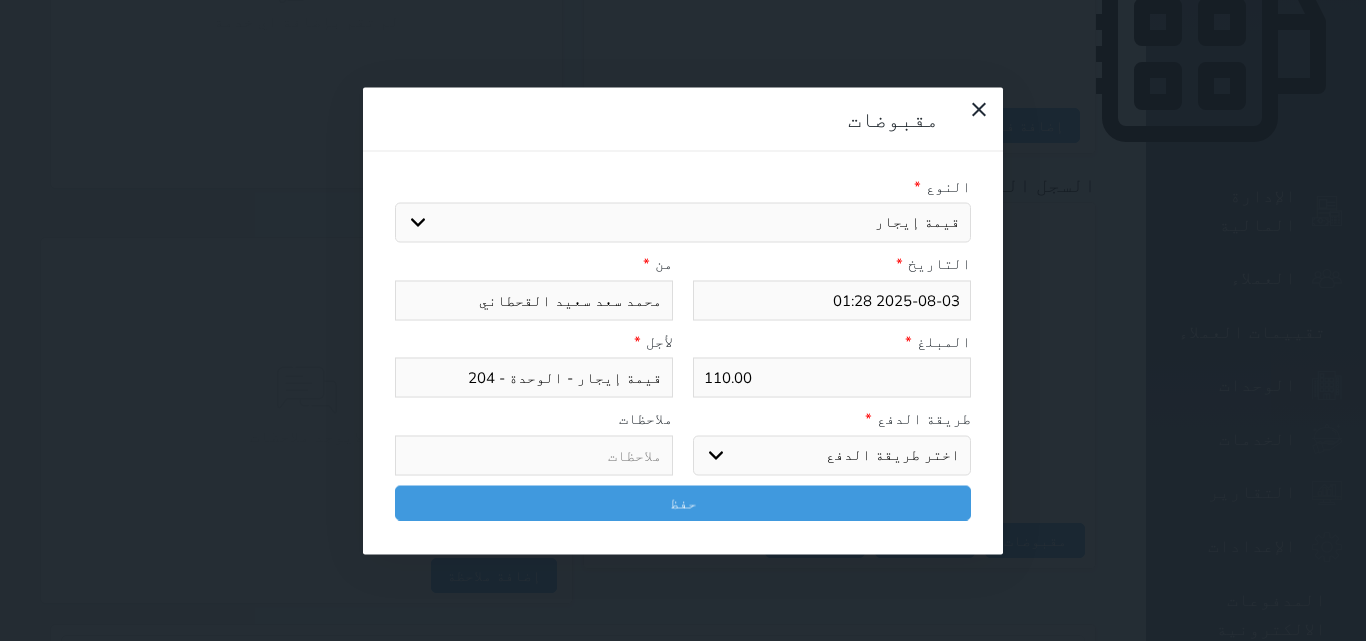 click on "اختر طريقة الدفع   دفع نقدى   تحويل بنكى   مدى   بطاقة ائتمان   آجل" at bounding box center [832, 455] 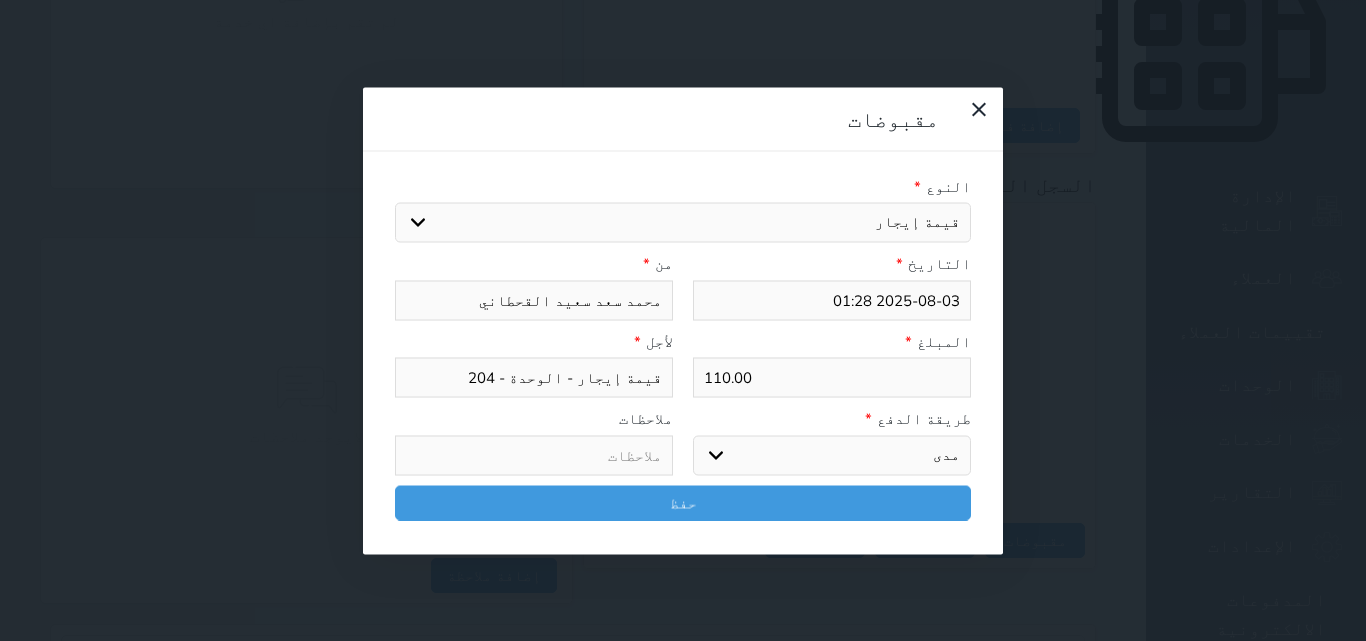 click on "اختر طريقة الدفع   دفع نقدى   تحويل بنكى   مدى   بطاقة ائتمان   آجل" at bounding box center [832, 455] 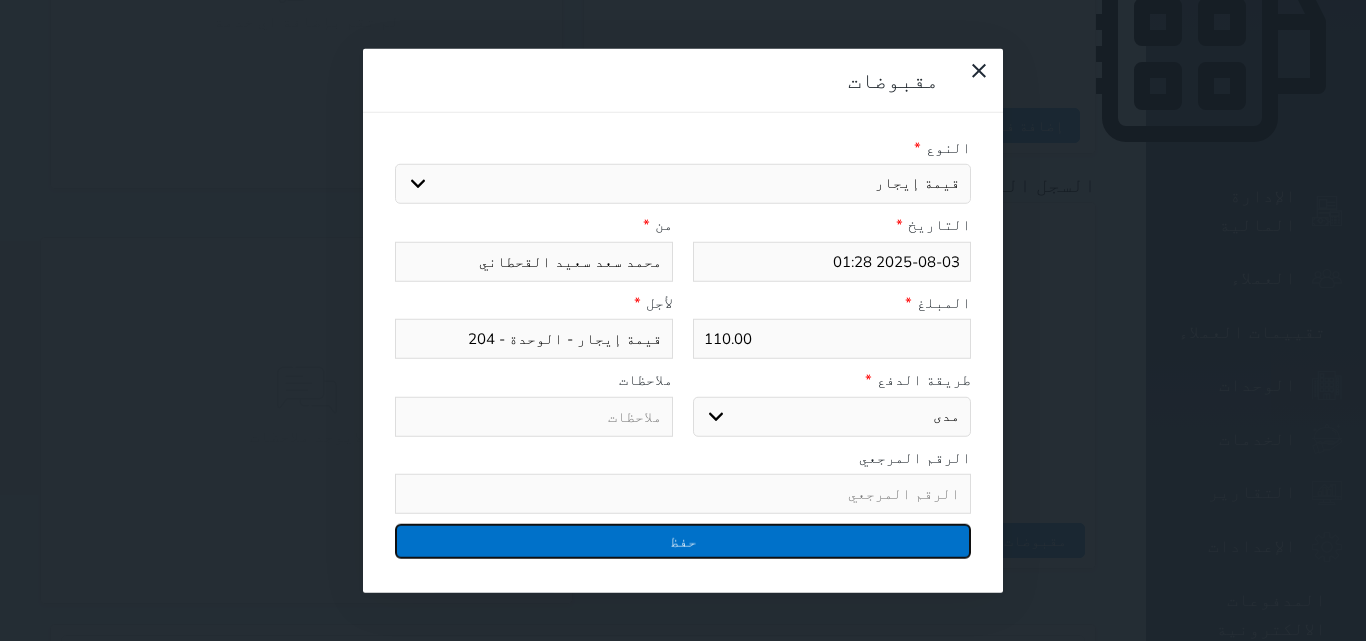click on "حفظ" at bounding box center [683, 541] 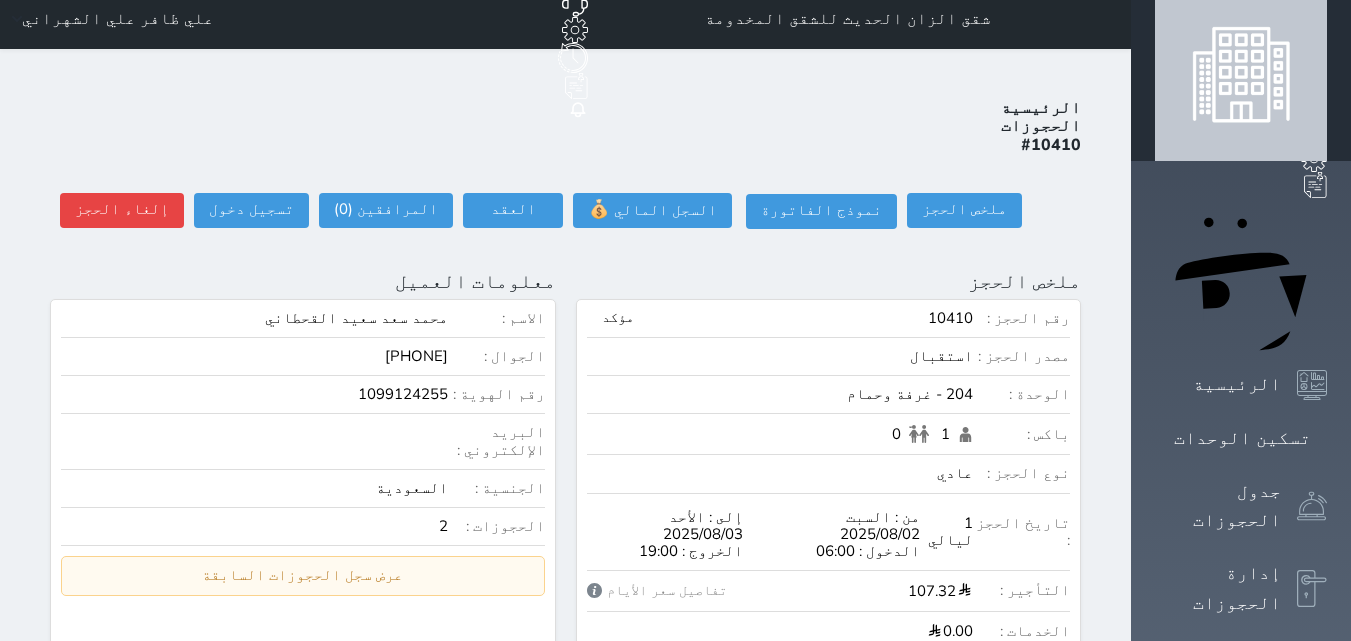 scroll, scrollTop: 7, scrollLeft: 0, axis: vertical 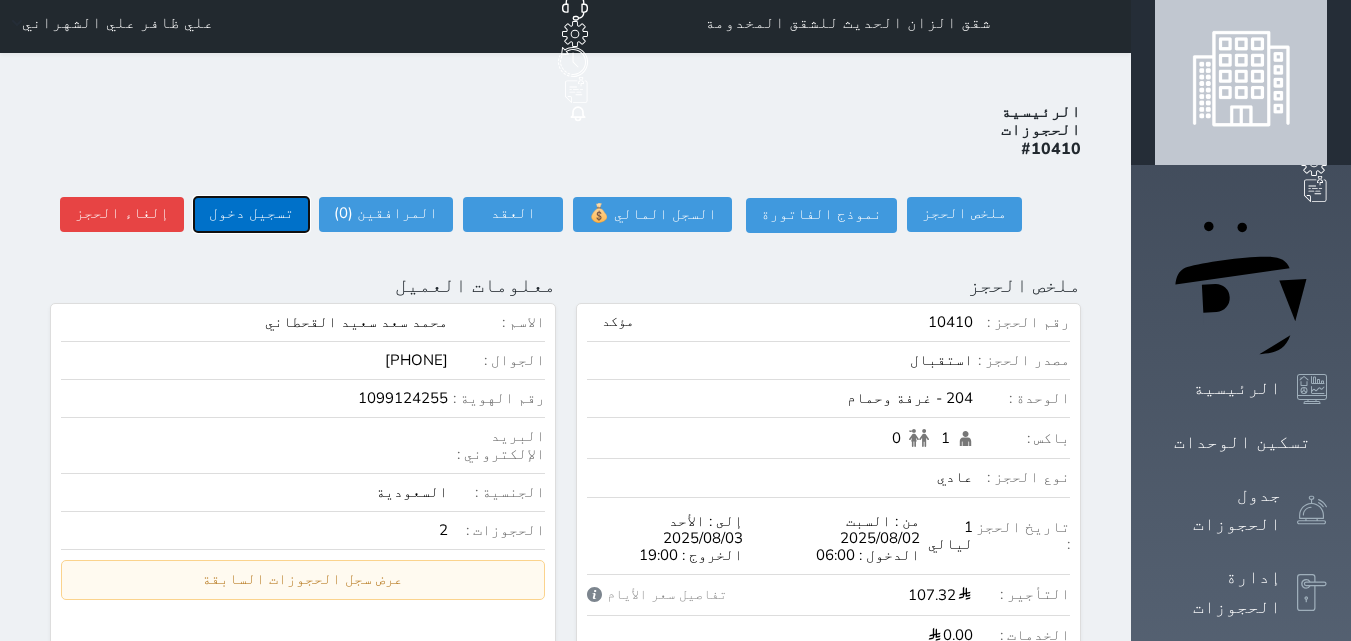 click on "تسجيل دخول" at bounding box center [251, 214] 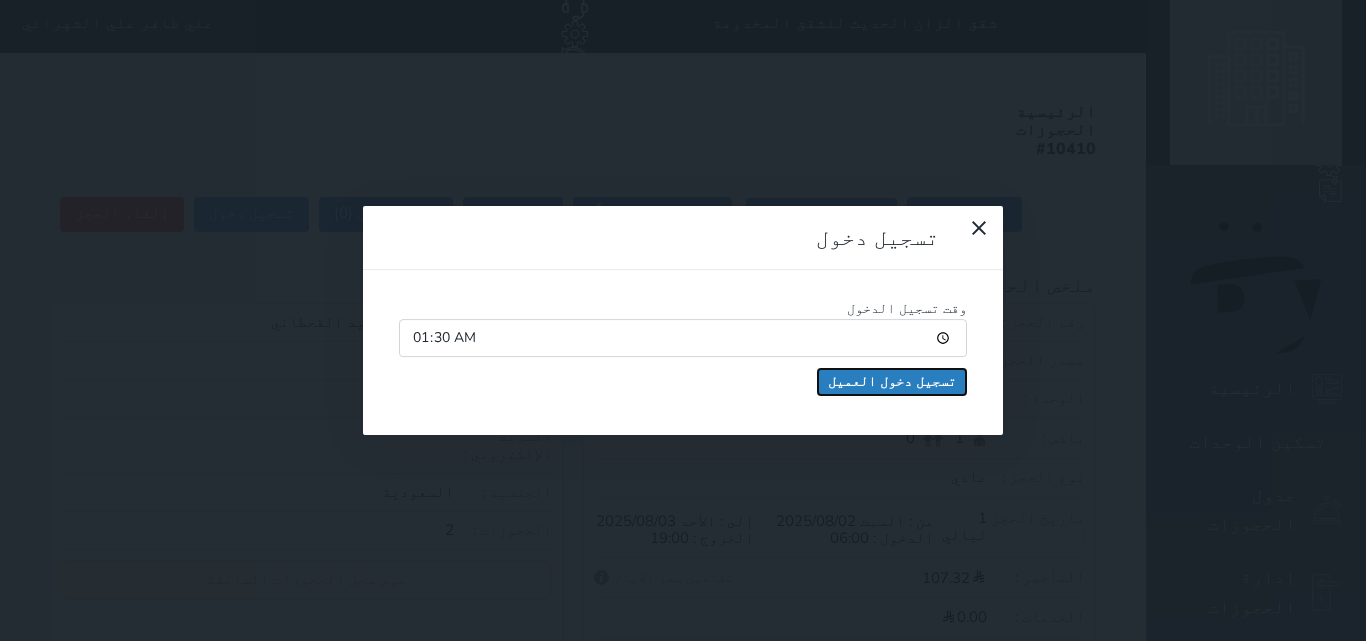click on "تسجيل دخول العميل" at bounding box center (892, 382) 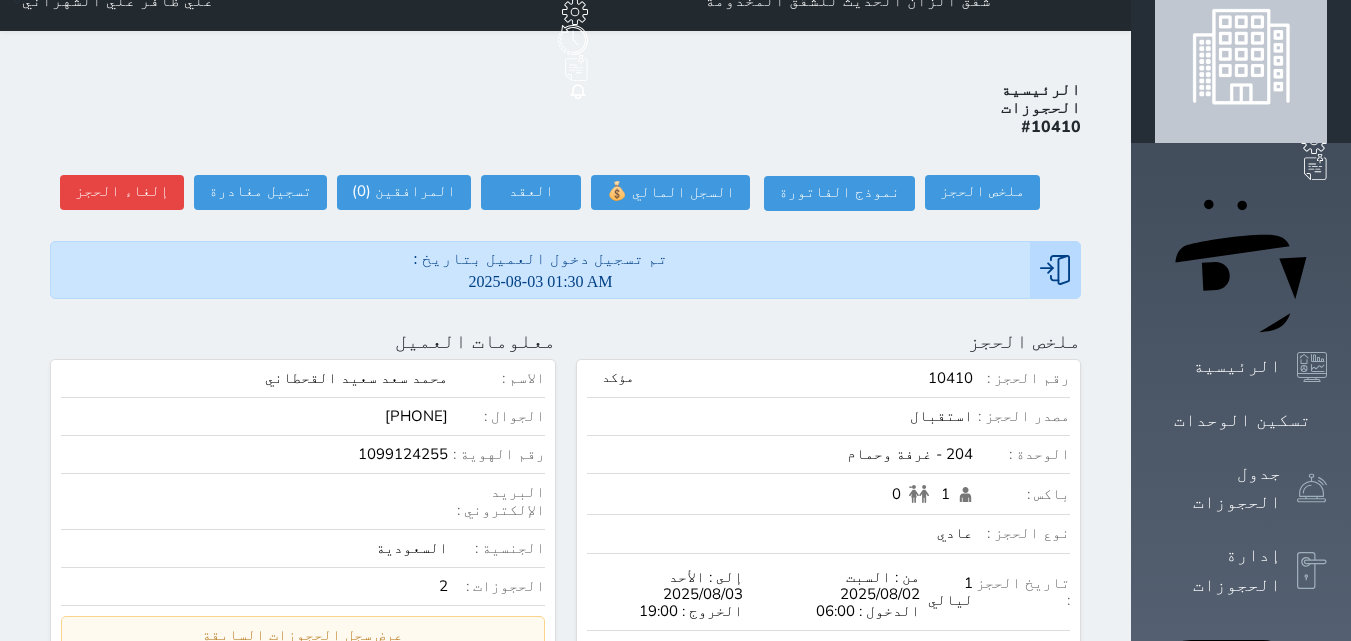 scroll, scrollTop: 0, scrollLeft: 0, axis: both 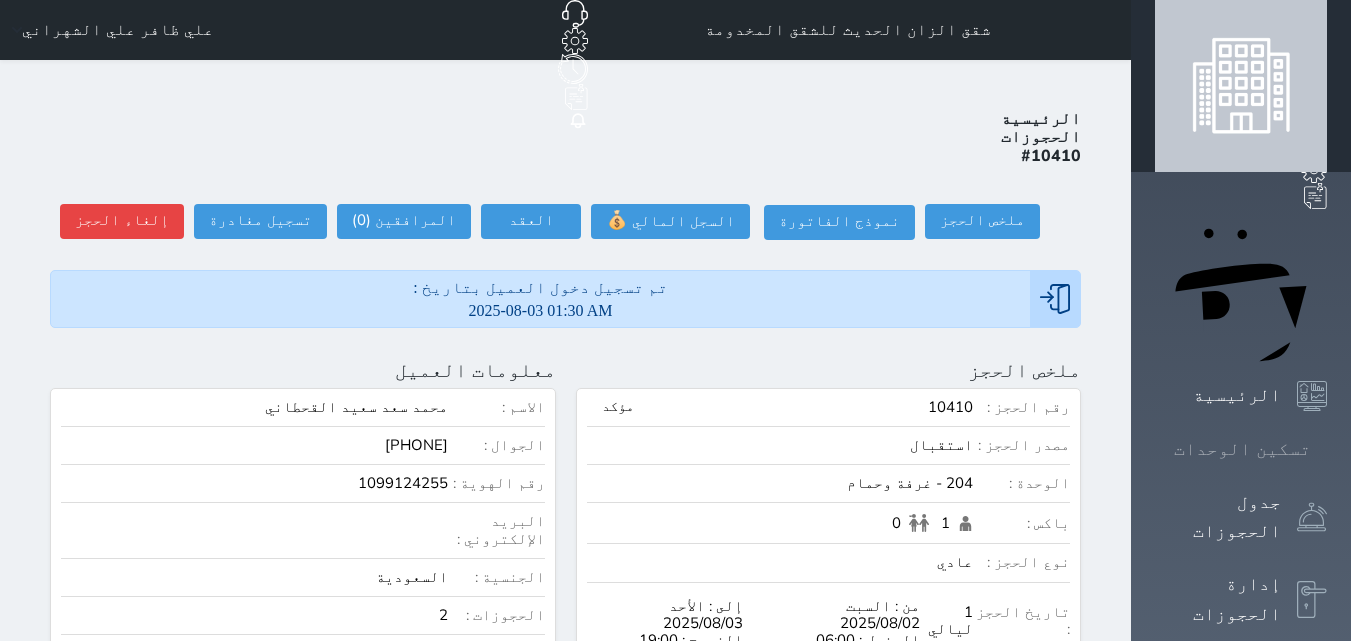click on "تسكين الوحدات" at bounding box center (1242, 449) 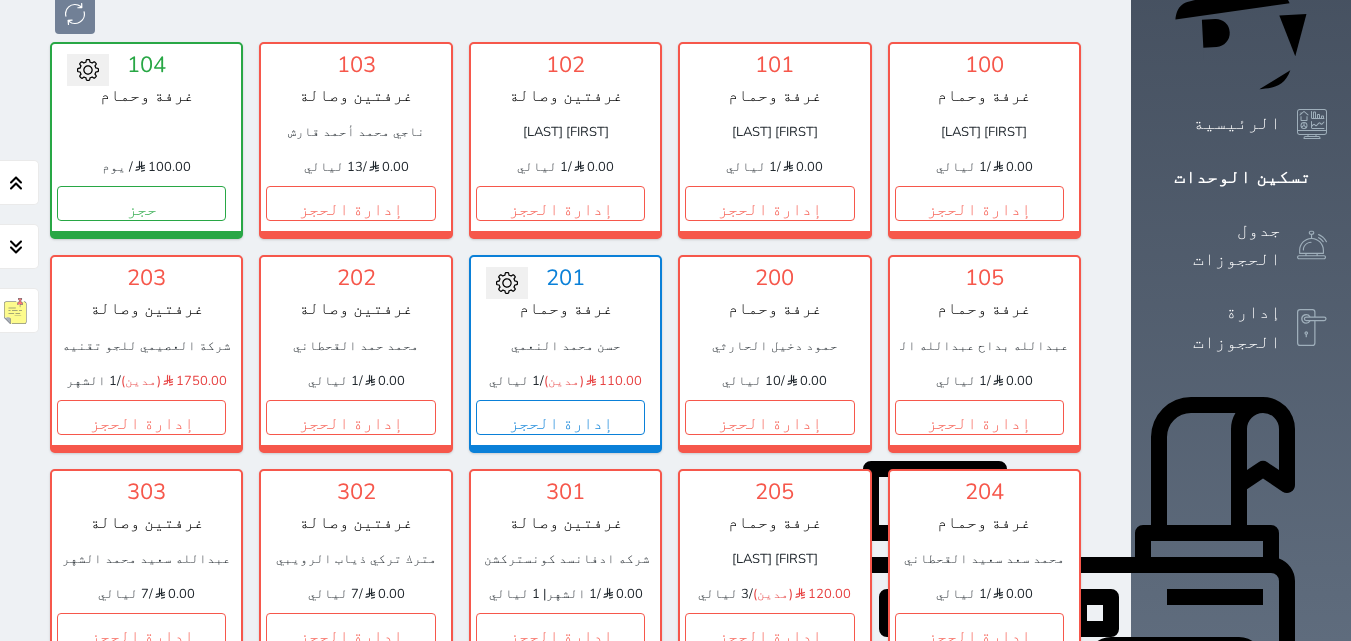 scroll, scrollTop: 278, scrollLeft: 0, axis: vertical 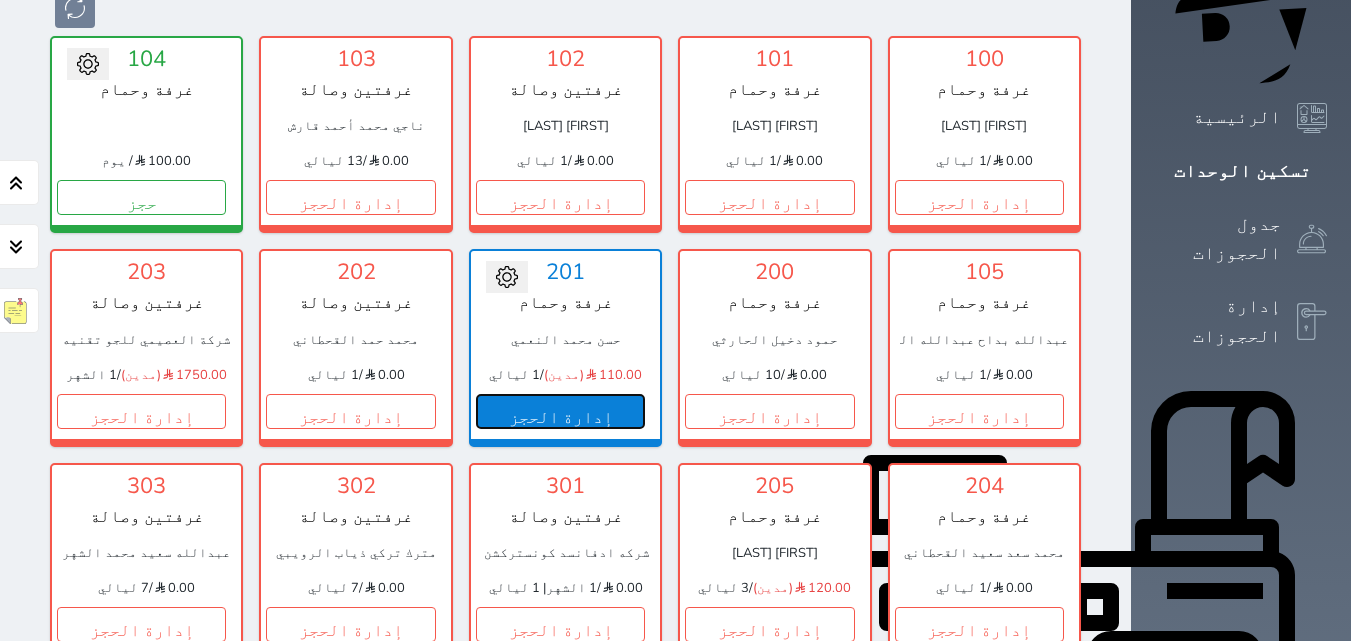 click on "إدارة الحجز" at bounding box center [560, 411] 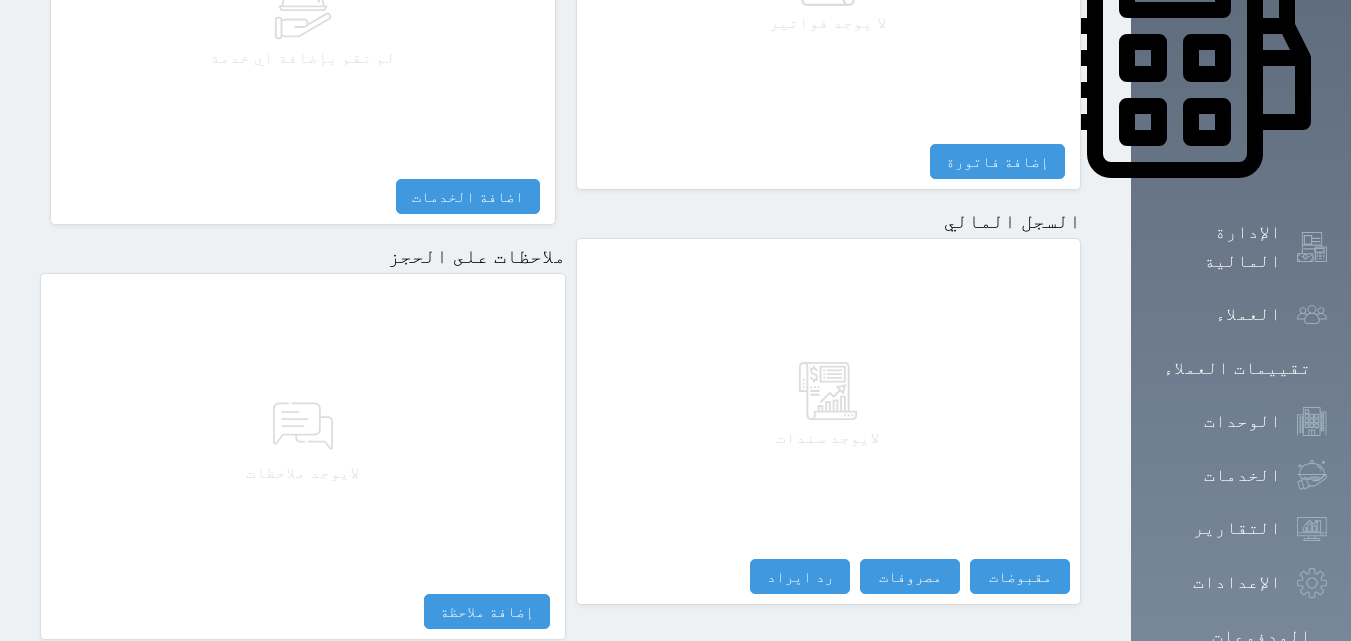 scroll, scrollTop: 1007, scrollLeft: 0, axis: vertical 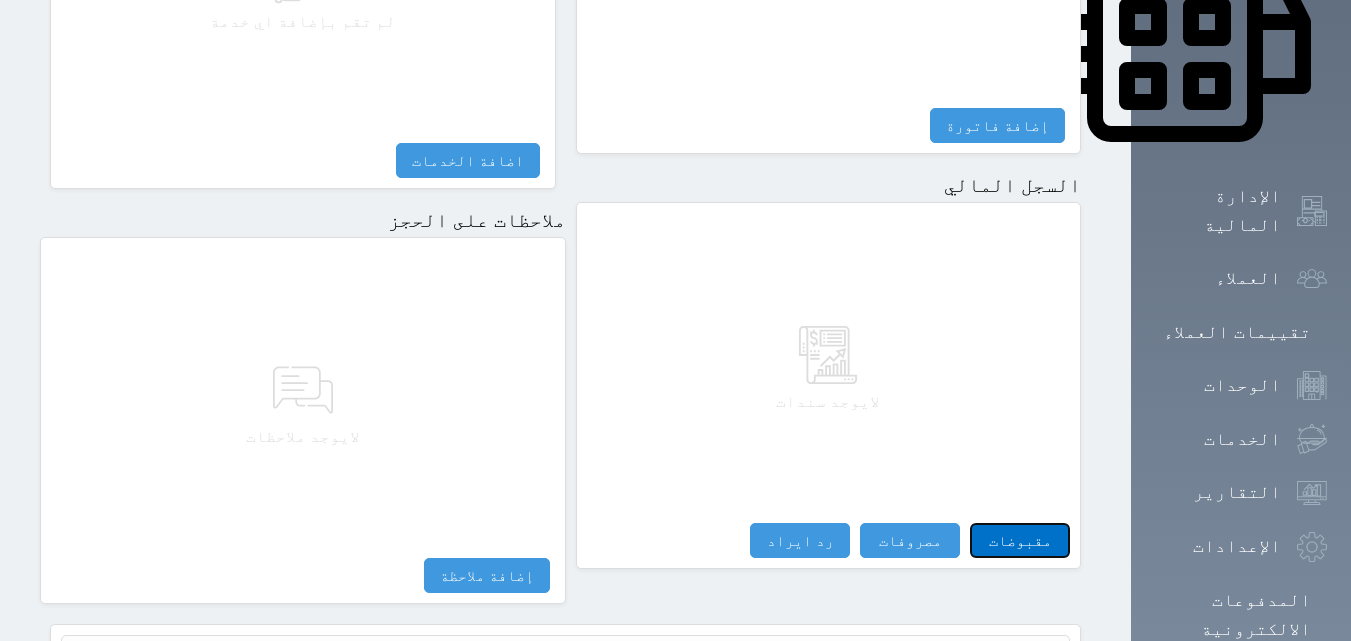 click on "مقبوضات" at bounding box center [1020, 540] 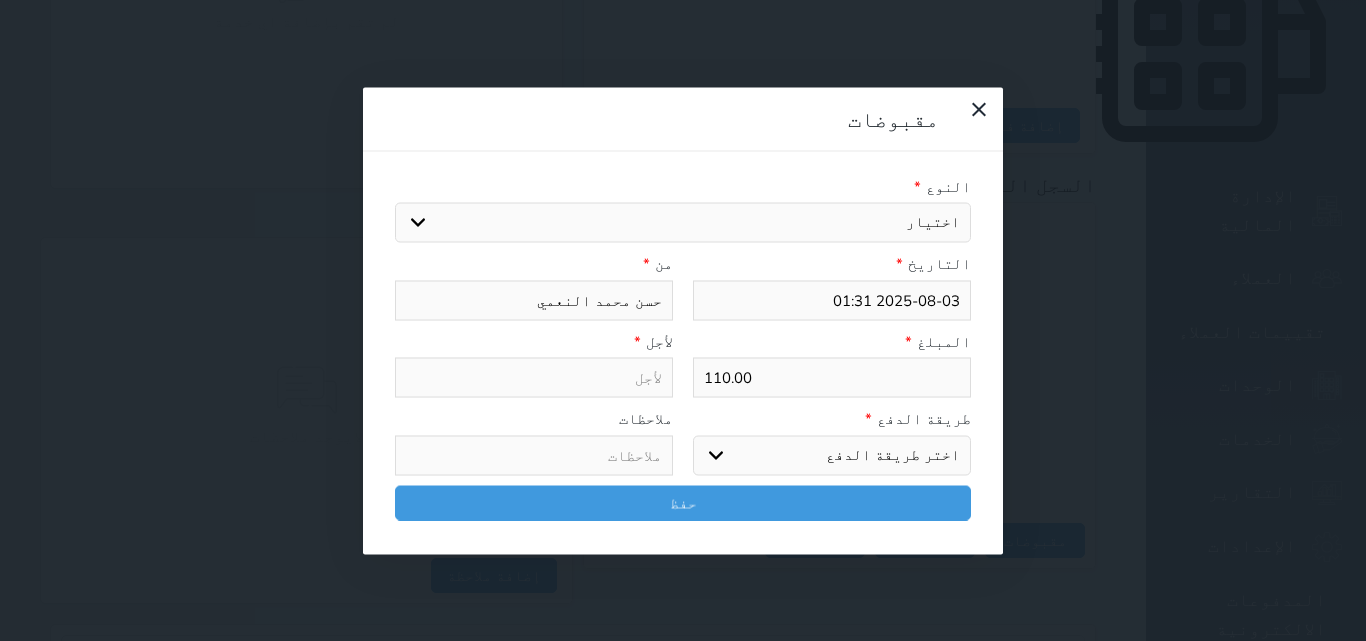 click on "اختيار   مقبوضات عامة قيمة إيجار فواتير تامين عربون لا ينطبق آخر مغسلة واي فاي - الإنترنت مواقف السيارات طعام الأغذية والمشروبات مشروبات المشروبات الباردة المشروبات الساخنة الإفطار غداء عشاء مخبز و كعك حمام سباحة الصالة الرياضية سبا و خدمات الجمال اختيار وإسقاط (خدمات النقل) ميني بار كابل - تلفزيون سرير إضافي تصفيف الشعر التسوق خدمات الجولات السياحية المنظمة خدمات الدليل السياحي" at bounding box center [683, 223] 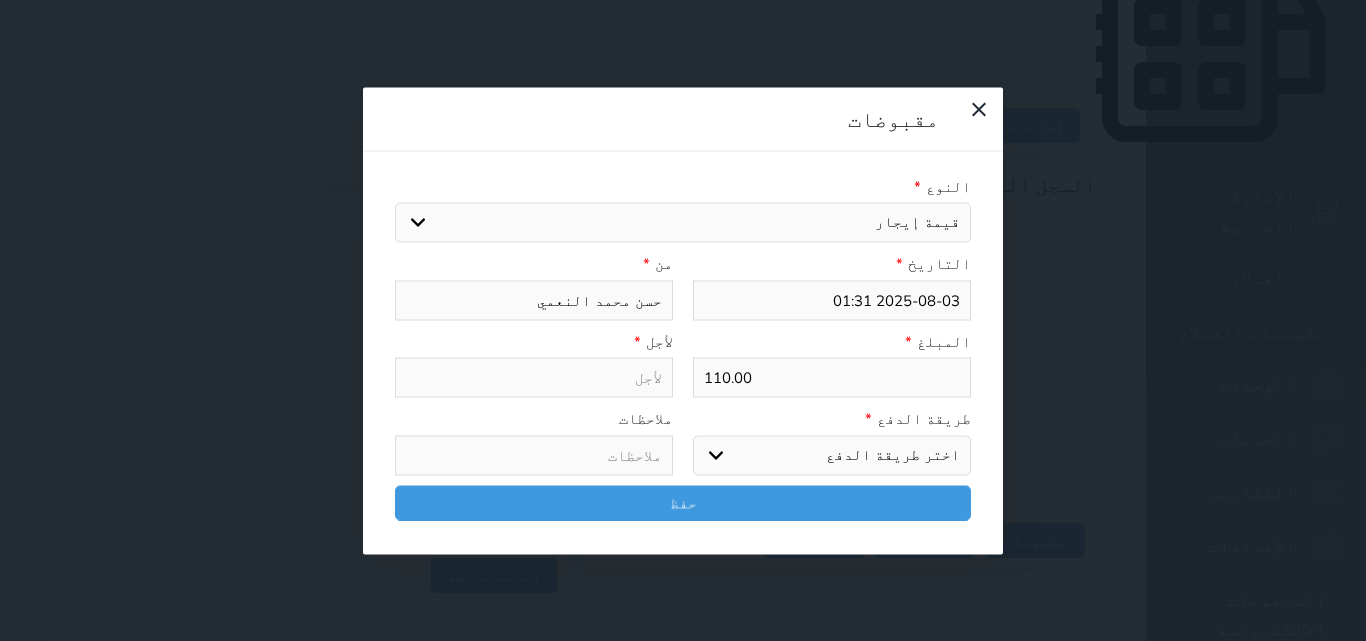 click on "اختيار   مقبوضات عامة قيمة إيجار فواتير تامين عربون لا ينطبق آخر مغسلة واي فاي - الإنترنت مواقف السيارات طعام الأغذية والمشروبات مشروبات المشروبات الباردة المشروبات الساخنة الإفطار غداء عشاء مخبز و كعك حمام سباحة الصالة الرياضية سبا و خدمات الجمال اختيار وإسقاط (خدمات النقل) ميني بار كابل - تلفزيون سرير إضافي تصفيف الشعر التسوق خدمات الجولات السياحية المنظمة خدمات الدليل السياحي" at bounding box center [683, 223] 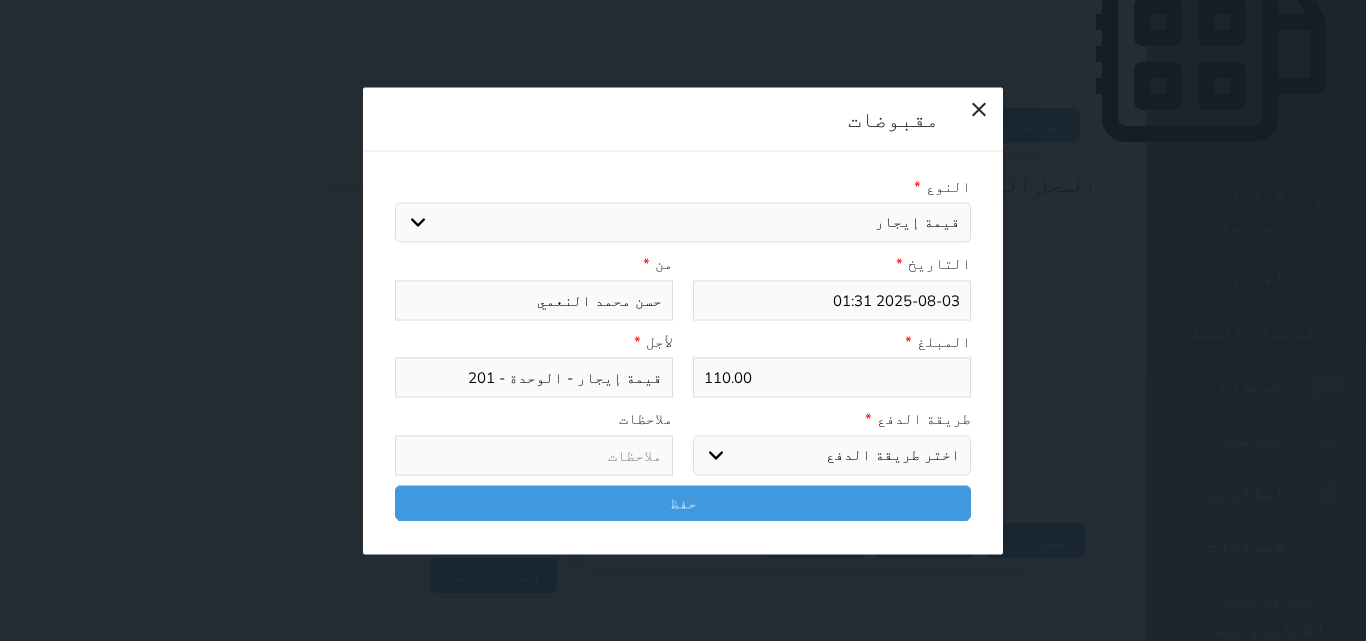 click on "اختر طريقة الدفع   دفع نقدى   تحويل بنكى   مدى   بطاقة ائتمان   آجل" at bounding box center [832, 455] 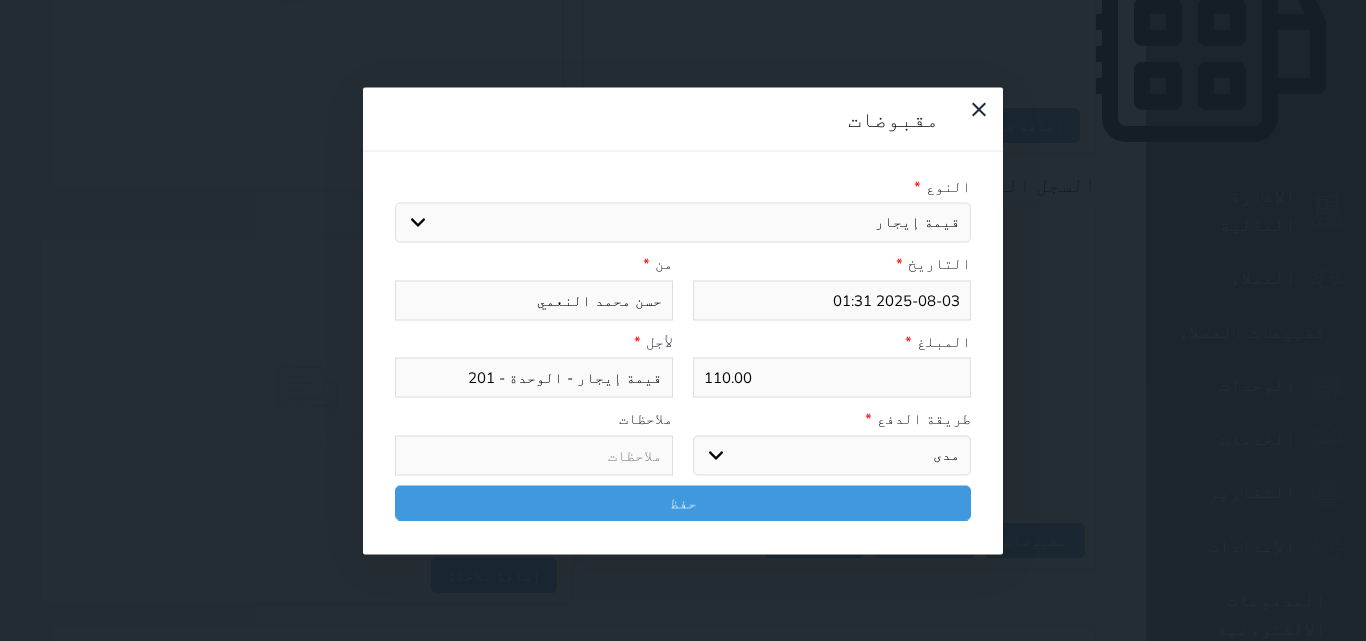 click on "اختر طريقة الدفع   دفع نقدى   تحويل بنكى   مدى   بطاقة ائتمان   آجل" at bounding box center [832, 455] 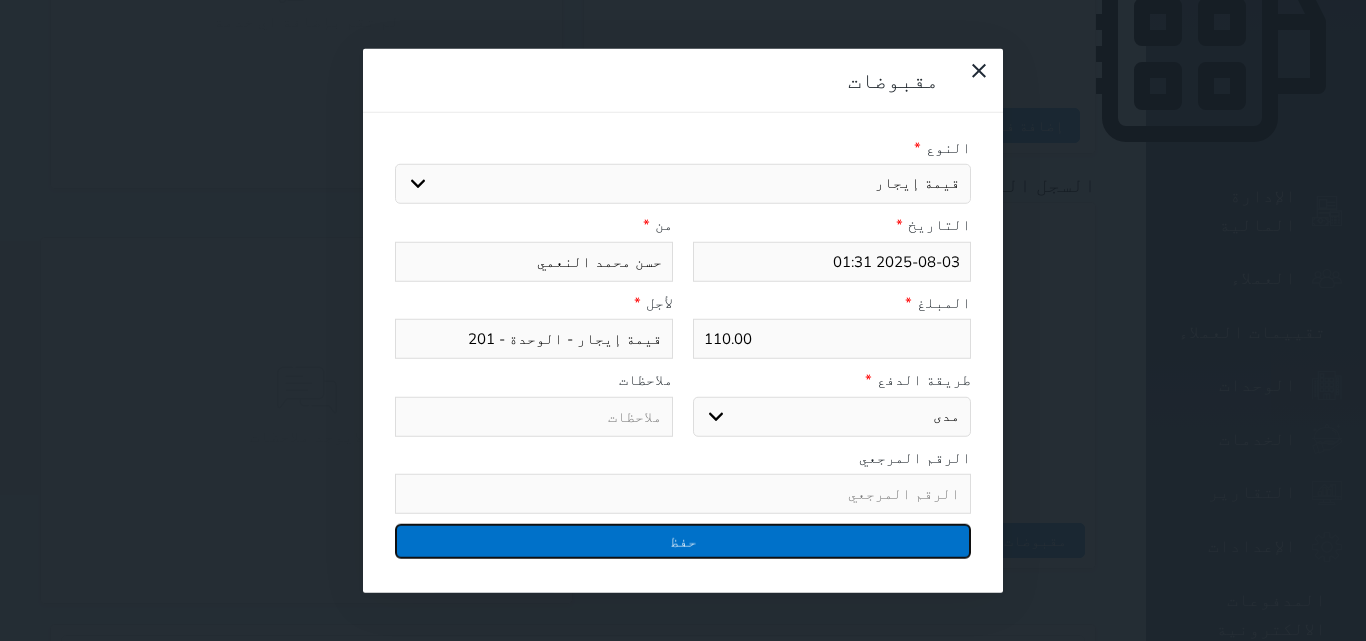 click on "حفظ" at bounding box center (683, 541) 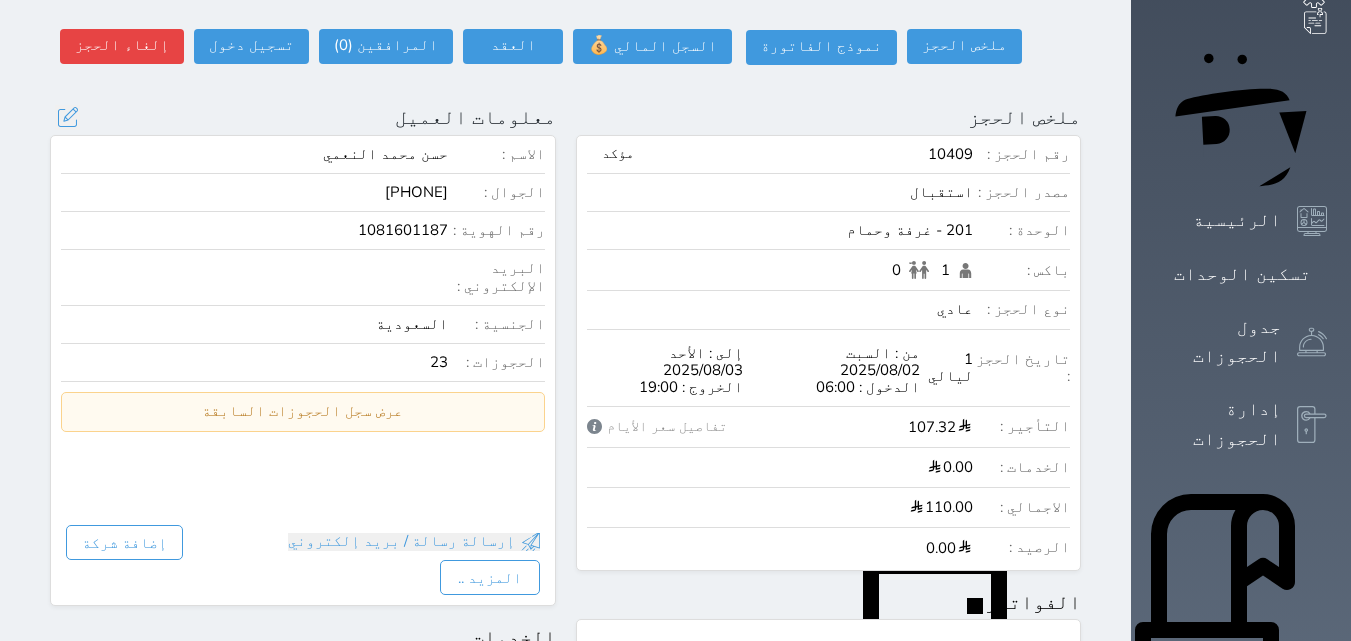 scroll, scrollTop: 0, scrollLeft: 0, axis: both 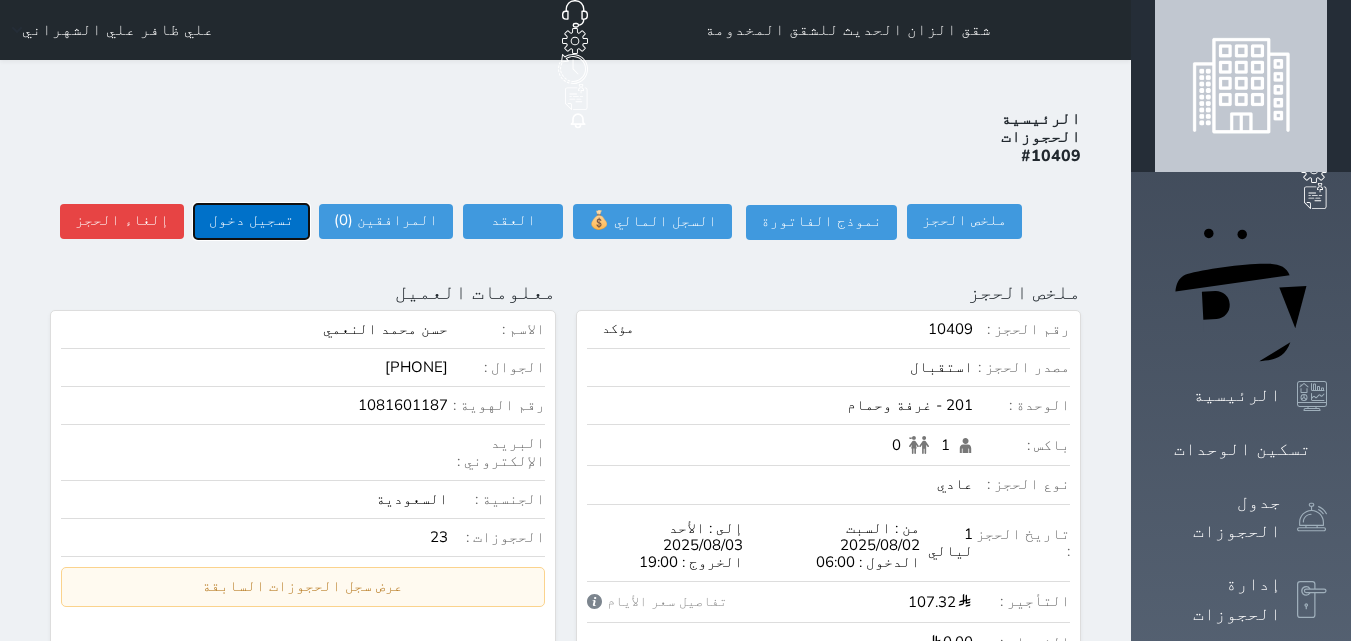 click on "تسجيل دخول" at bounding box center (251, 221) 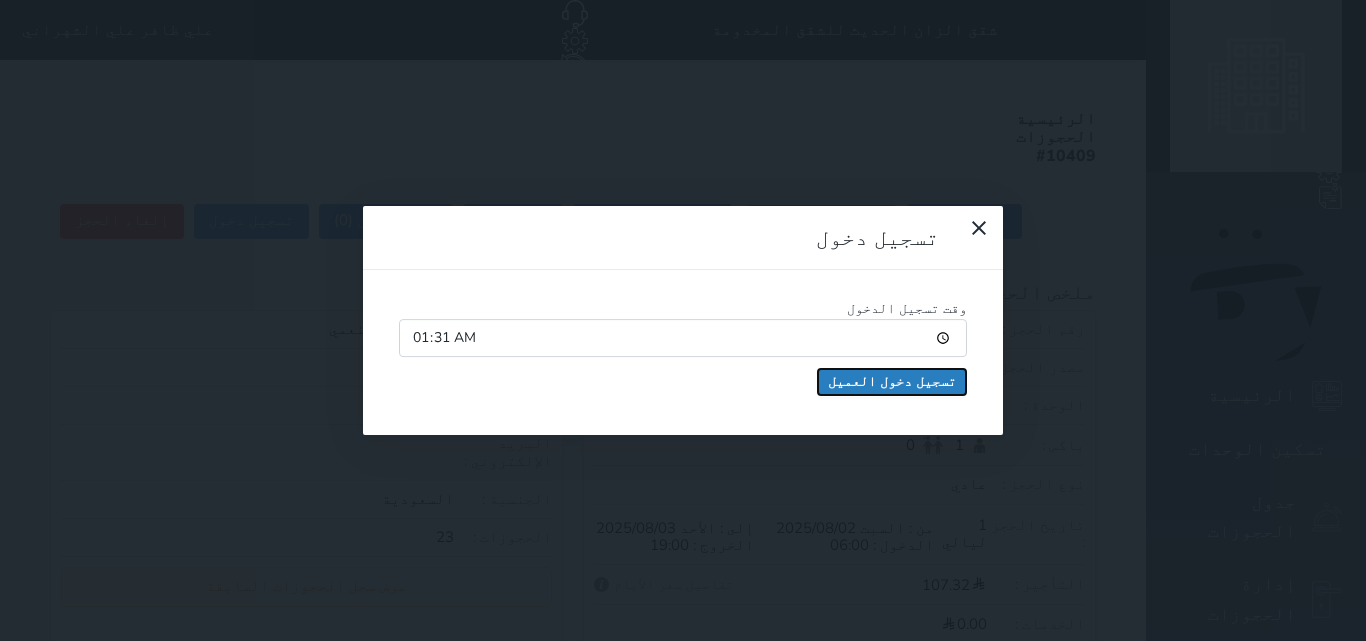 click on "تسجيل دخول العميل" at bounding box center (892, 382) 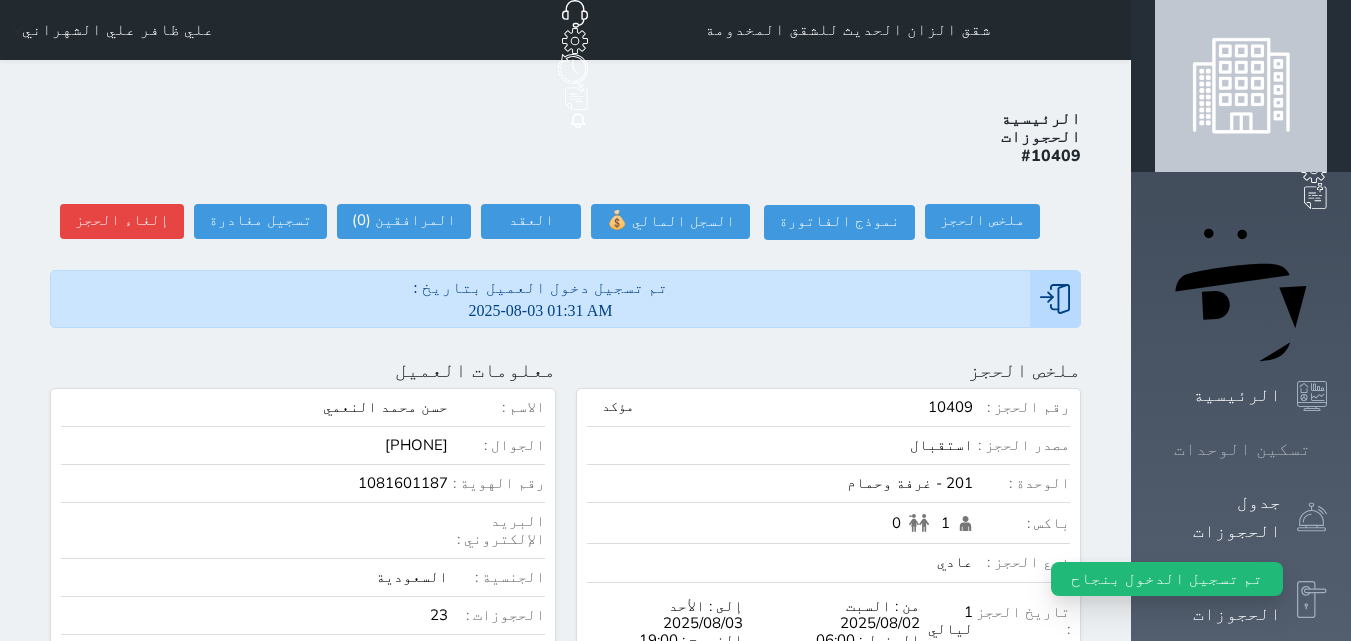 click at bounding box center (1327, 449) 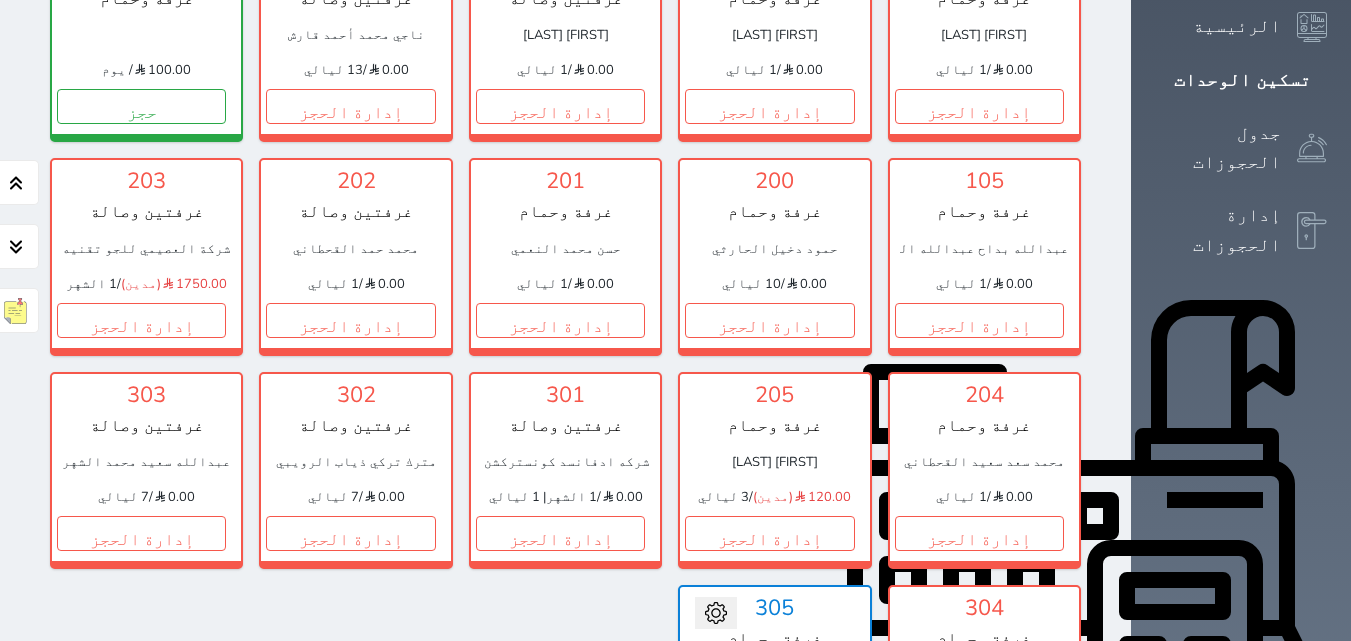 scroll, scrollTop: 378, scrollLeft: 0, axis: vertical 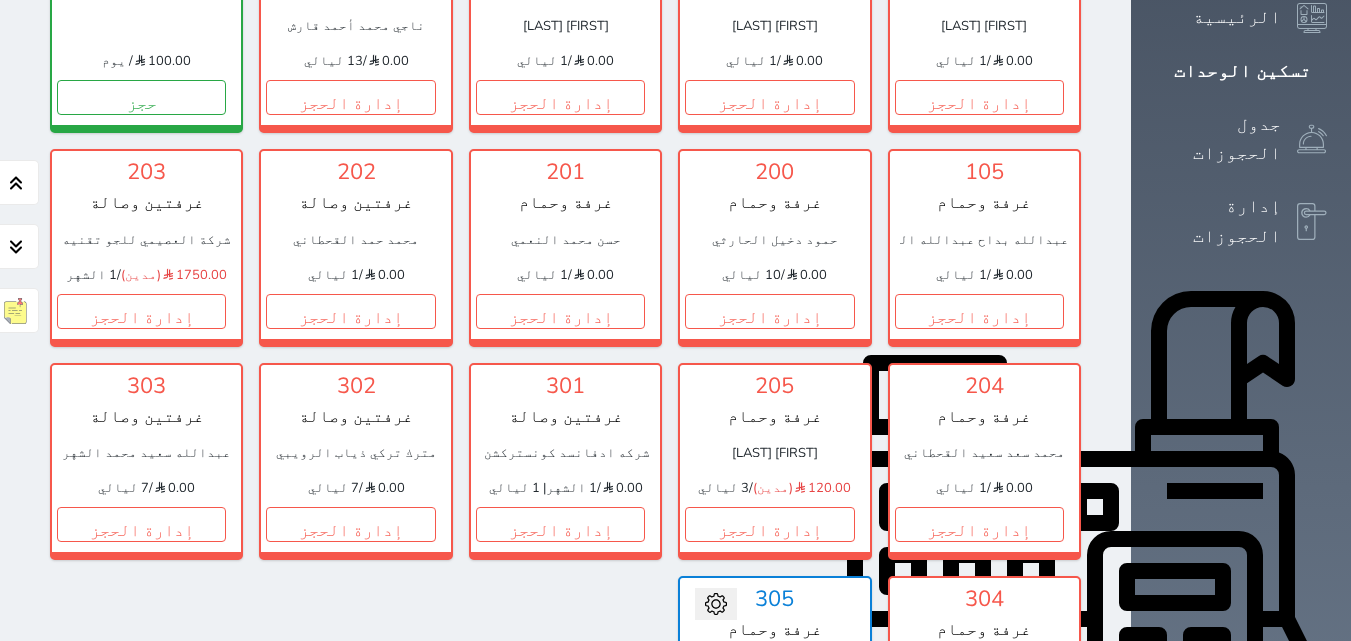 click on "إدارة الحجز" at bounding box center [769, 738] 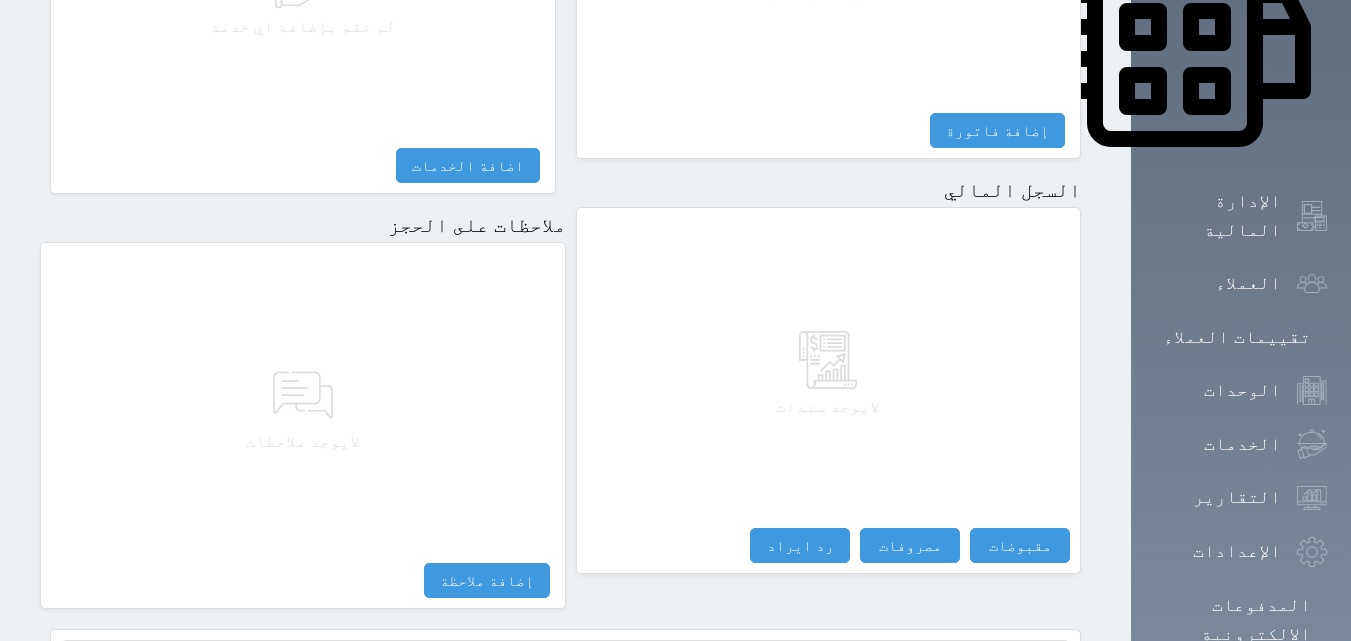 scroll, scrollTop: 1007, scrollLeft: 0, axis: vertical 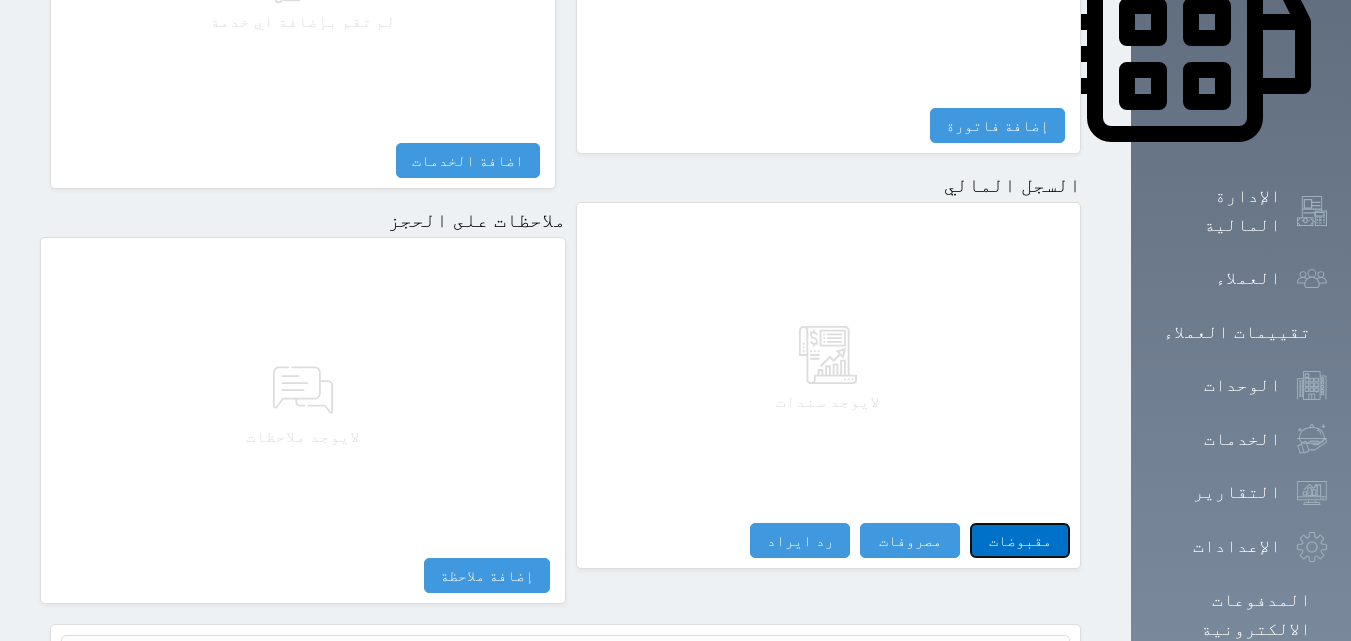 click on "مقبوضات" at bounding box center (1020, 540) 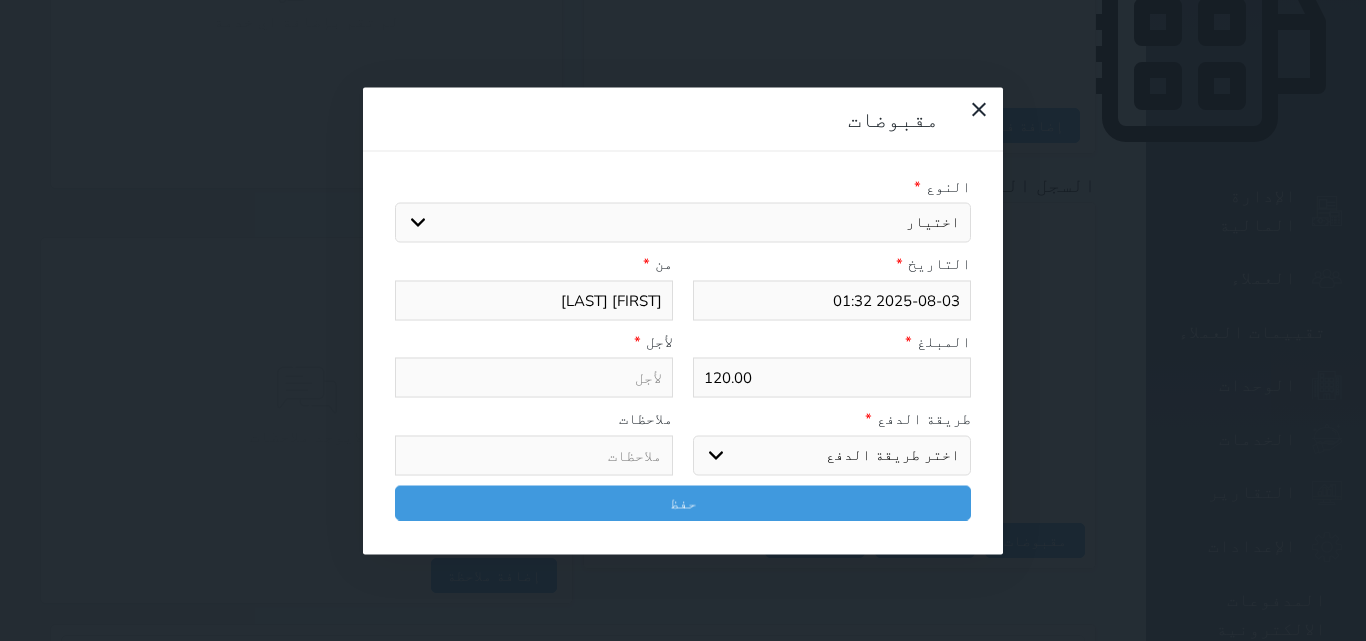 click on "اختيار   مقبوضات عامة قيمة إيجار فواتير تامين عربون لا ينطبق آخر مغسلة واي فاي - الإنترنت مواقف السيارات طعام الأغذية والمشروبات مشروبات المشروبات الباردة المشروبات الساخنة الإفطار غداء عشاء مخبز و كعك حمام سباحة الصالة الرياضية سبا و خدمات الجمال اختيار وإسقاط (خدمات النقل) ميني بار كابل - تلفزيون سرير إضافي تصفيف الشعر التسوق خدمات الجولات السياحية المنظمة خدمات الدليل السياحي" at bounding box center (683, 223) 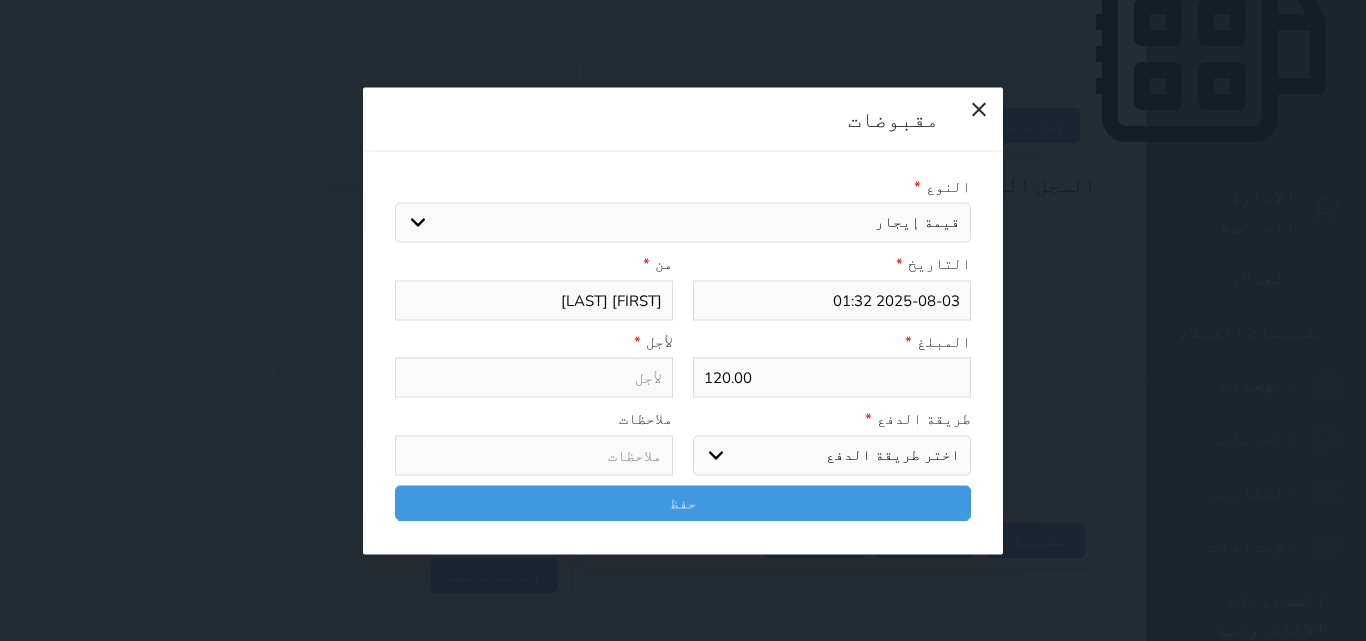 click on "اختيار   مقبوضات عامة قيمة إيجار فواتير تامين عربون لا ينطبق آخر مغسلة واي فاي - الإنترنت مواقف السيارات طعام الأغذية والمشروبات مشروبات المشروبات الباردة المشروبات الساخنة الإفطار غداء عشاء مخبز و كعك حمام سباحة الصالة الرياضية سبا و خدمات الجمال اختيار وإسقاط (خدمات النقل) ميني بار كابل - تلفزيون سرير إضافي تصفيف الشعر التسوق خدمات الجولات السياحية المنظمة خدمات الدليل السياحي" at bounding box center [683, 223] 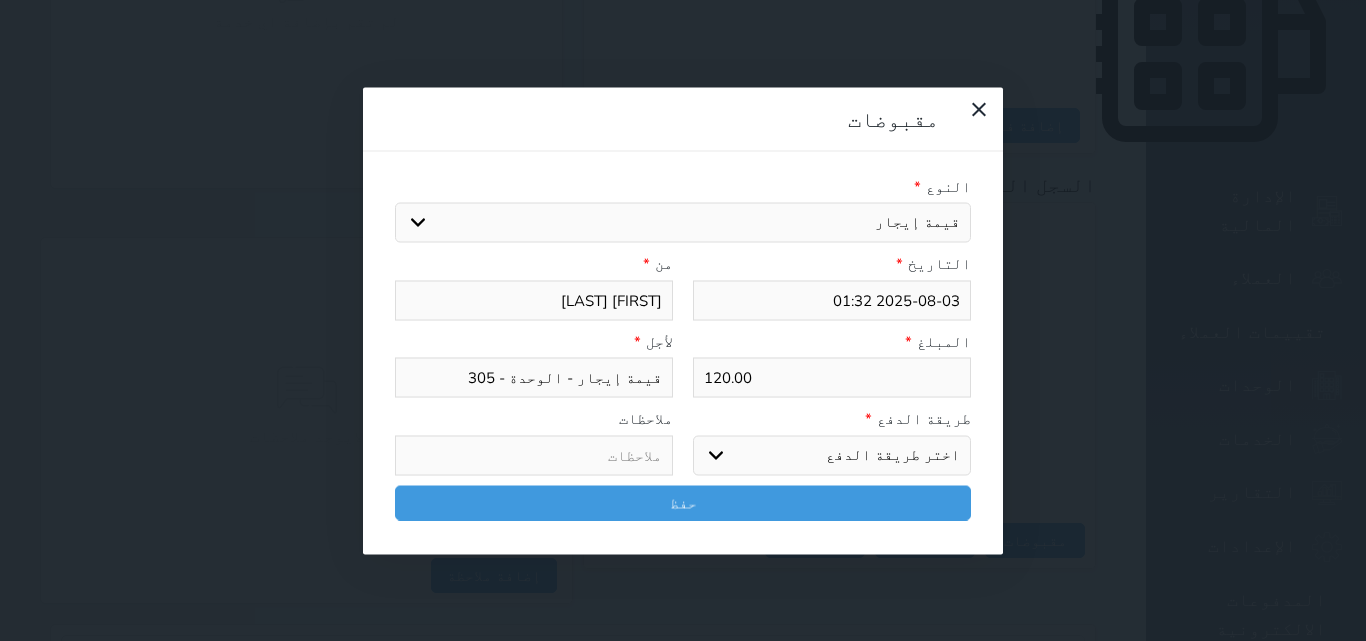 click on "اختر طريقة الدفع   دفع نقدى   تحويل بنكى   مدى   بطاقة ائتمان   آجل" at bounding box center [832, 455] 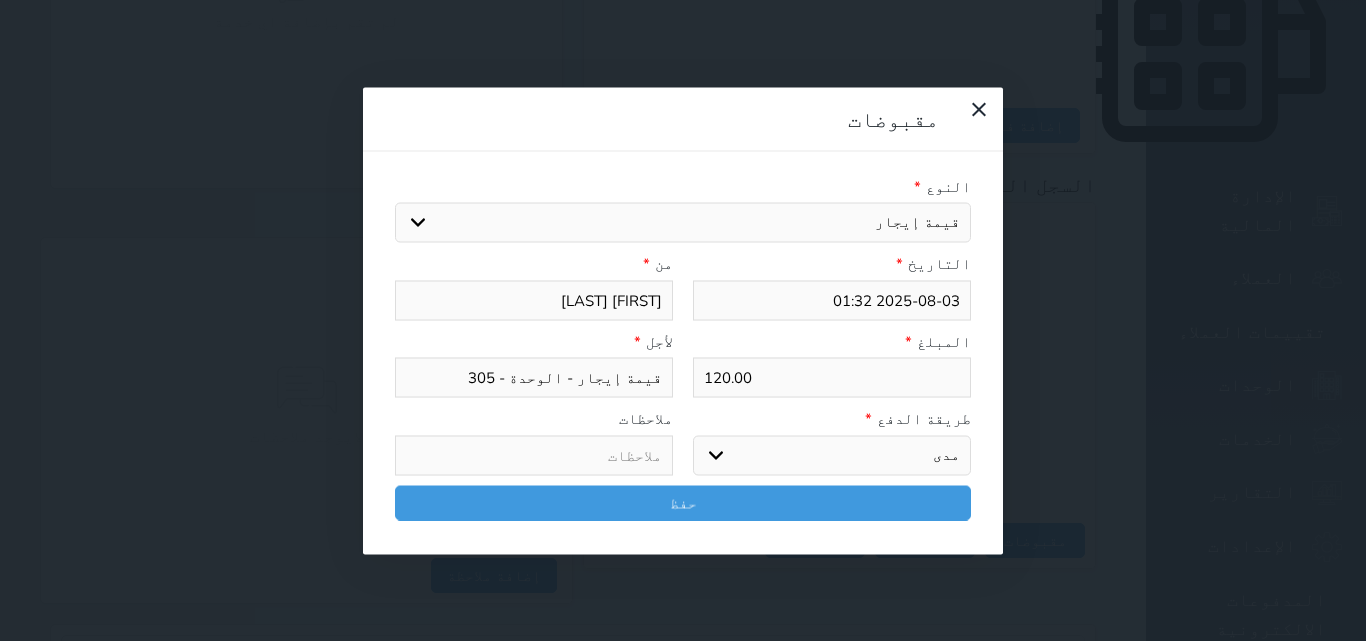 click on "اختر طريقة الدفع   دفع نقدى   تحويل بنكى   مدى   بطاقة ائتمان   آجل" at bounding box center [832, 455] 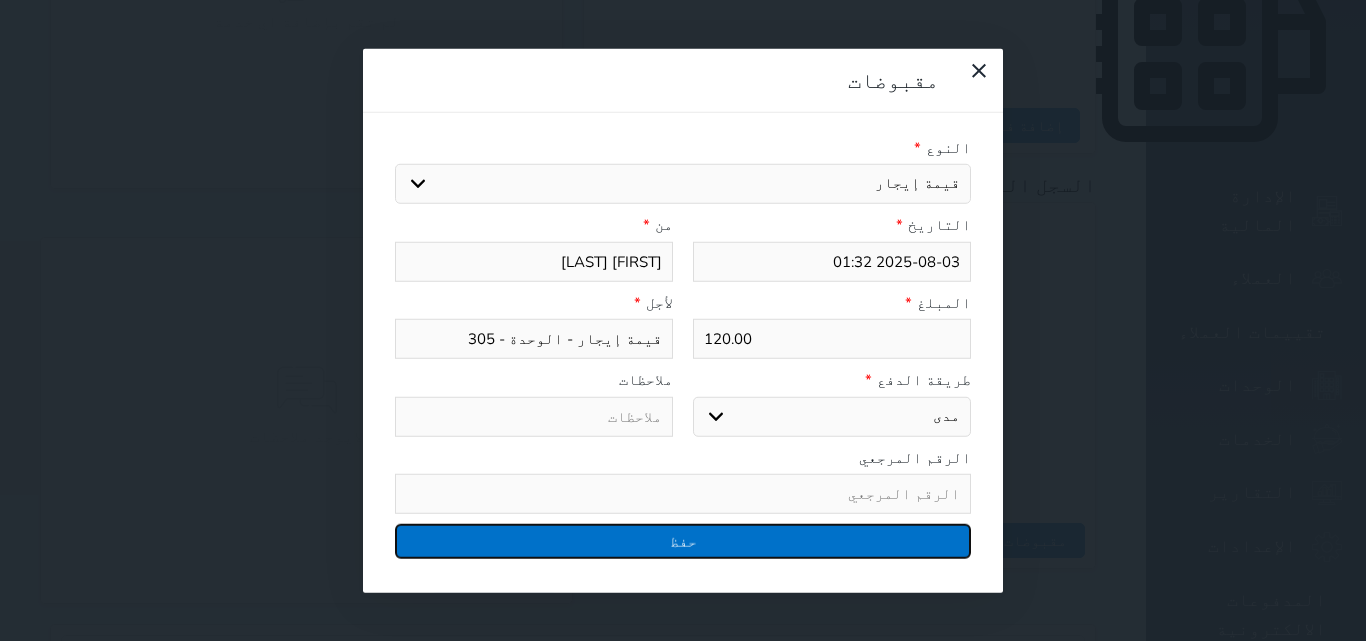 click on "حفظ" at bounding box center (683, 541) 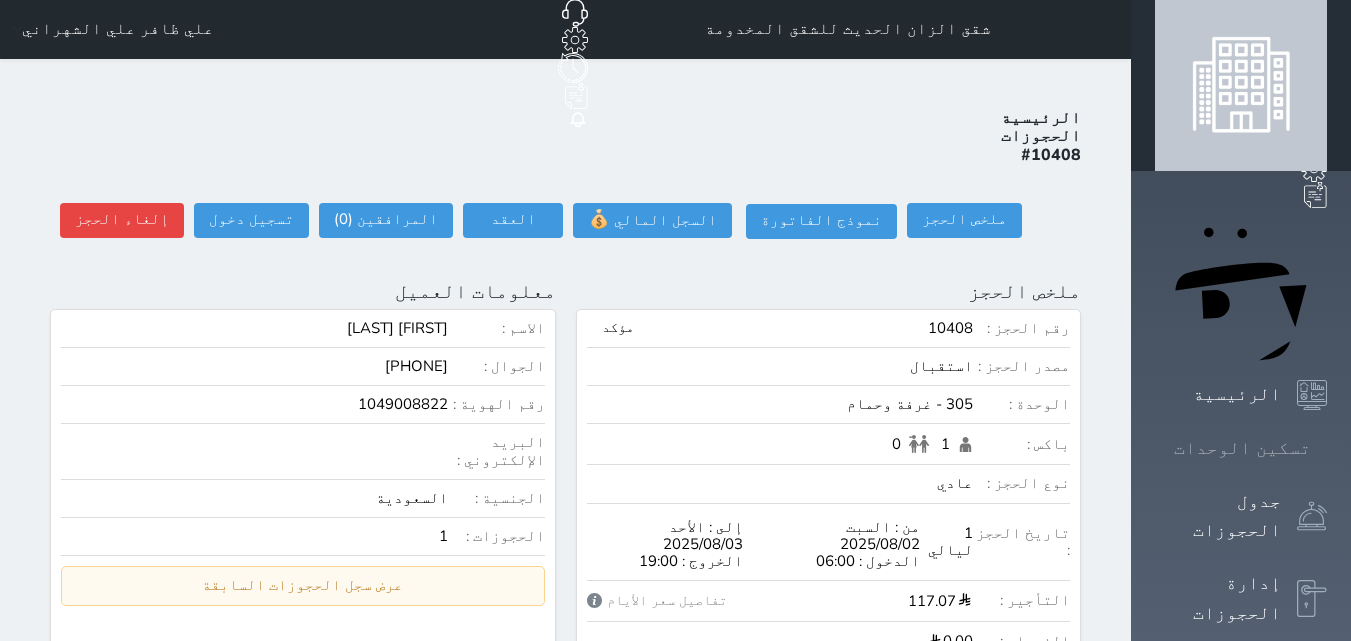 scroll, scrollTop: 0, scrollLeft: 0, axis: both 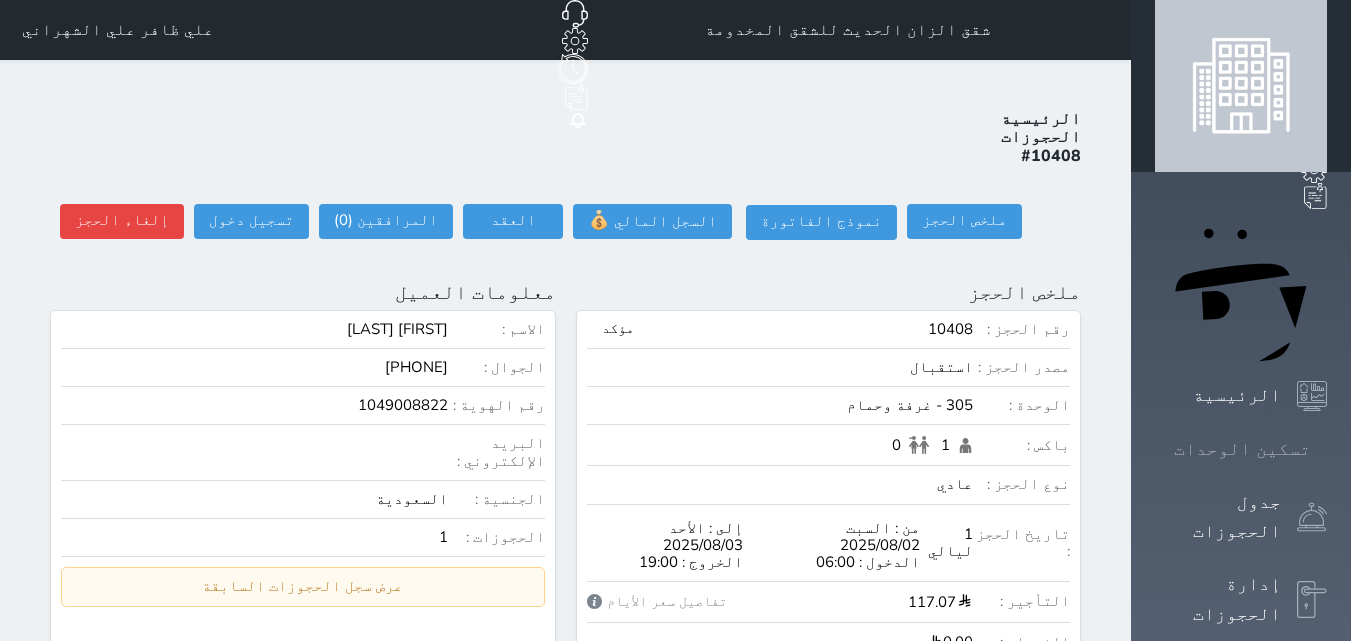 click 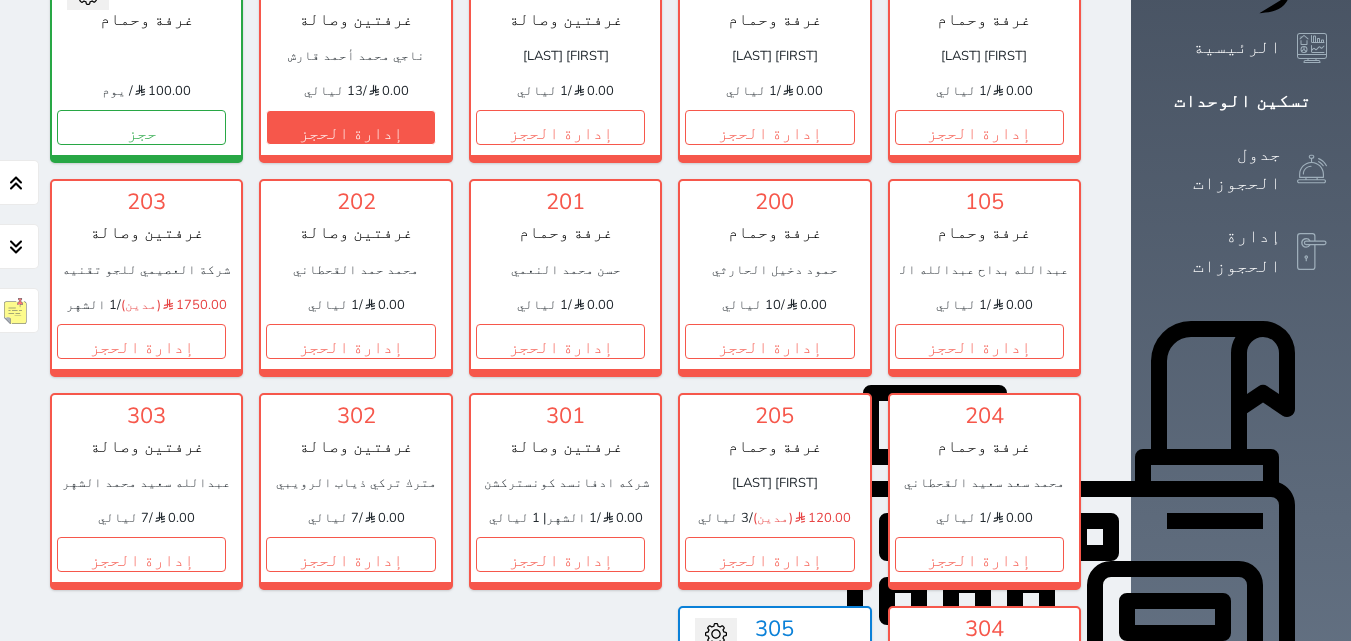 scroll, scrollTop: 378, scrollLeft: 0, axis: vertical 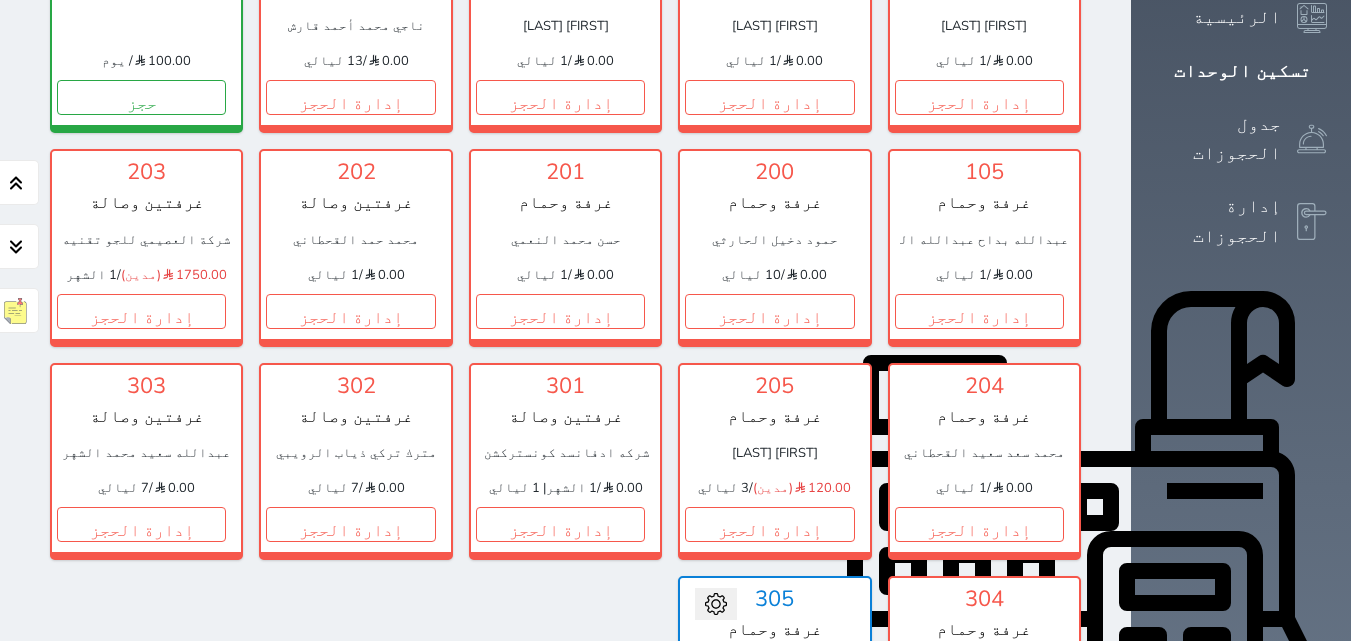 click on "إدارة الحجز" at bounding box center [769, 738] 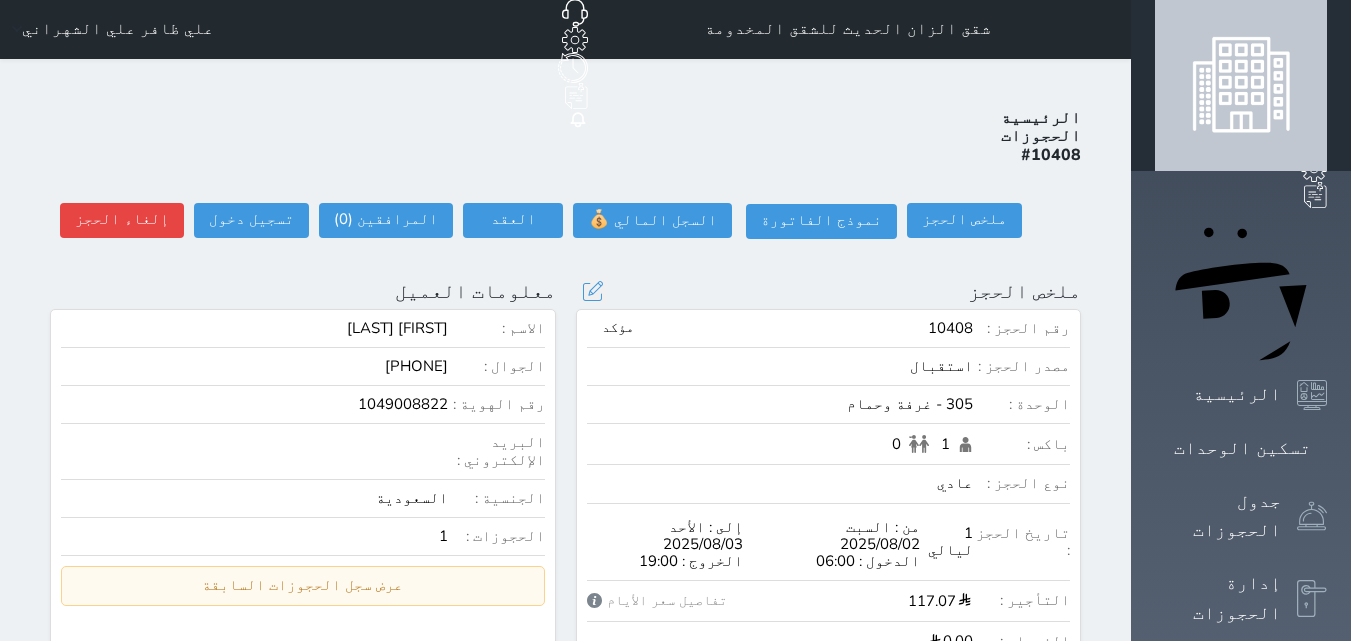 scroll, scrollTop: 0, scrollLeft: 0, axis: both 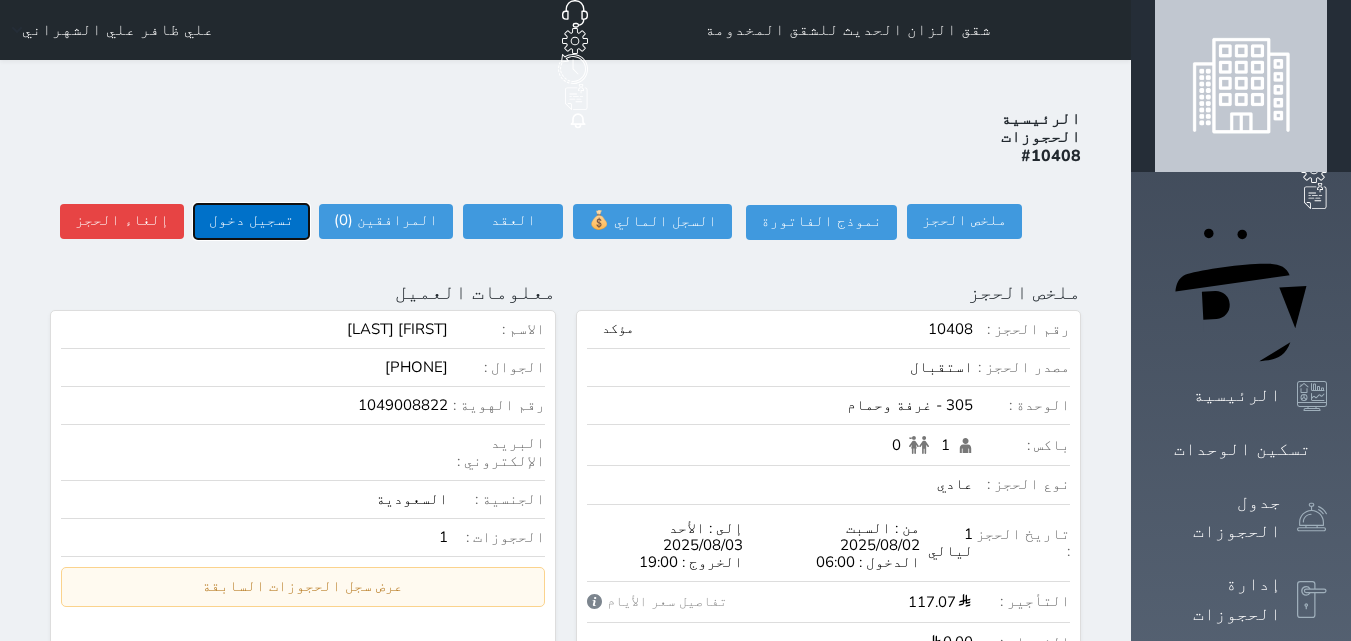 click on "تسجيل دخول" at bounding box center (251, 221) 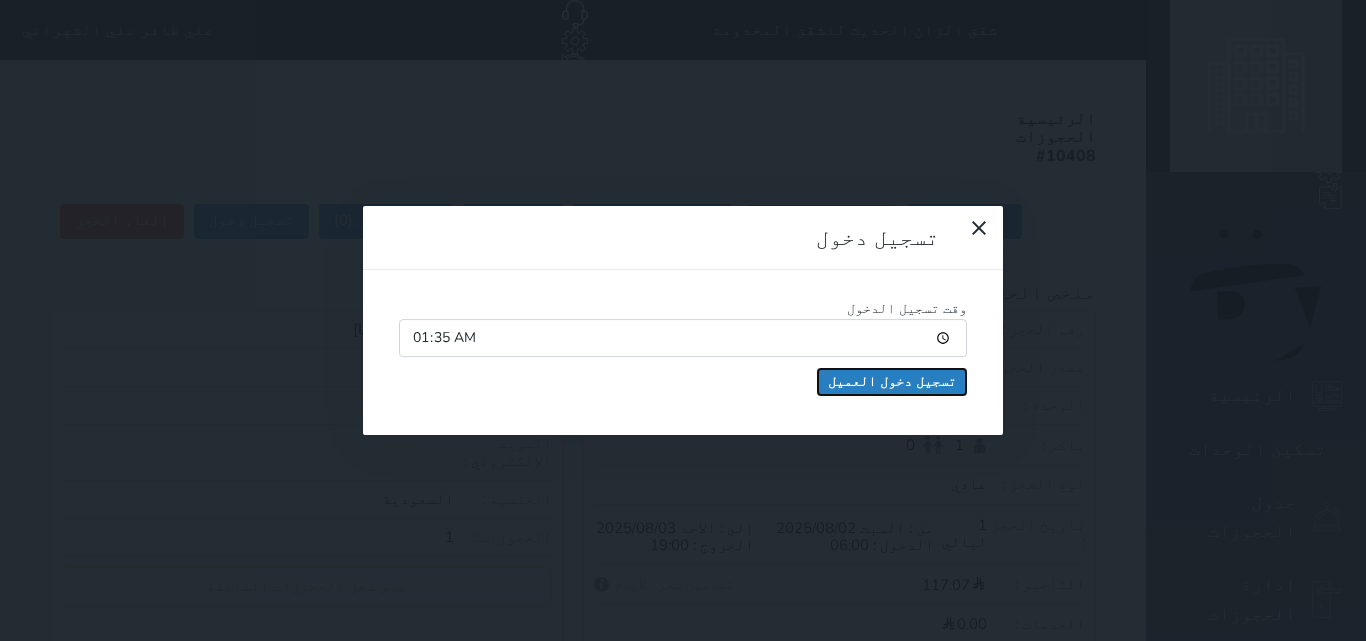 click on "تسجيل دخول العميل" at bounding box center [892, 382] 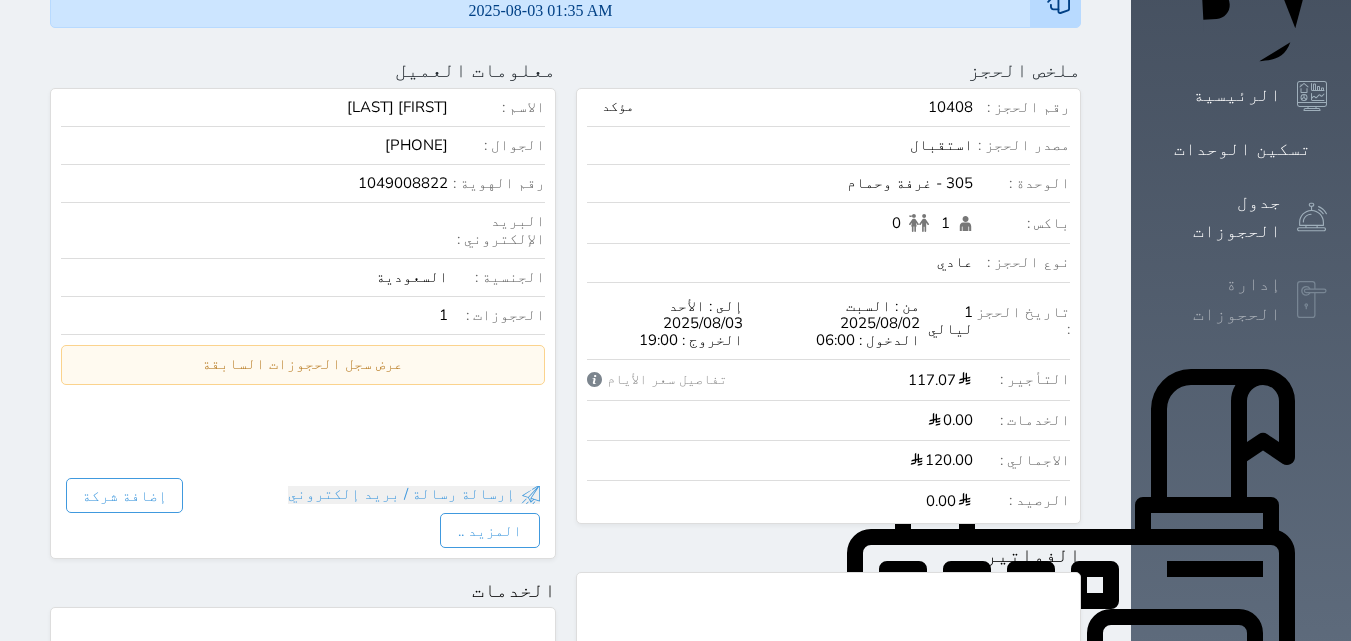 scroll, scrollTop: 0, scrollLeft: 0, axis: both 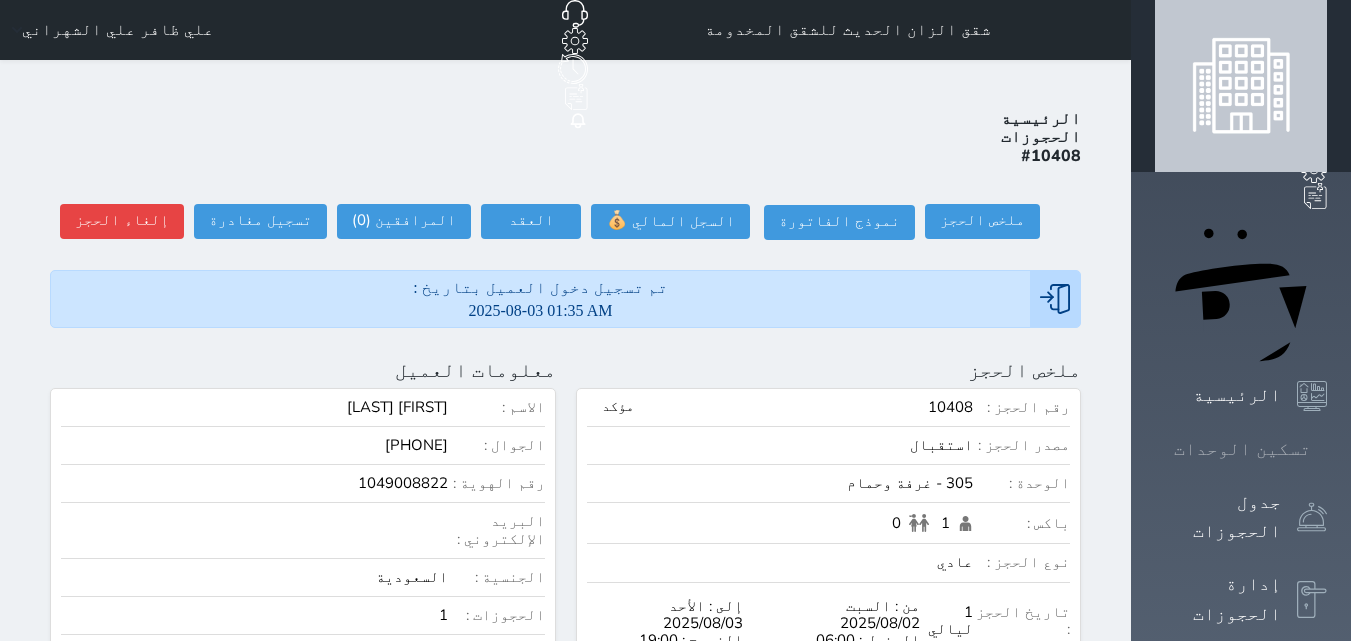 click on "تسكين الوحدات" at bounding box center (1241, 449) 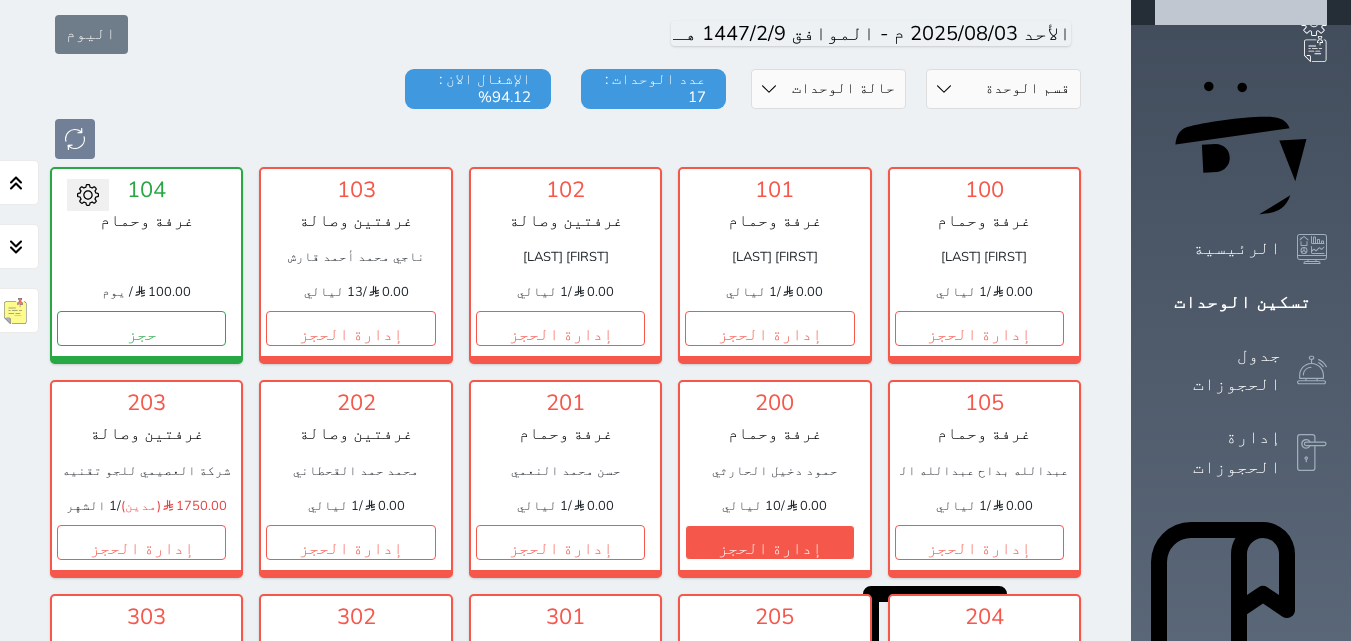 scroll, scrollTop: 278, scrollLeft: 0, axis: vertical 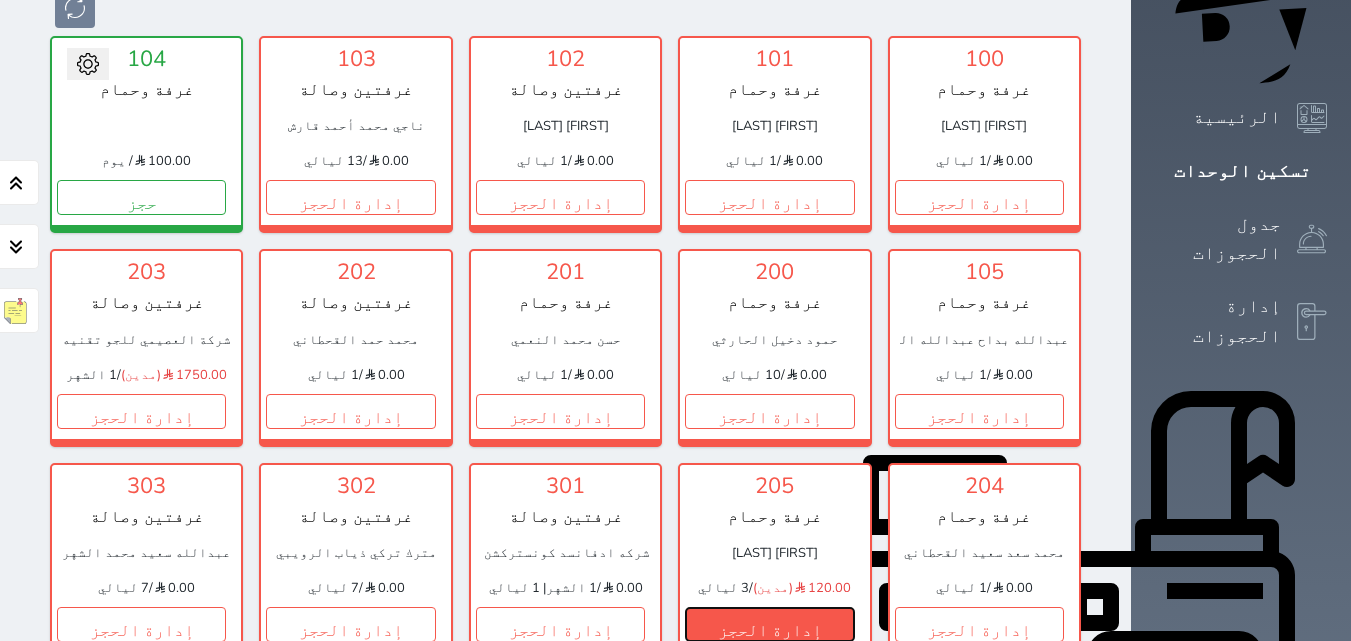 click on "إدارة الحجز" at bounding box center (769, 624) 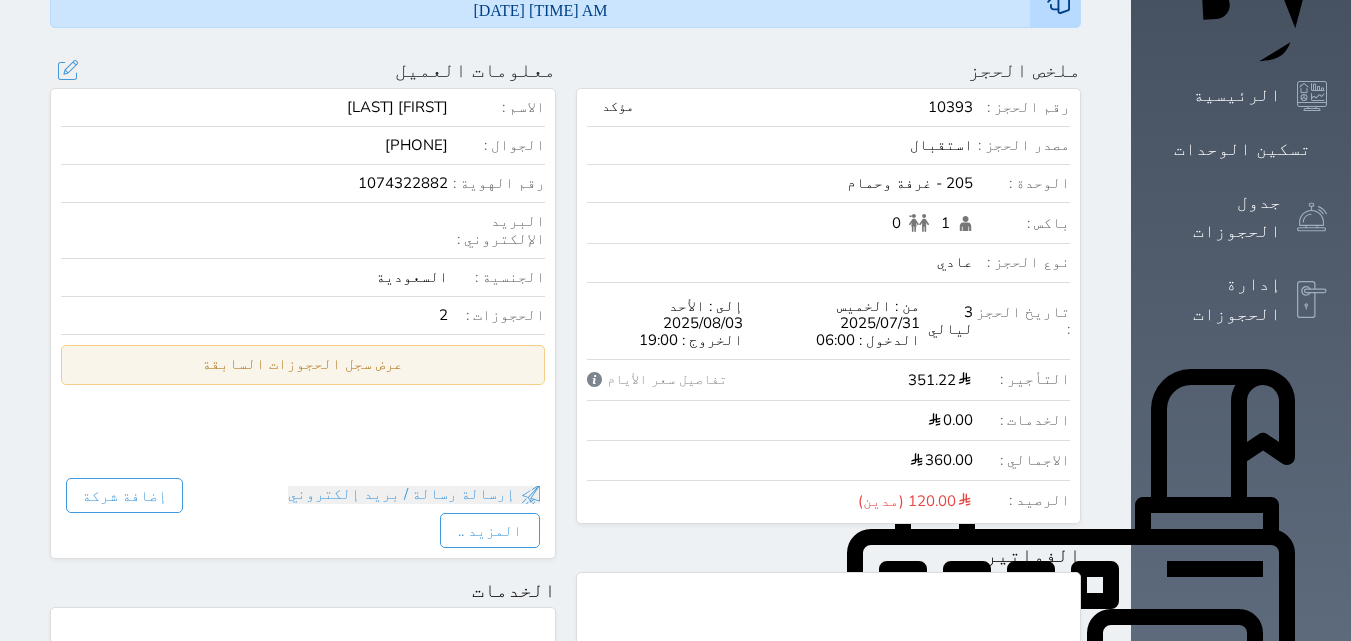 scroll, scrollTop: 0, scrollLeft: 0, axis: both 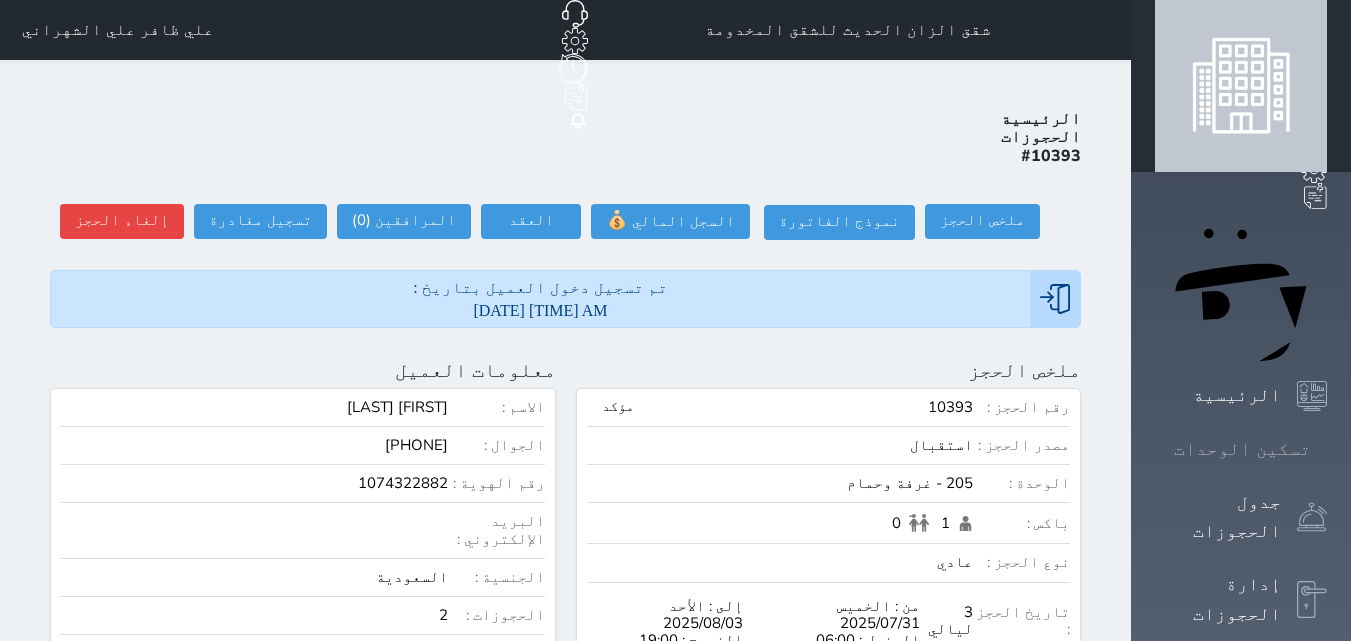 click 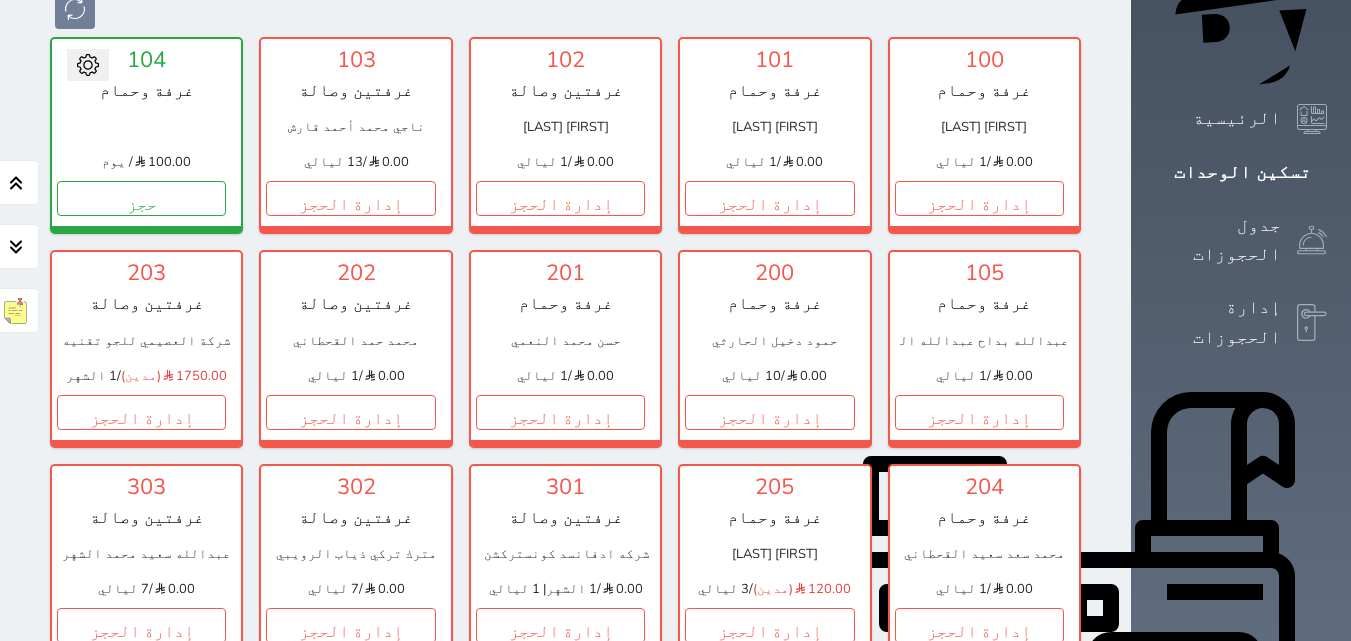 scroll, scrollTop: 278, scrollLeft: 0, axis: vertical 